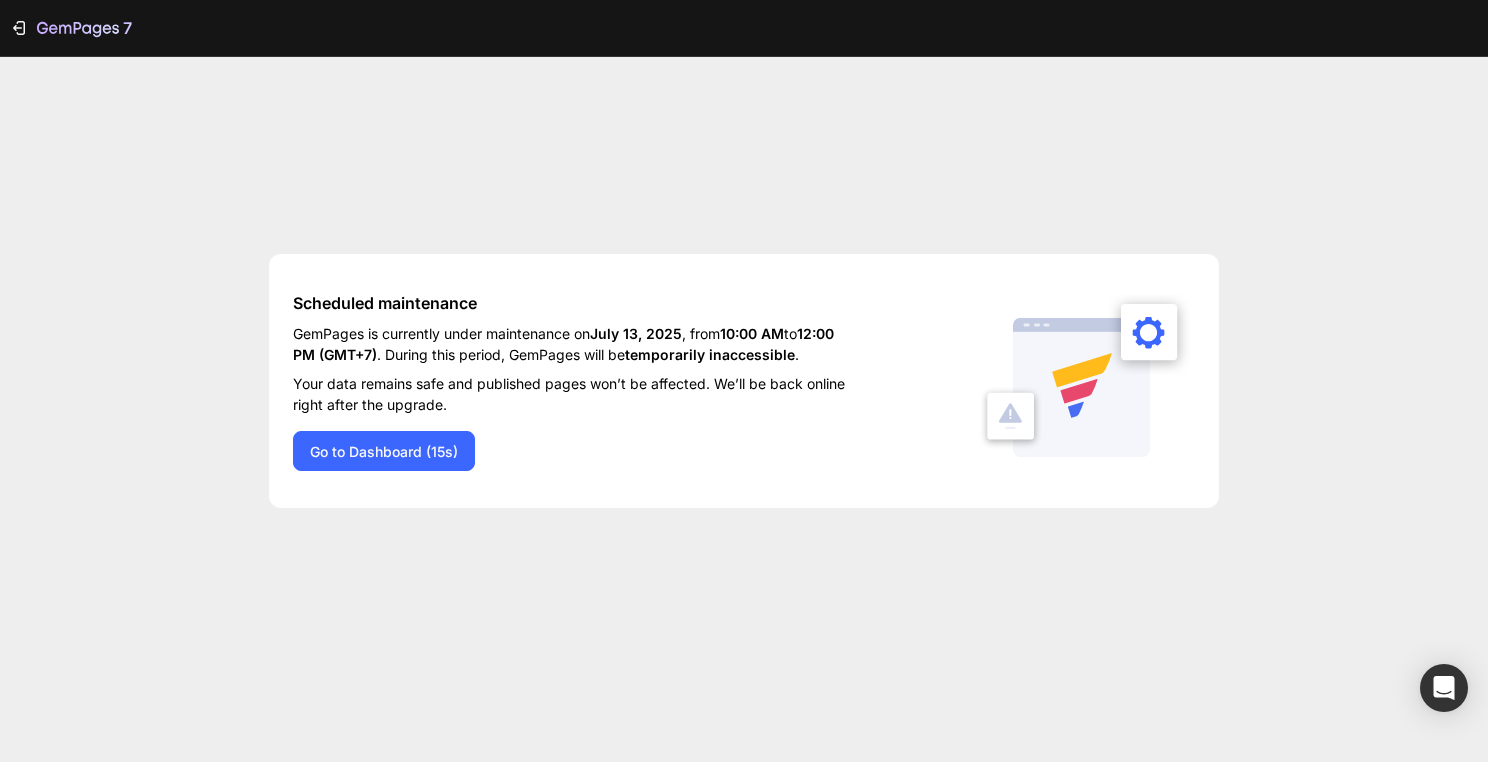 scroll, scrollTop: 0, scrollLeft: 0, axis: both 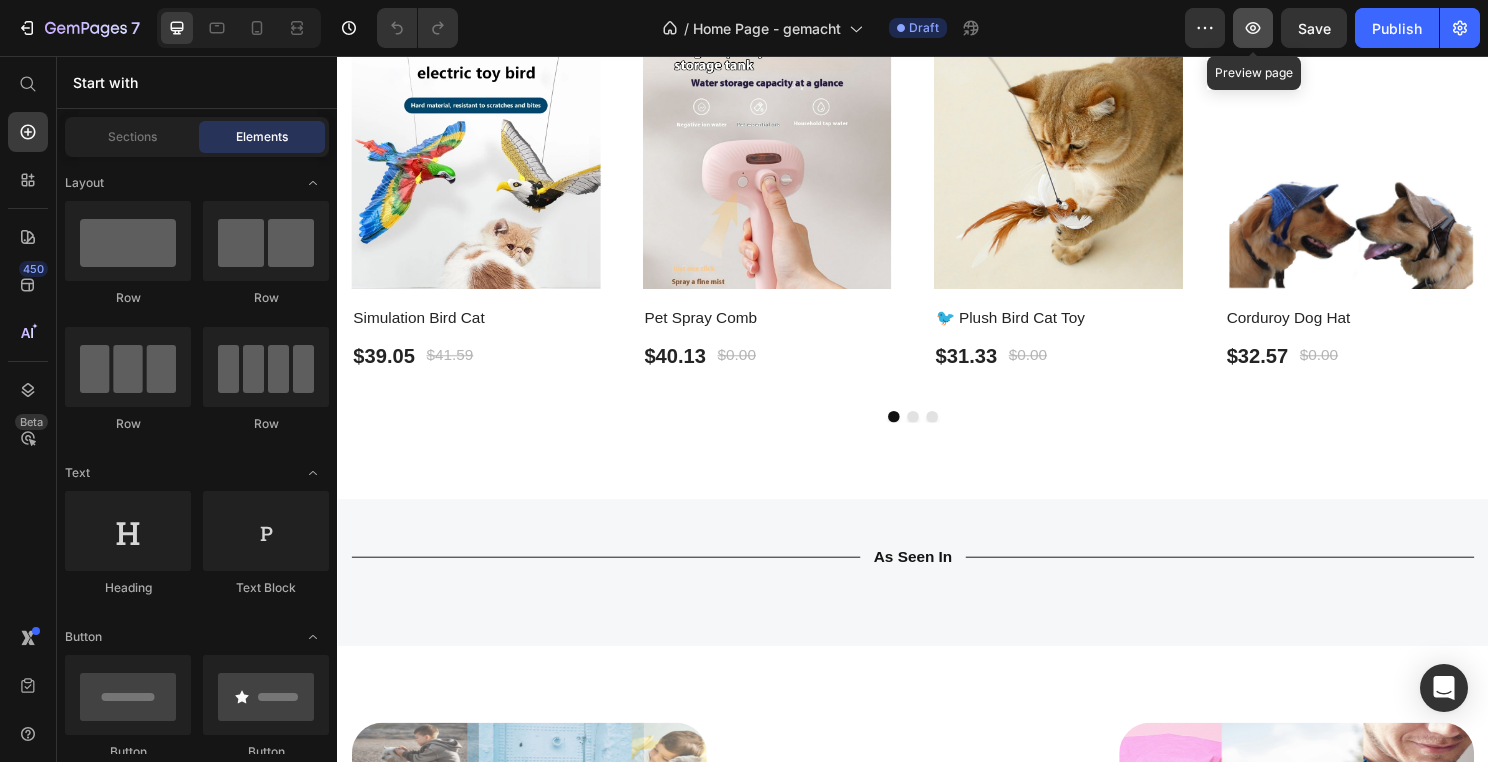 click 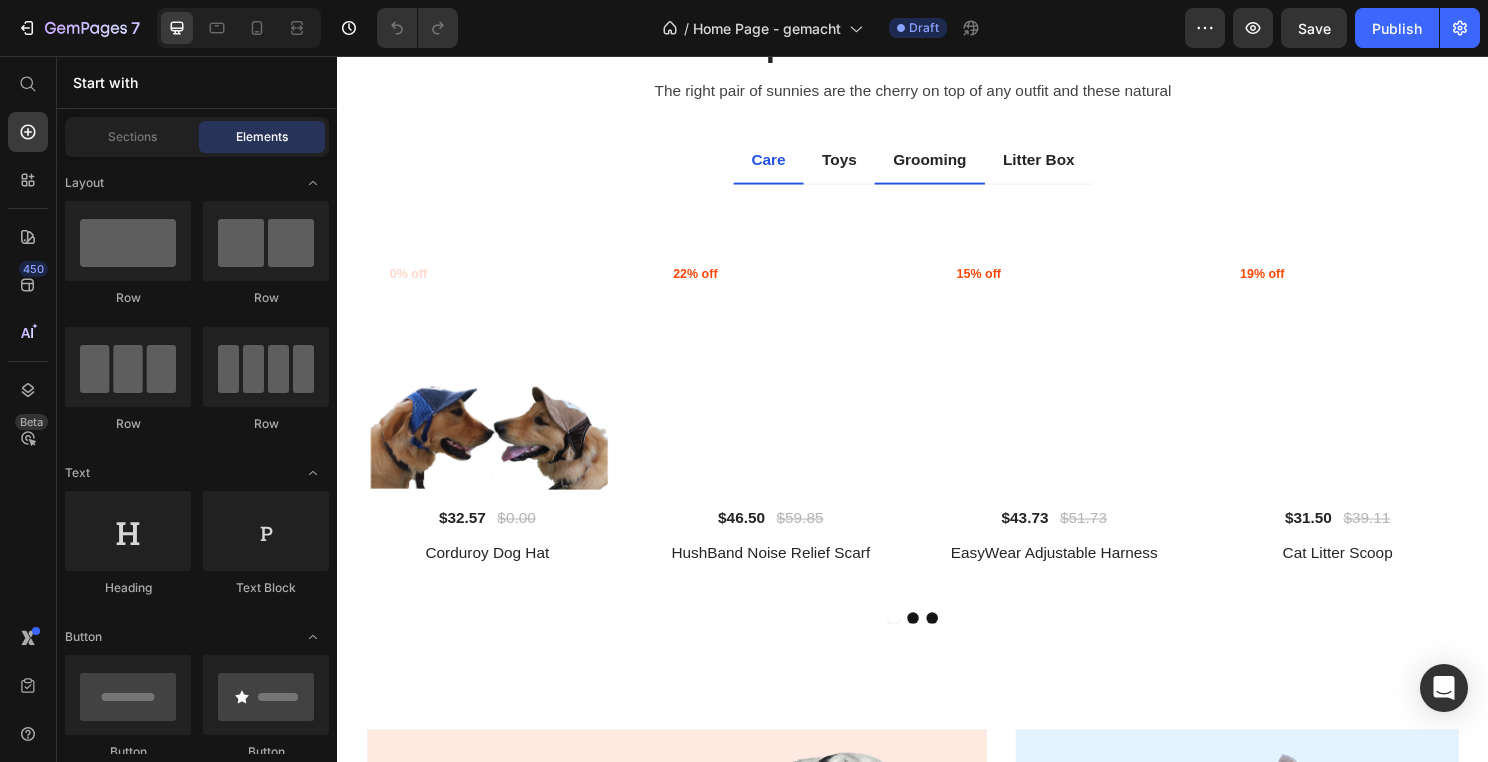 scroll, scrollTop: 783, scrollLeft: 0, axis: vertical 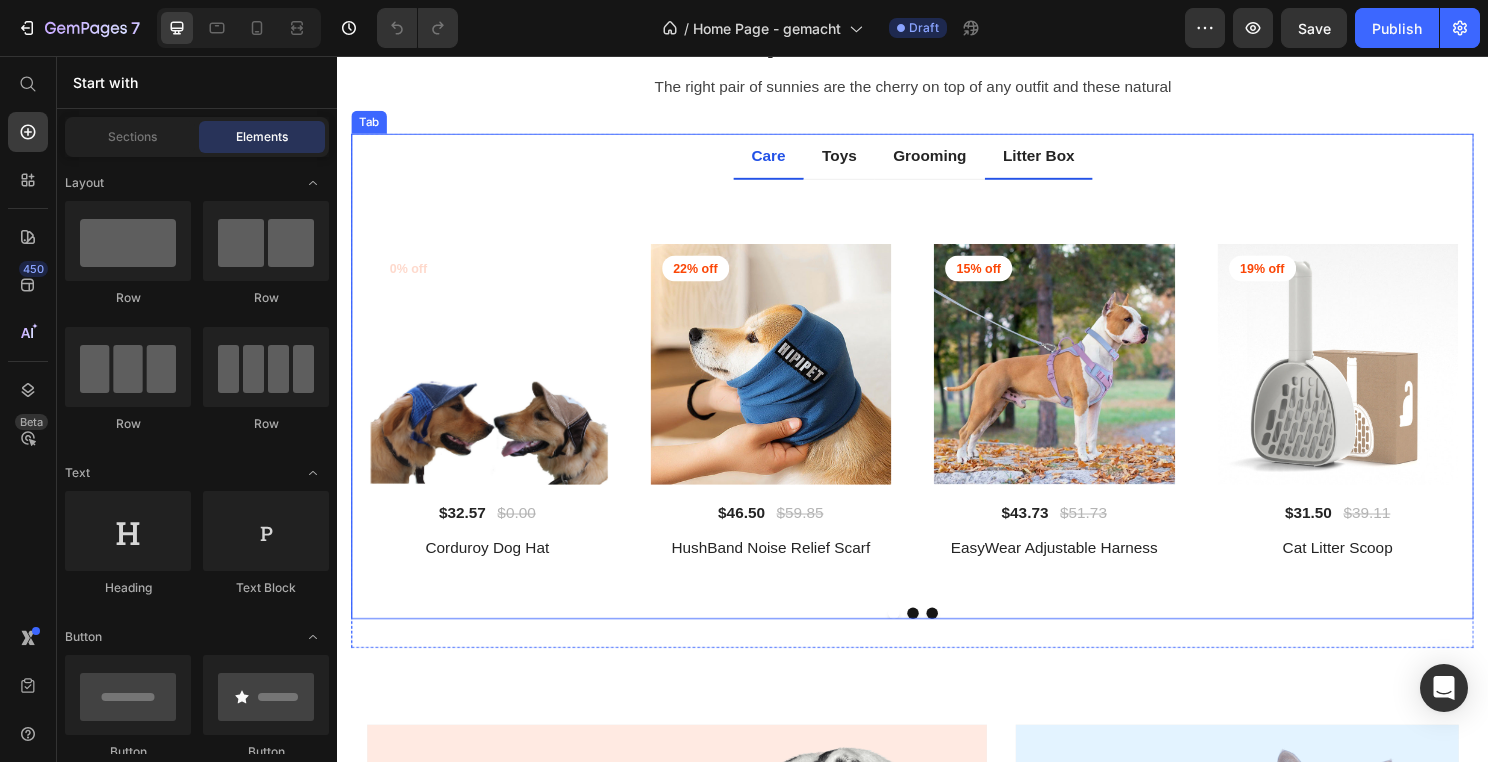 click on "Litter Box" at bounding box center [1068, 160] 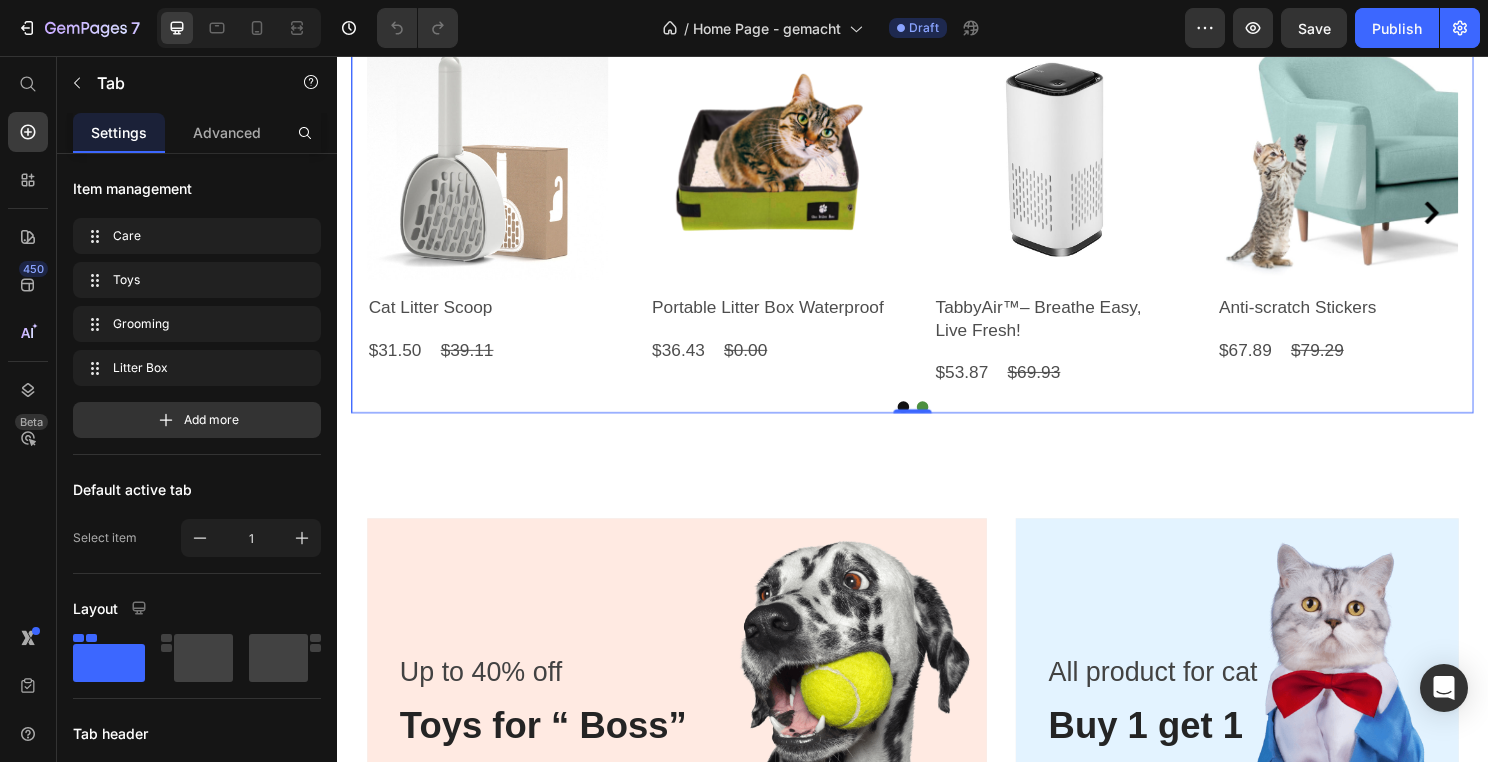 scroll, scrollTop: 957, scrollLeft: 0, axis: vertical 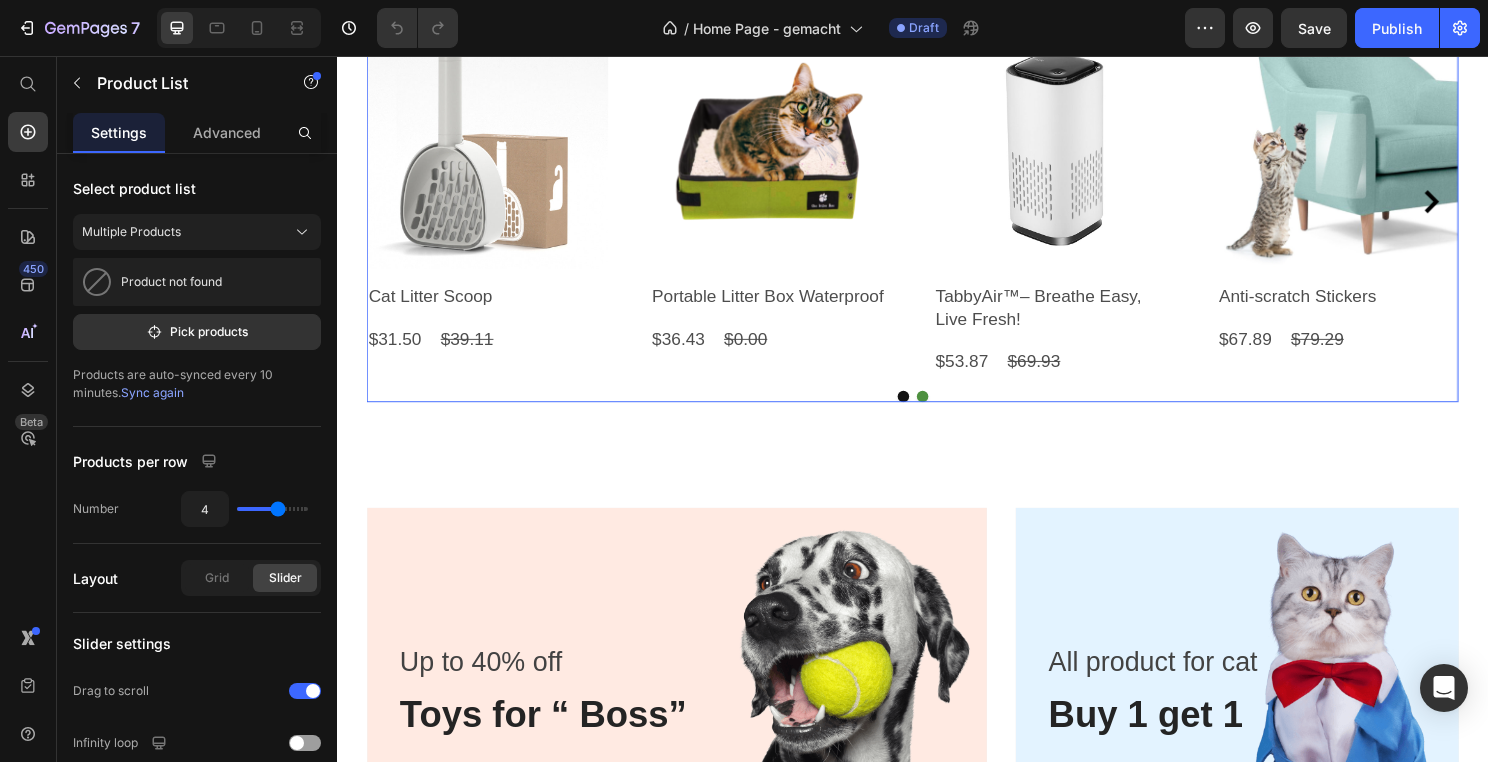 click 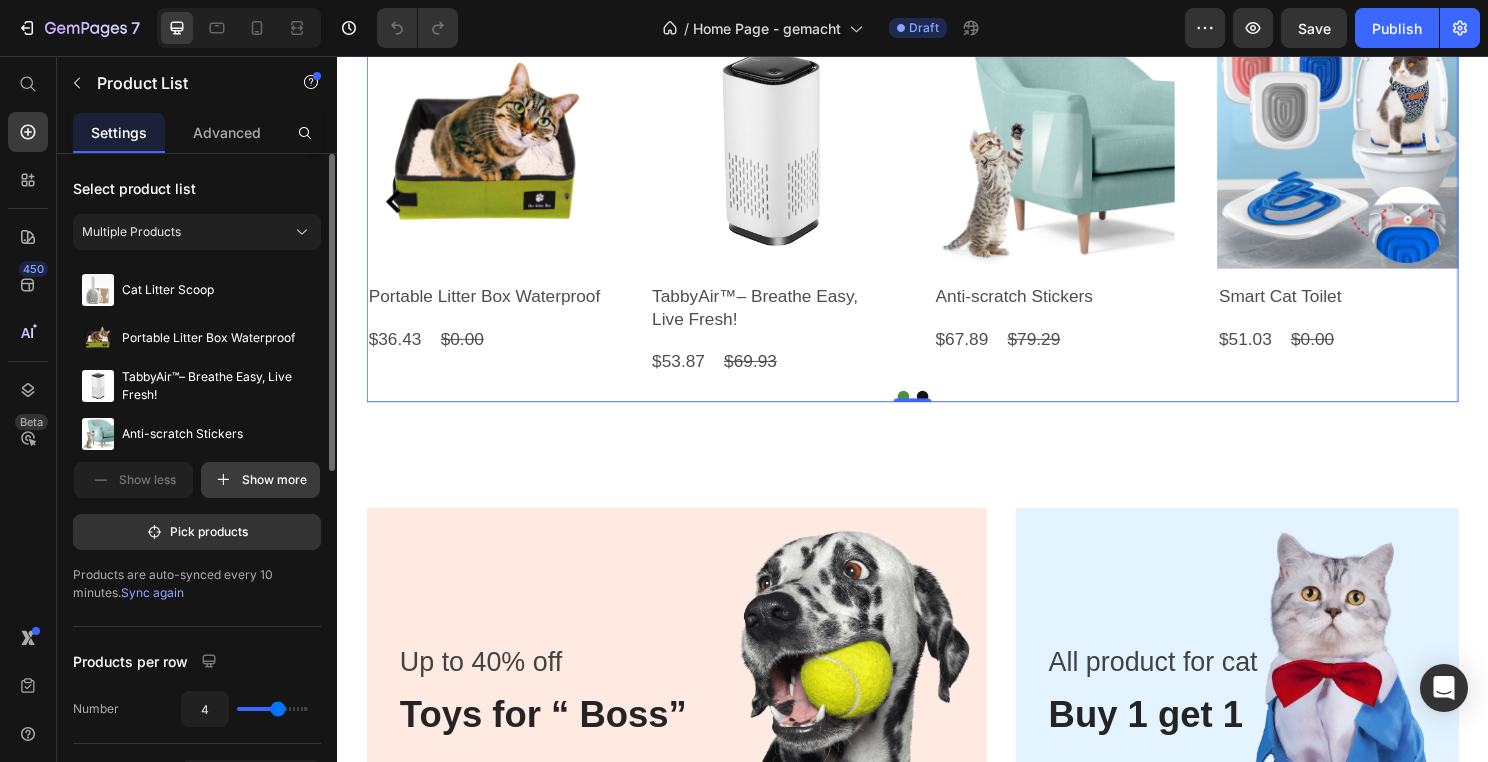 click on "Show more" at bounding box center (260, 480) 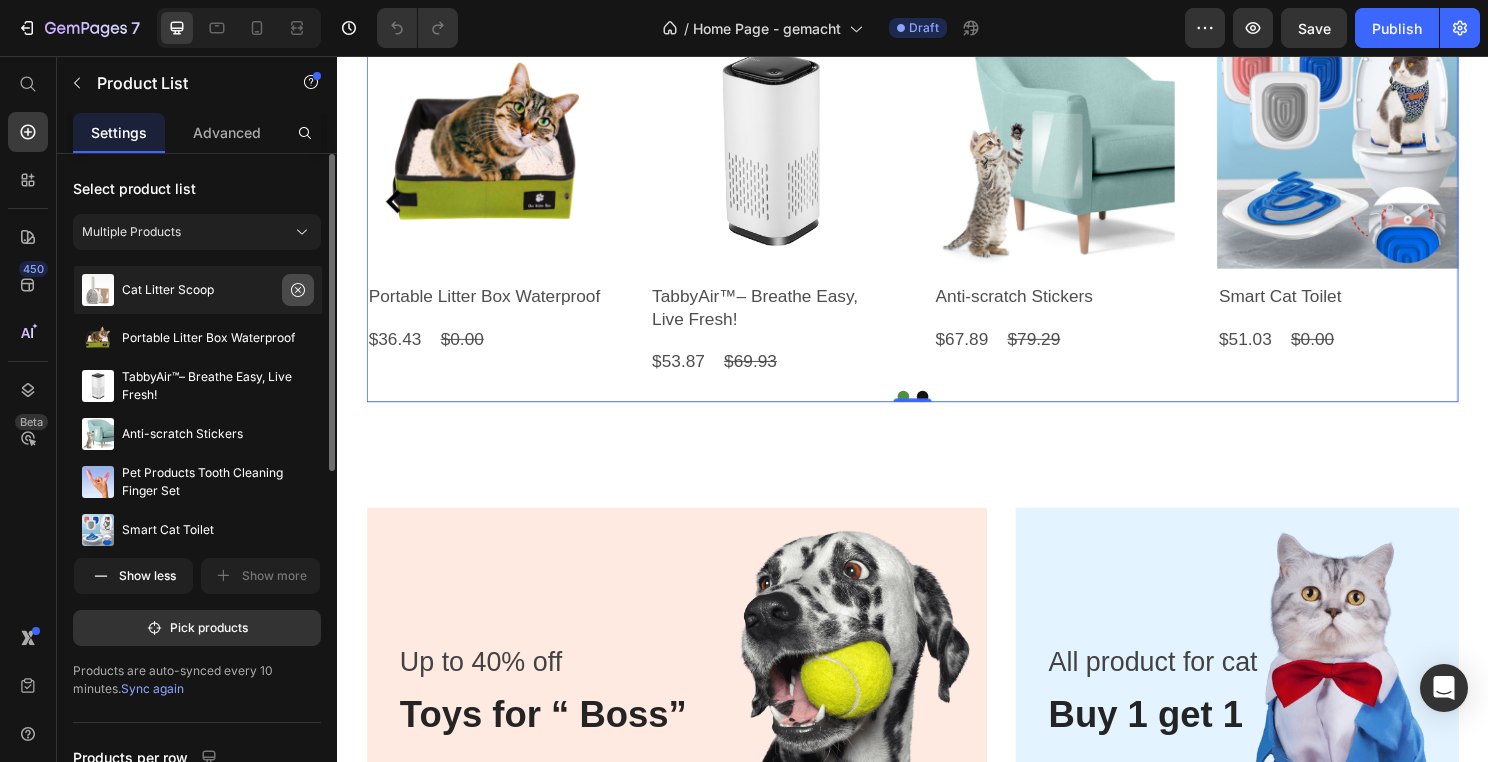 click 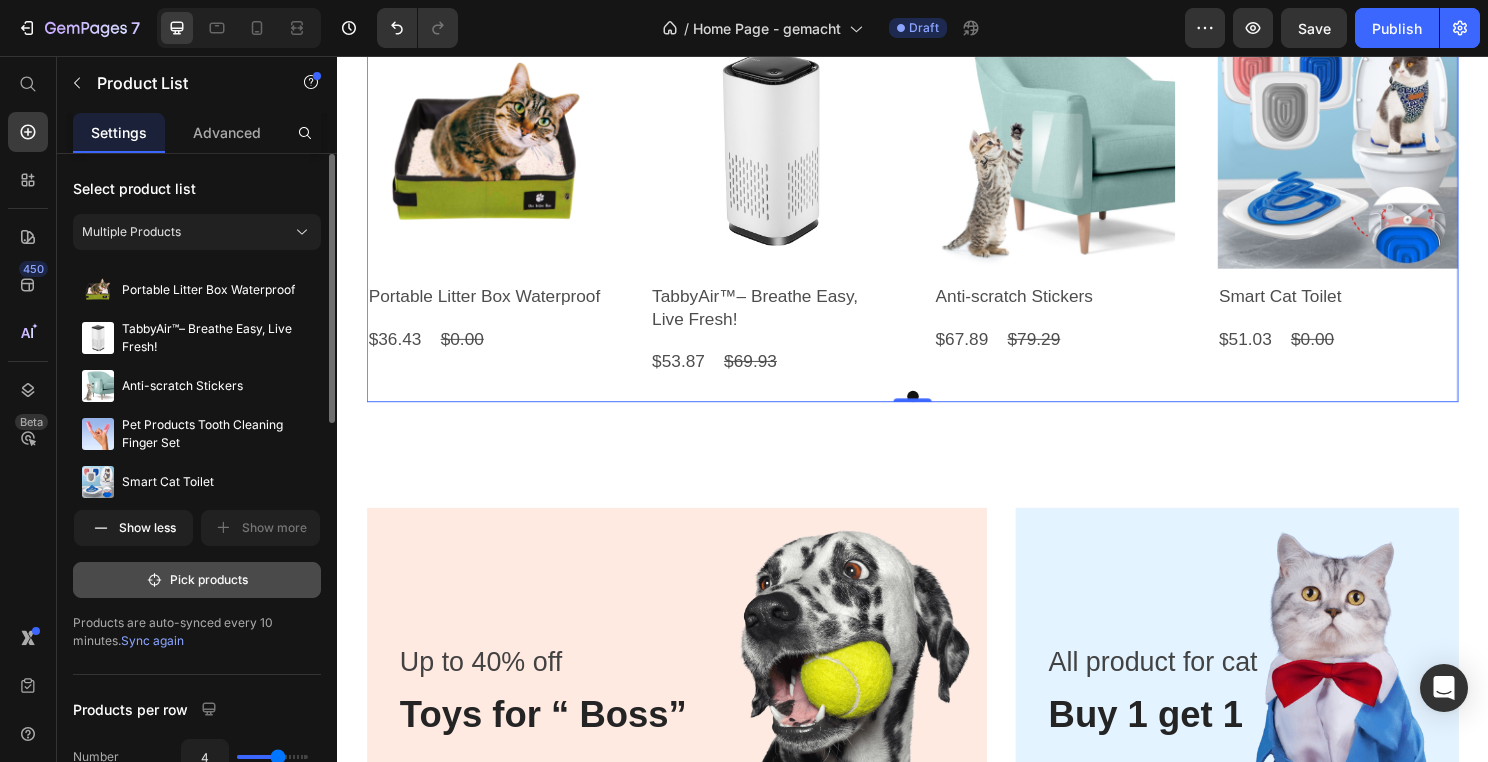 click on "Pick products" at bounding box center [197, 580] 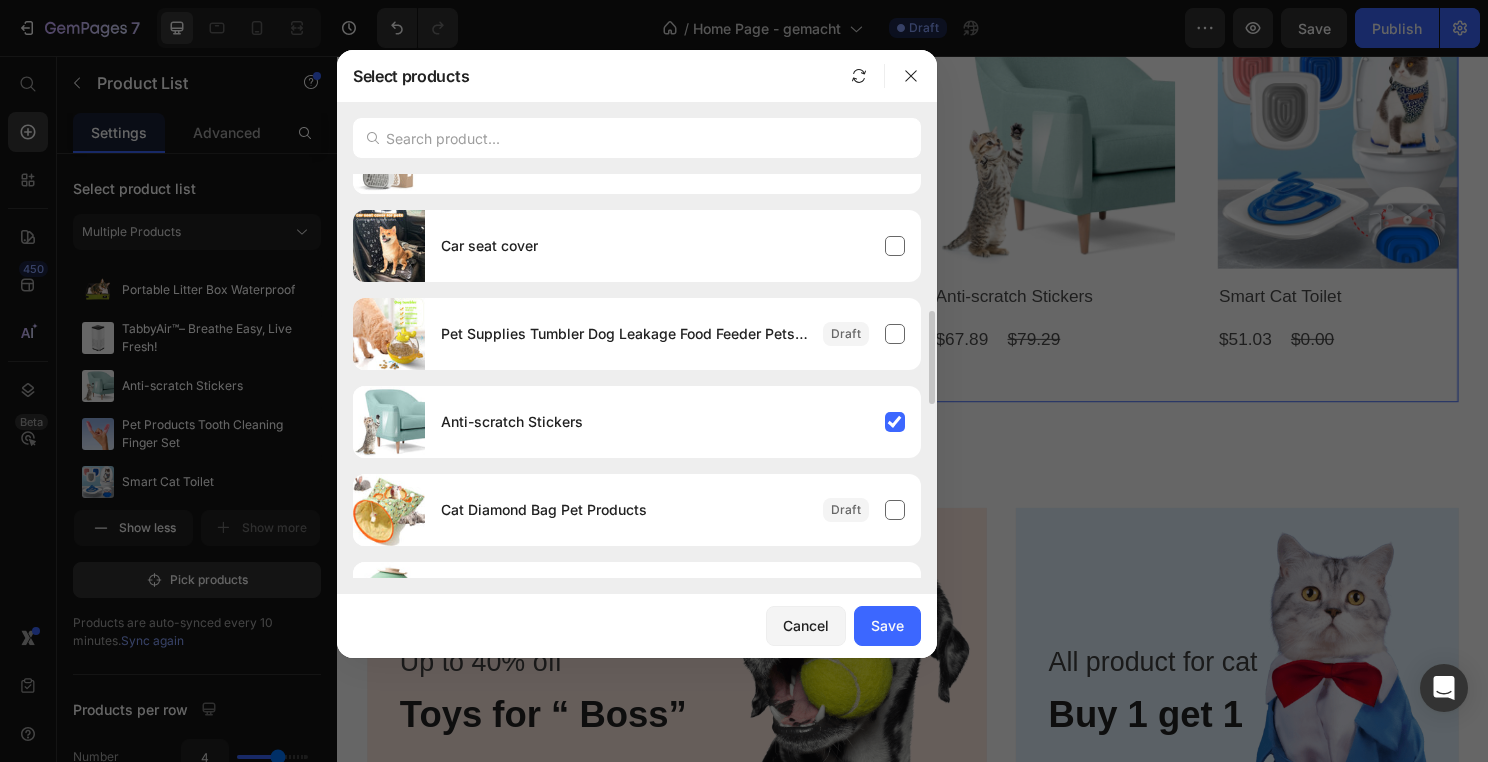 scroll, scrollTop: 585, scrollLeft: 0, axis: vertical 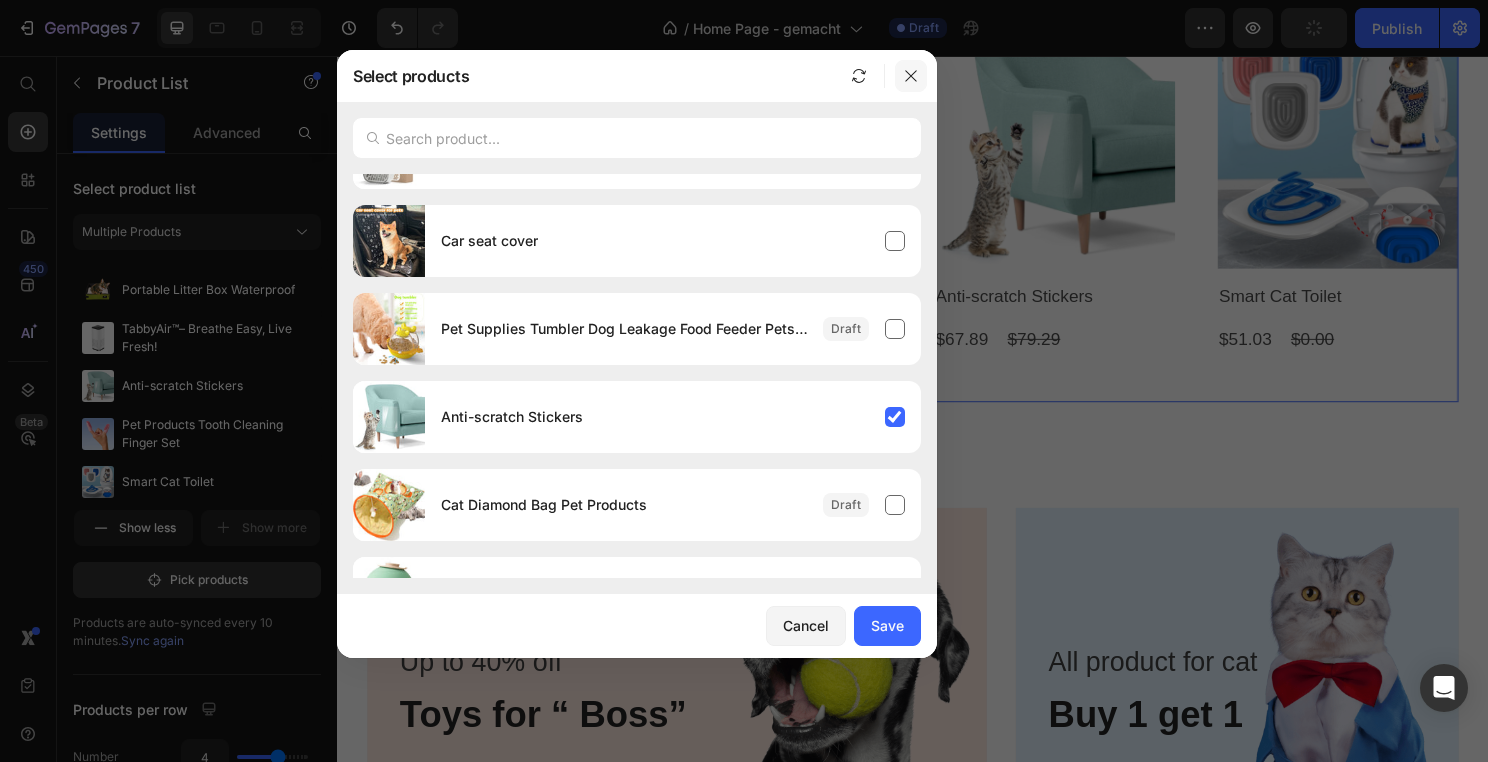 click 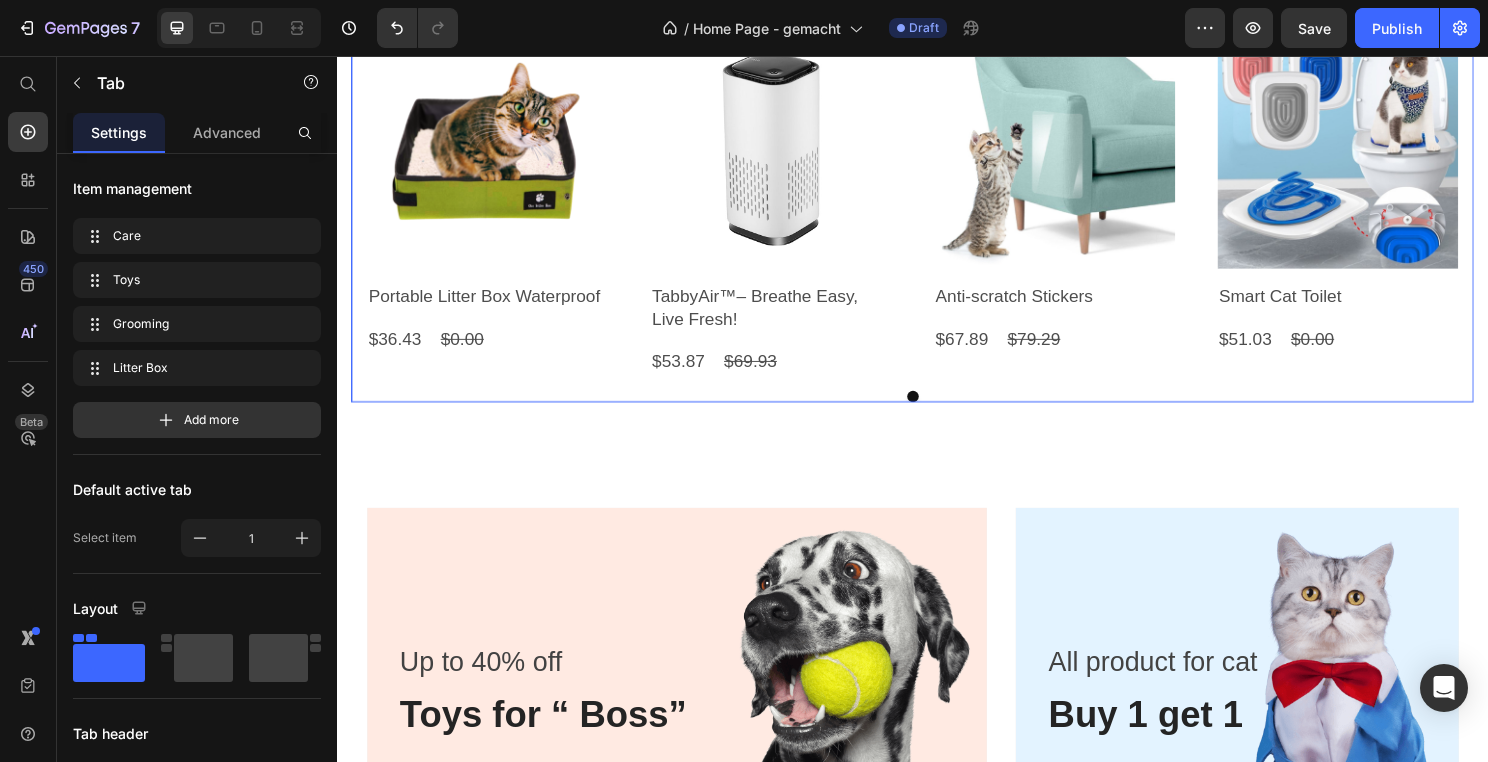 click on "Grooming" at bounding box center [954, -14] 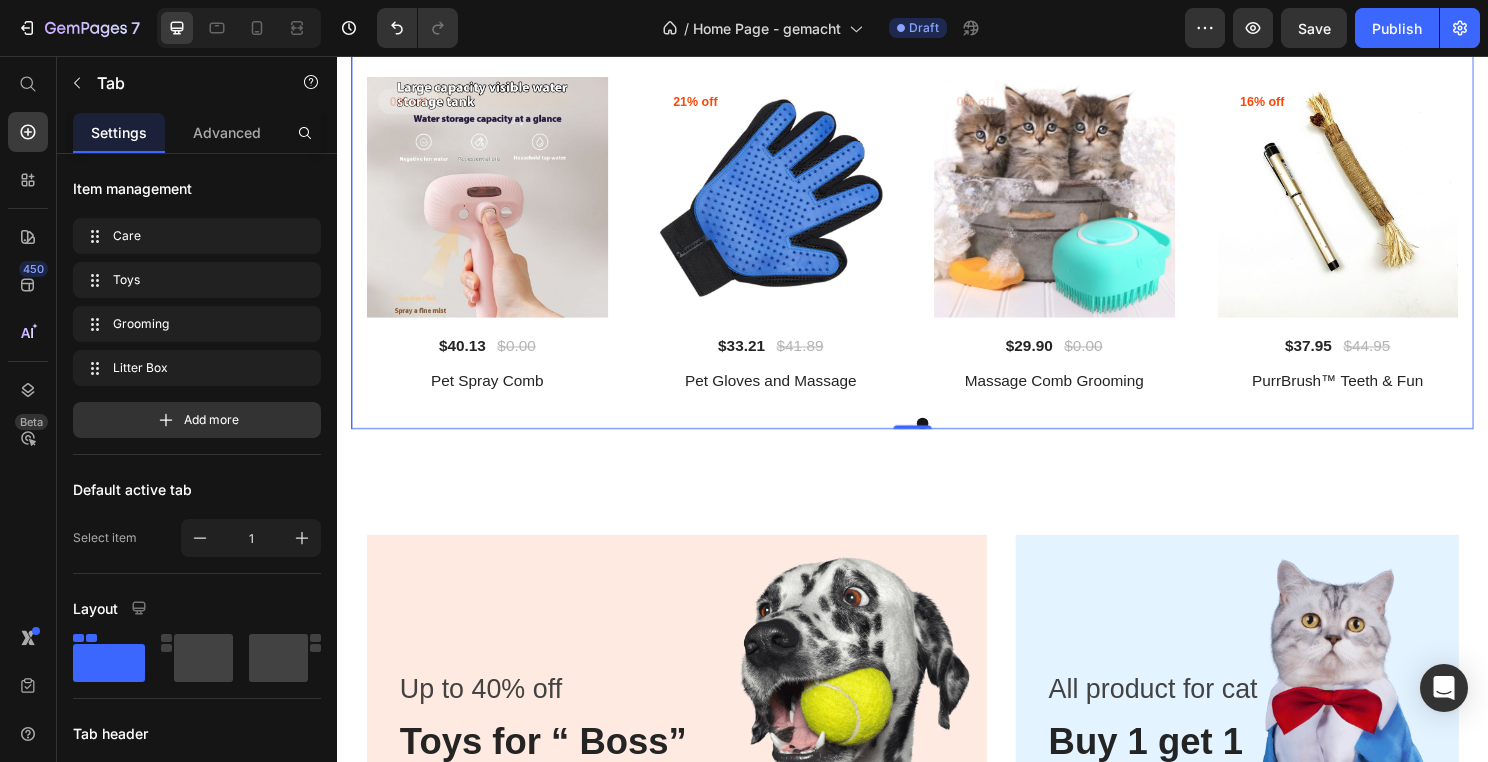 click on "Toys" at bounding box center (860, -13) 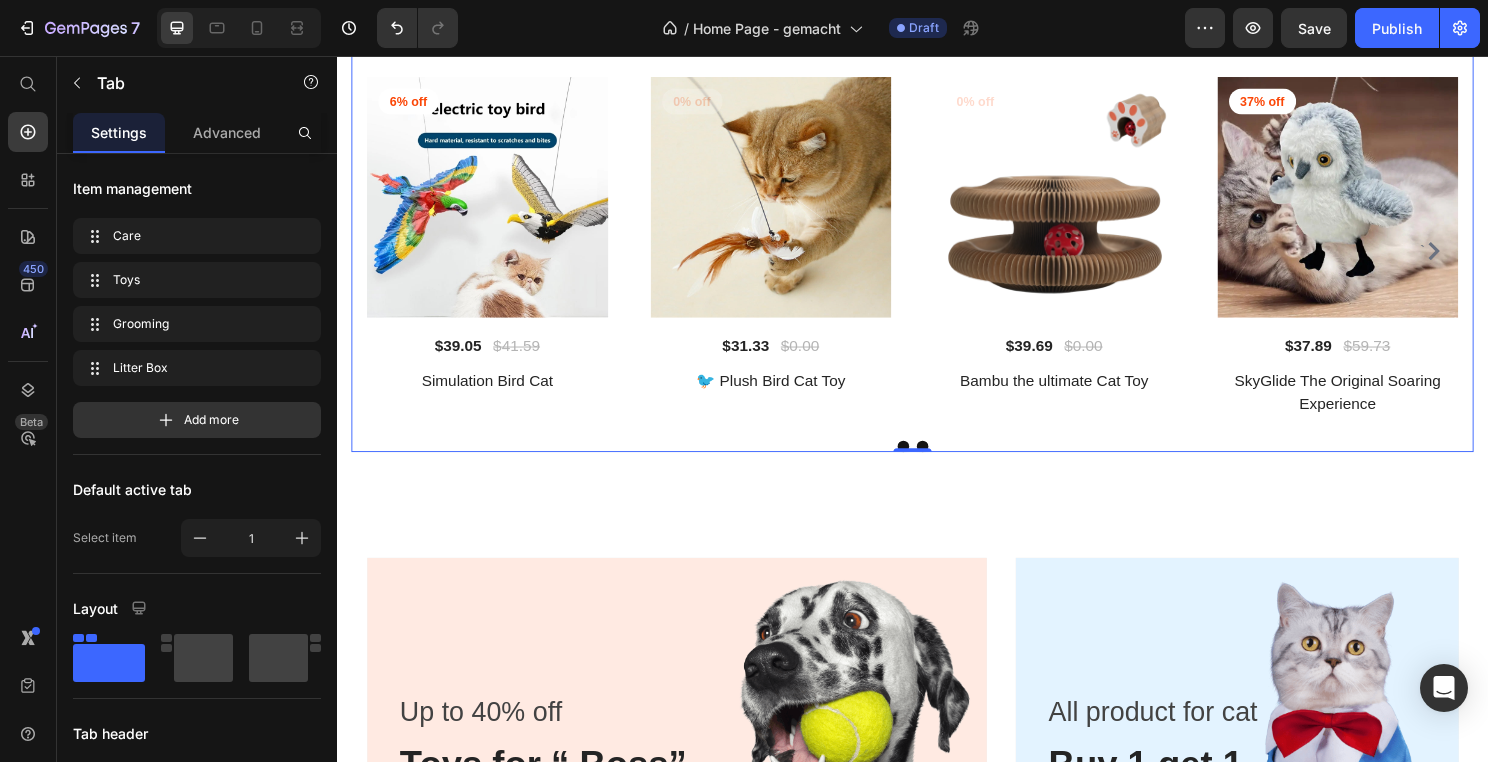 click on "Toys" at bounding box center (860, -14) 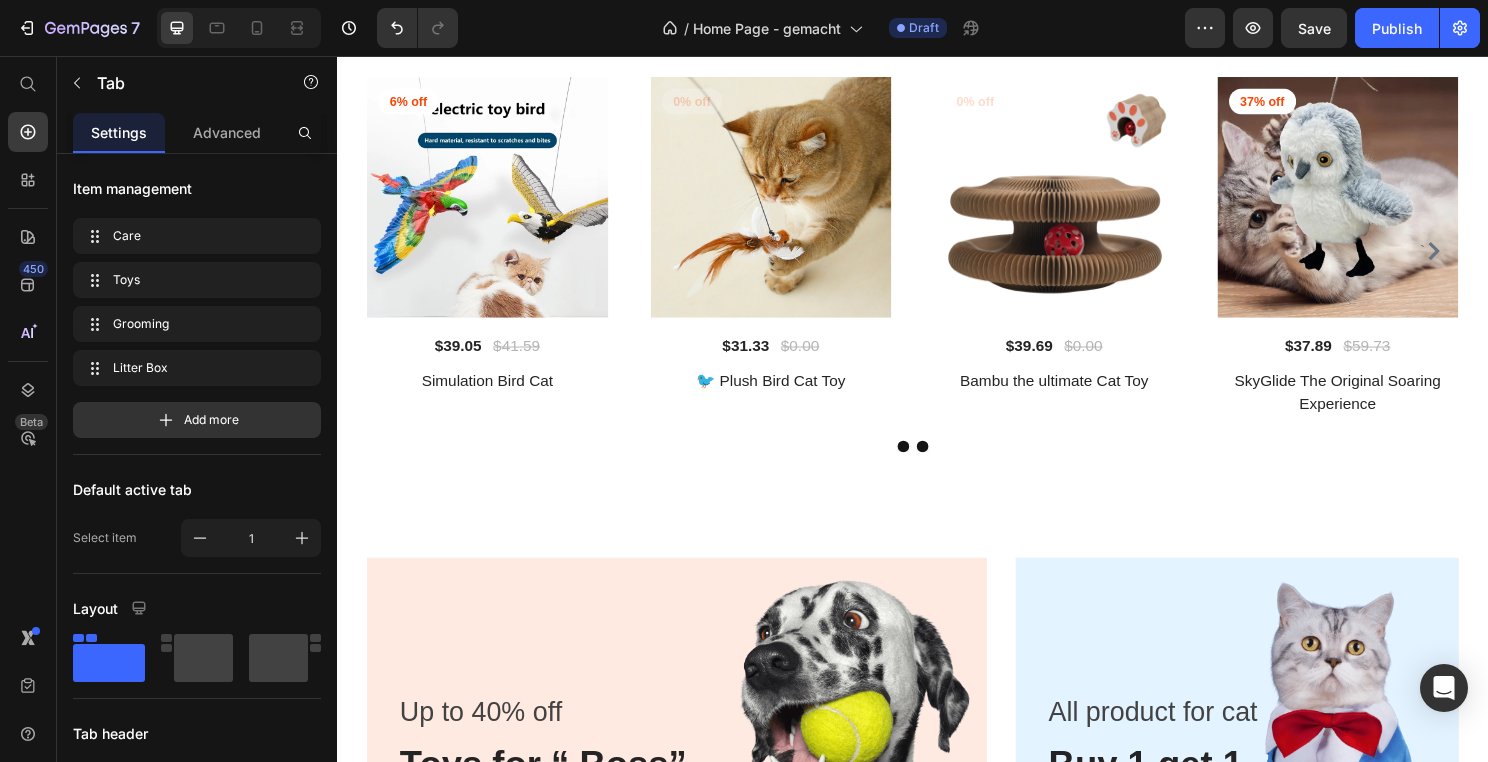 click on "Care" at bounding box center [787, -14] 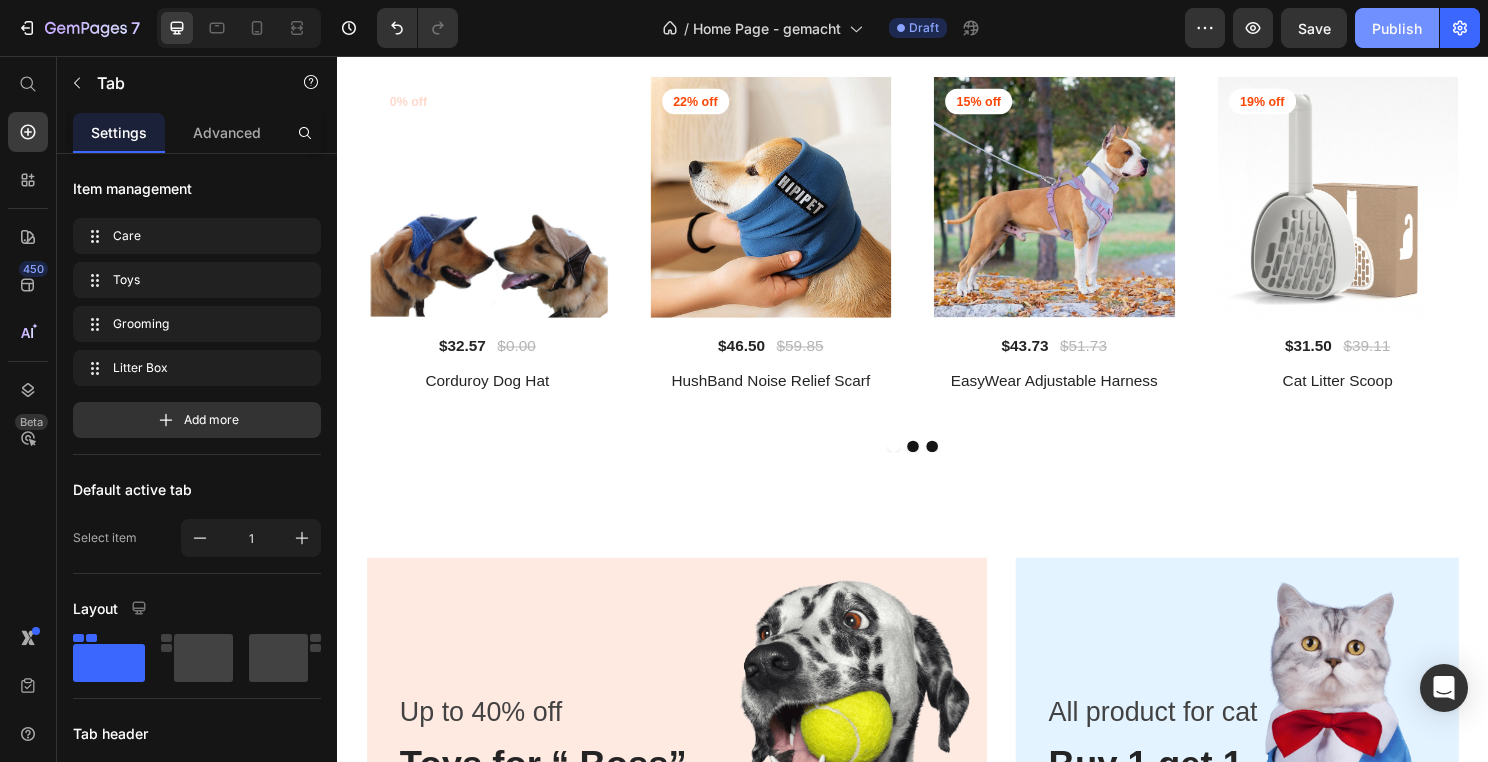 click on "Publish" at bounding box center [1397, 28] 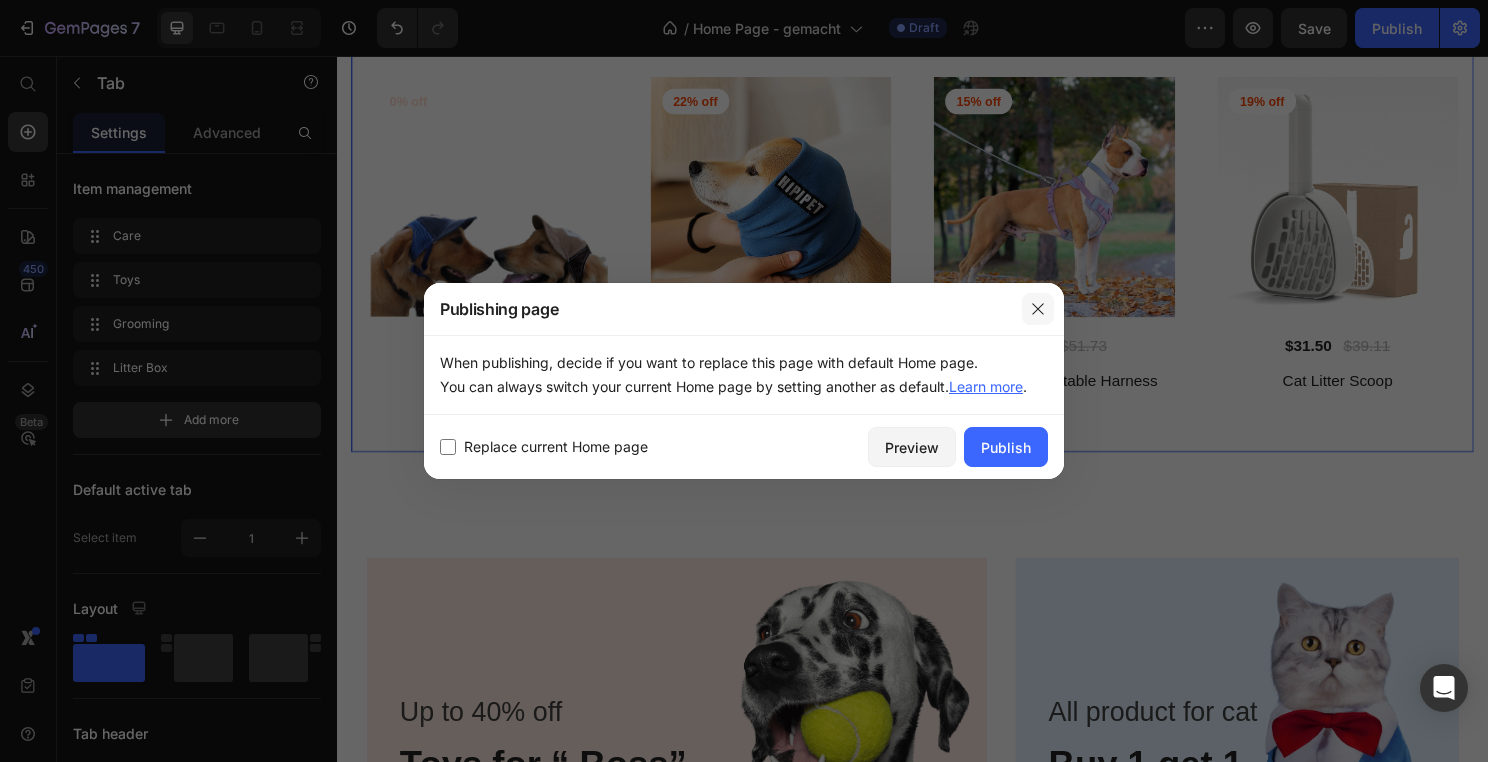 click 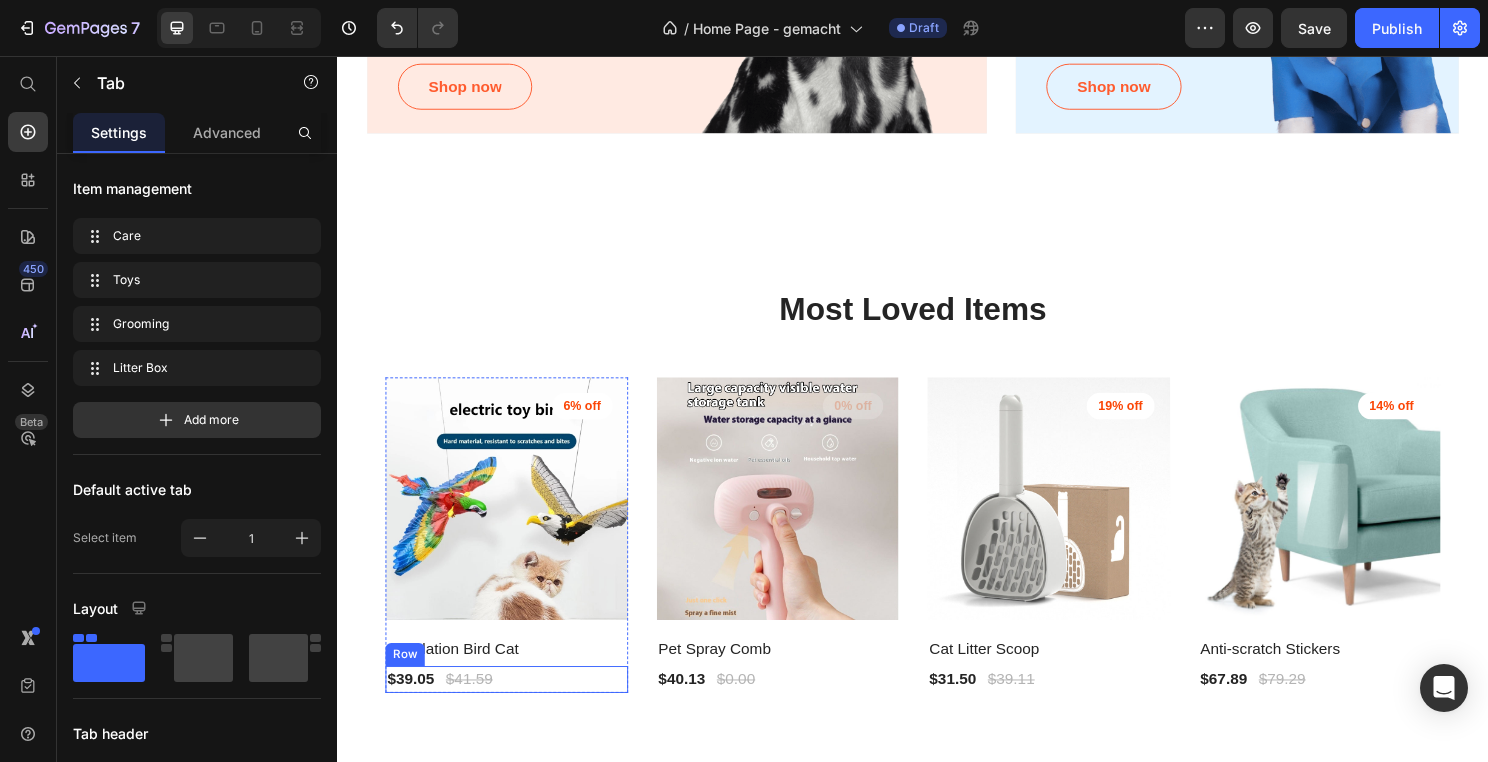 scroll, scrollTop: 2117, scrollLeft: 0, axis: vertical 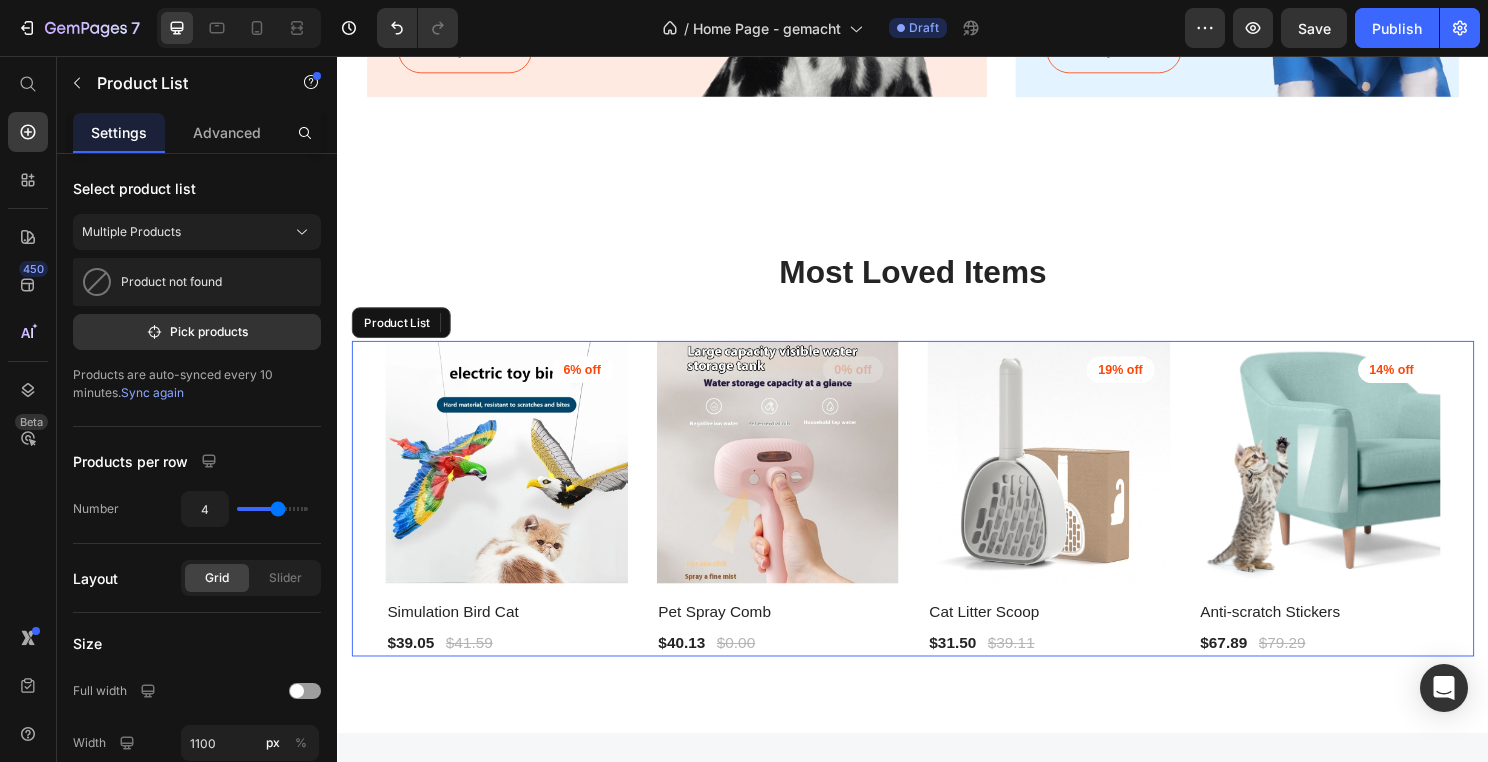 click on "(P) Images 6% off Product Badge Row Simulation Bird Cat (P) Title $39.05 (P) Price $41.59 (P) Price Row Row (P) Images 0% off Product Badge Row Pet Spray Comb (P) Title $40.13 (P) Price $0.00 (P) Price Row Row (P) Images 19% off Product Badge Row Cat Litter Scoop (P) Title $31.50 (P) Price $39.11 (P) Price Row Row (P) Images 14% off Product Badge Row Anti-scratch Stickers (P) Title $67.89 (P) Price $79.29 (P) Price Row Row" at bounding box center (937, 517) 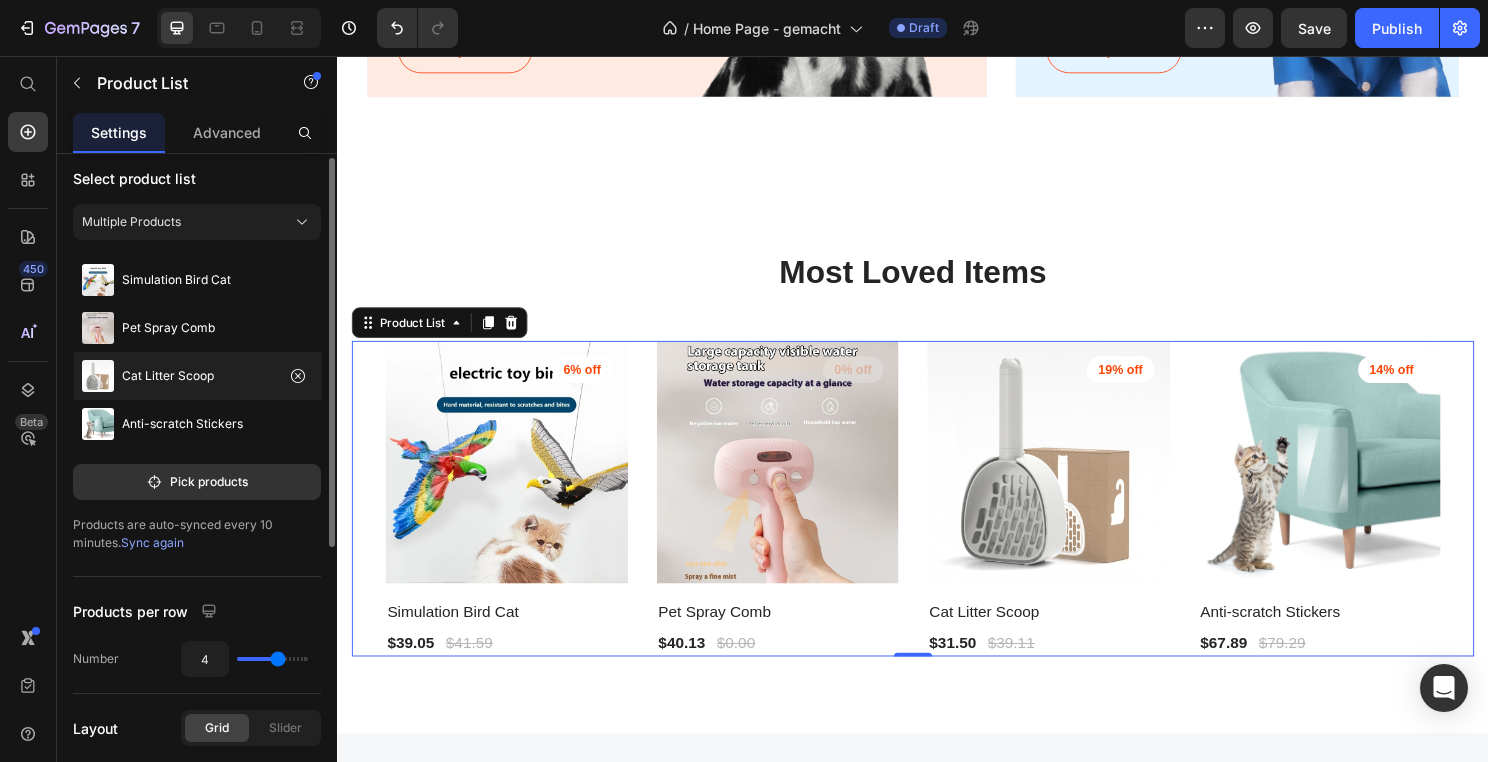 scroll, scrollTop: 9, scrollLeft: 0, axis: vertical 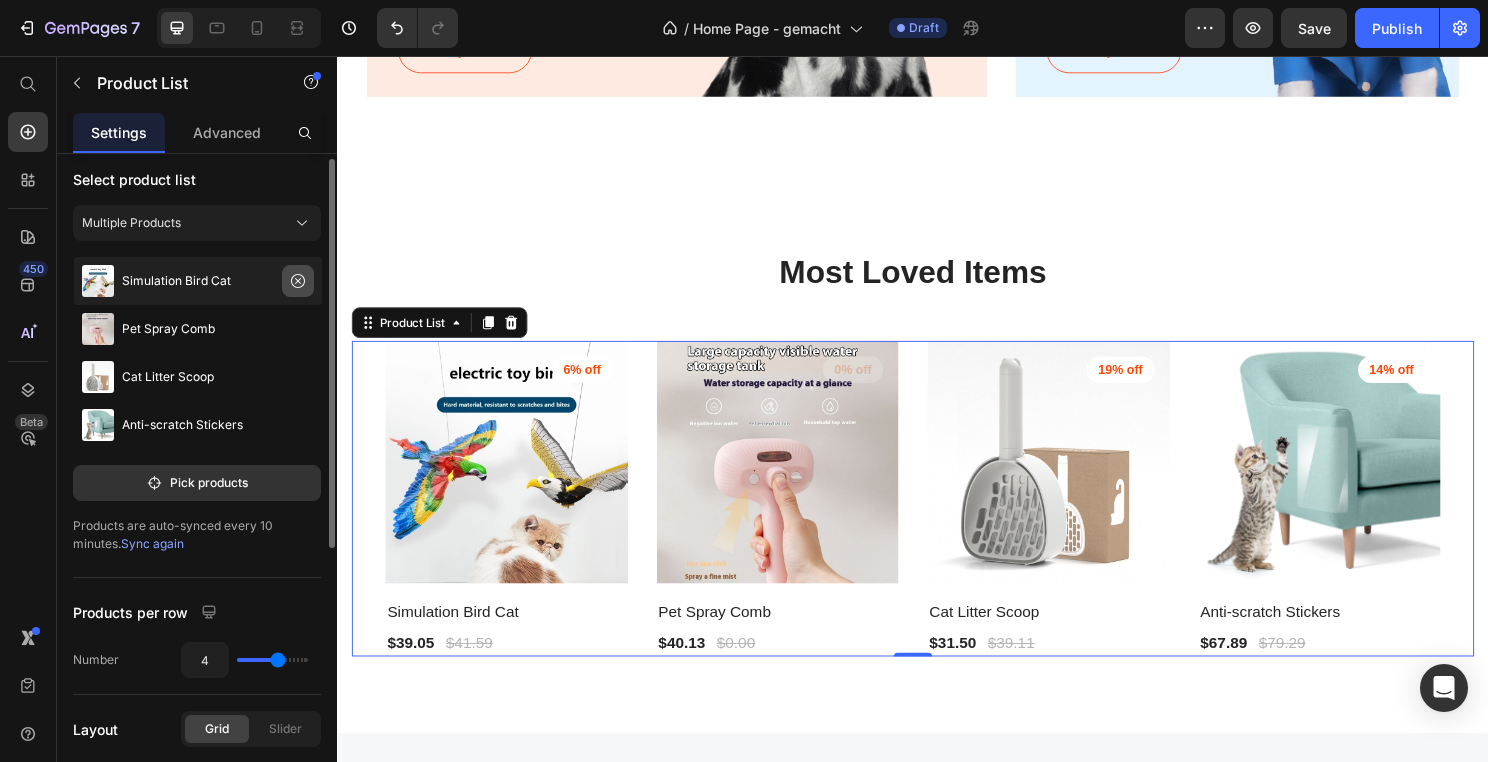 click 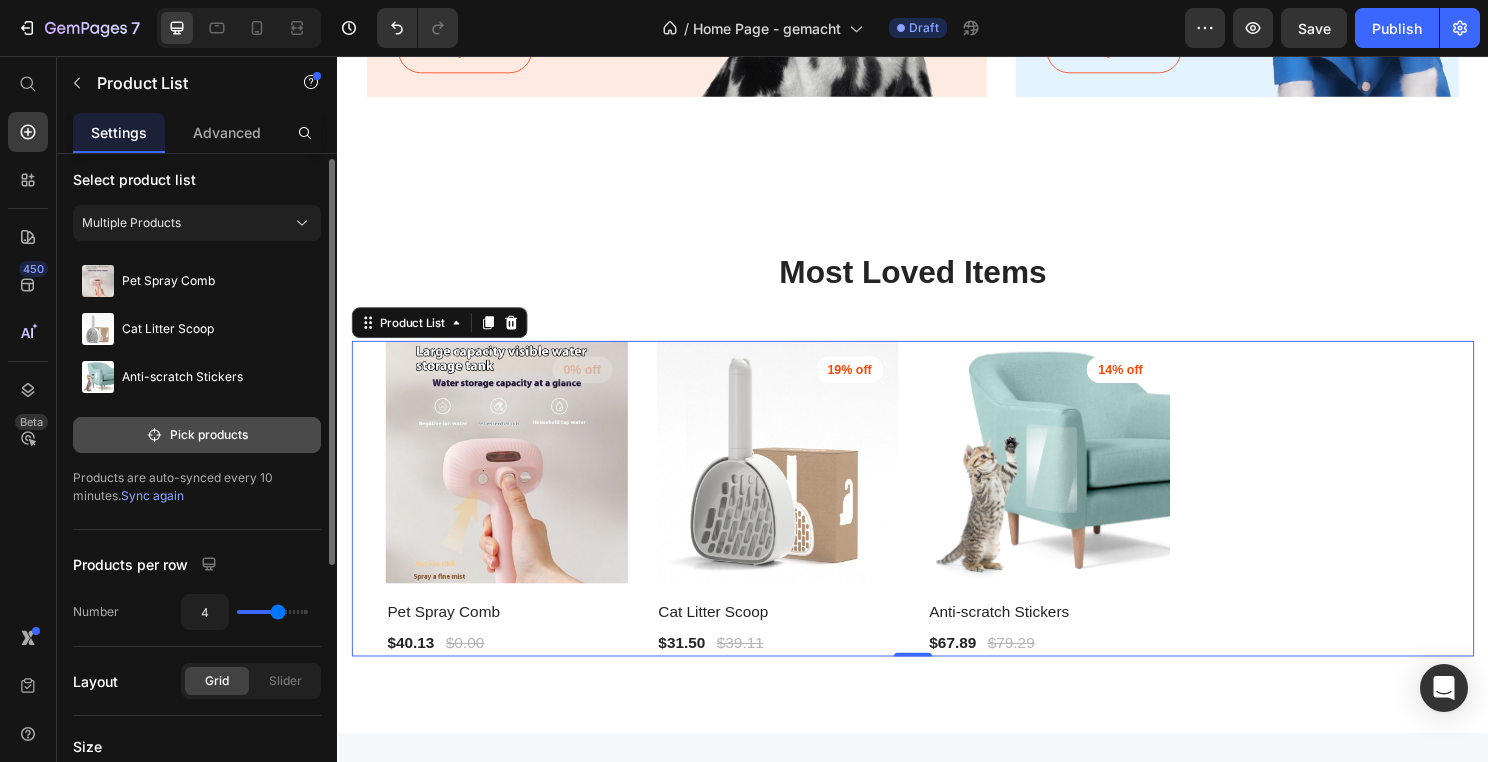 click on "Pick products" at bounding box center (197, 435) 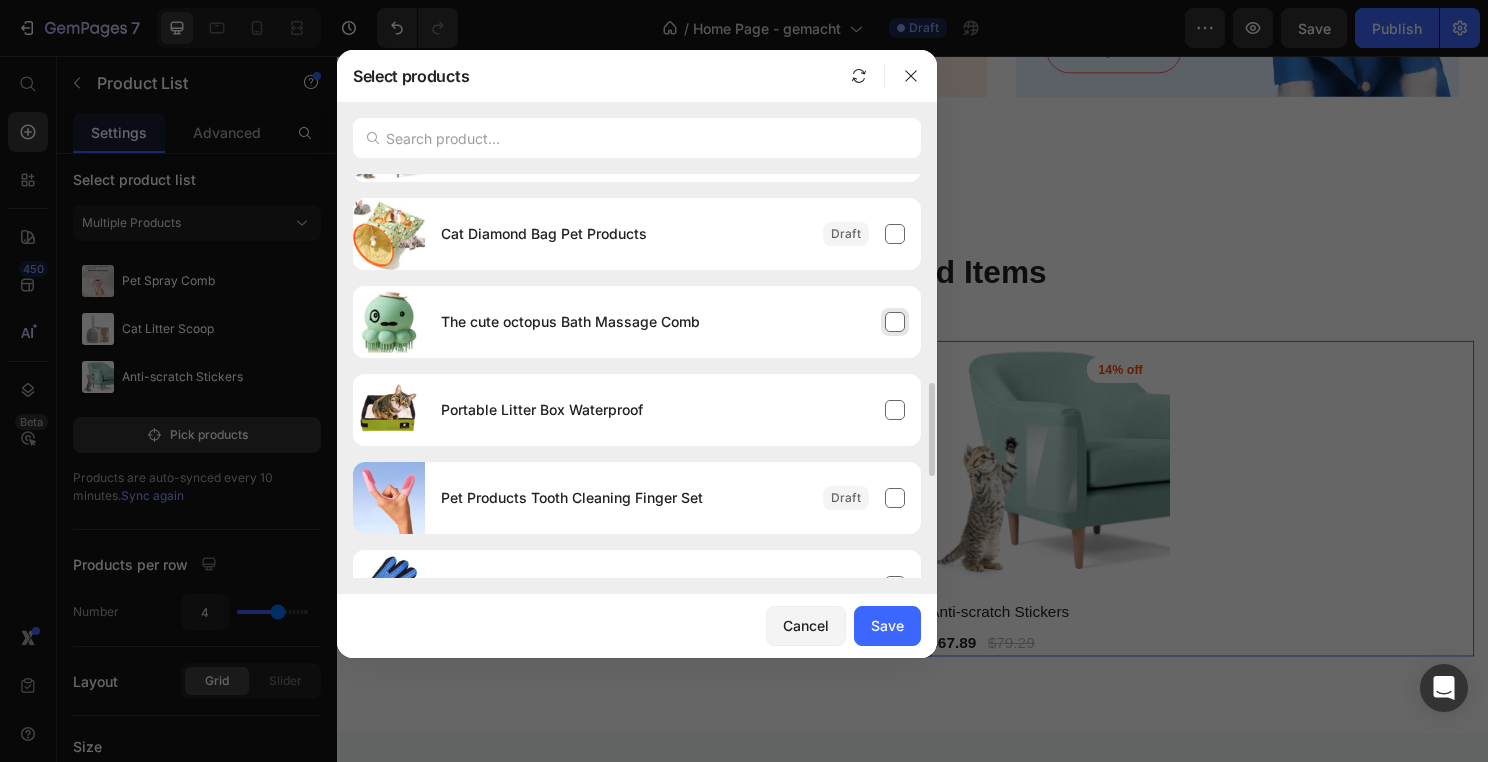 scroll, scrollTop: 866, scrollLeft: 0, axis: vertical 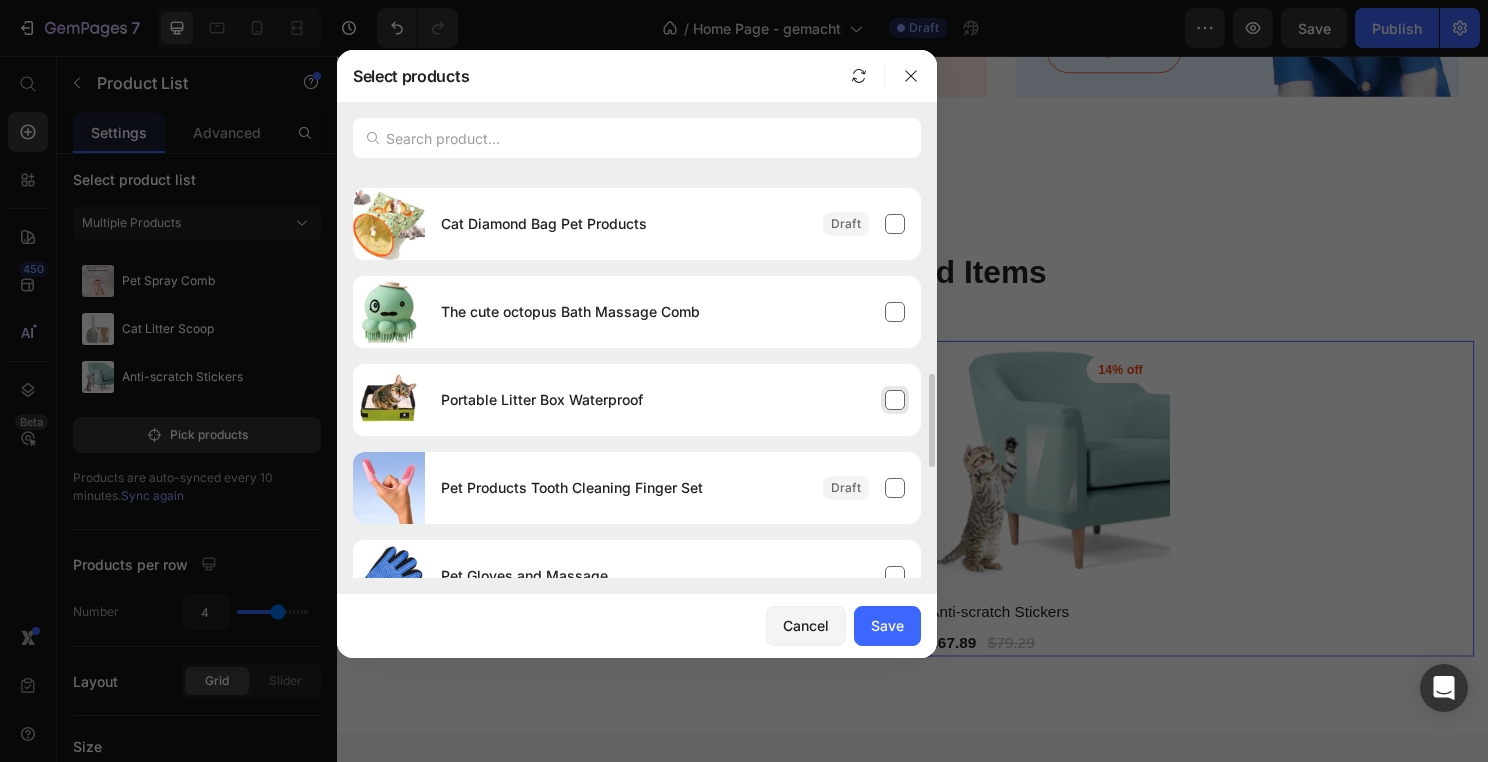 click on "Portable Litter Box Waterproof" at bounding box center [673, 400] 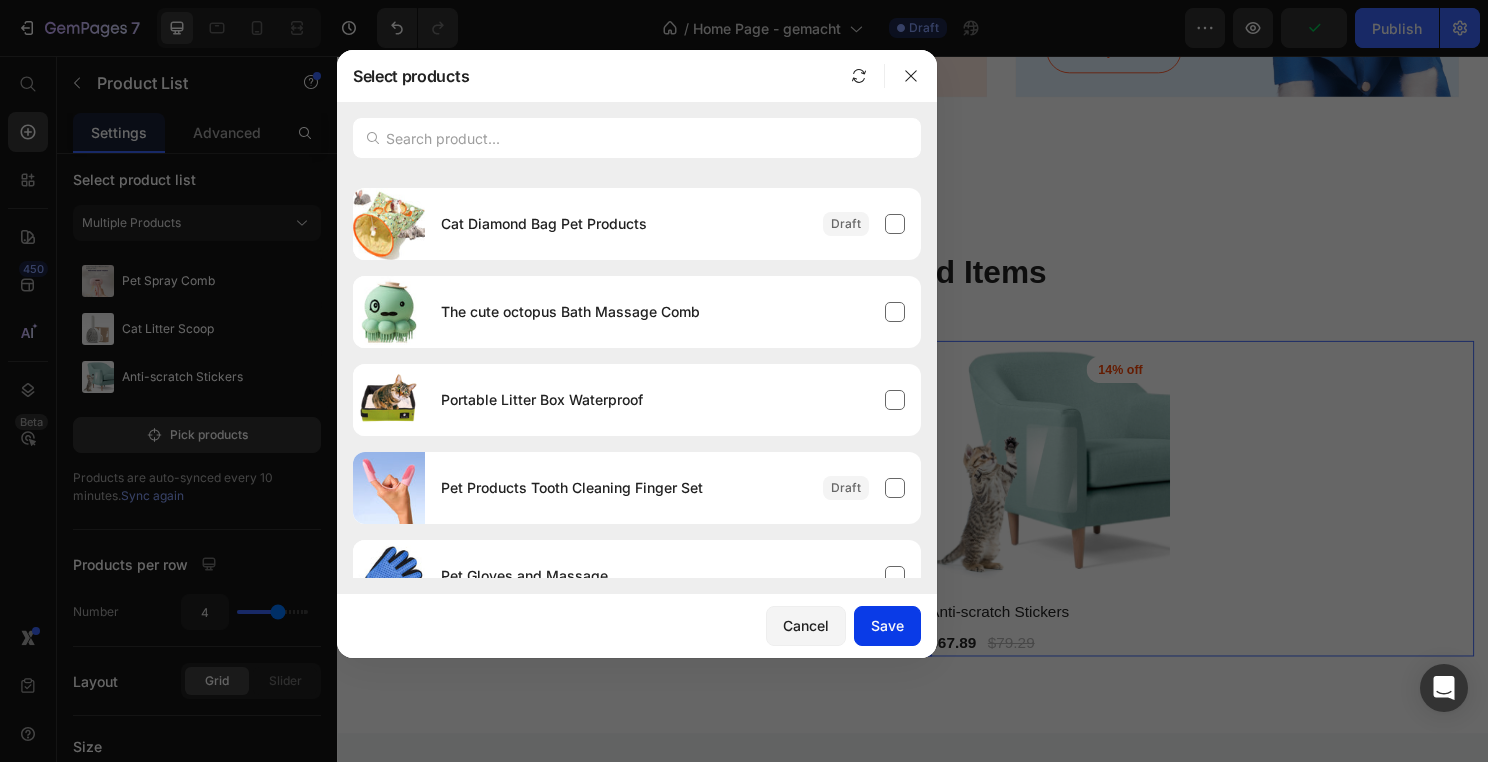 click on "Save" 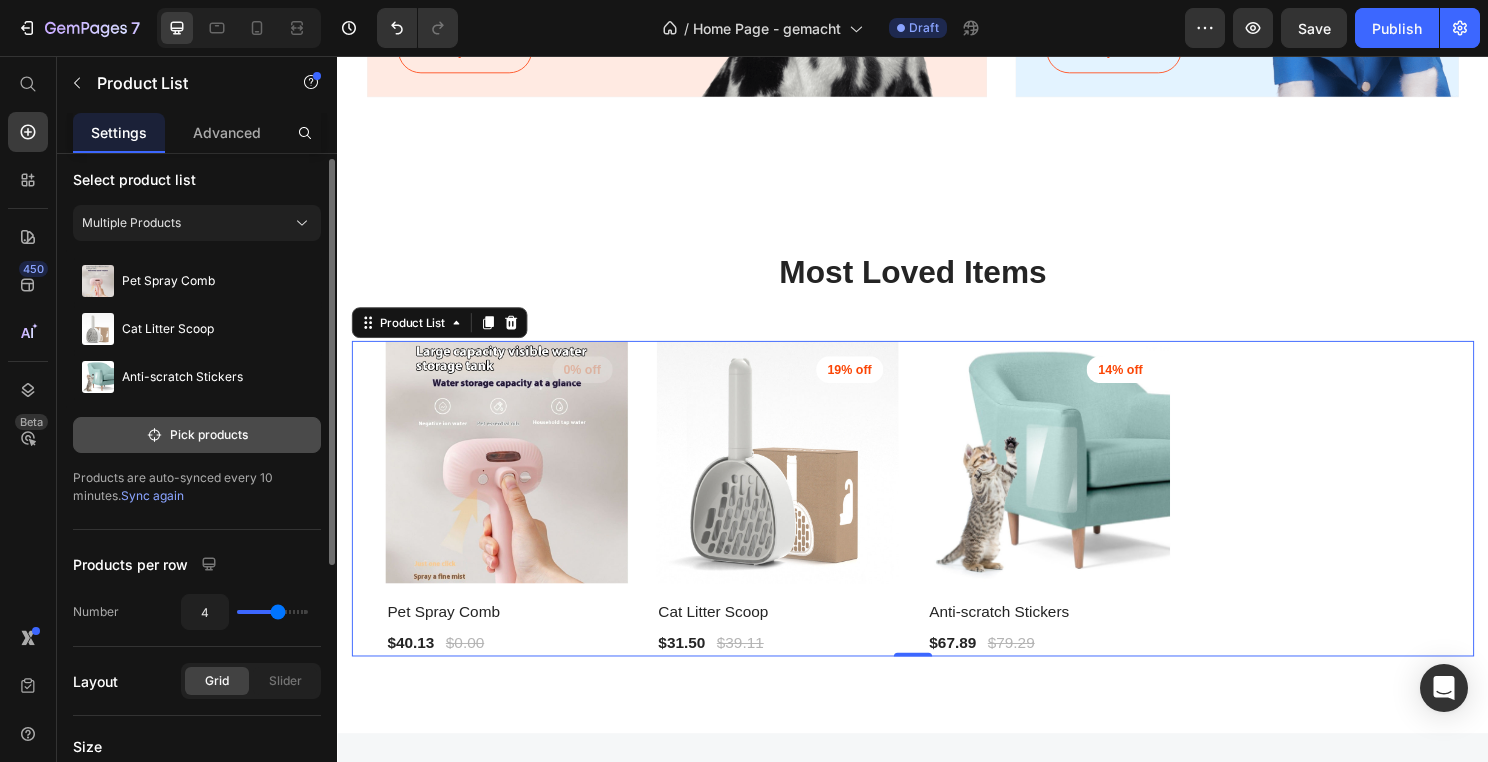 click on "Pick products" at bounding box center [197, 435] 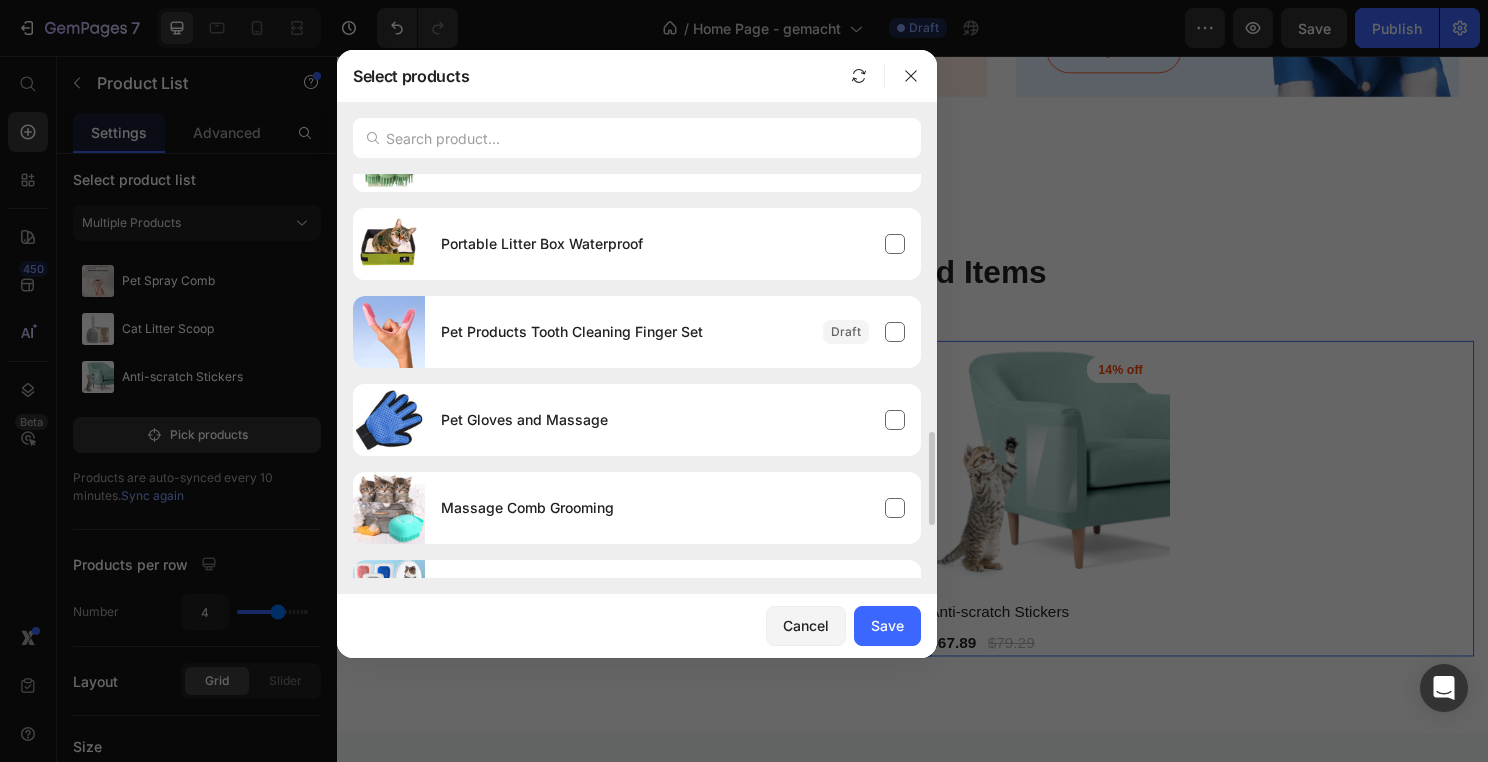 scroll, scrollTop: 1039, scrollLeft: 0, axis: vertical 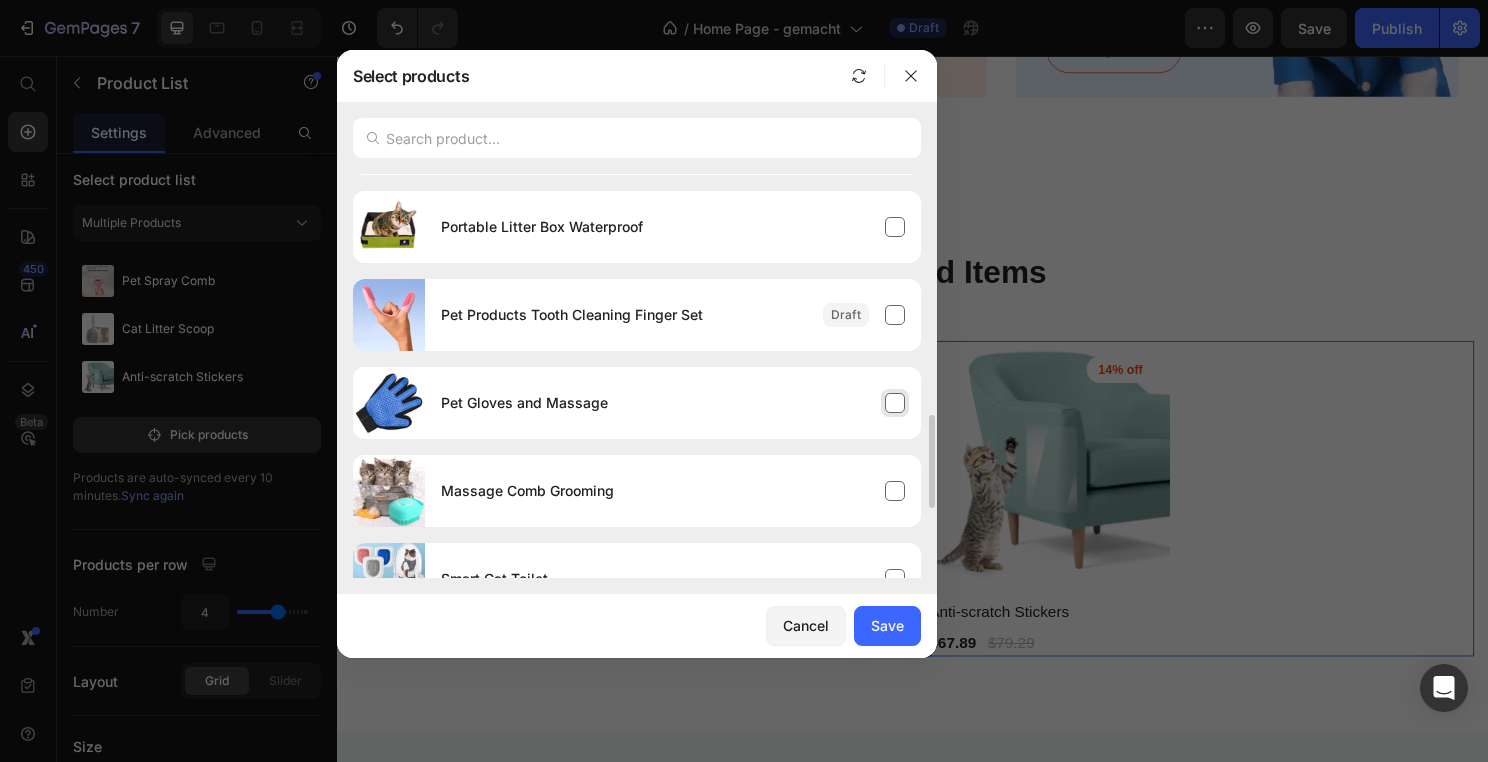 click on "Pet Gloves and Massage" at bounding box center (673, 403) 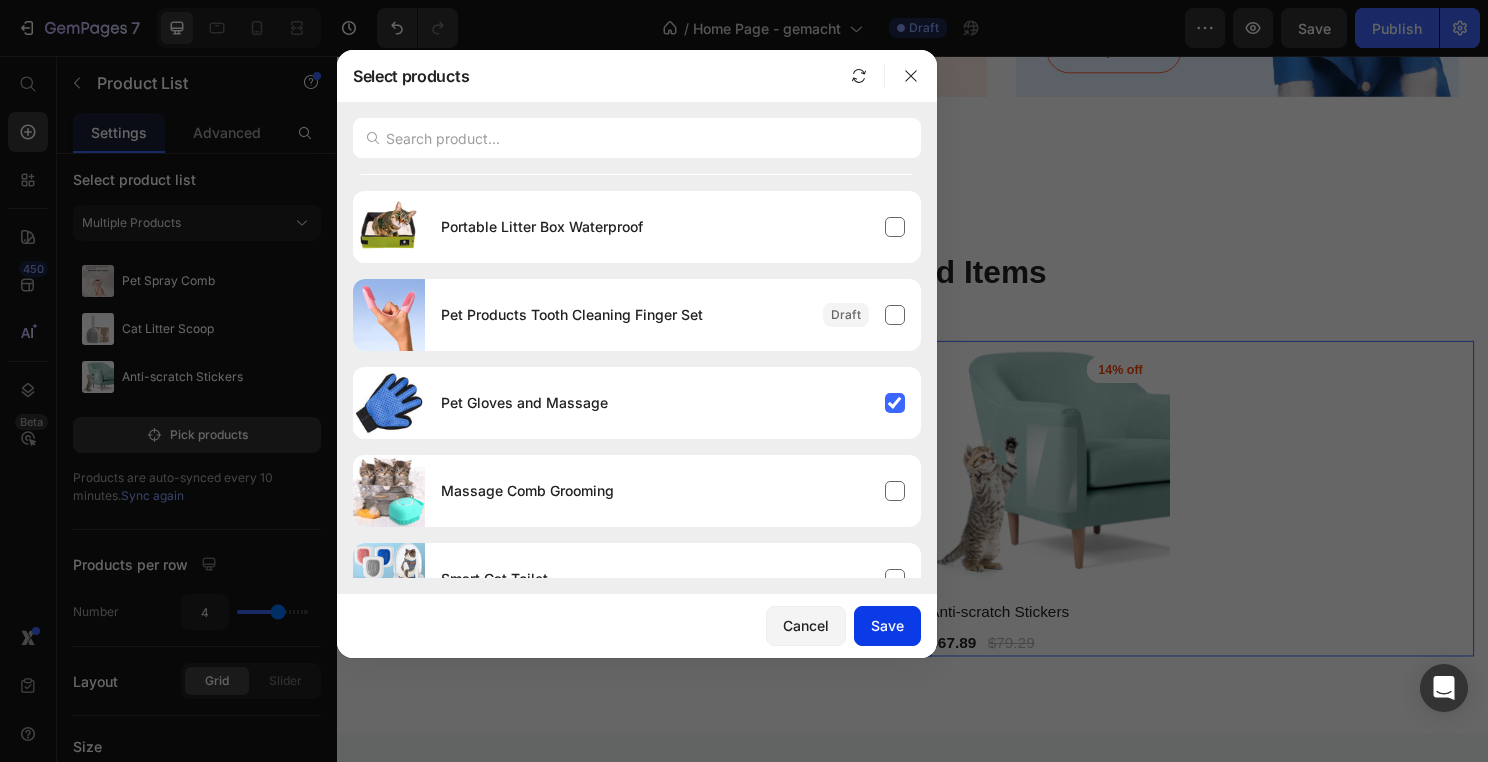 click on "Save" at bounding box center [887, 625] 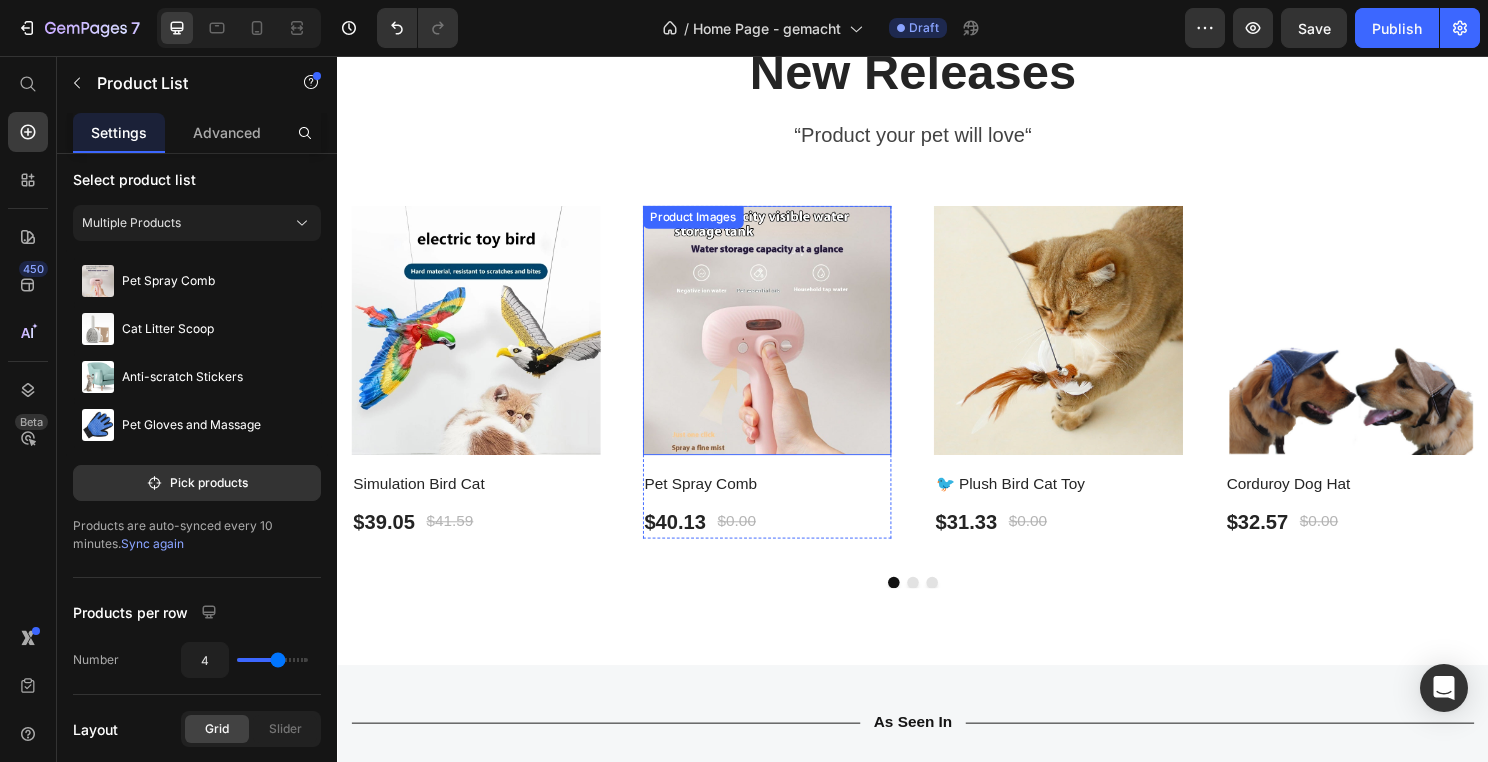 scroll, scrollTop: 3384, scrollLeft: 0, axis: vertical 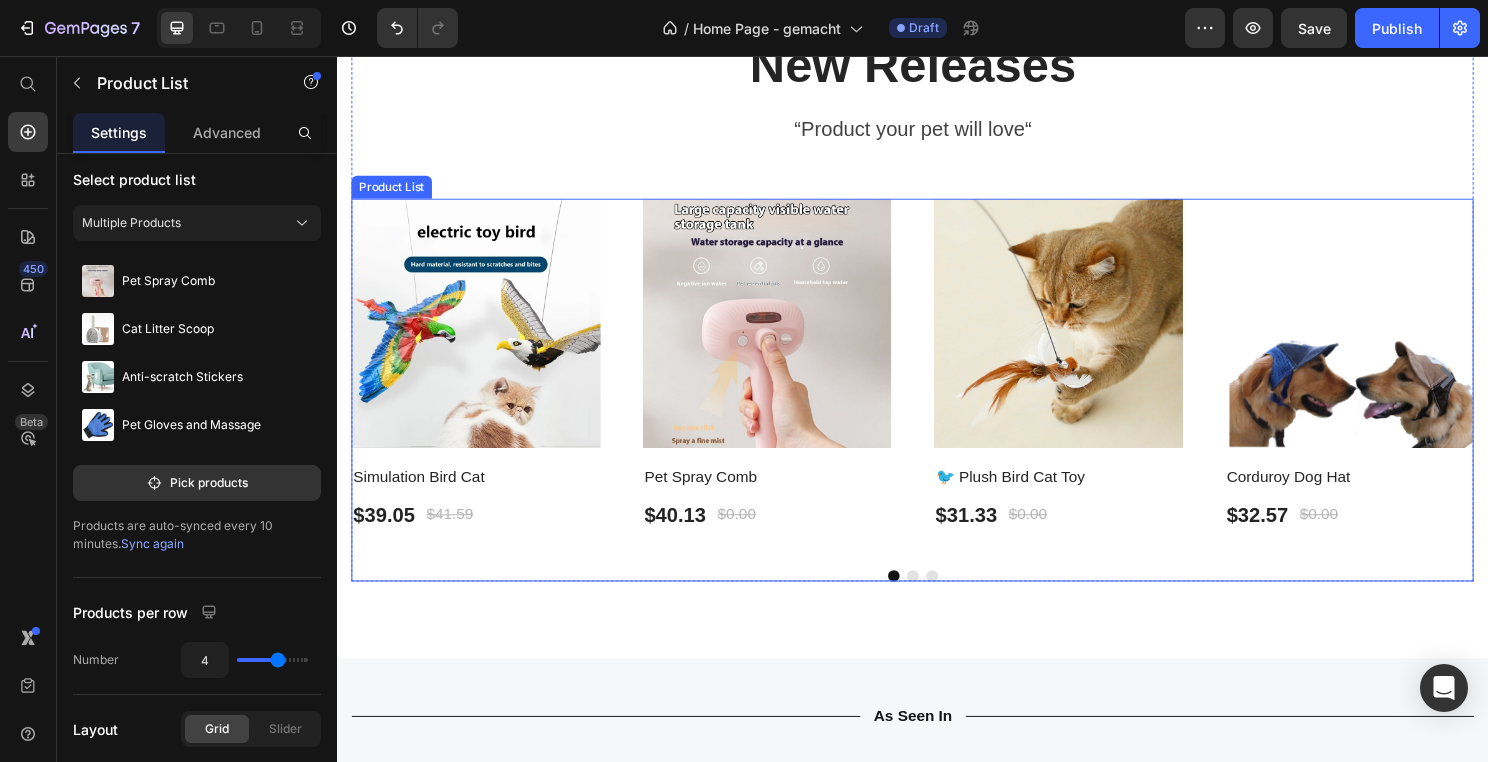 click on "Product Images Simulation Bird Cat (P) Title $39.05 (P) Price $41.59 (P) Price Row Row Product Images Pet Spray Comb (P) Title $40.13 (P) Price $0.00 (P) Price Row Row Product Images 🐦 Plush Bird Cat Toy (P) Title $31.33 (P) Price $0.00 (P) Price Row Row Product Images Corduroy Dog Hat (P) Title $32.57 (P) Price $0.00 (P) Price Row Row Product Images HushBand Noise Relief Scarf (P) Title $46.50 (P) Price $59.85 (P) Price Row Row Product Images EasyWear Adjustable Harness (P) Title $43.73 (P) Price $51.73 (P) Price Row Row Product Images Cat Litter Scoop (P) Title $31.50 (P) Price $39.11 (P) Price Row Row Product Images Car seat cover (P) Title $27.00 (P) Price $0.00 (P) Price Row Row Product Images Anti-scratch Stickers (P) Title $67.89 (P) Price $79.29 (P) Price Row Row Product Images The cute octopus Bath Massage Comb (P) Title $27.00 (P) Price $0.00 (P) Price Row Row Product Images Portable Litter Box Waterproof (P) Title $36.43 (P) Price $0.00 (P) Price Row Row" at bounding box center (937, 390) 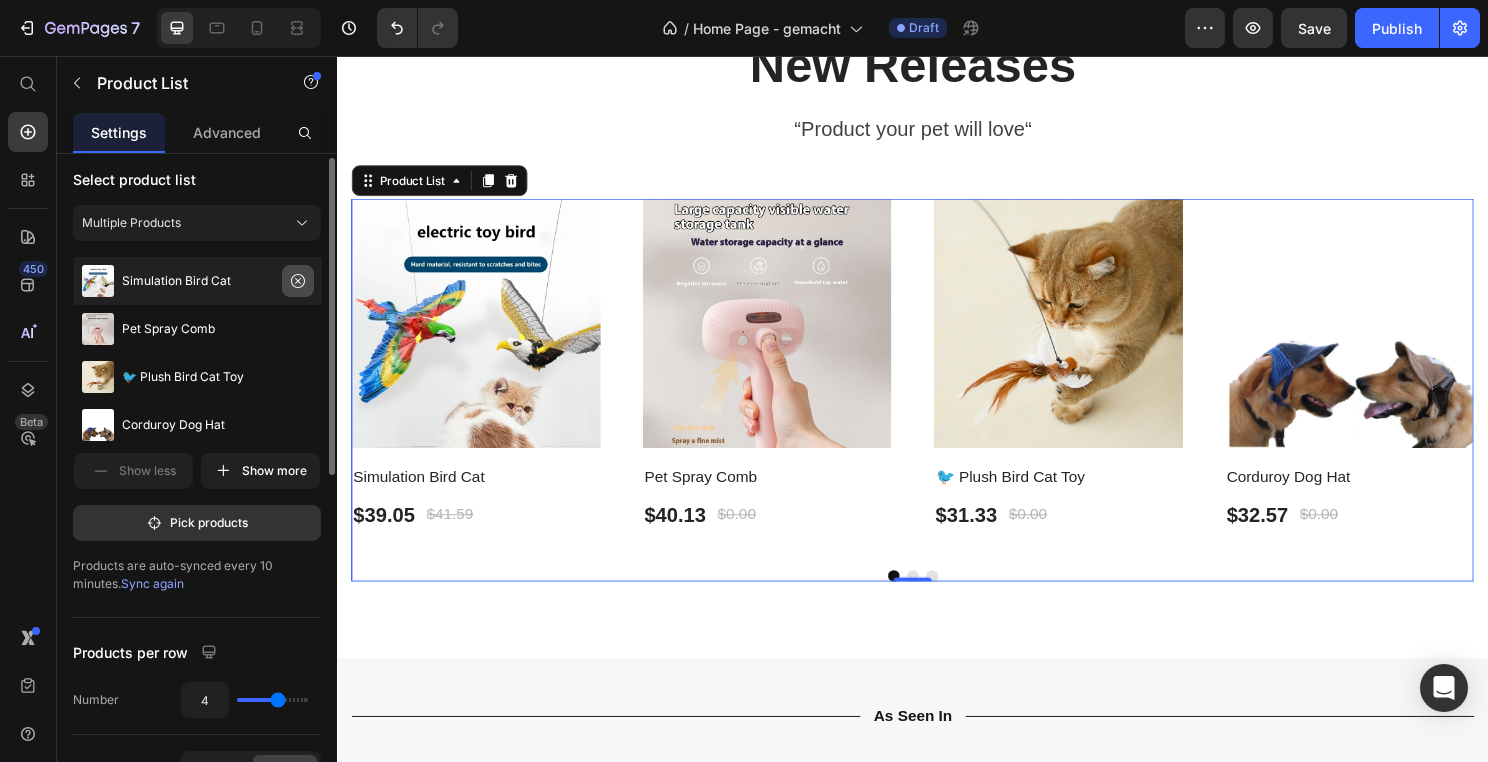 click 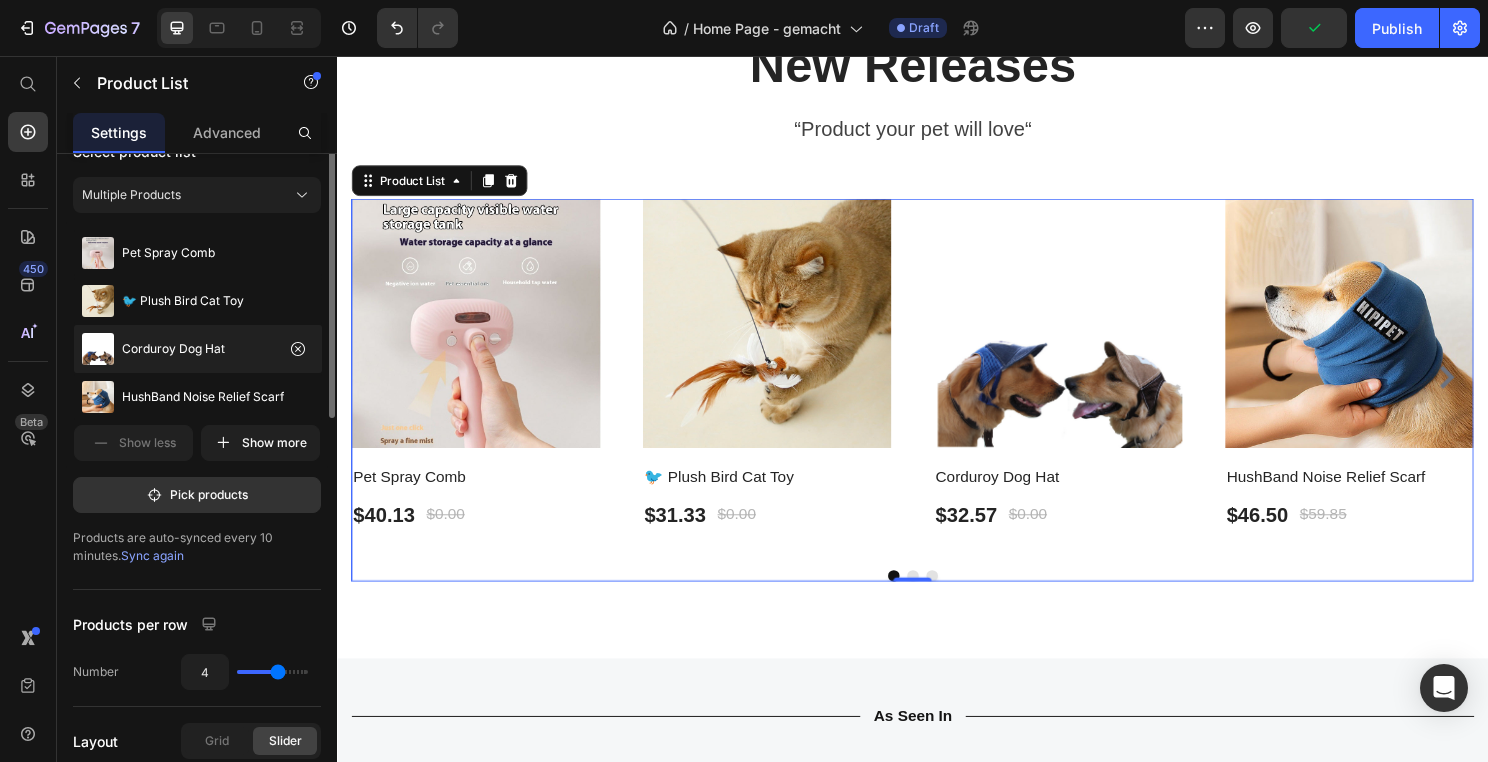 scroll, scrollTop: 0, scrollLeft: 0, axis: both 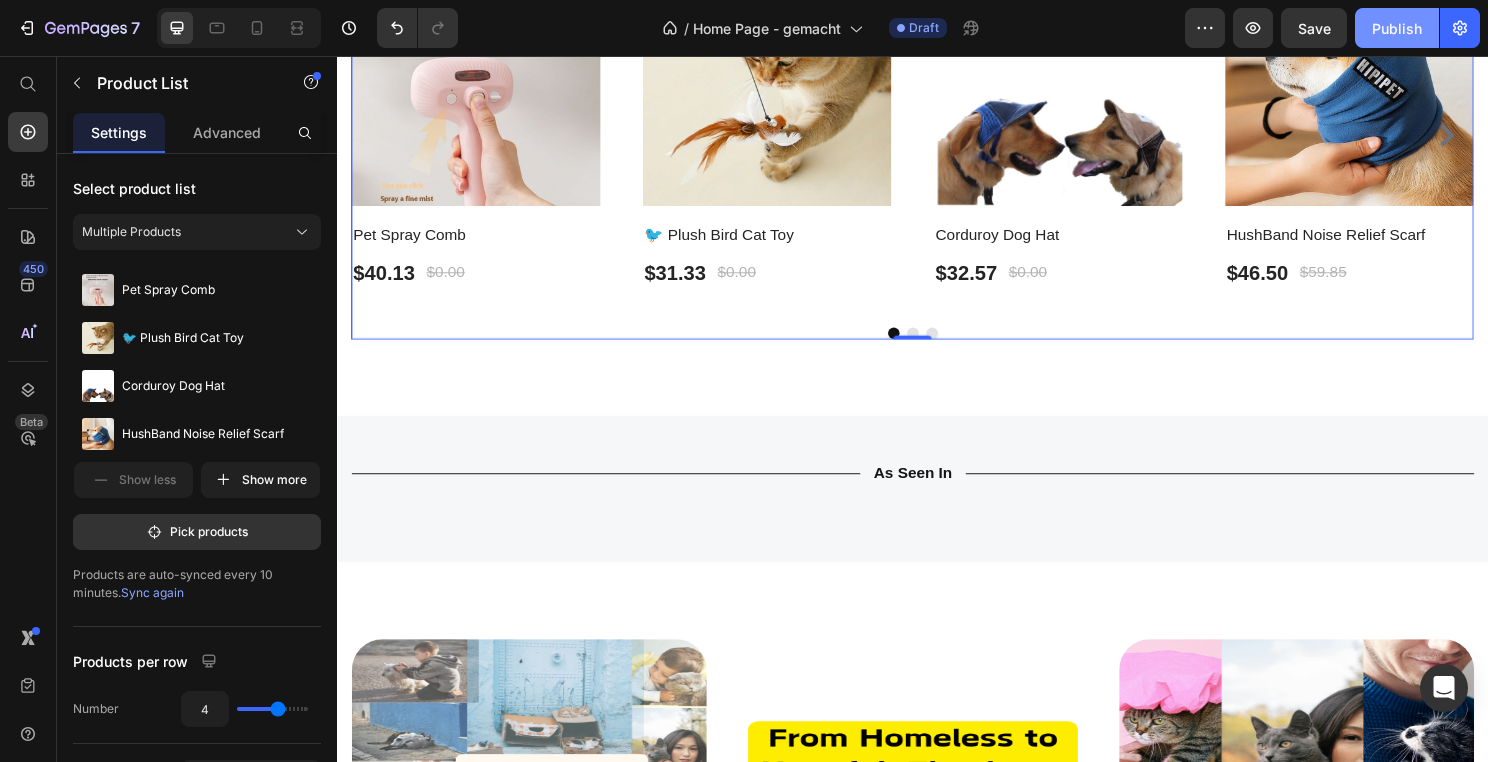 click on "Publish" at bounding box center [1397, 28] 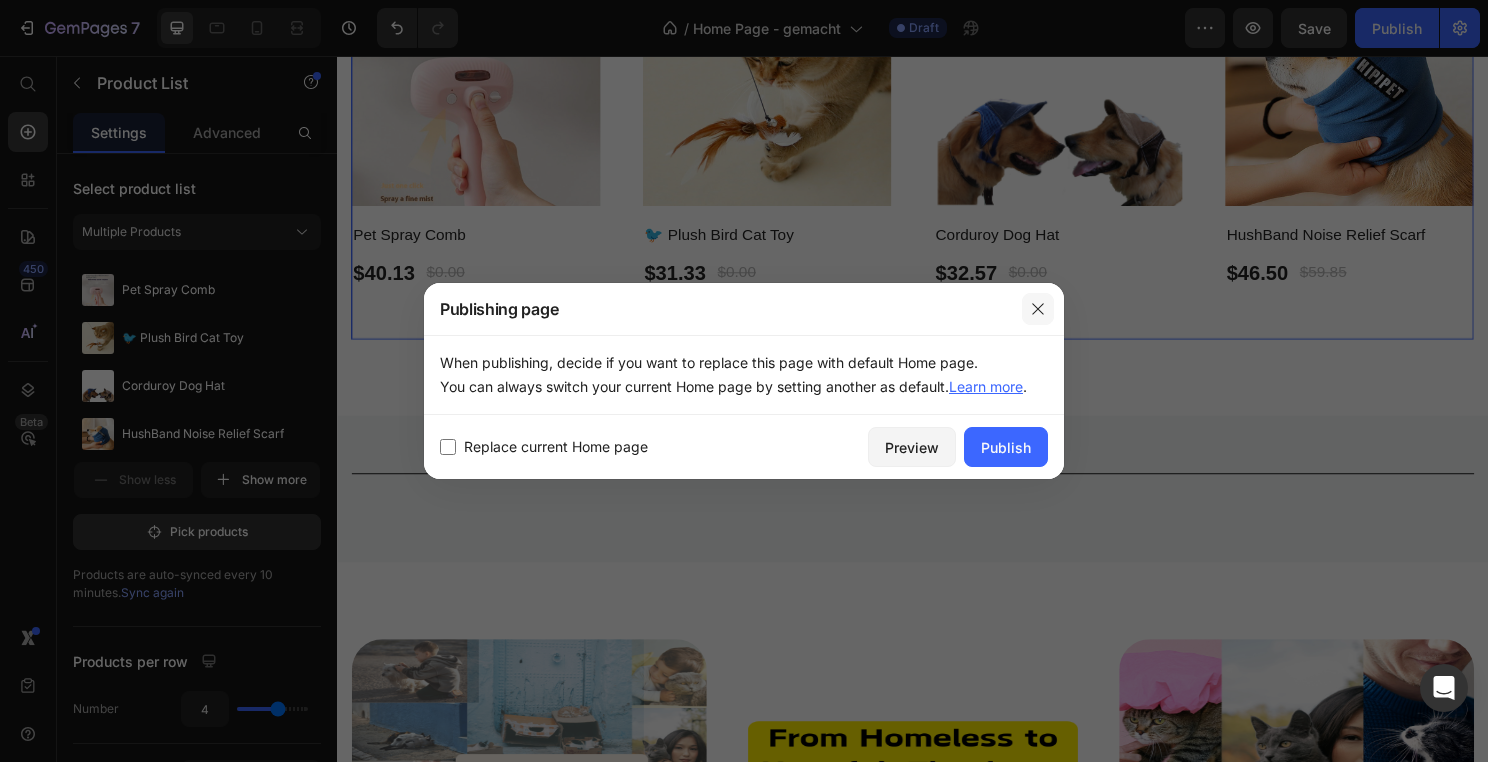 click 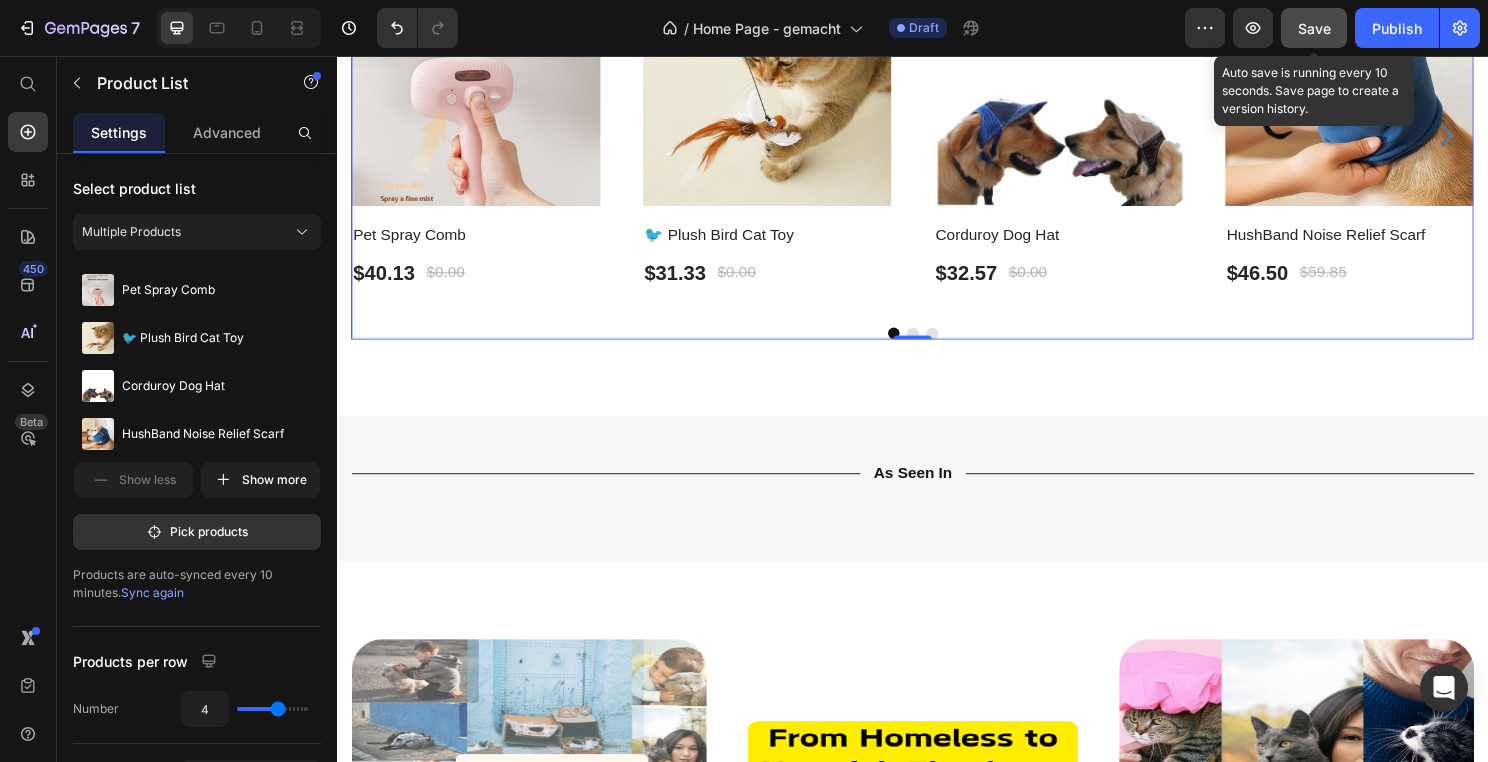 click on "Save" 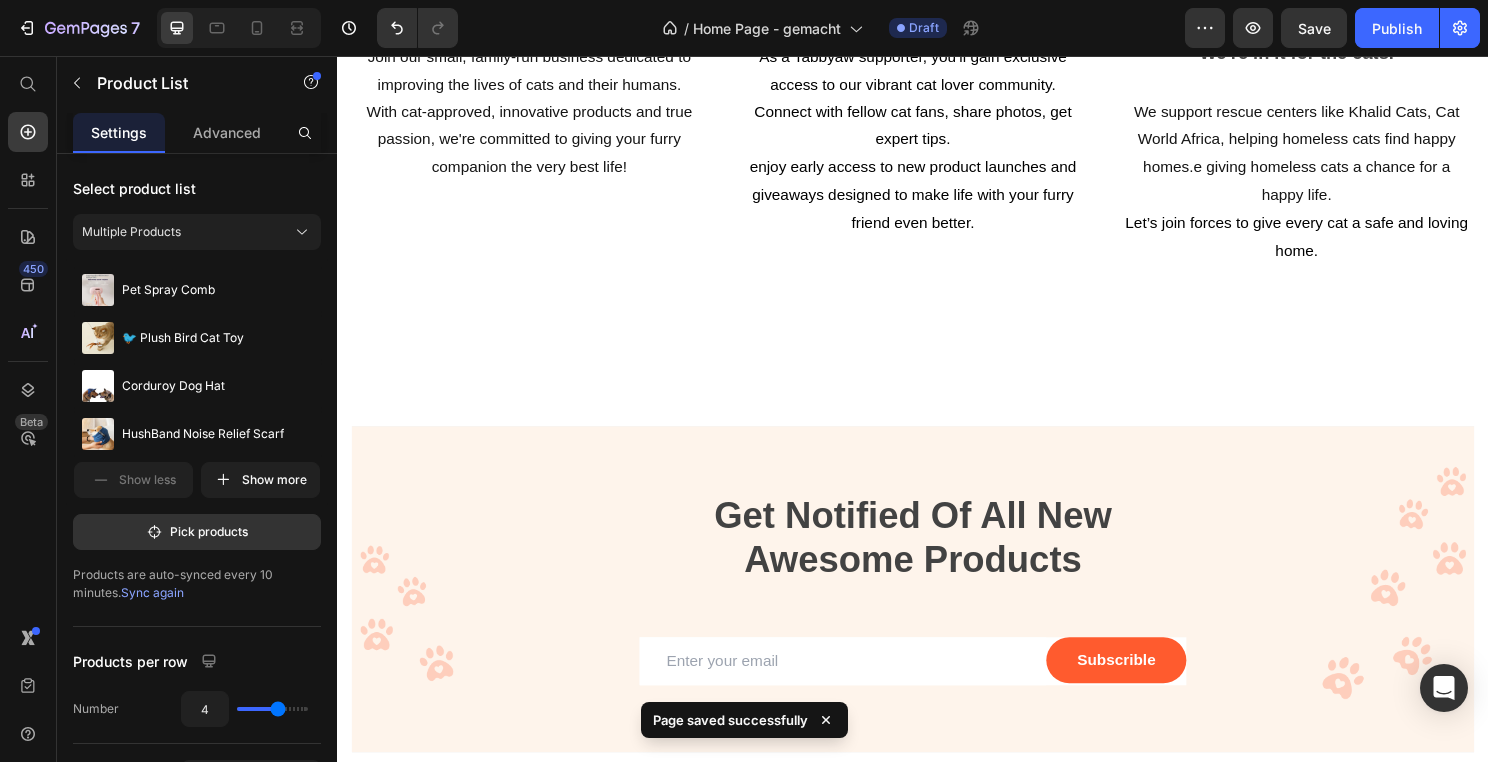 scroll, scrollTop: 4130, scrollLeft: 0, axis: vertical 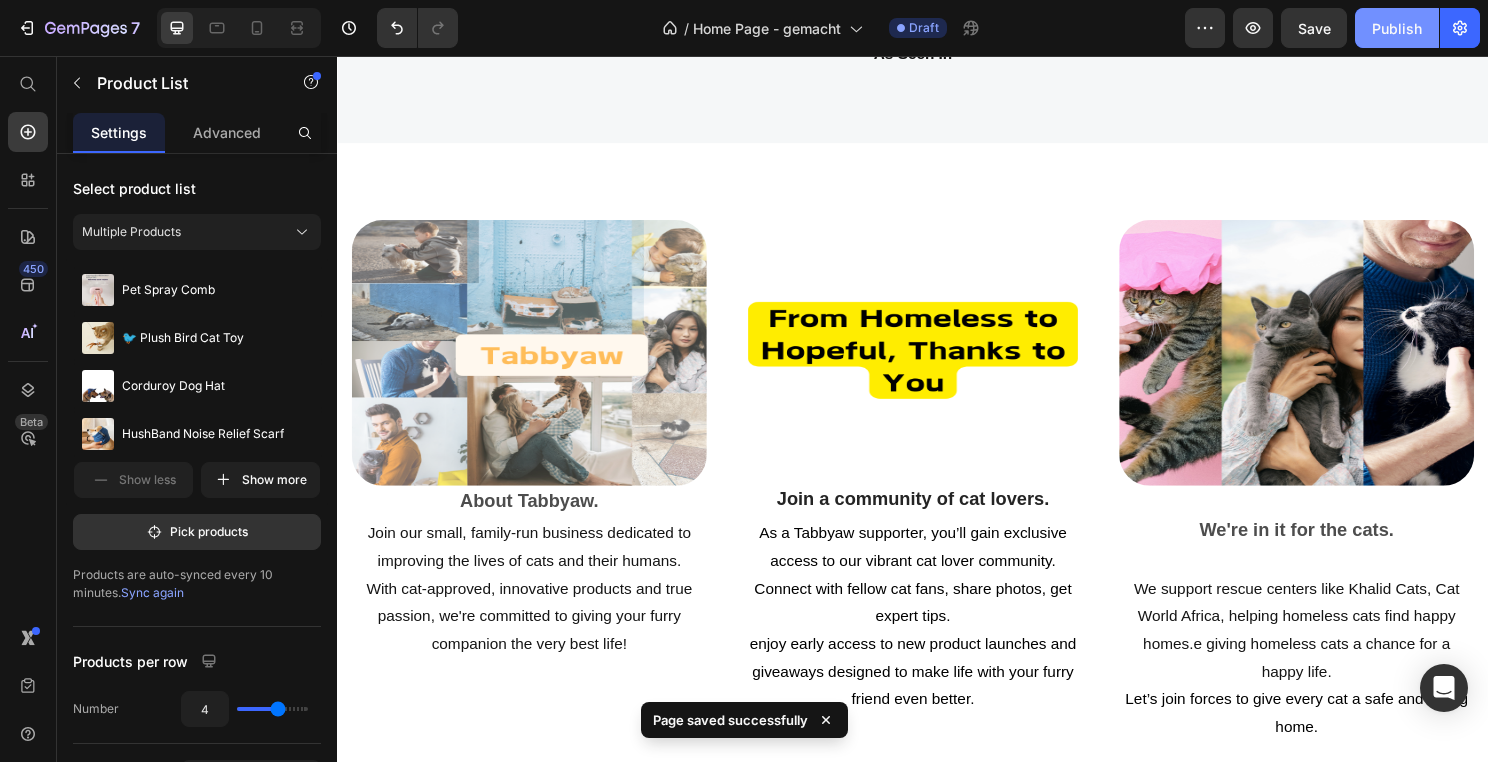 click on "Publish" at bounding box center [1397, 28] 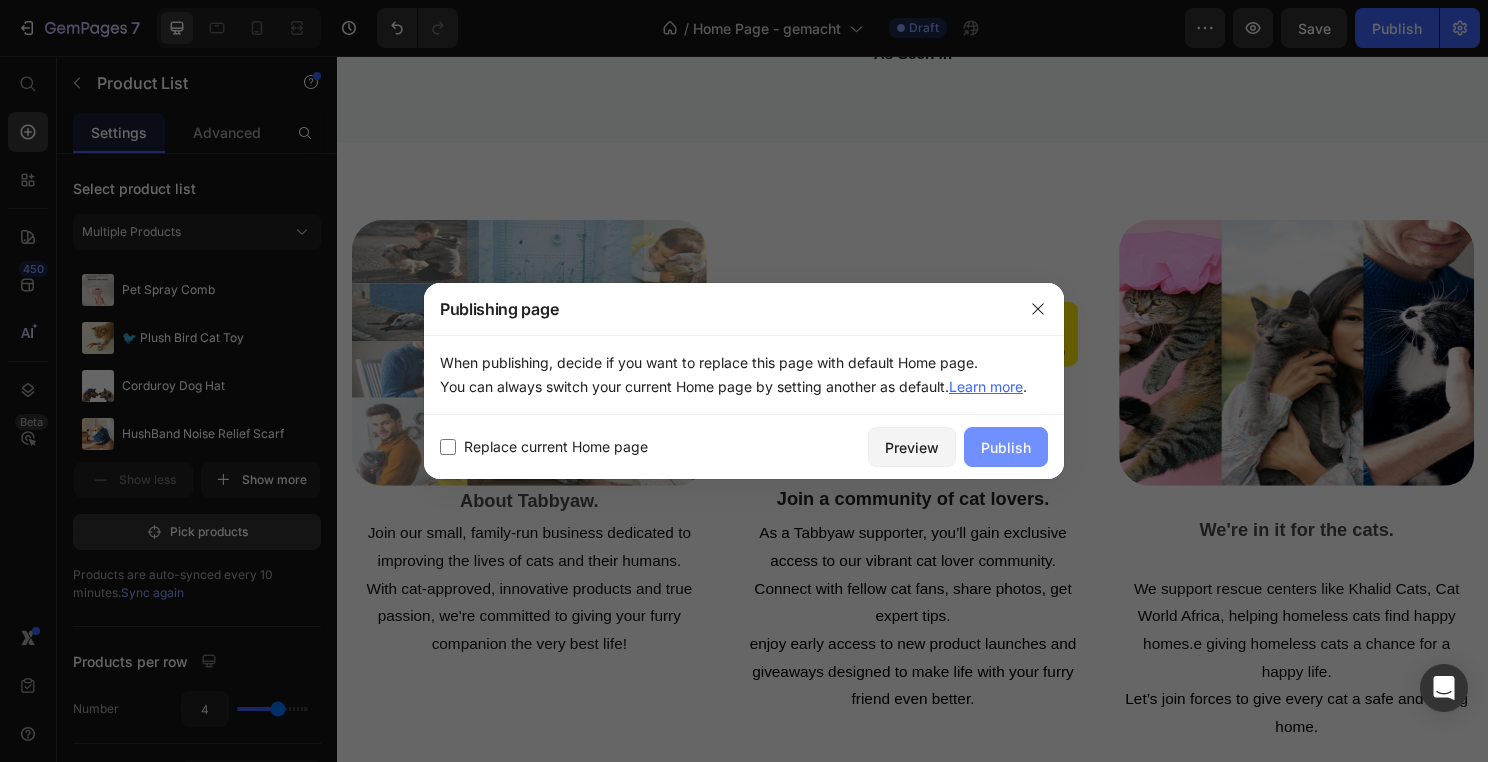 click on "Publish" at bounding box center (1006, 447) 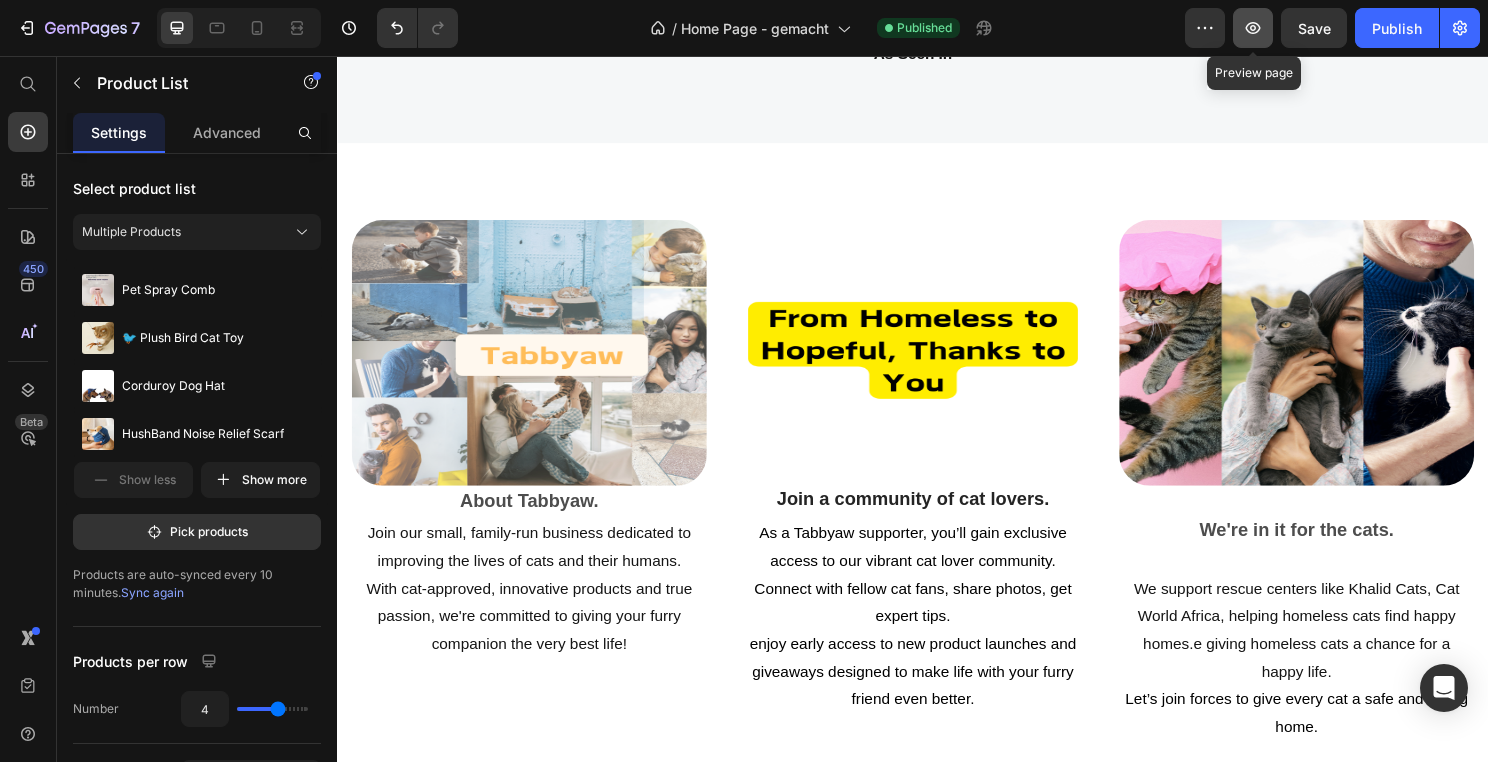 click 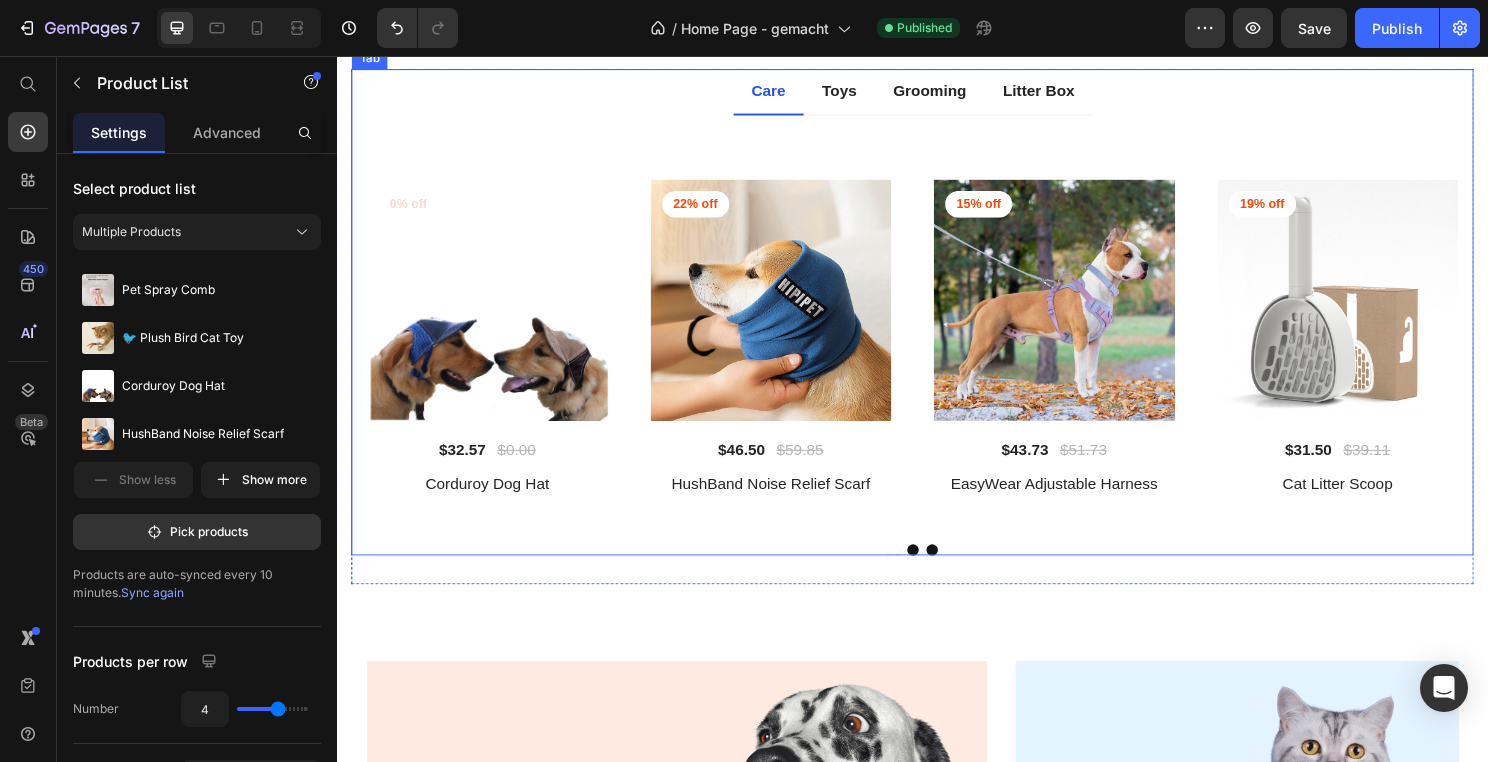 scroll, scrollTop: 1330, scrollLeft: 0, axis: vertical 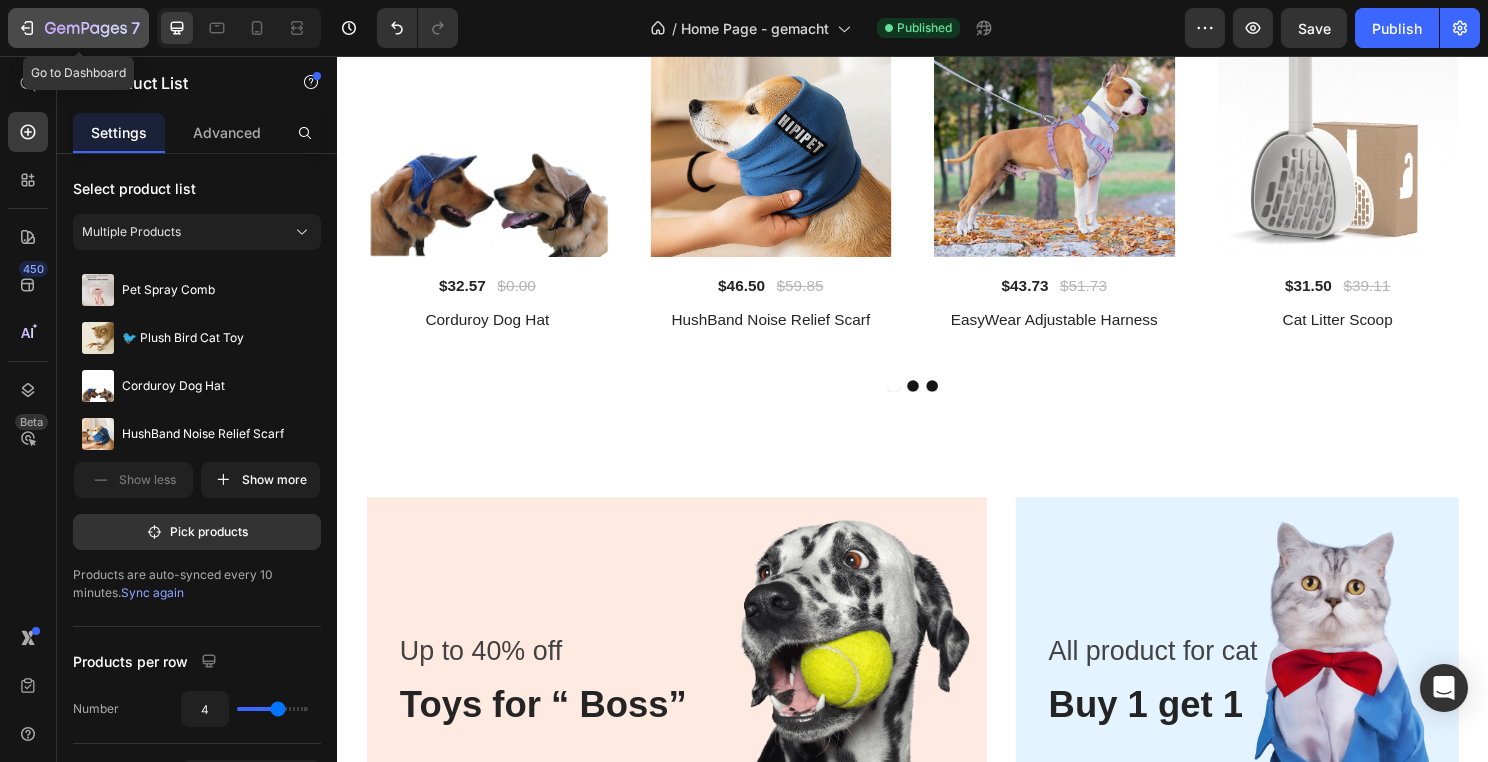 click on "7" 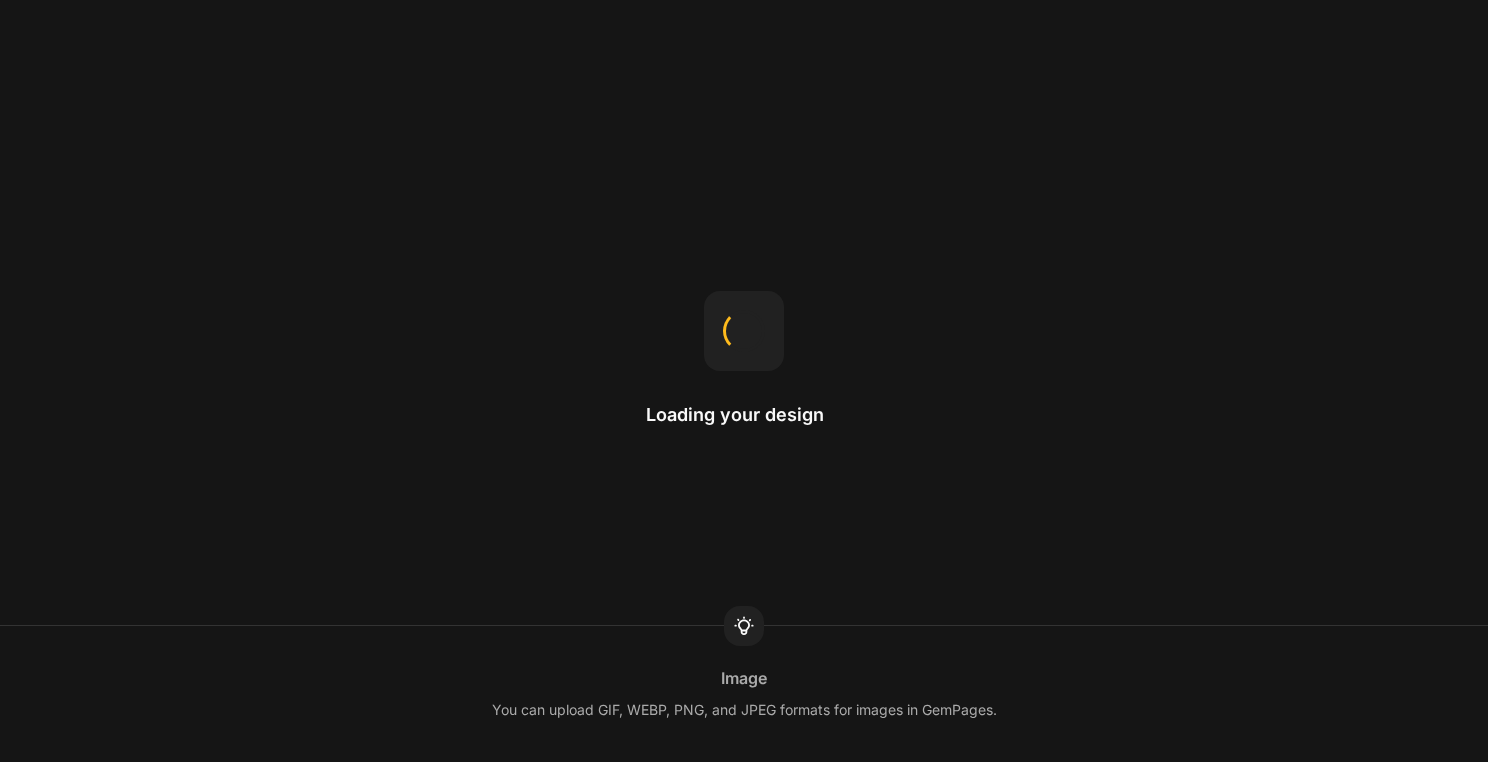 scroll, scrollTop: 0, scrollLeft: 0, axis: both 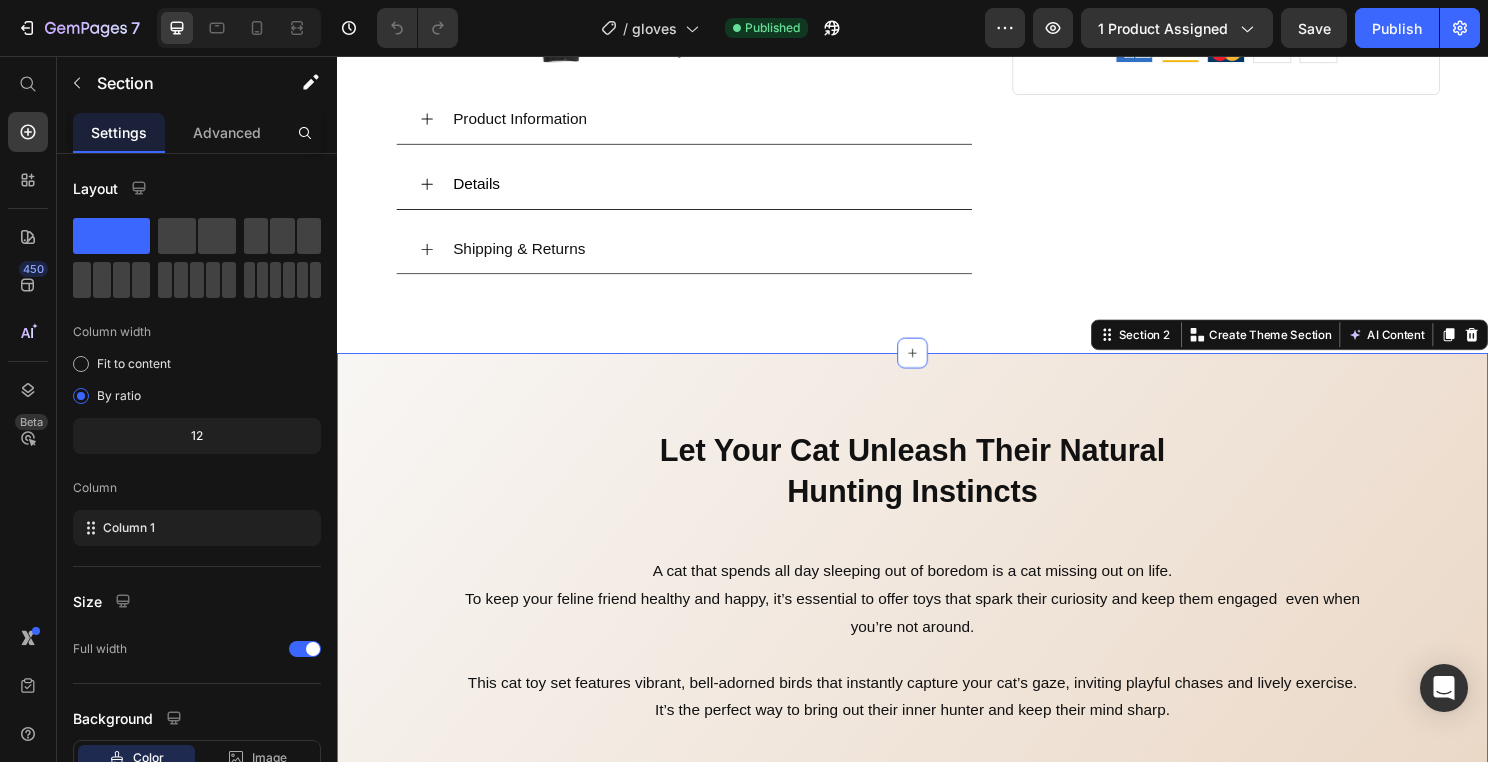 click on "Let Your Cat Unleash Their Natural  Hunting Instincts   Heading A cat that spends all day sleeping out of boredom is a cat missing out on life. To keep your feline friend healthy and happy, it’s essential to offer toys that spark their curiosity and keep them engaged  even when you’re not around.   This cat toy set features vibrant, bell-adorned birds that instantly capture your cat’s gaze, inviting playful chases and lively exercise.  It’s the perfect way to bring out their inner hunter and keep their mind sharp. Text Block Carousel Row Section 2   You can create reusable sections Create Theme Section AI Content Write with GemAI What would you like to describe here? Tone and Voice Persuasive Product Getting products... Show more Generate" at bounding box center [937, 630] 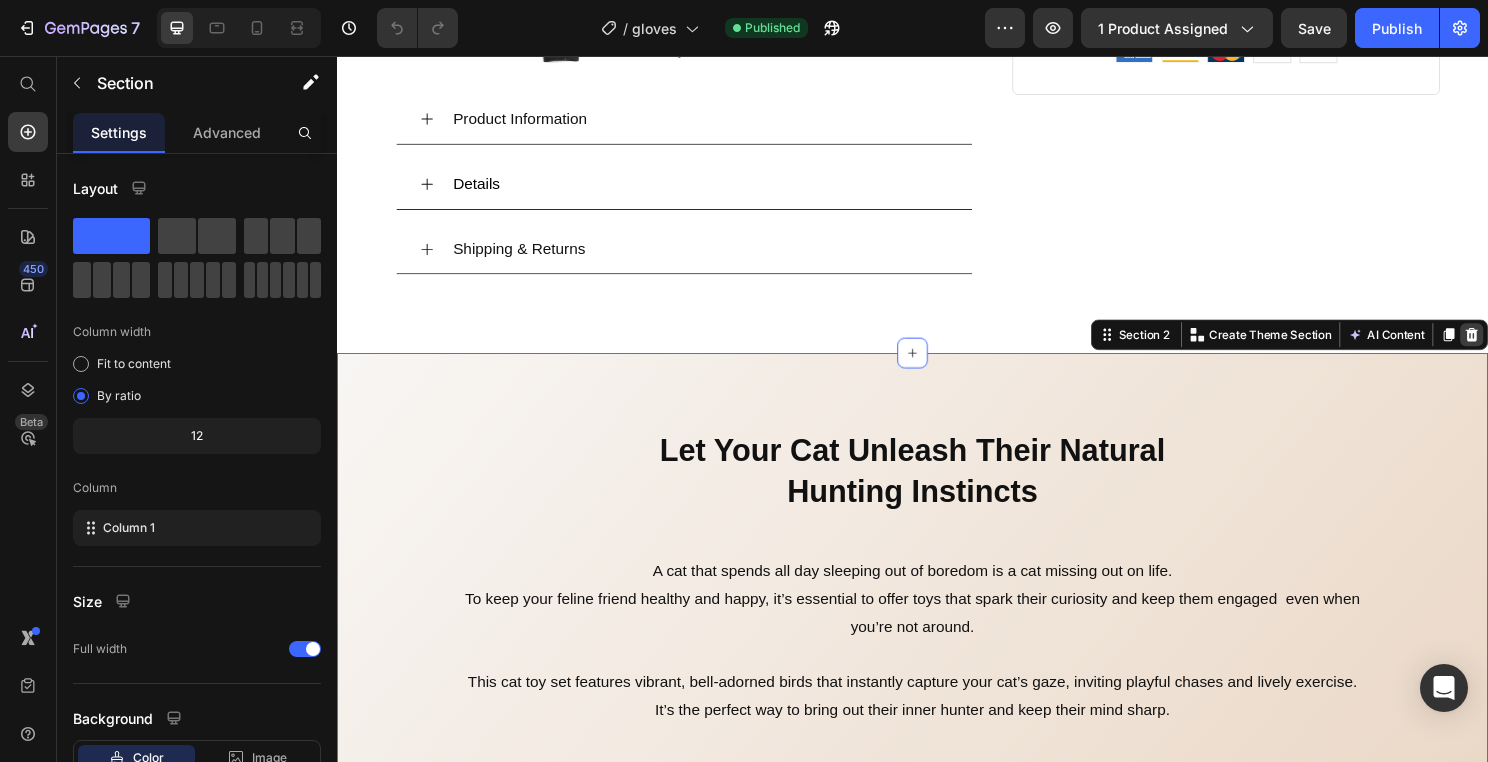 click 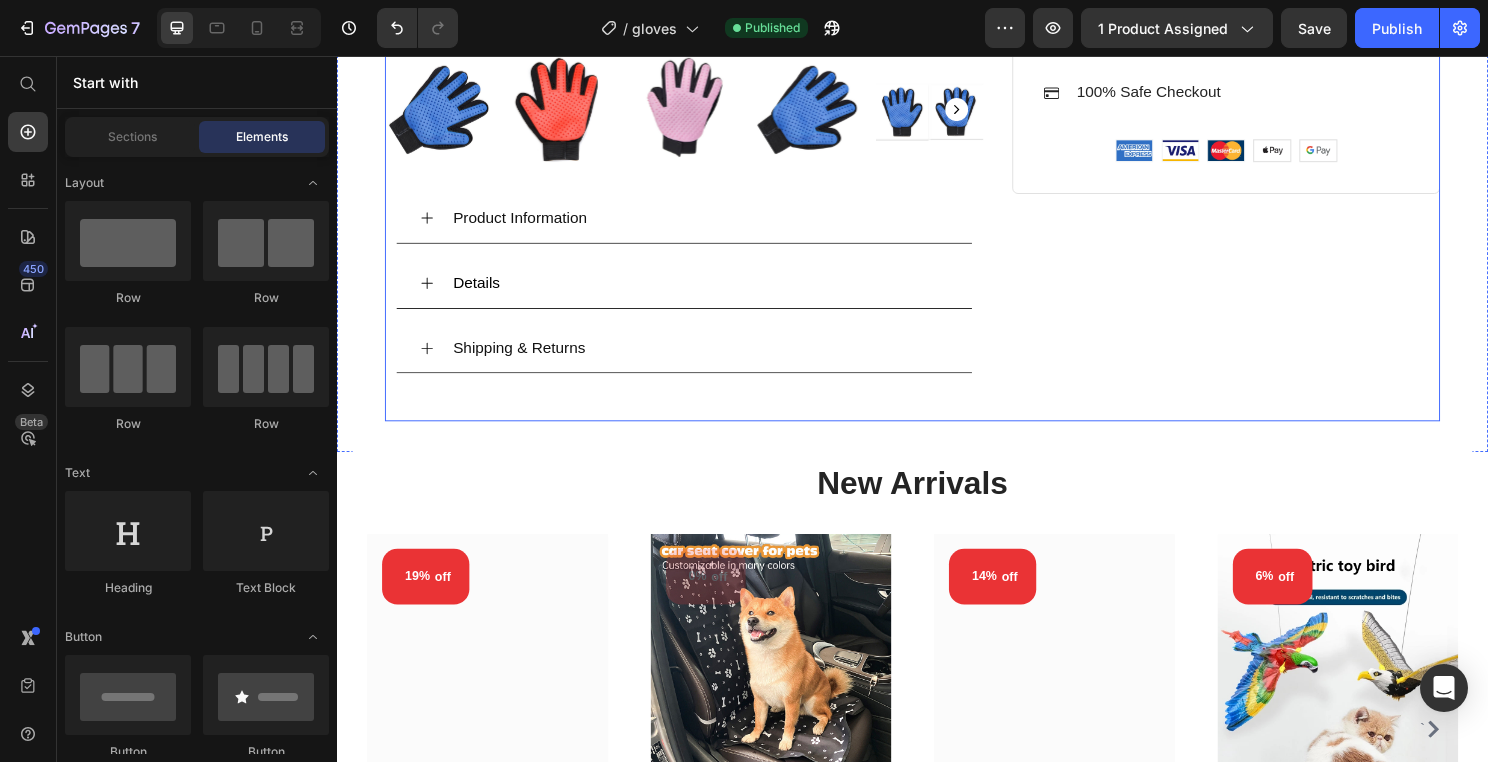 scroll, scrollTop: 868, scrollLeft: 0, axis: vertical 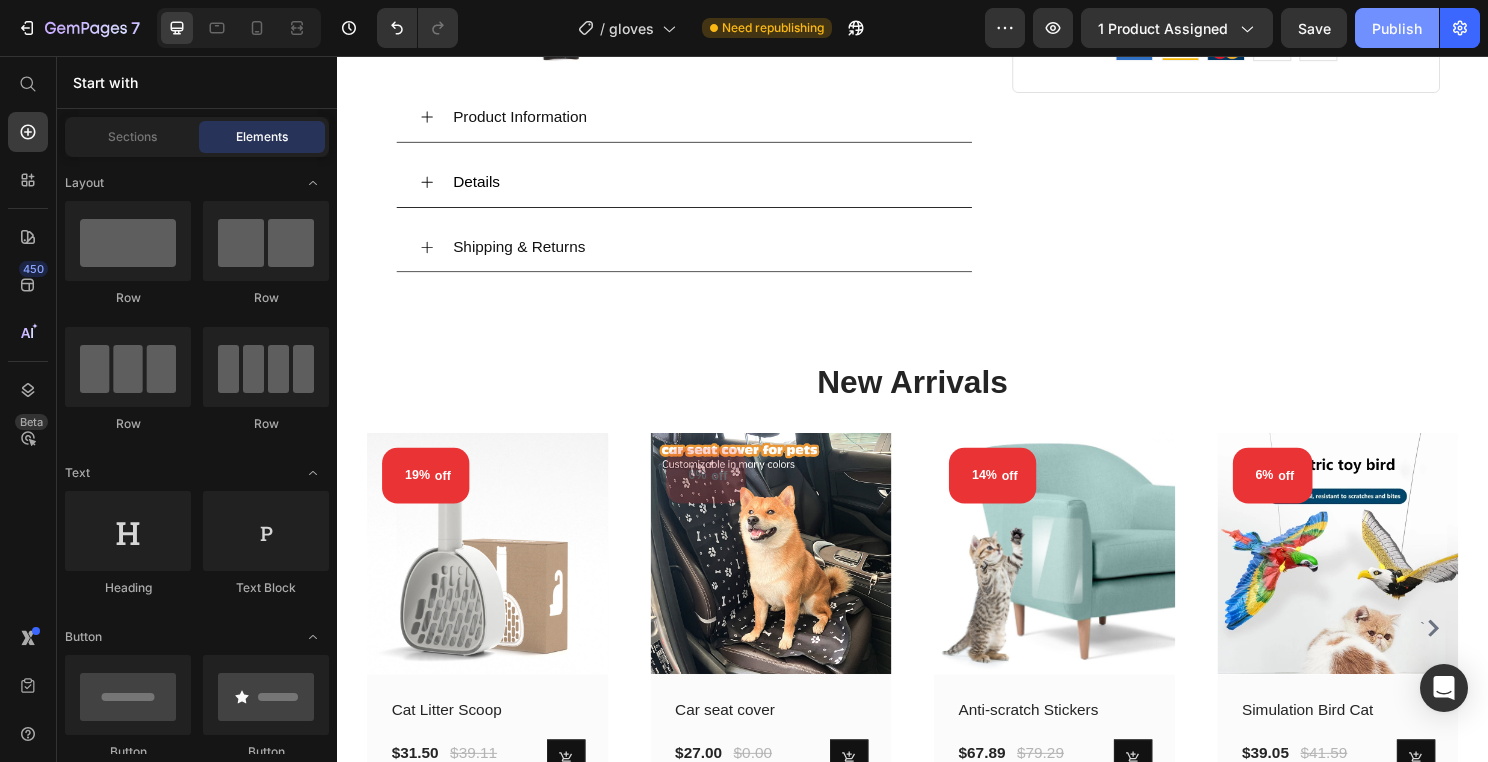 click on "Publish" at bounding box center [1397, 28] 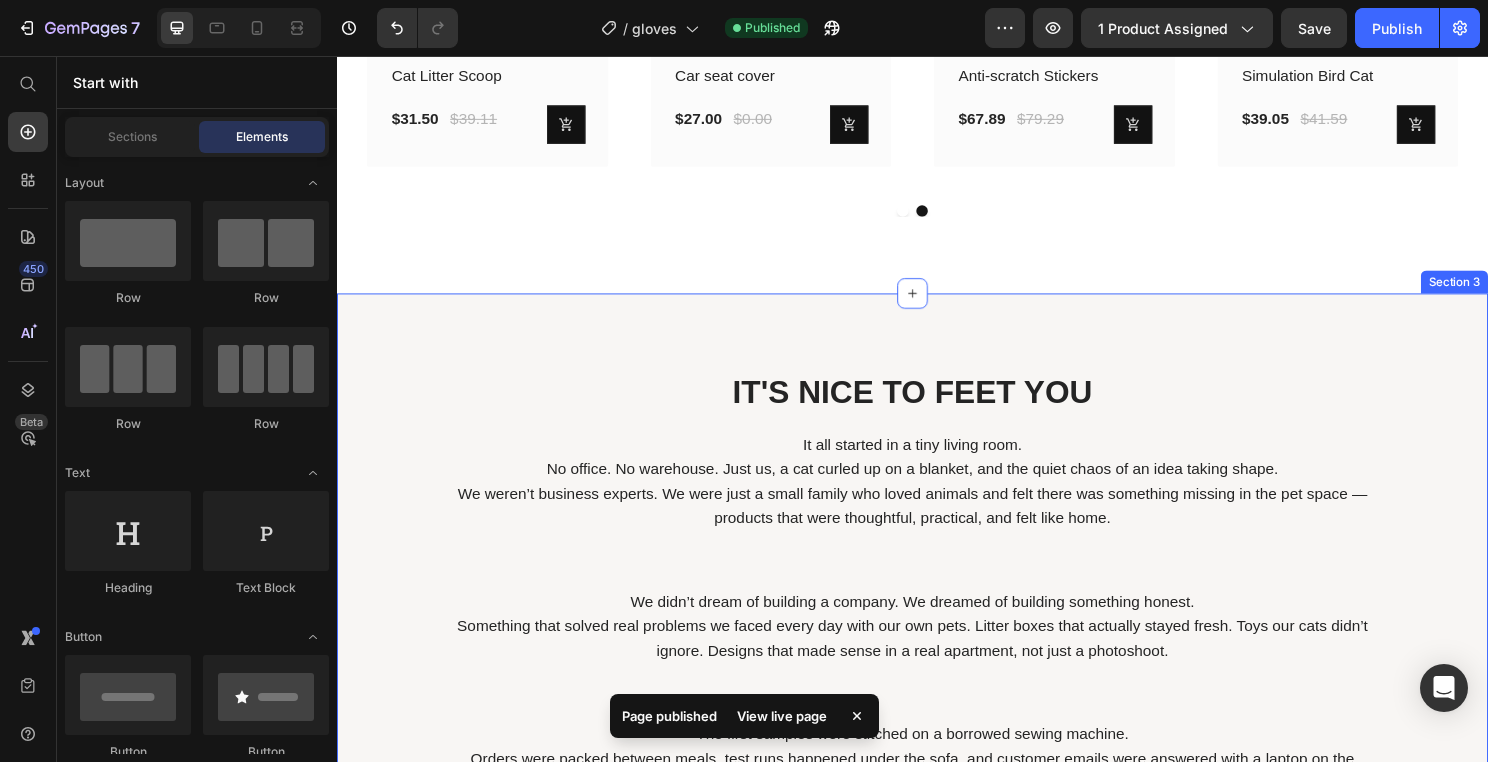 scroll, scrollTop: 1534, scrollLeft: 0, axis: vertical 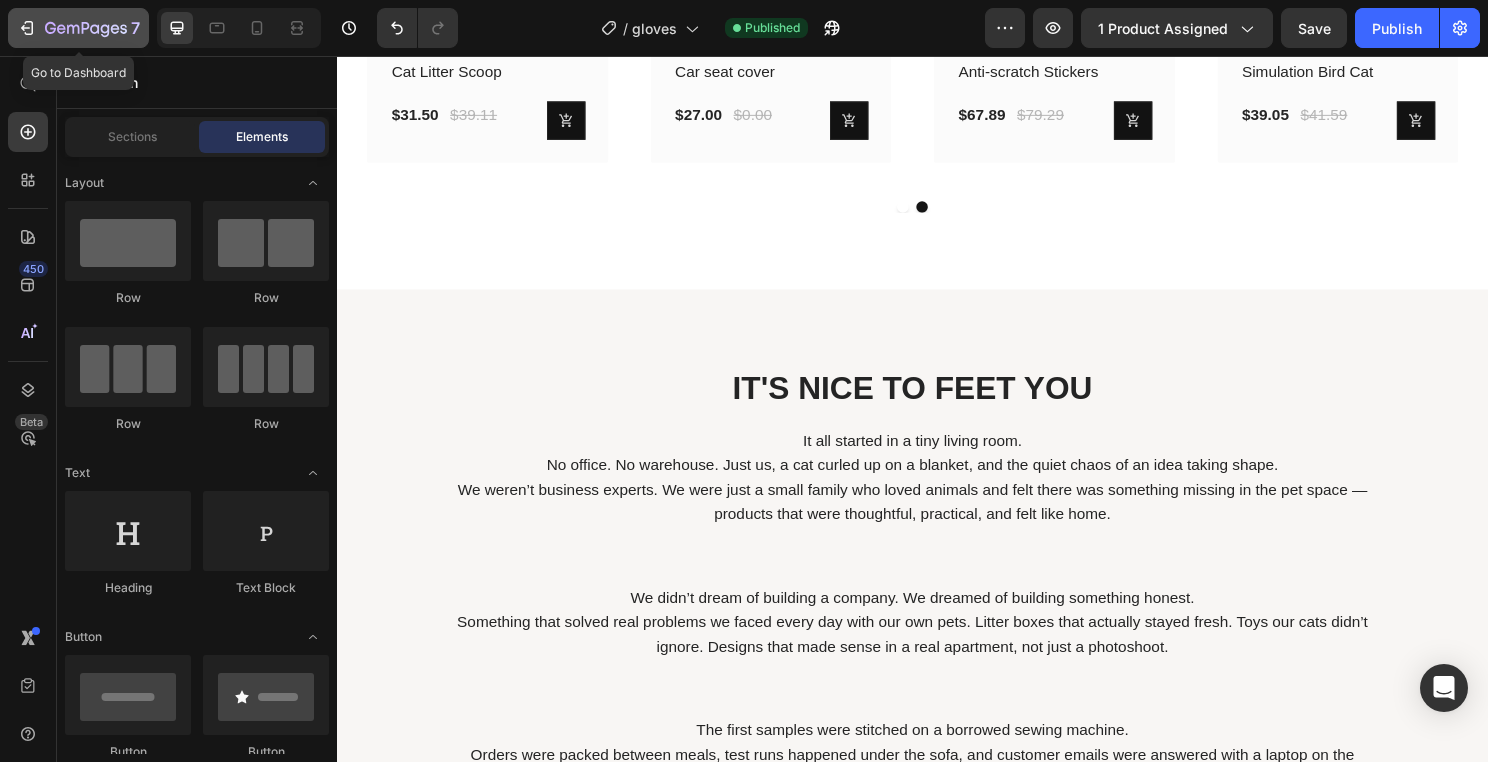click 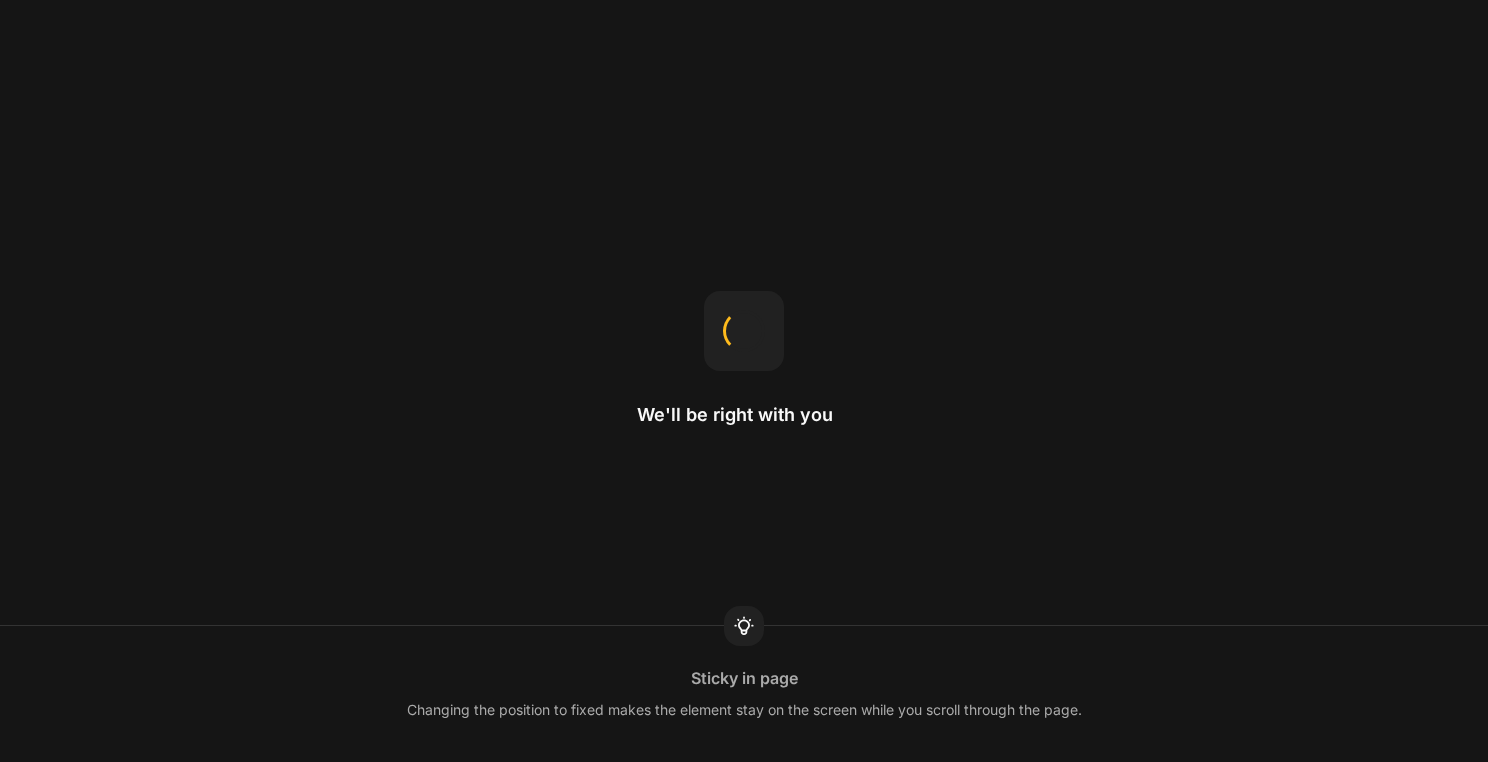 scroll, scrollTop: 0, scrollLeft: 0, axis: both 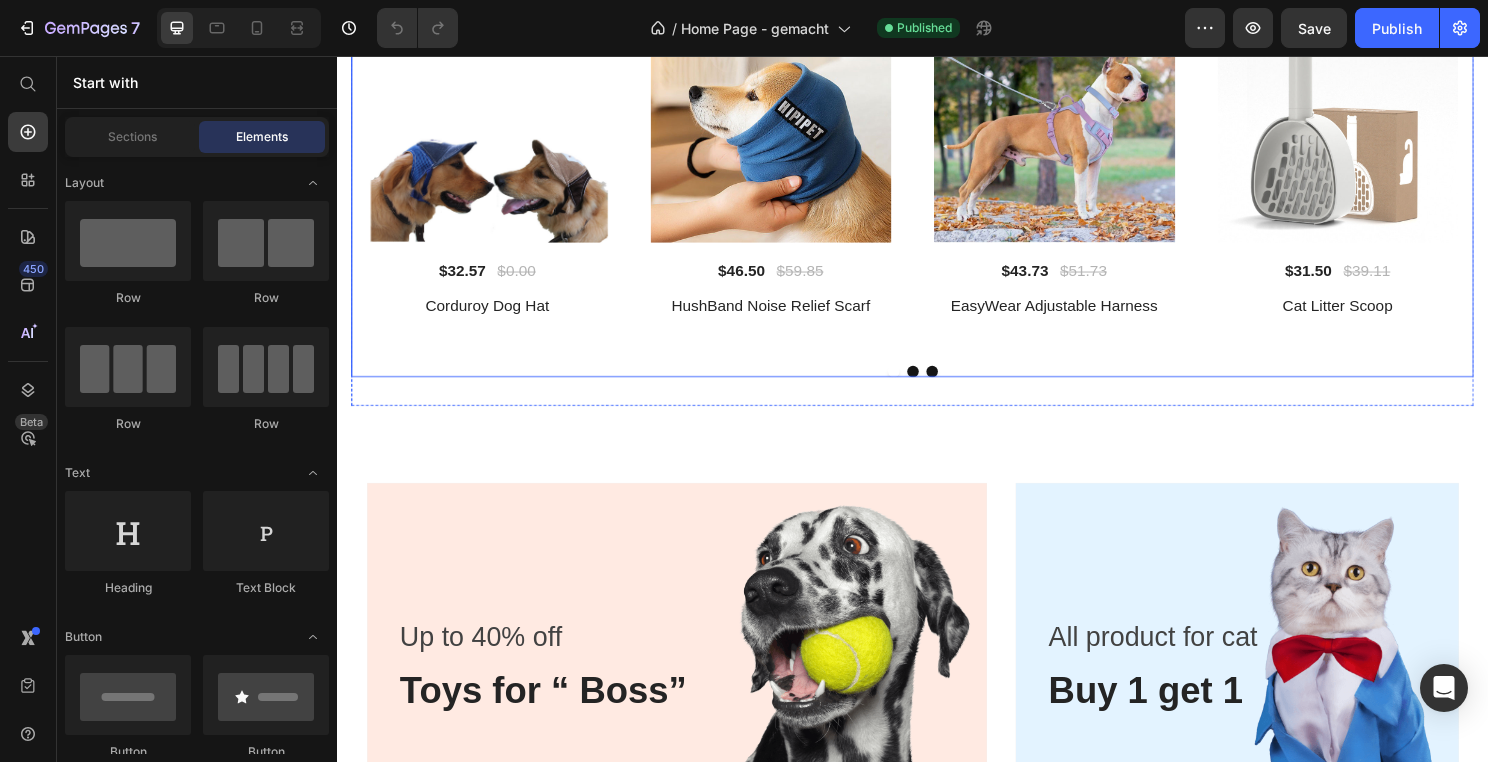 click on "Litter Box" at bounding box center [1068, -92] 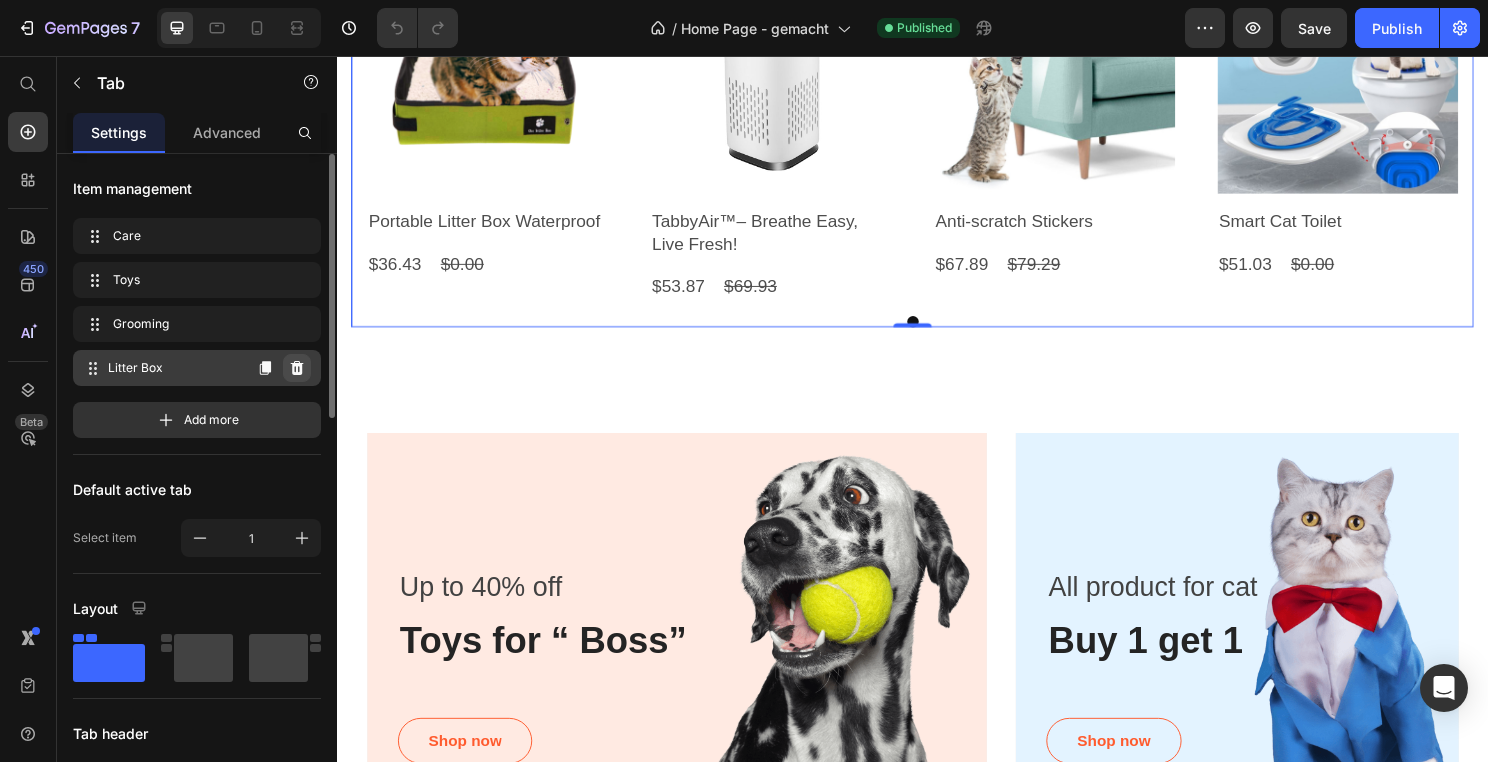 click 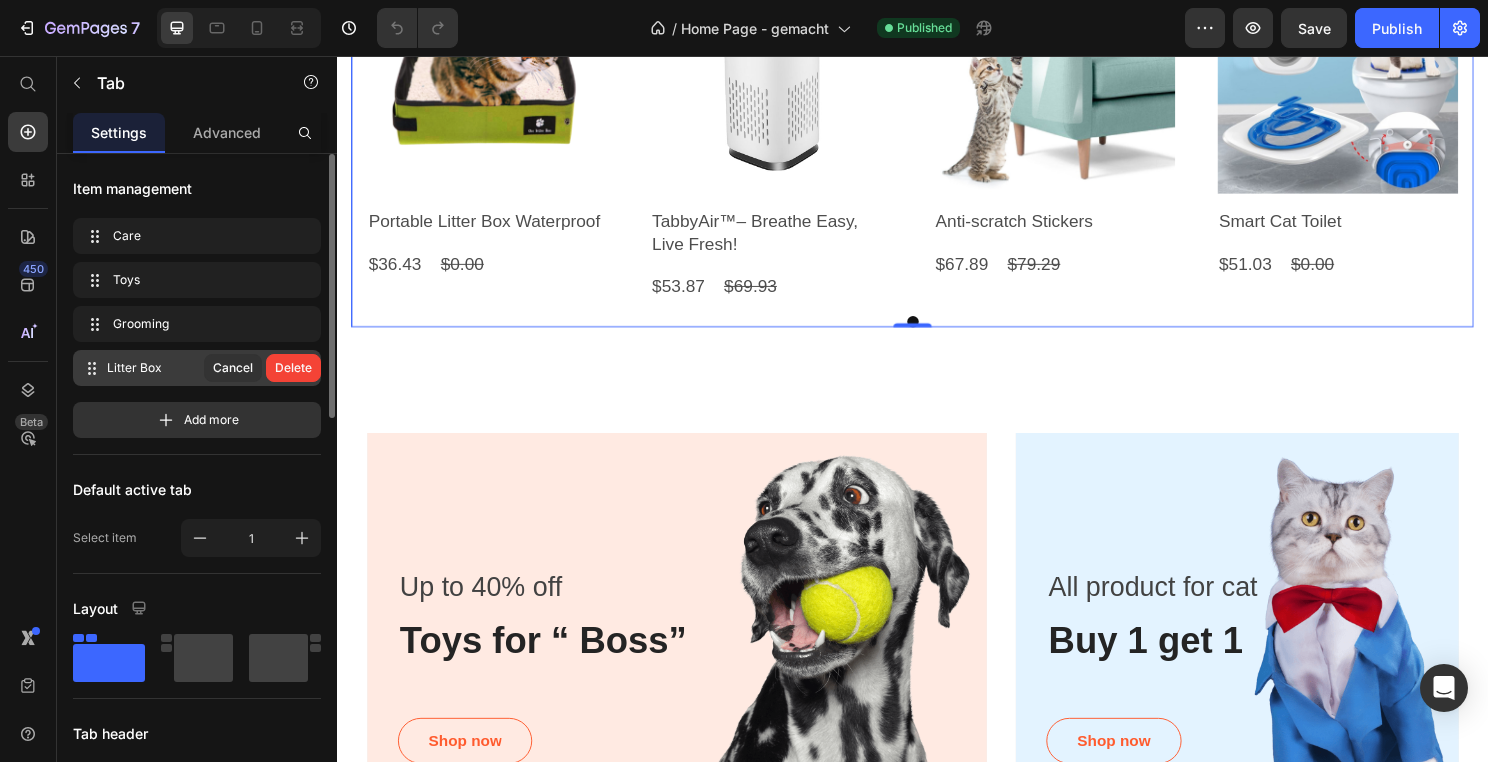click on "Delete" at bounding box center (293, 368) 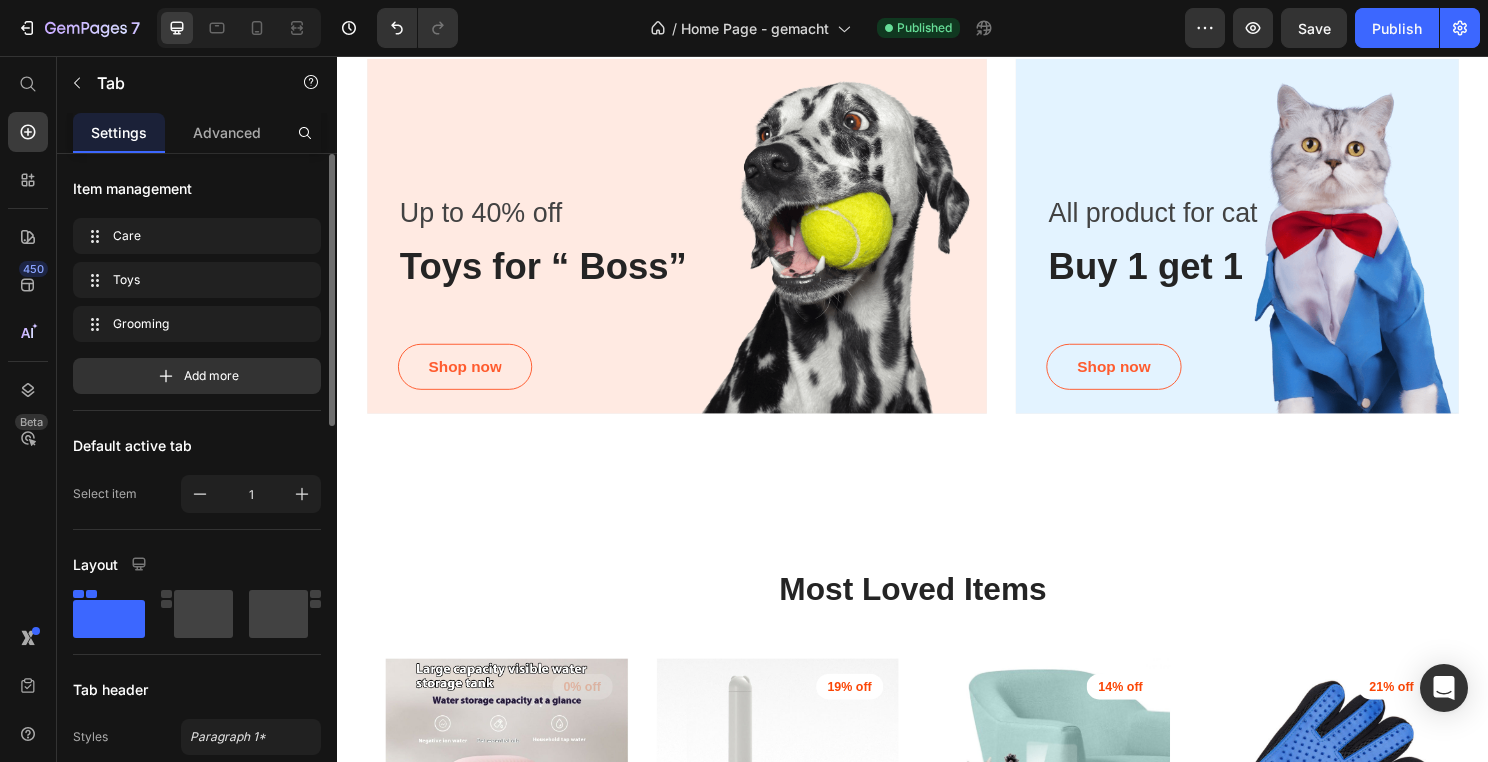 click on "Grooming" at bounding box center (1011, -92) 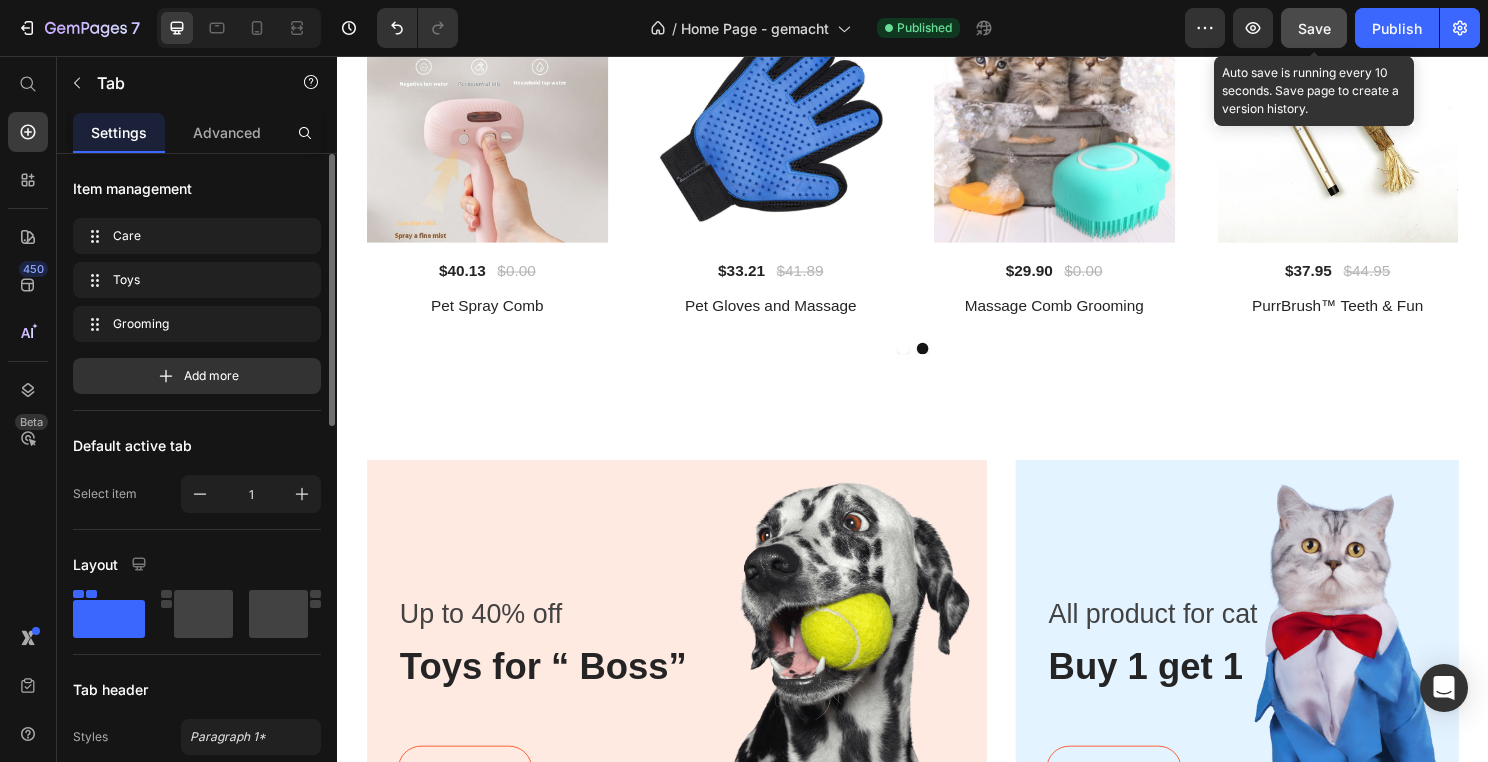 click on "Save" at bounding box center (1314, 28) 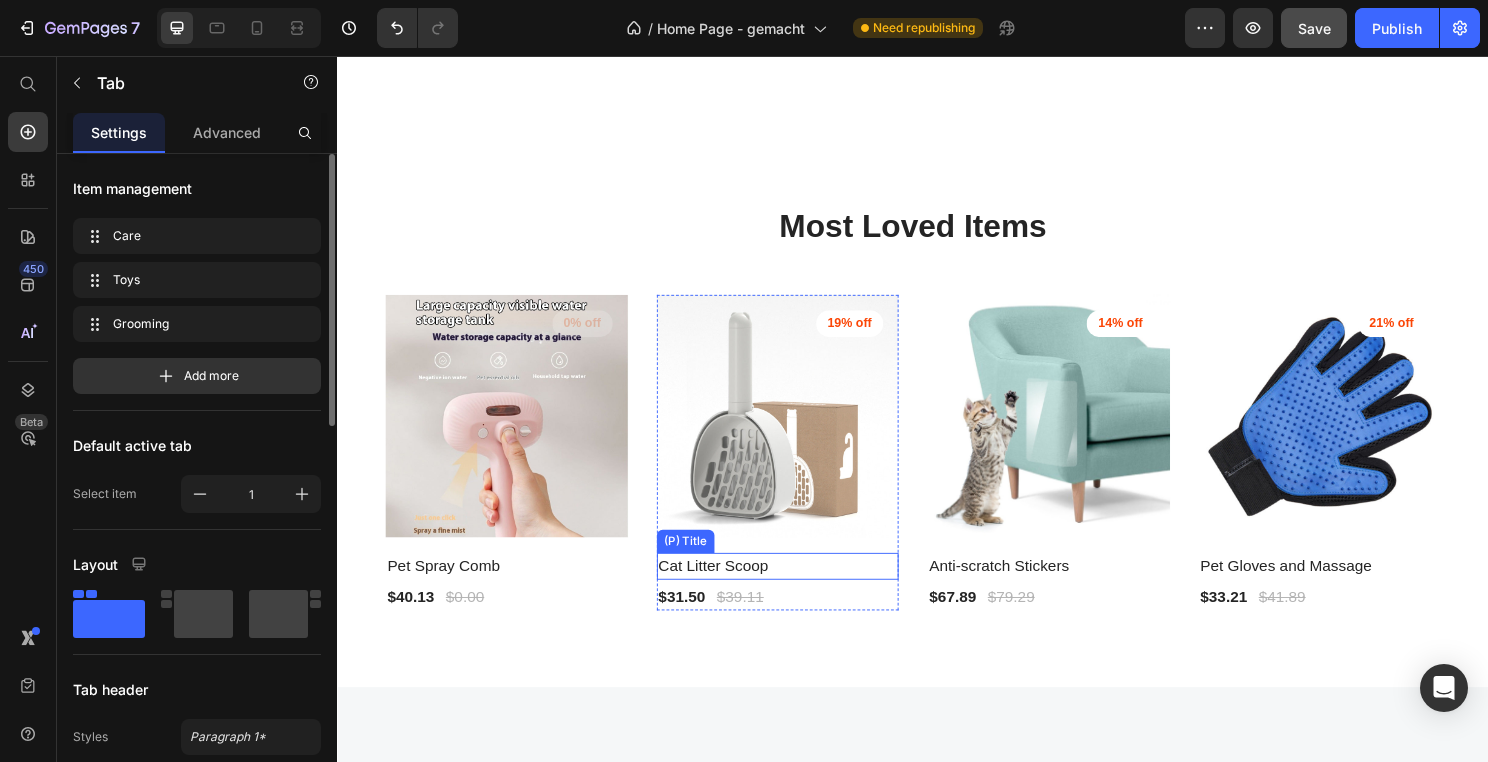 scroll, scrollTop: 2178, scrollLeft: 0, axis: vertical 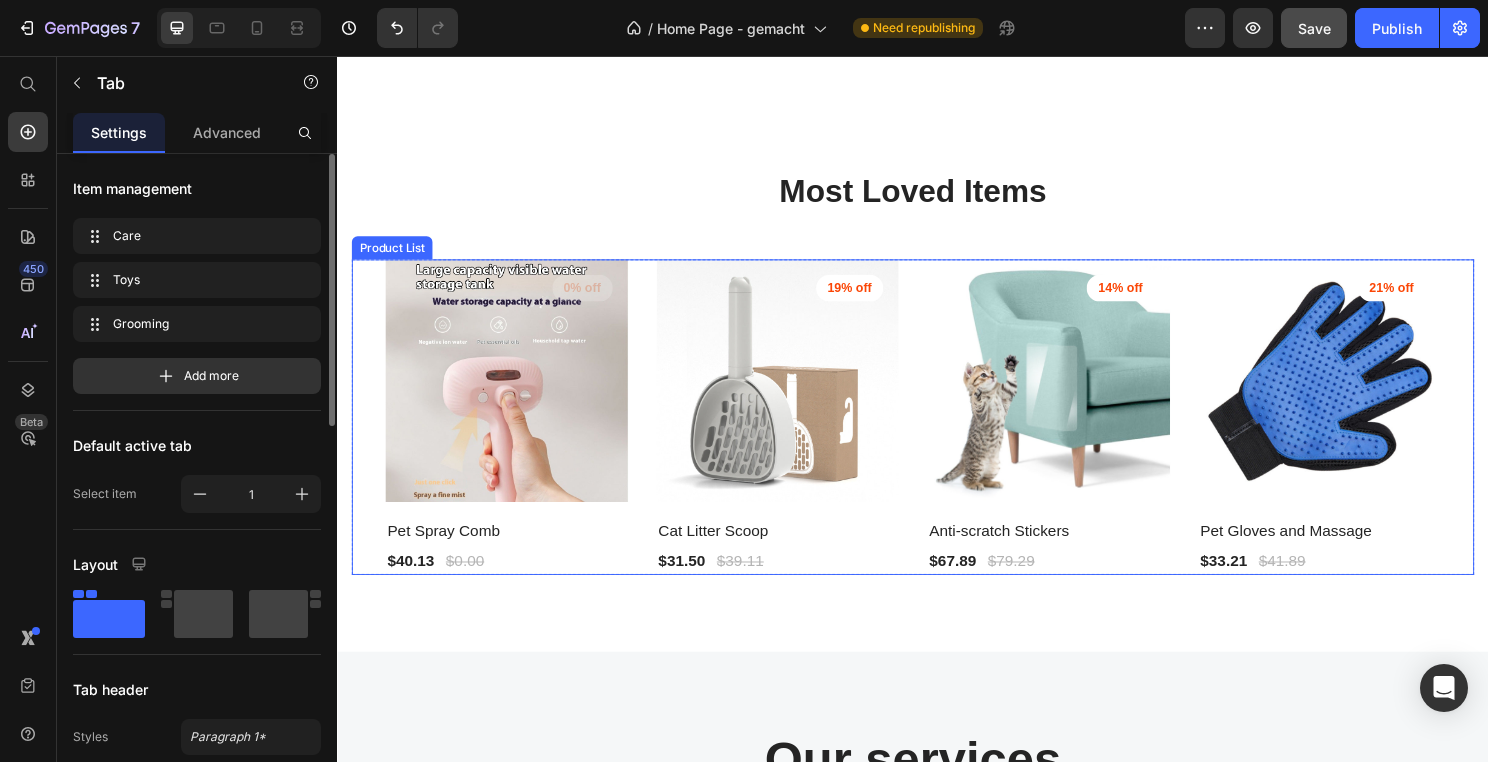 click on "(P) Images 0% off Product Badge Row Pet Spray Comb (P) Title $40.13 (P) Price $0.00 (P) Price Row Row (P) Images 19% off Product Badge Row Cat Litter Scoop (P) Title $31.50 (P) Price $39.11 (P) Price Row Row (P) Images 14% off Product Badge Row Anti-scratch Stickers (P) Title $67.89 (P) Price $79.29 (P) Price Row Row (P) Images 21% off Product Badge Row Pet Gloves and Massage (P) Title $33.21 (P) Price $41.89 (P) Price Row Row" at bounding box center [937, 432] 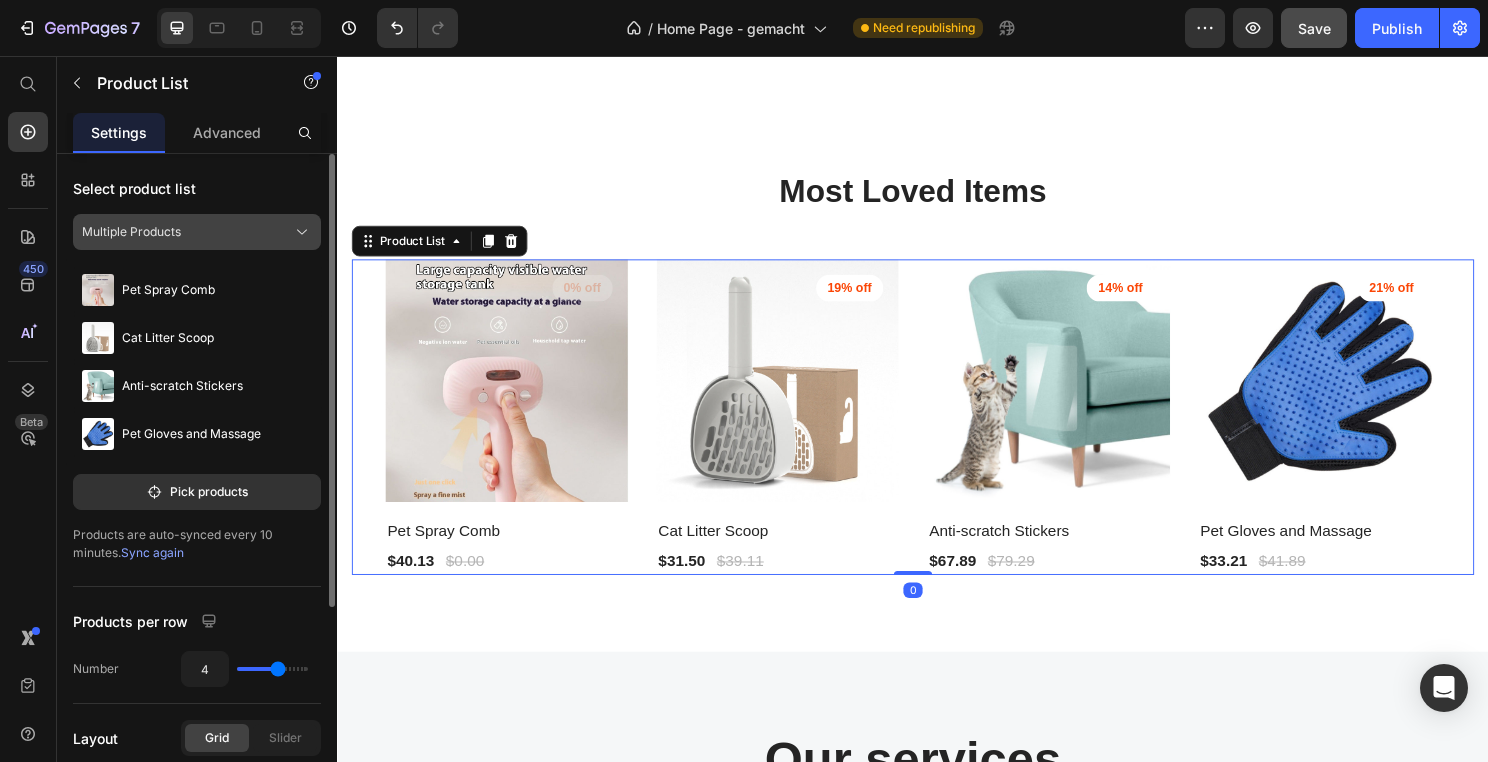 click on "Multiple Products" 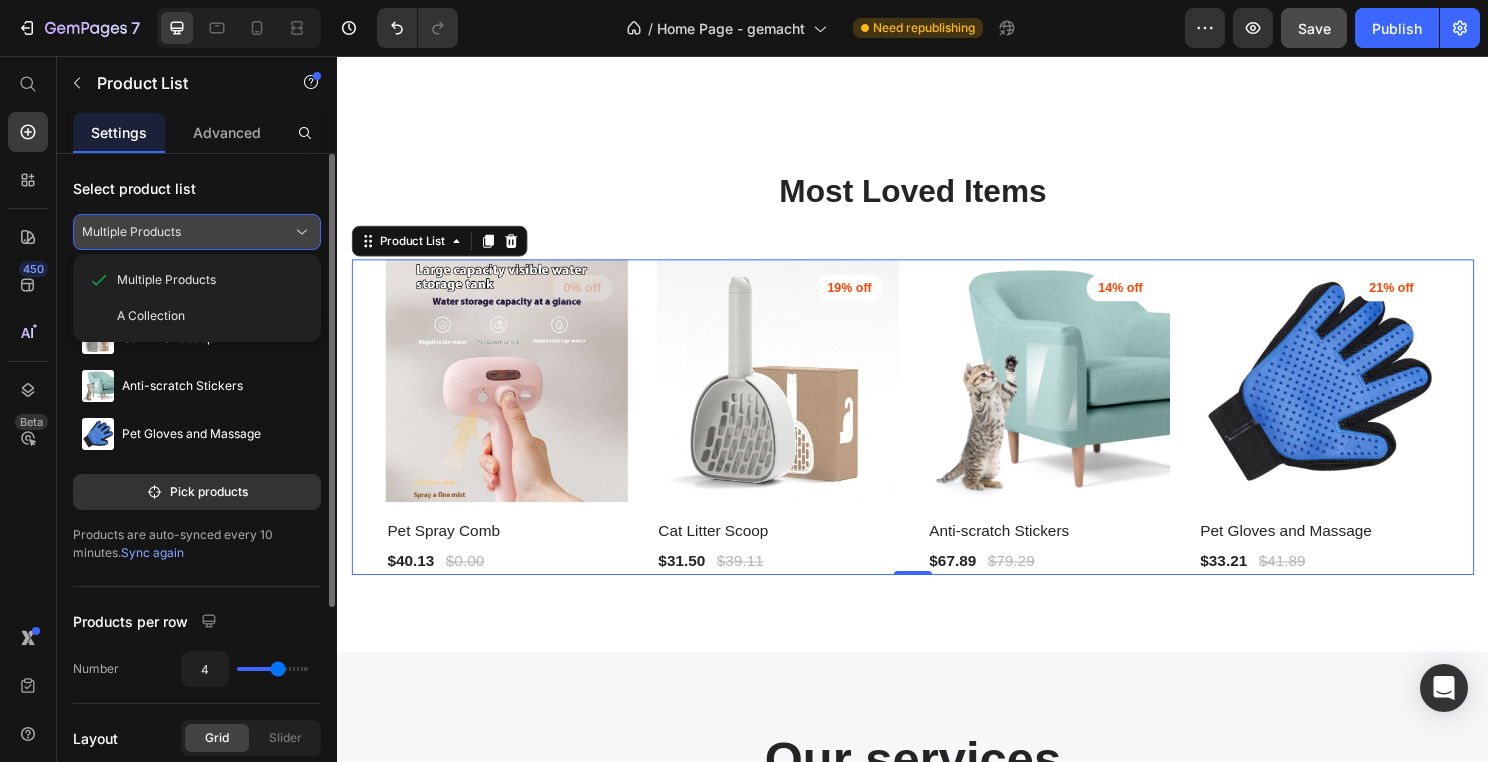 click on "Multiple Products" 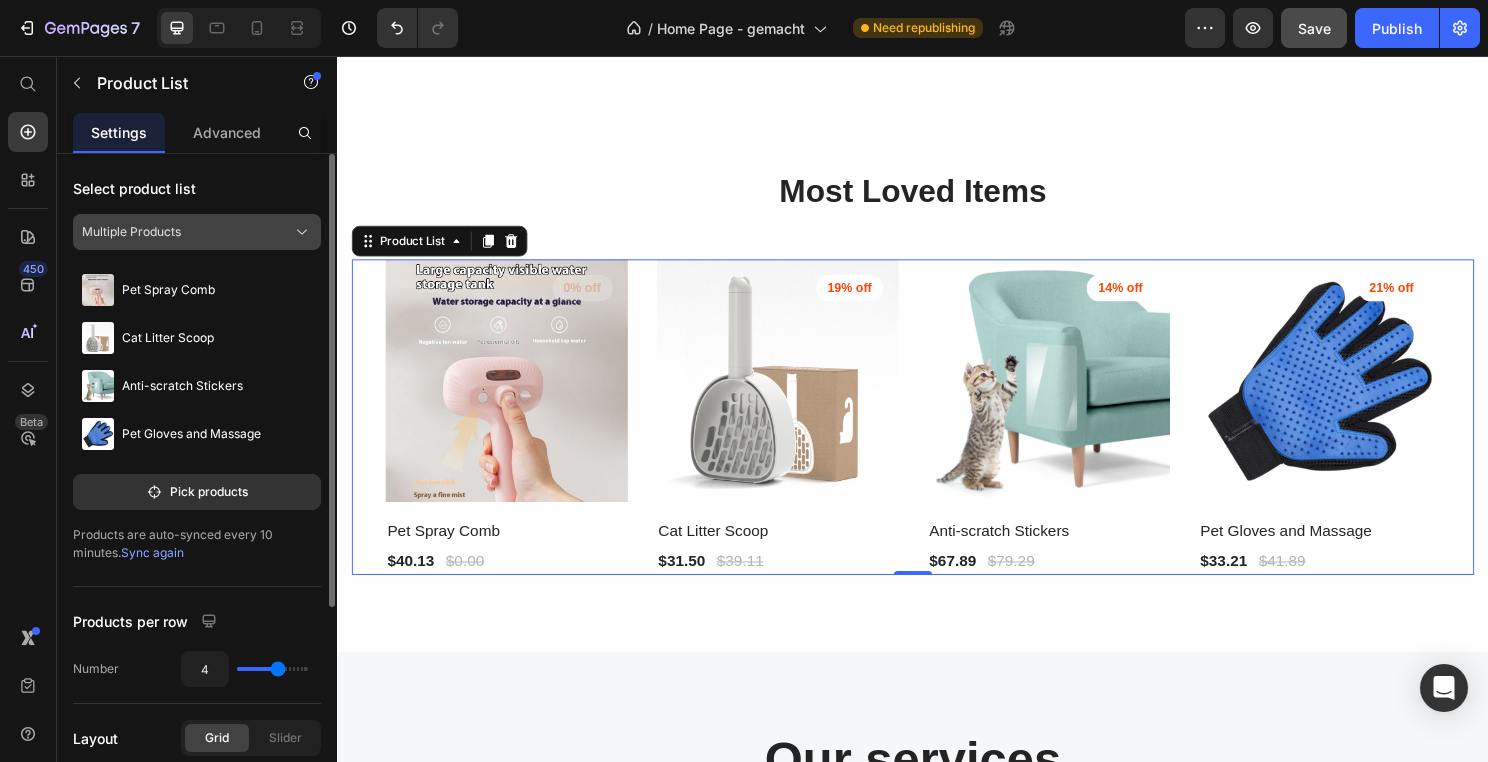 click on "Multiple Products" 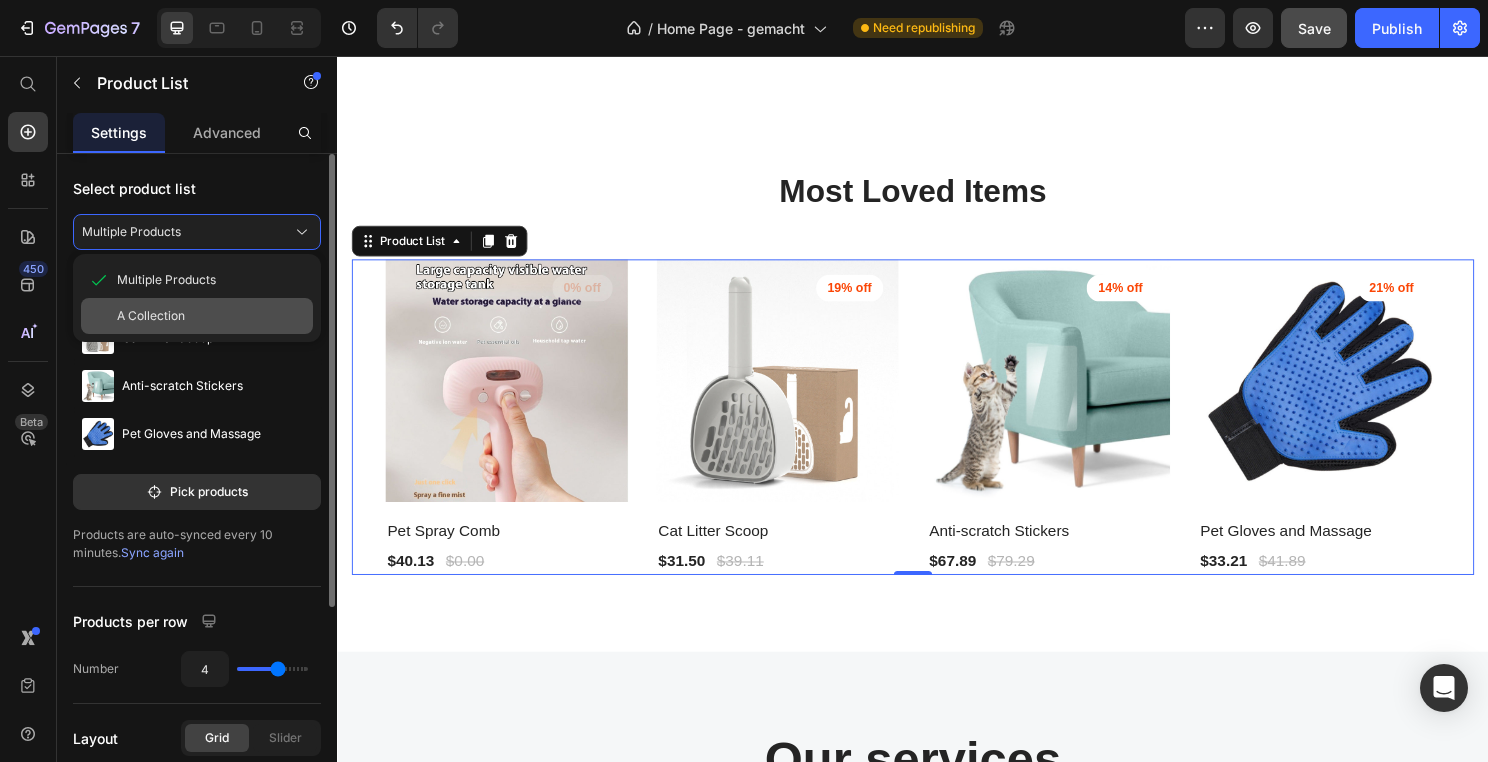 click on "A Collection" at bounding box center (211, 316) 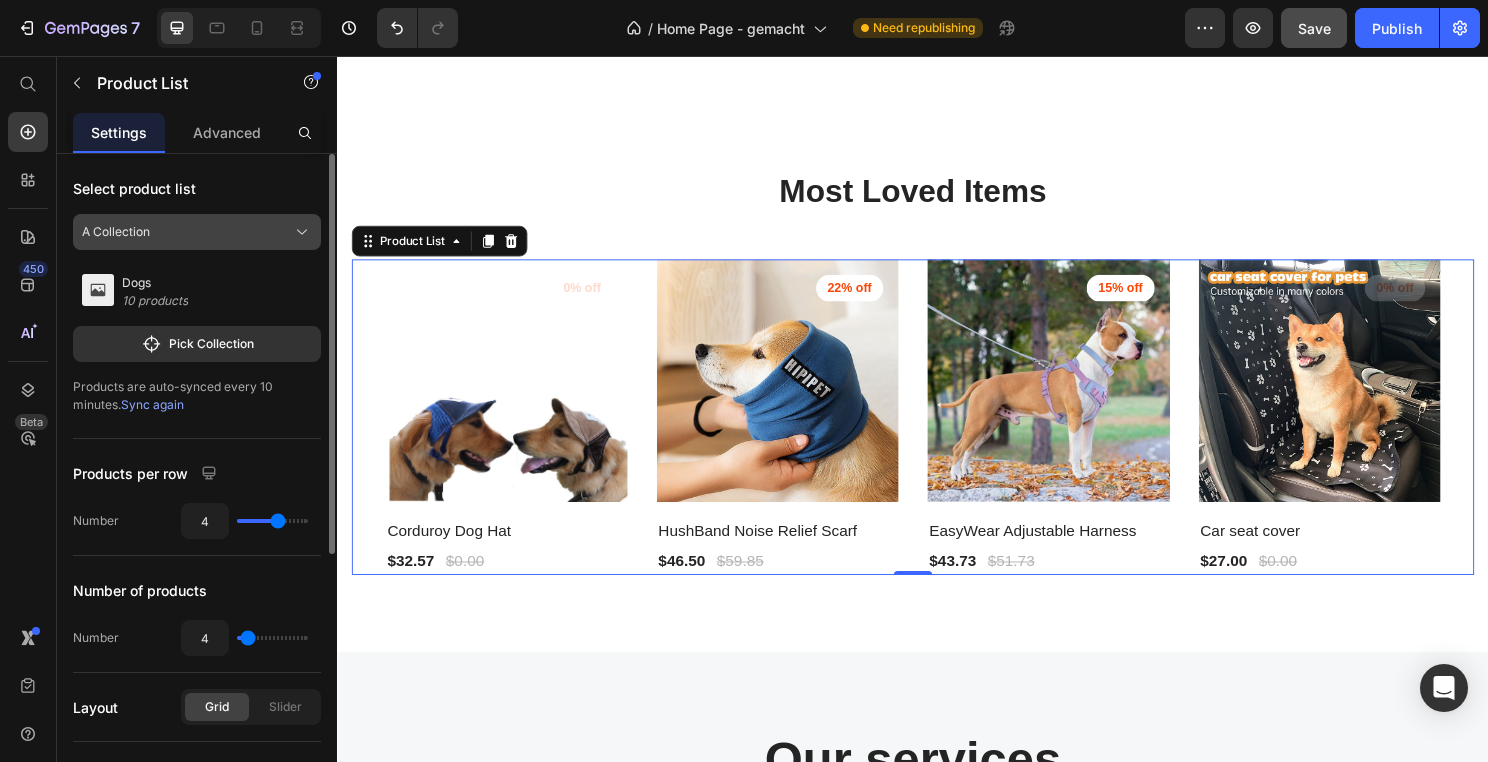 click on "A Collection" 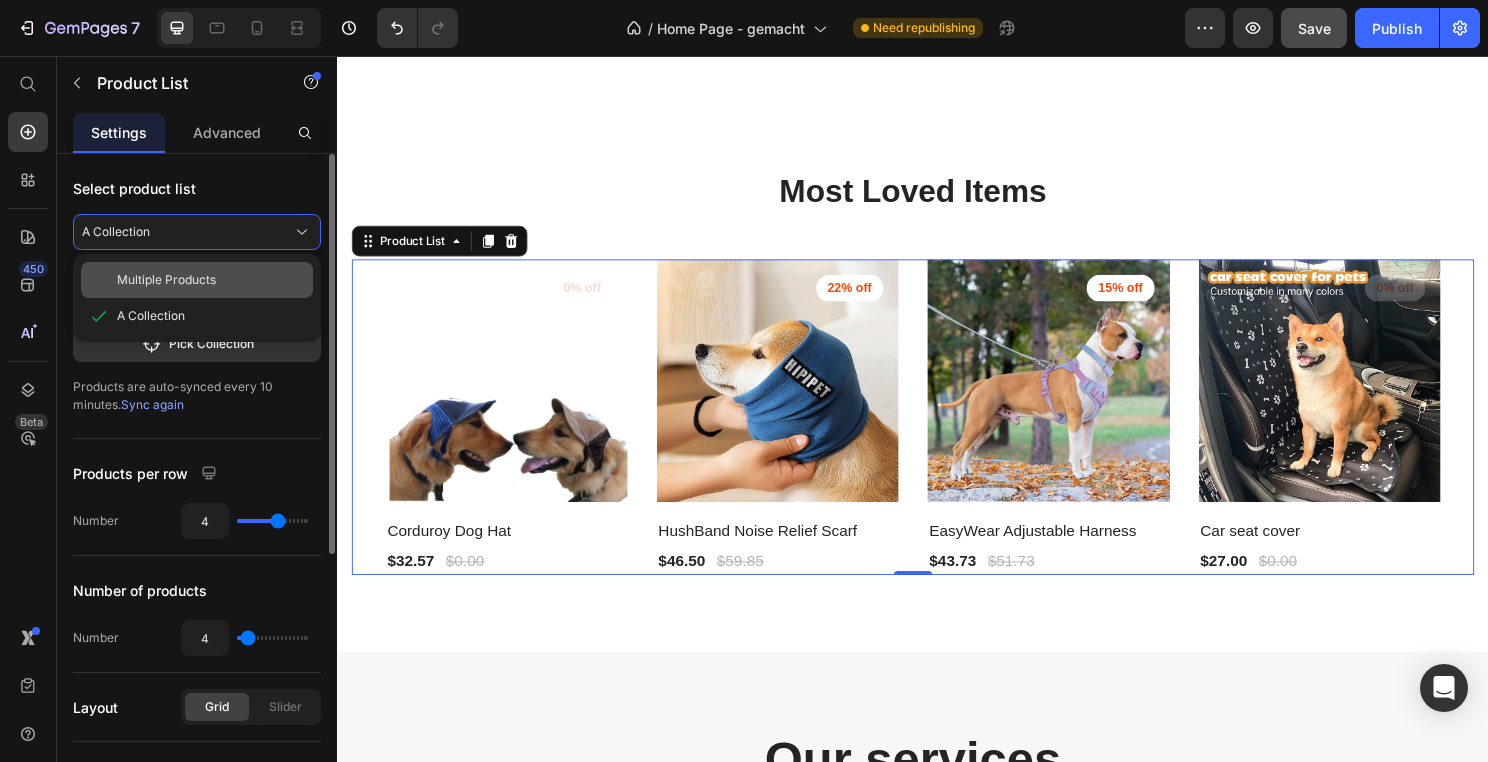 click on "Multiple Products" at bounding box center (211, 280) 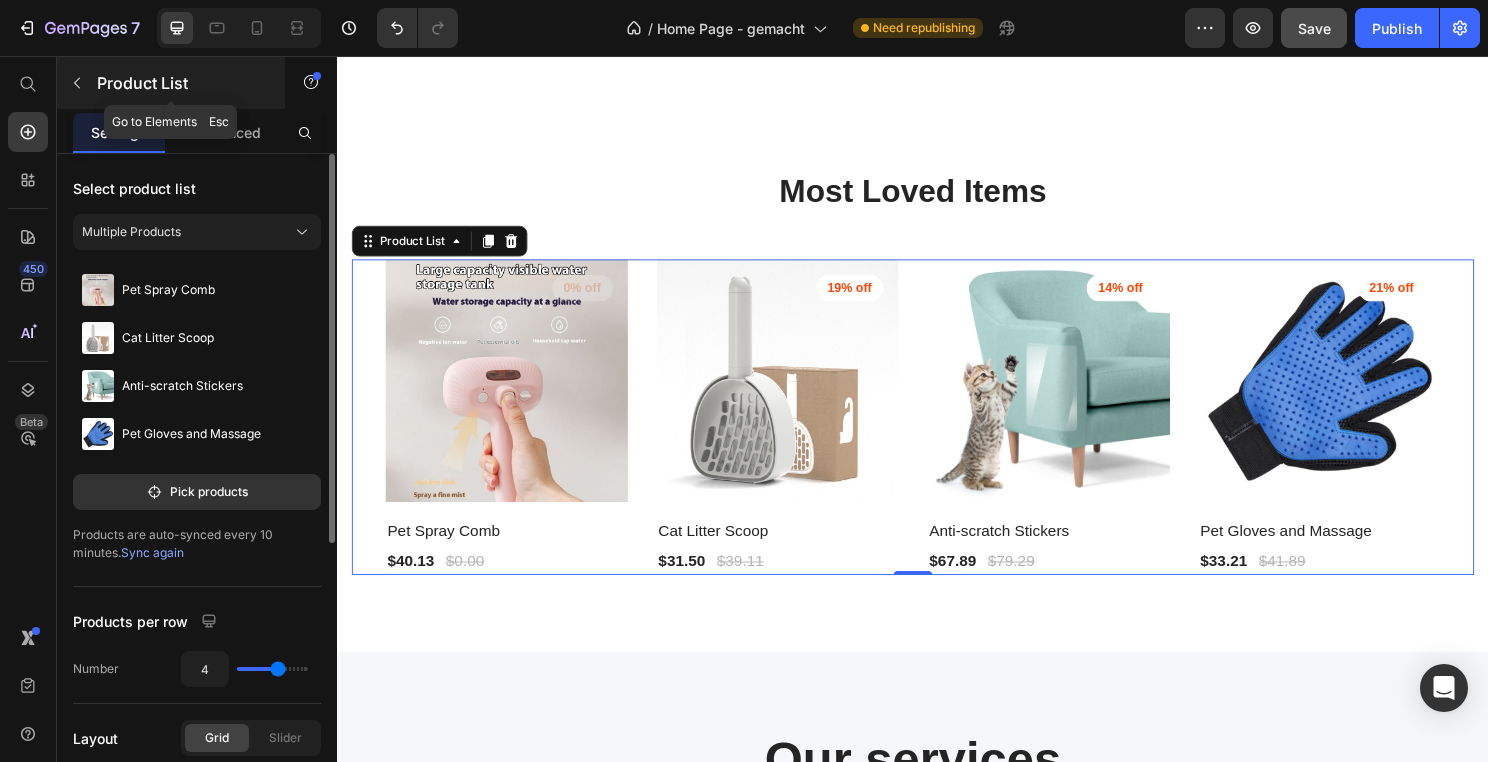 click at bounding box center [77, 83] 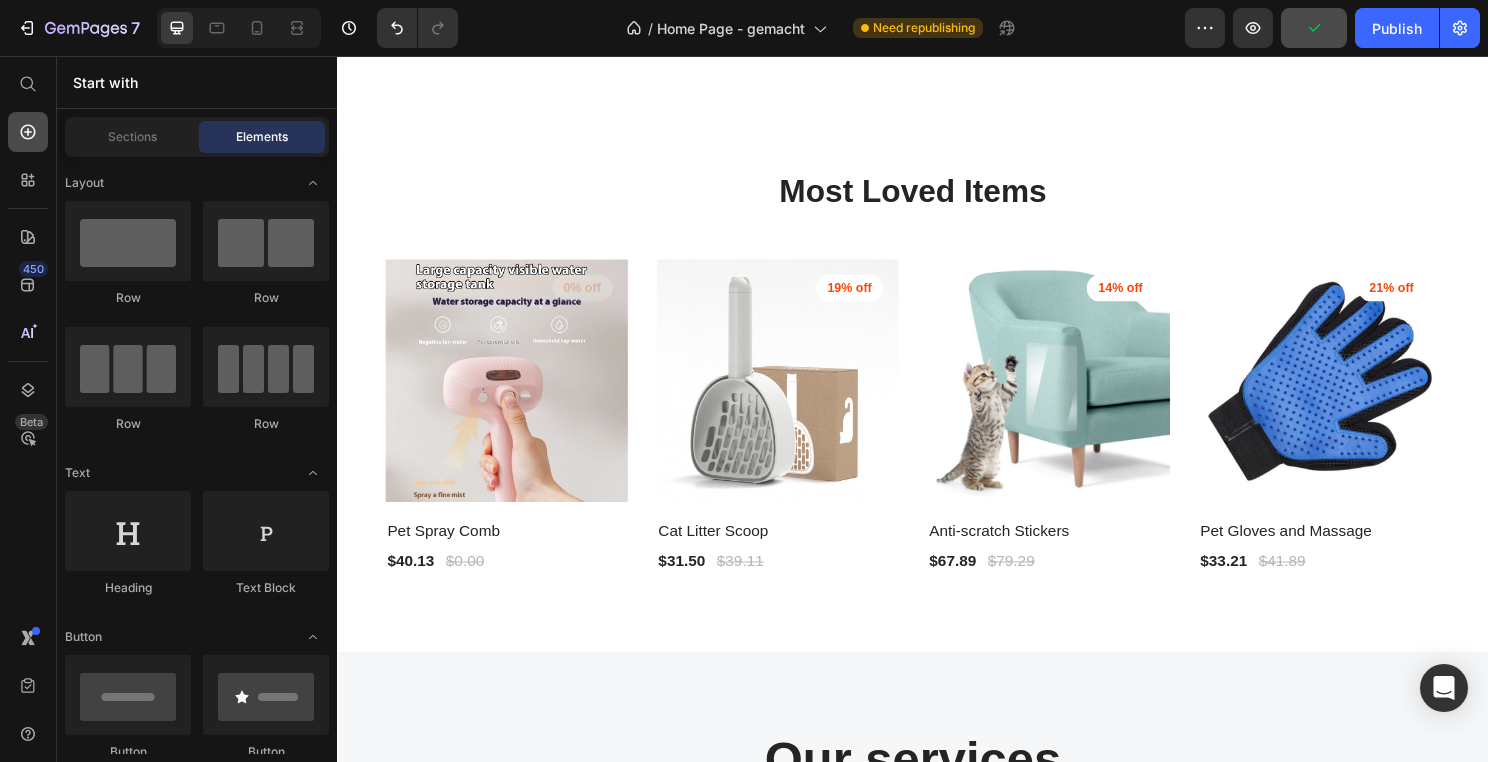 click 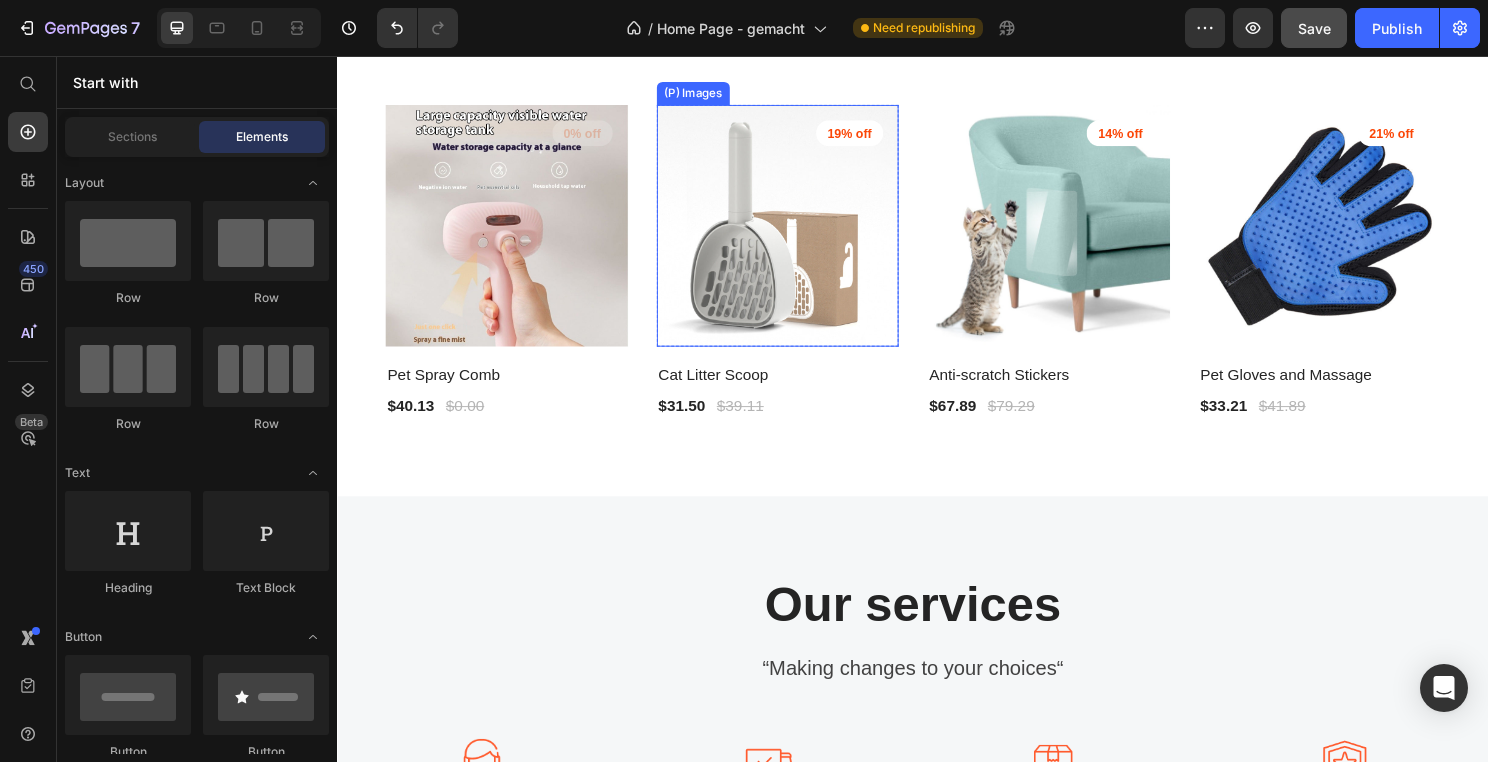 scroll, scrollTop: 2351, scrollLeft: 0, axis: vertical 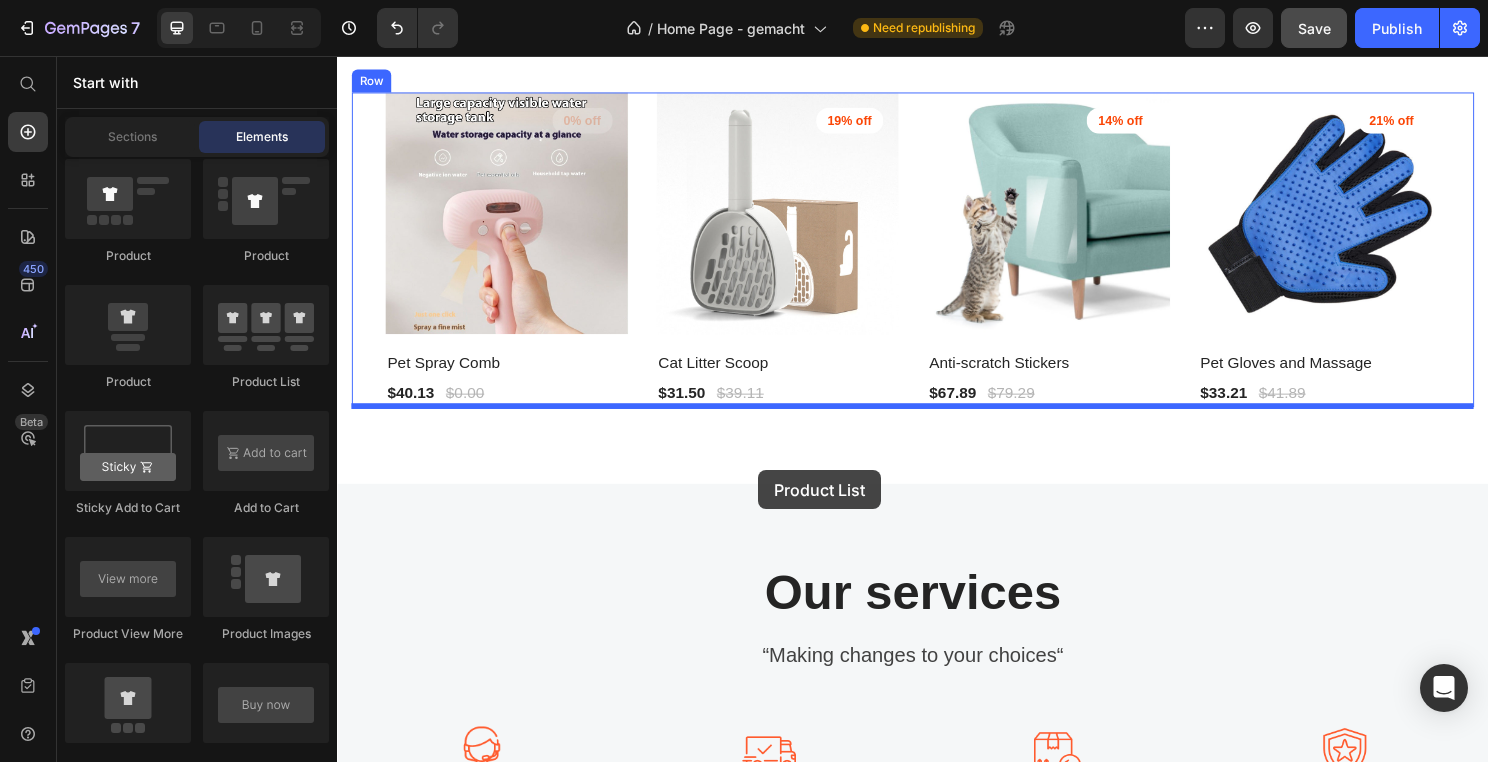 drag, startPoint x: 621, startPoint y: 406, endPoint x: 776, endPoint y: 488, distance: 175.35393 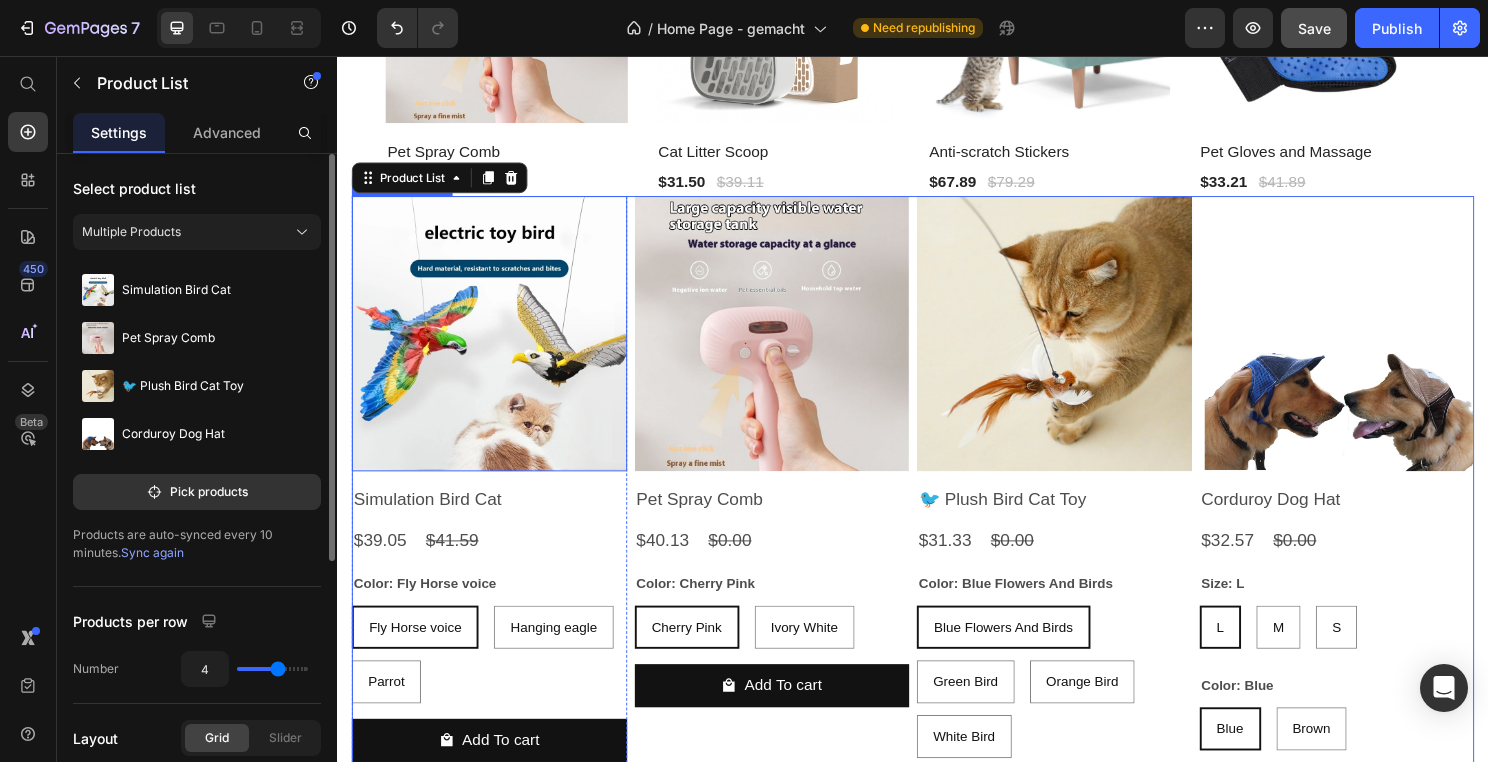 scroll, scrollTop: 2572, scrollLeft: 0, axis: vertical 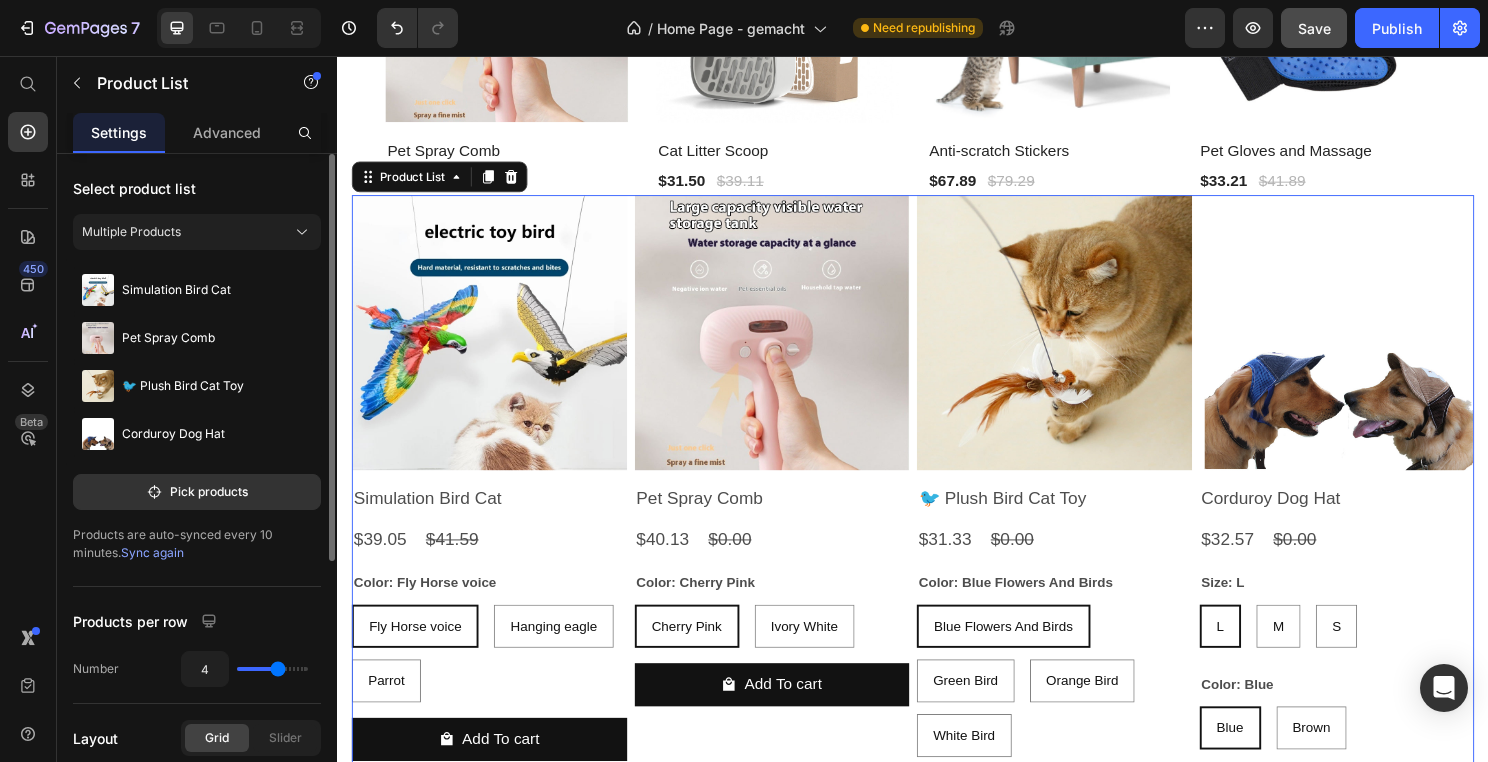 click on "Product Images Pet Spray Comb Product Title $40.13 Product Price $0.00 Product Price Row Color: Cherry Pink Cherry Pink Cherry Pink Cherry Pink Ivory White Ivory White Ivory White Product Variants & Swatches Add To cart Product Cart Button Row" at bounding box center [790, 532] 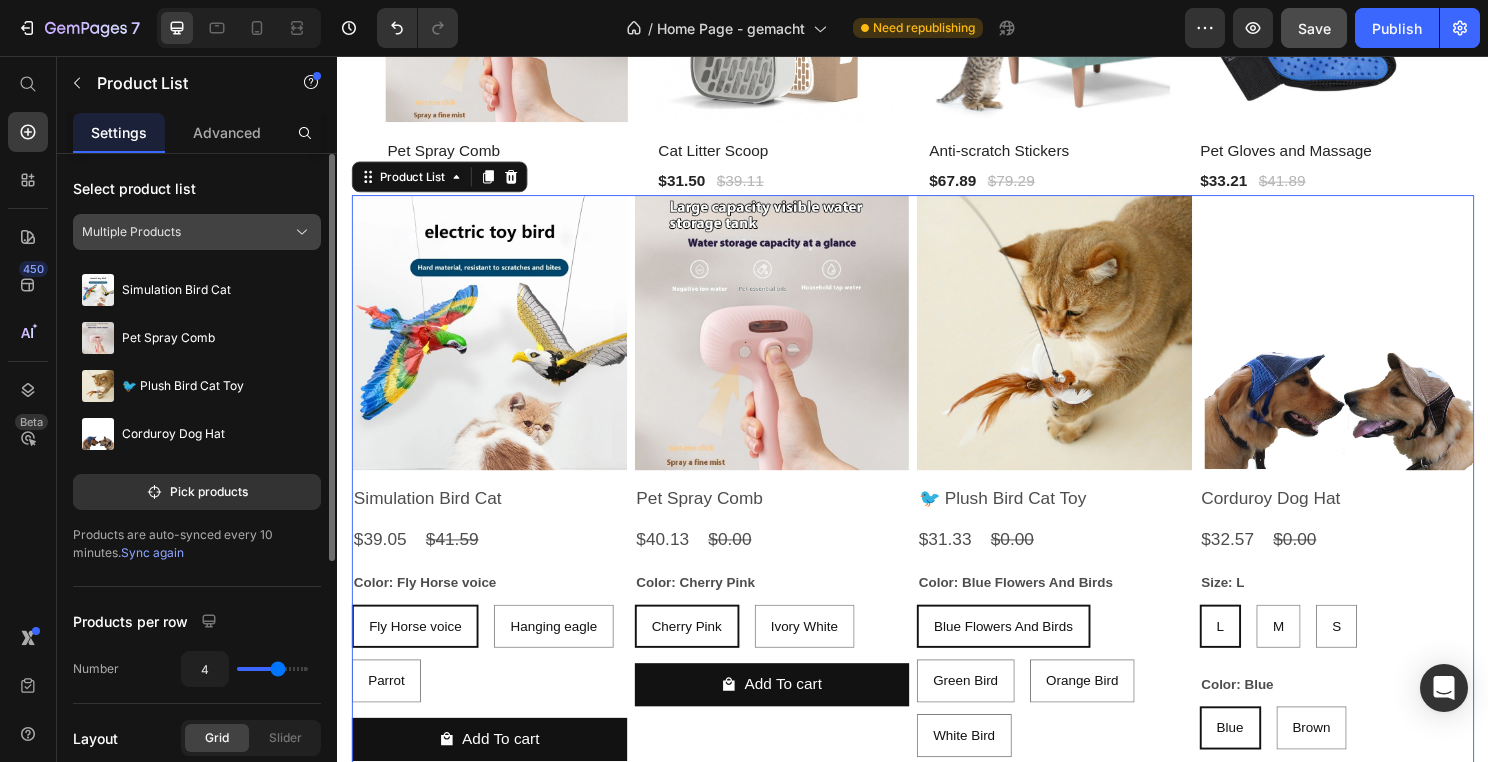 click on "Multiple Products" at bounding box center (131, 232) 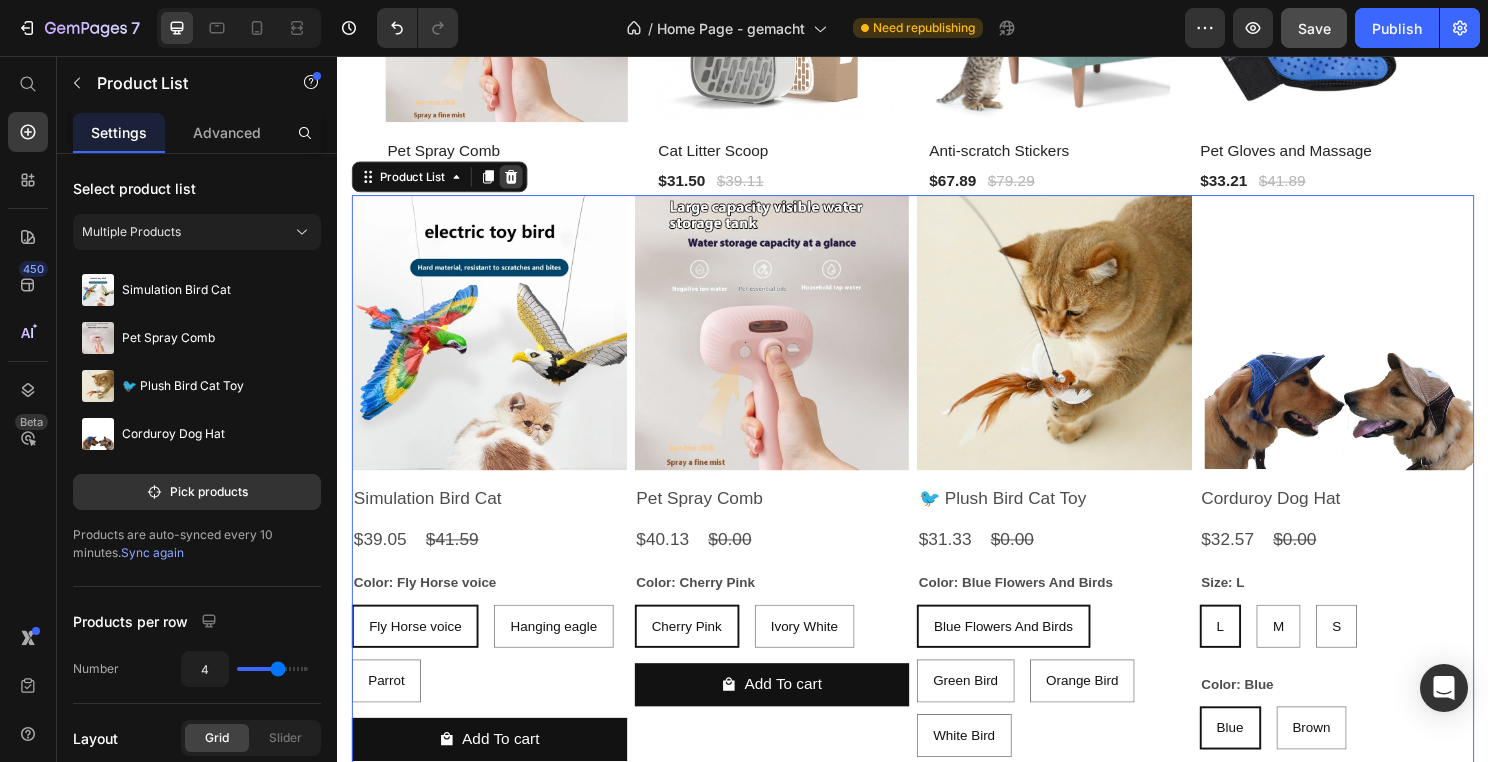 click 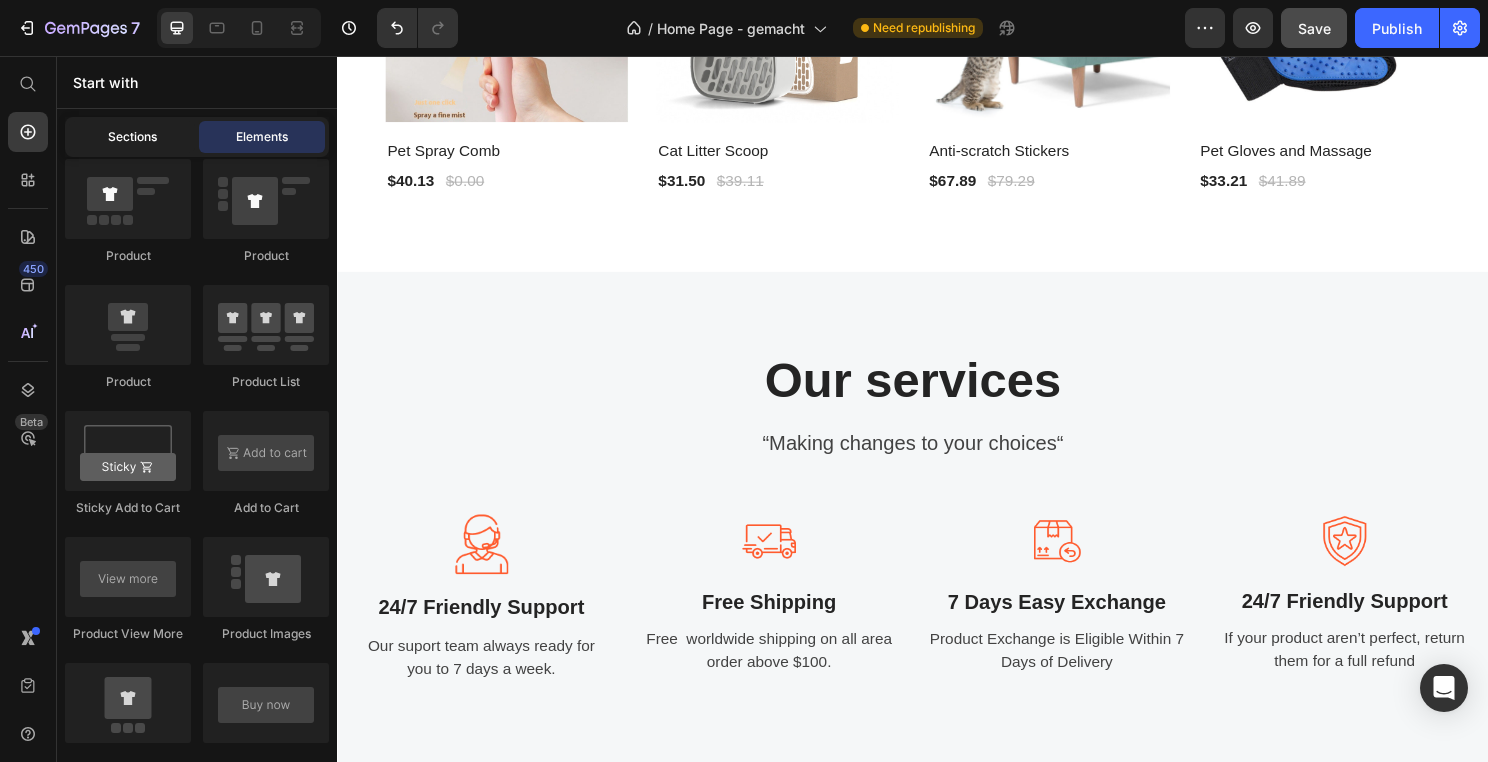 click on "Sections" at bounding box center (132, 137) 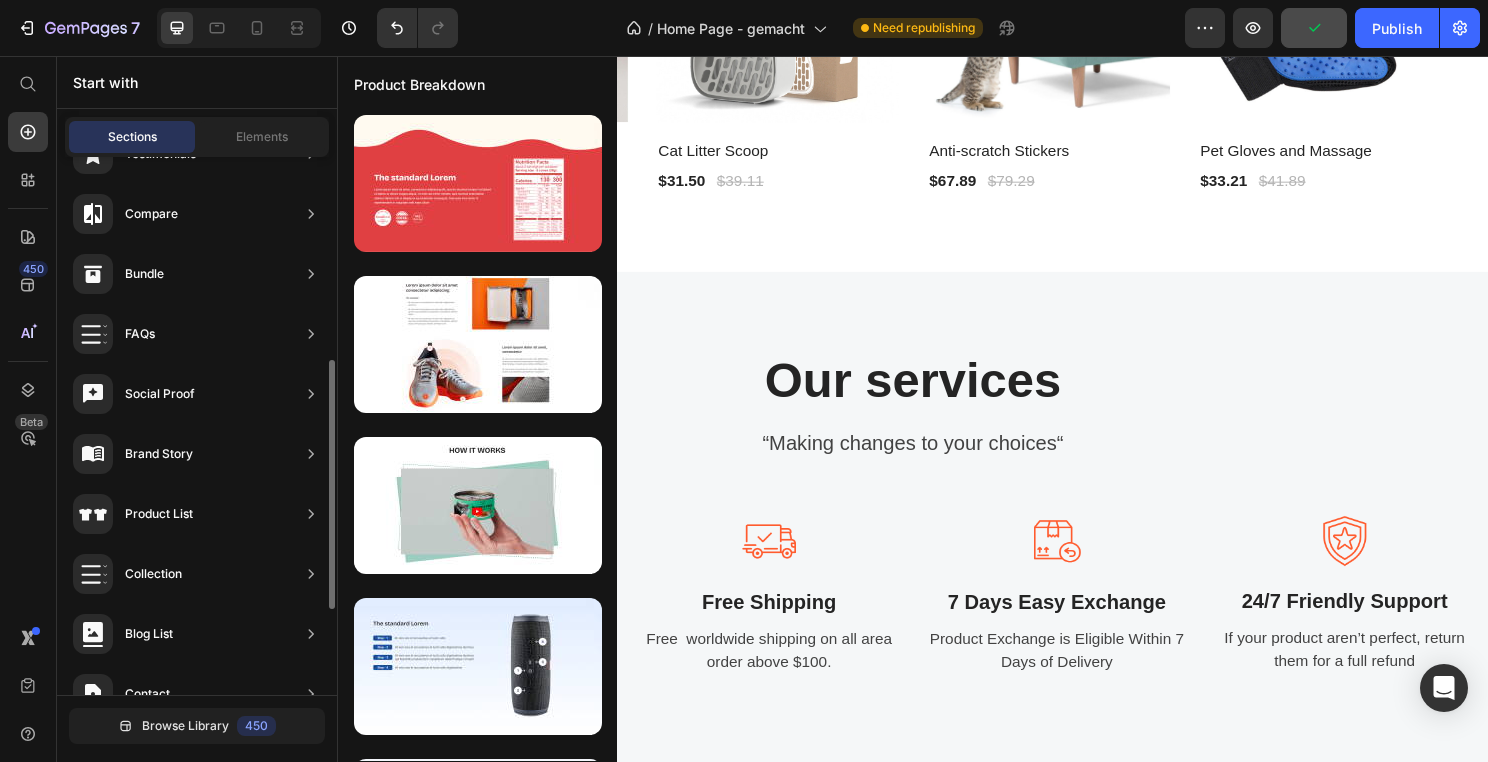 scroll, scrollTop: 488, scrollLeft: 0, axis: vertical 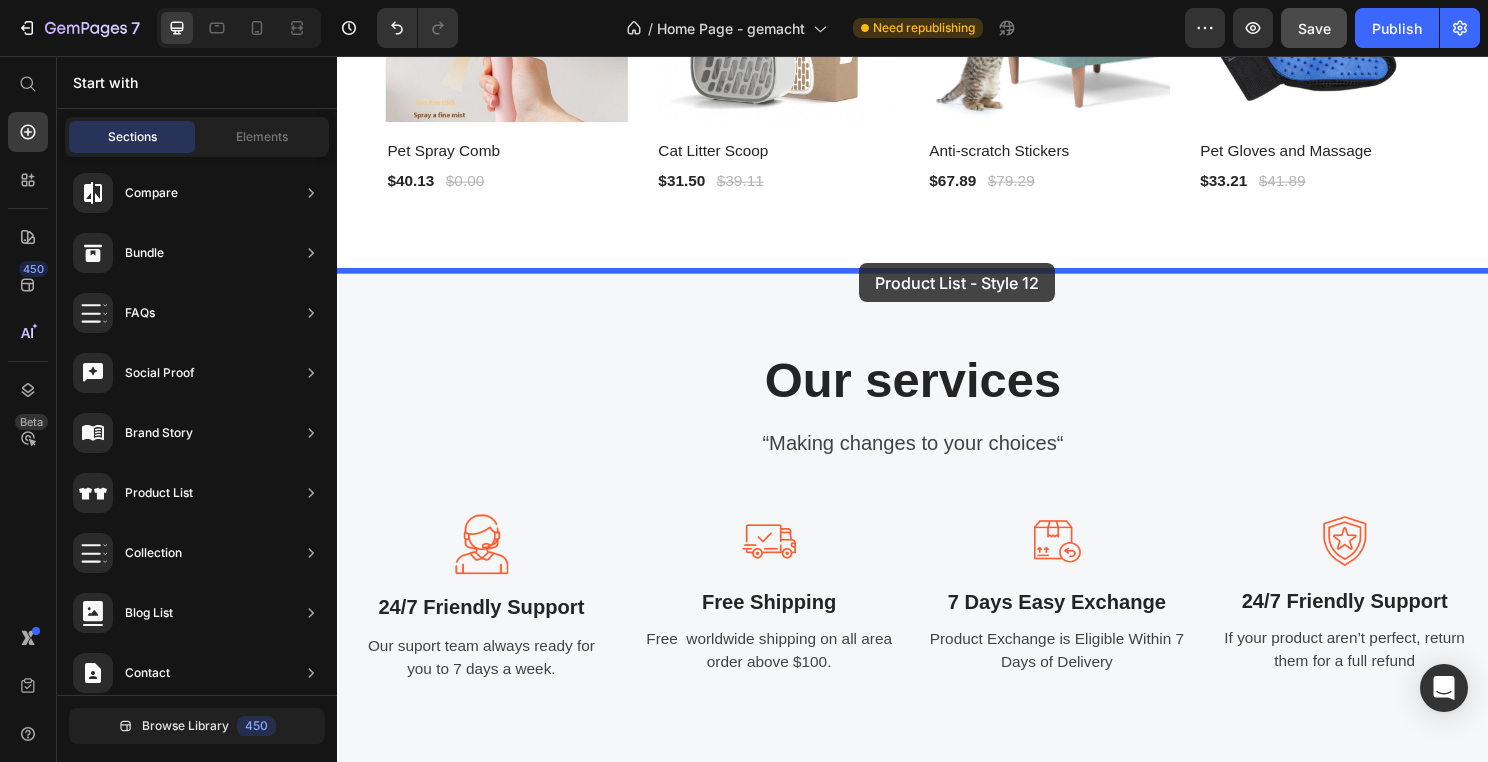 drag, startPoint x: 888, startPoint y: 575, endPoint x: 881, endPoint y: 272, distance: 303.08084 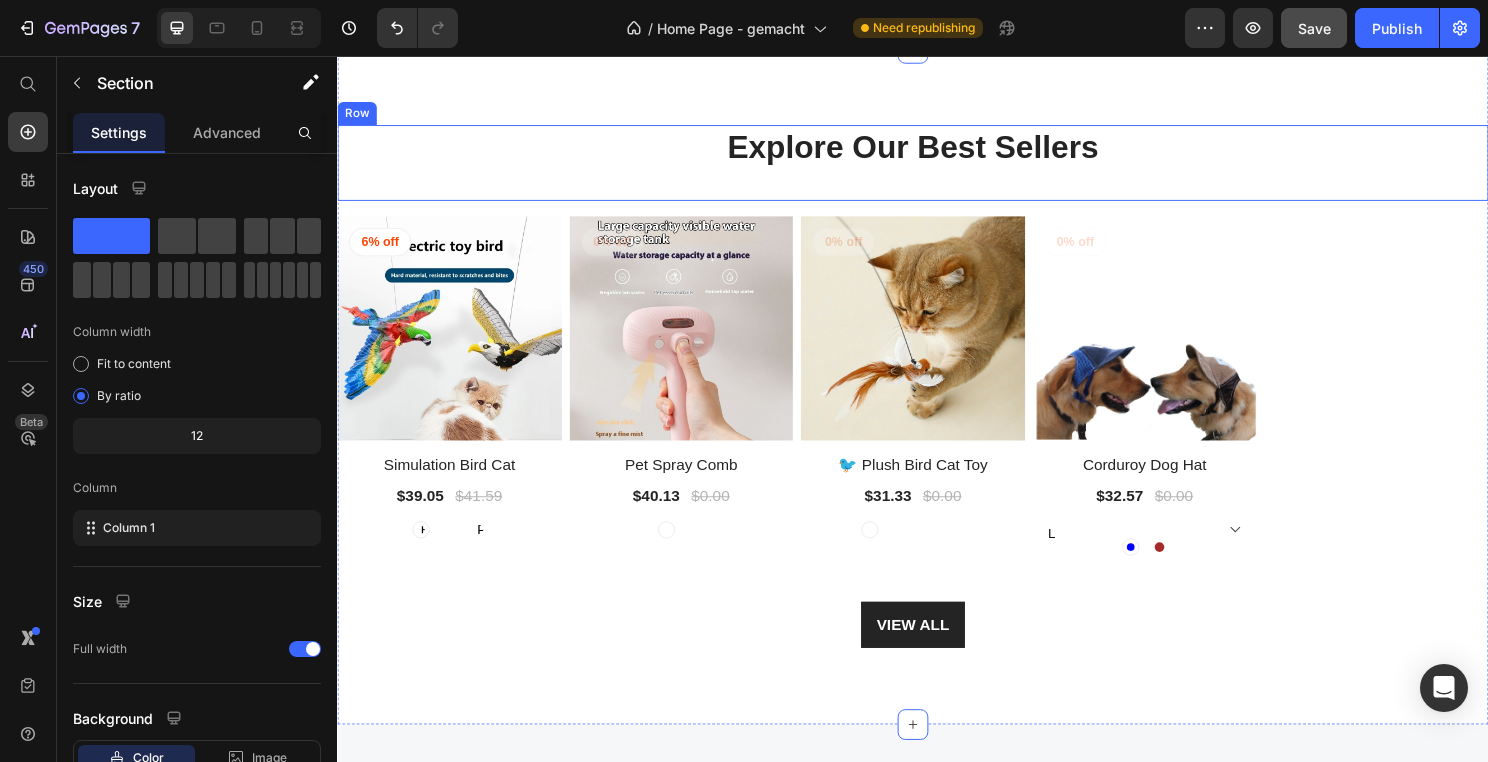 scroll, scrollTop: 2826, scrollLeft: 0, axis: vertical 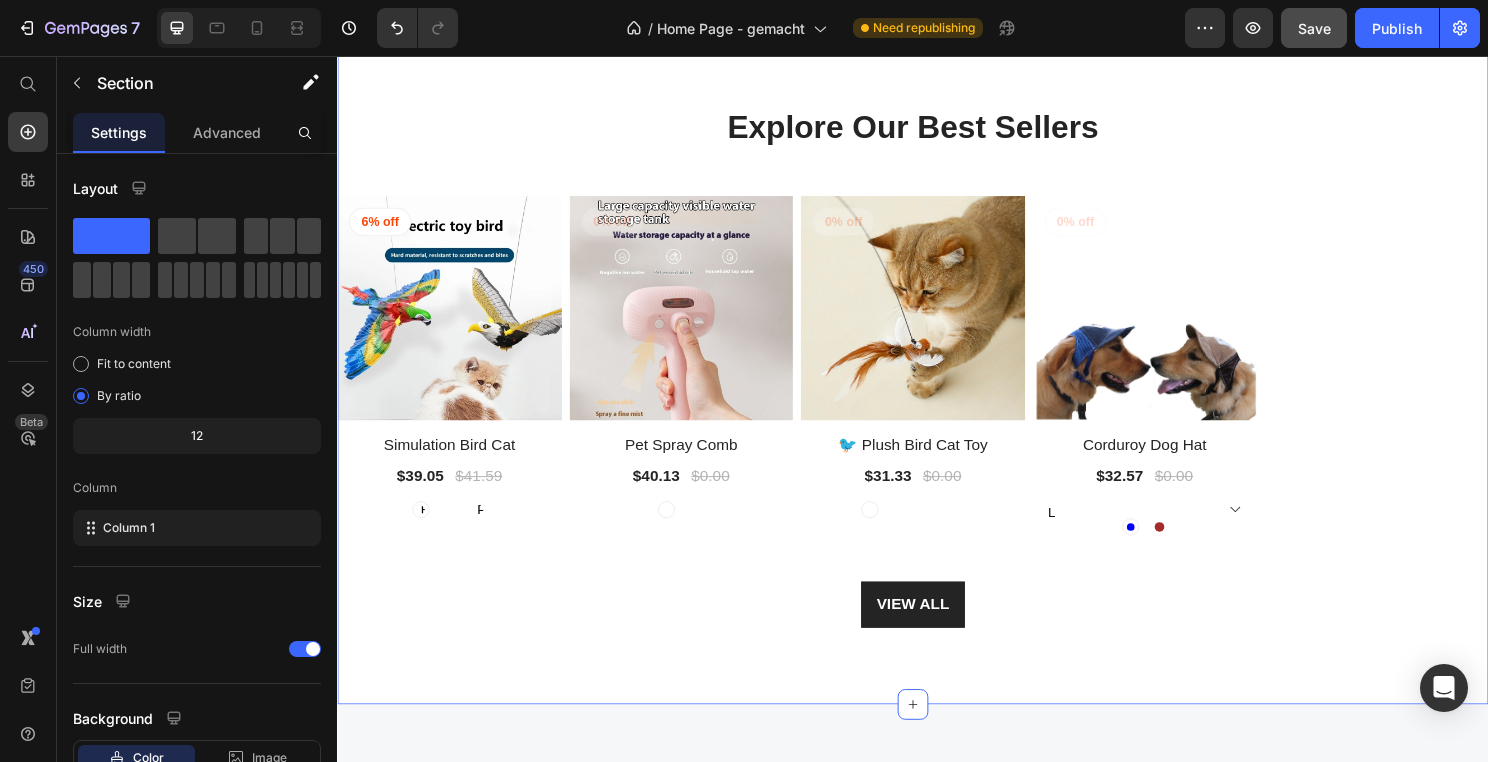click on "Explore Our Best Sellers Heading Row (P) Images 6% off Product Badge Row Simulation Bird Cat (P) Title $39.05 (P) Price $41.59 (P) Price Row Fly Horse voice Fly Horse voice Fly Horse voice Hanging eagle Hanging eagle Hanging eagle Parrot Parrot Parrot (P) Variants & Swatches Row (P) Images 0% off Product Badge Row Pet Spray Comb (P) Title $40.13 (P) Price $0.00 (P) Price Row Cherry Pink Cherry Pink Cherry Pink Ivory White Ivory White Ivory White (P) Variants & Swatches Row (P) Images 0% off Product Badge Row 🐦 Plush Bird Cat Toy (P) Title $31.33 (P) Price $0.00 (P) Price Row Blue Flowers And Birds Blue Flowers And Birds Blue Flowers And Birds Green Bird Green Bird Green Bird Orange Bird Orange Bird Orange Bird White Bird White Bird White Bird (P) Variants & Swatches Row (P) Images 0% off Product Badge Row Corduroy Dog Hat (P) Title $32.57 (P) Price $0.00 (P) Price Row L M S Blue Blue Brown Brown (P) Variants & Swatches Row Product List VIEW ALL Button" at bounding box center [937, 379] 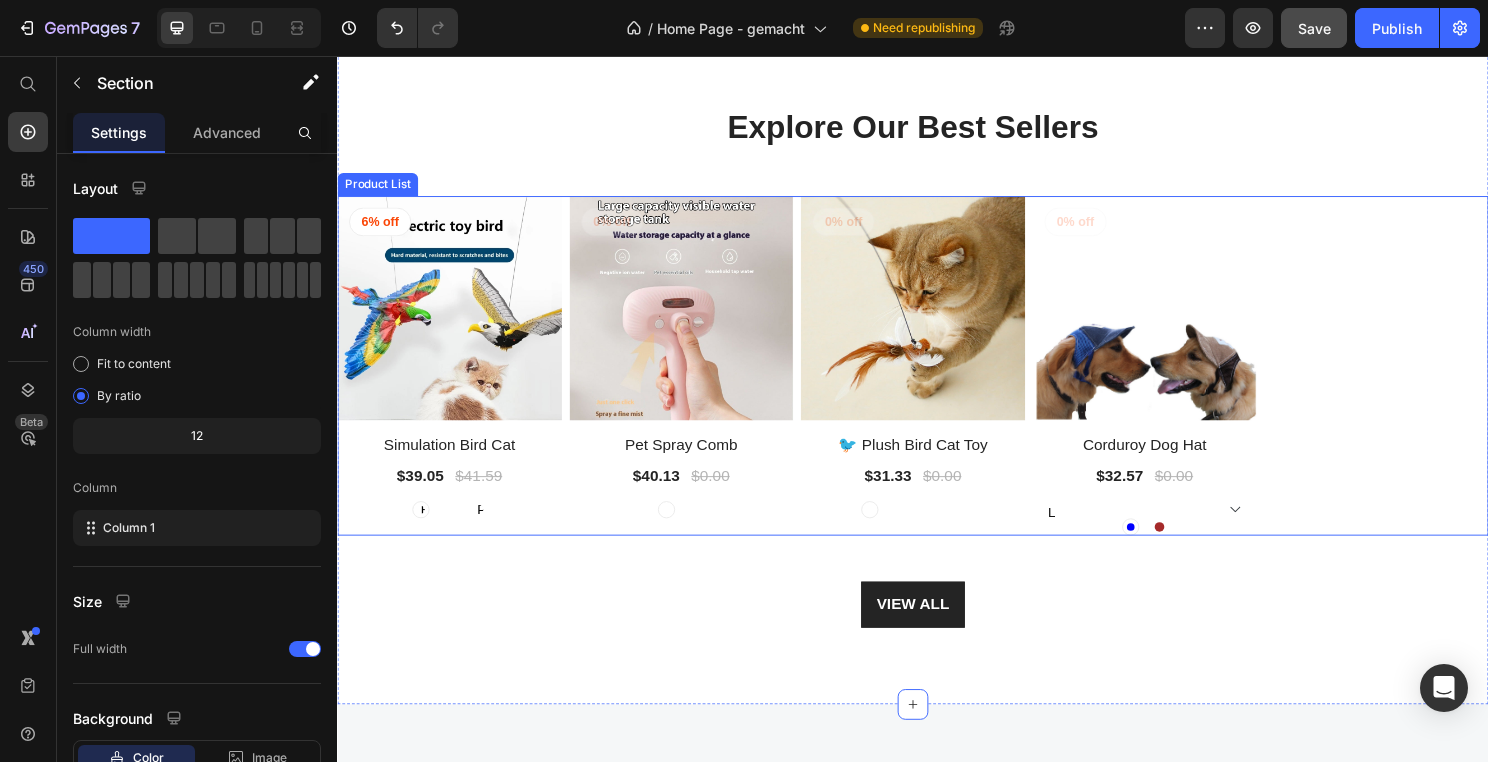 click on "(P) Images 6% off Product Badge Row Simulation Bird Cat (P) Title $39.05 (P) Price $41.59 (P) Price Row Fly Horse voice Fly Horse voice Fly Horse voice Hanging eagle Hanging eagle Hanging eagle Parrot Parrot Parrot (P) Variants & Swatches Row (P) Images 0% off Product Badge Row Pet Spray Comb (P) Title $40.13 (P) Price $0.00 (P) Price Row Cherry Pink Cherry Pink Cherry Pink Ivory White Ivory White Ivory White (P) Variants & Swatches Row (P) Images 0% off Product Badge Row 🐦 Plush Bird Cat Toy (P) Title $31.33 (P) Price $0.00 (P) Price Row Blue Flowers And Birds Blue Flowers And Birds Blue Flowers And Birds Green Bird Green Bird Green Bird Orange Bird Orange Bird Orange Bird White Bird White Bird White Bird (P) Variants & Swatches Row (P) Images 0% off Product Badge Row Corduroy Dog Hat (P) Title $32.57 (P) Price $0.00 (P) Price Row L M S Blue Blue Brown Brown (P) Variants & Swatches Row" at bounding box center (937, 379) 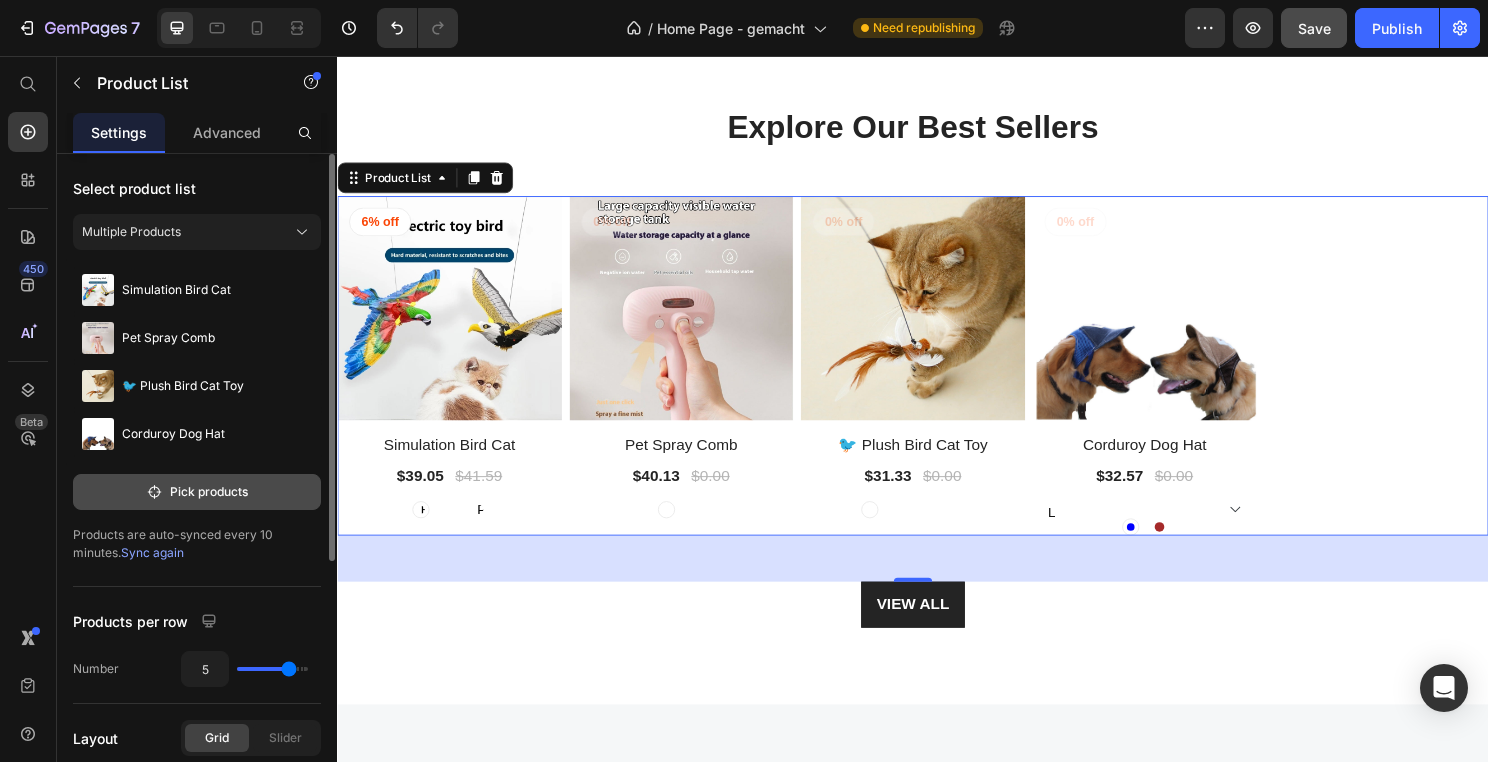 click on "Pick products" at bounding box center (197, 492) 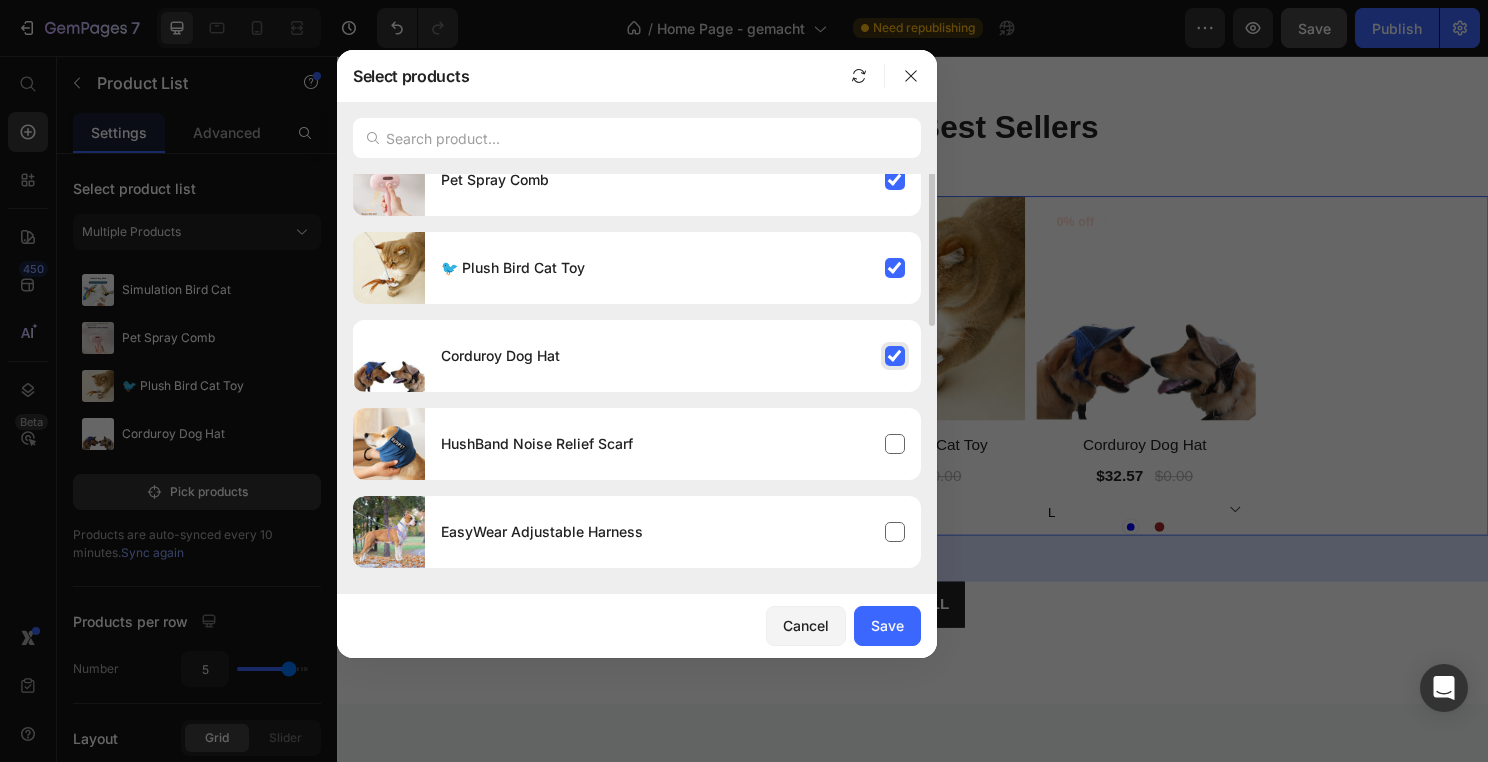 scroll, scrollTop: 121, scrollLeft: 0, axis: vertical 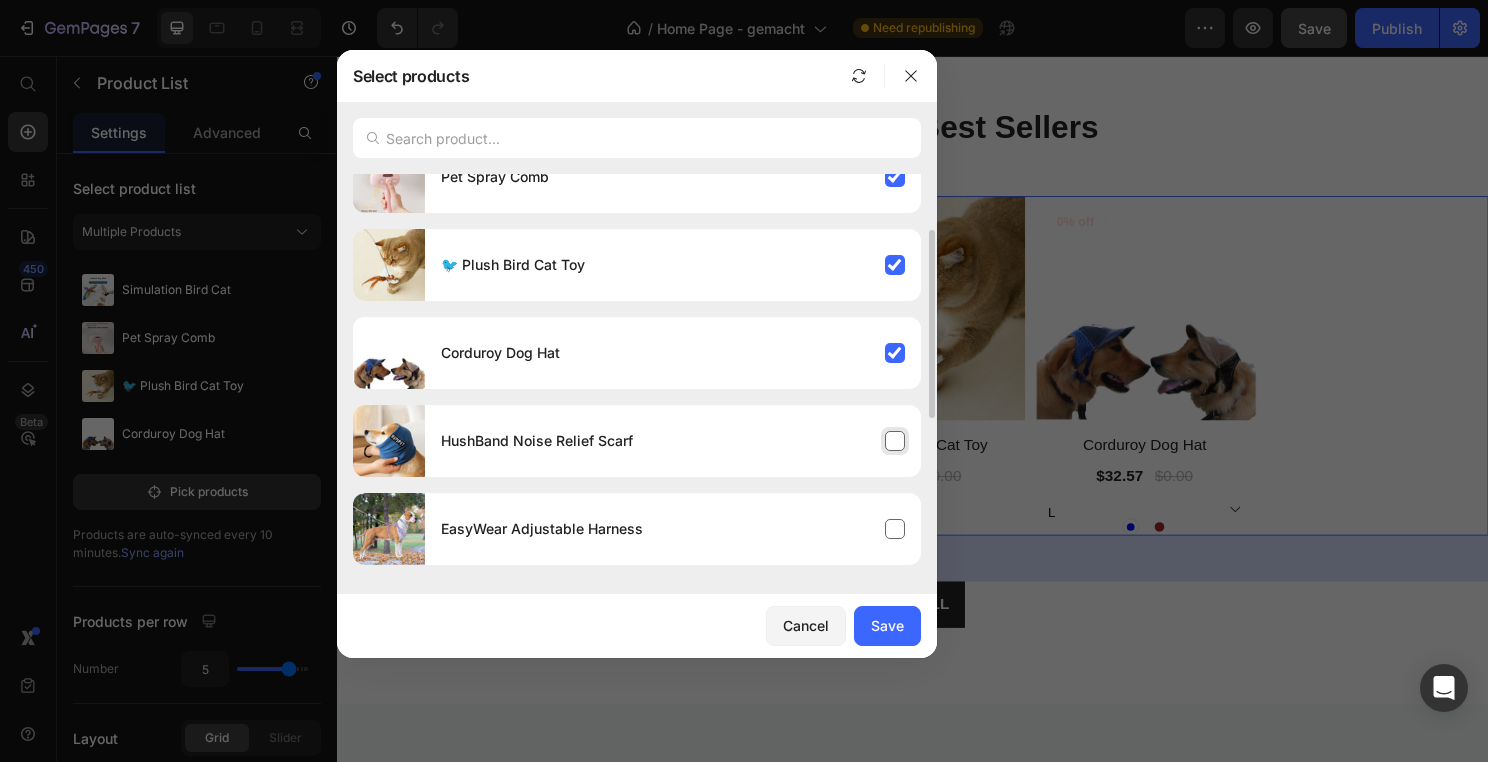 click on "HushBand Noise Relief Scarf" at bounding box center (673, 441) 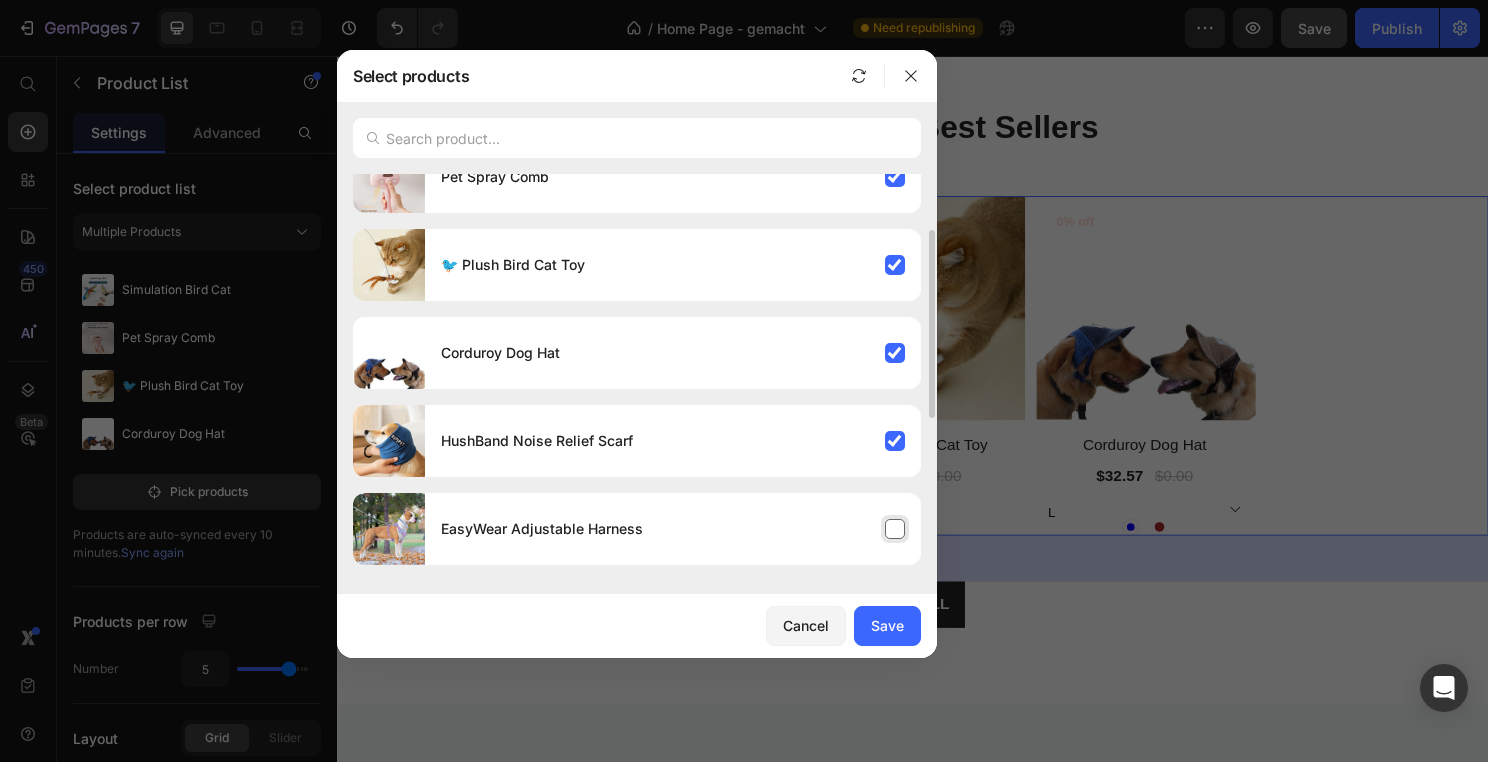 click on "EasyWear Adjustable Harness" at bounding box center [673, 529] 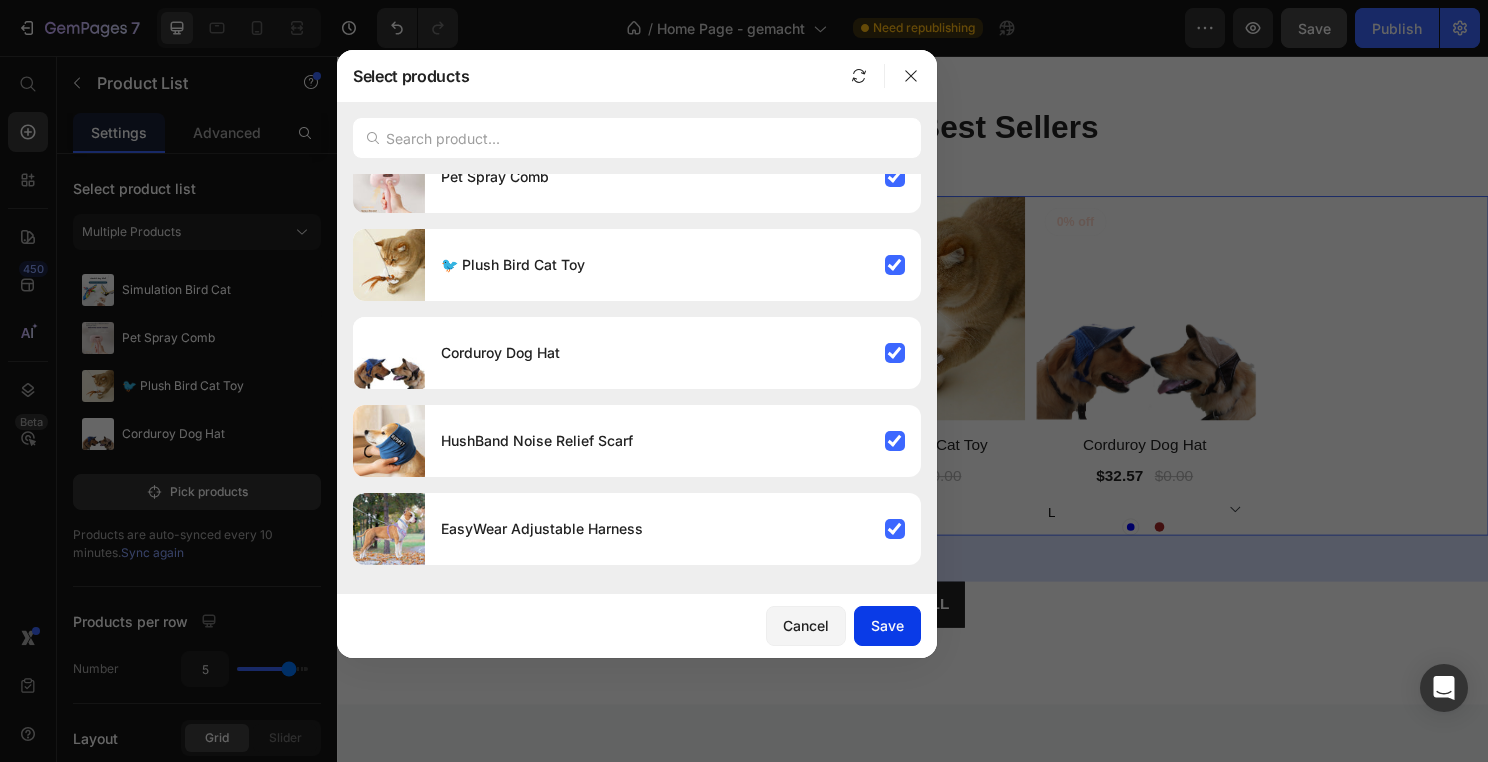 click on "Save" at bounding box center (887, 625) 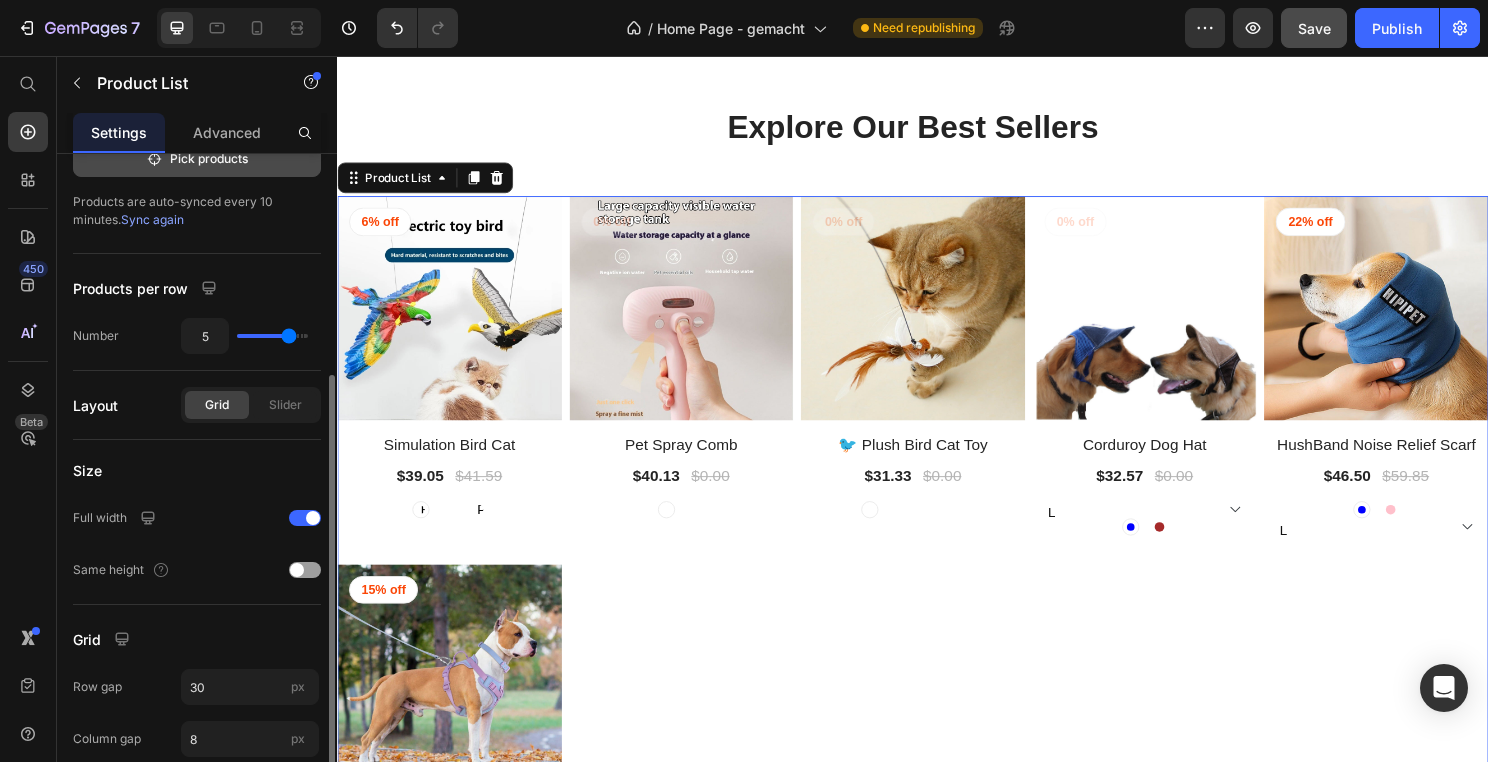 scroll, scrollTop: 375, scrollLeft: 0, axis: vertical 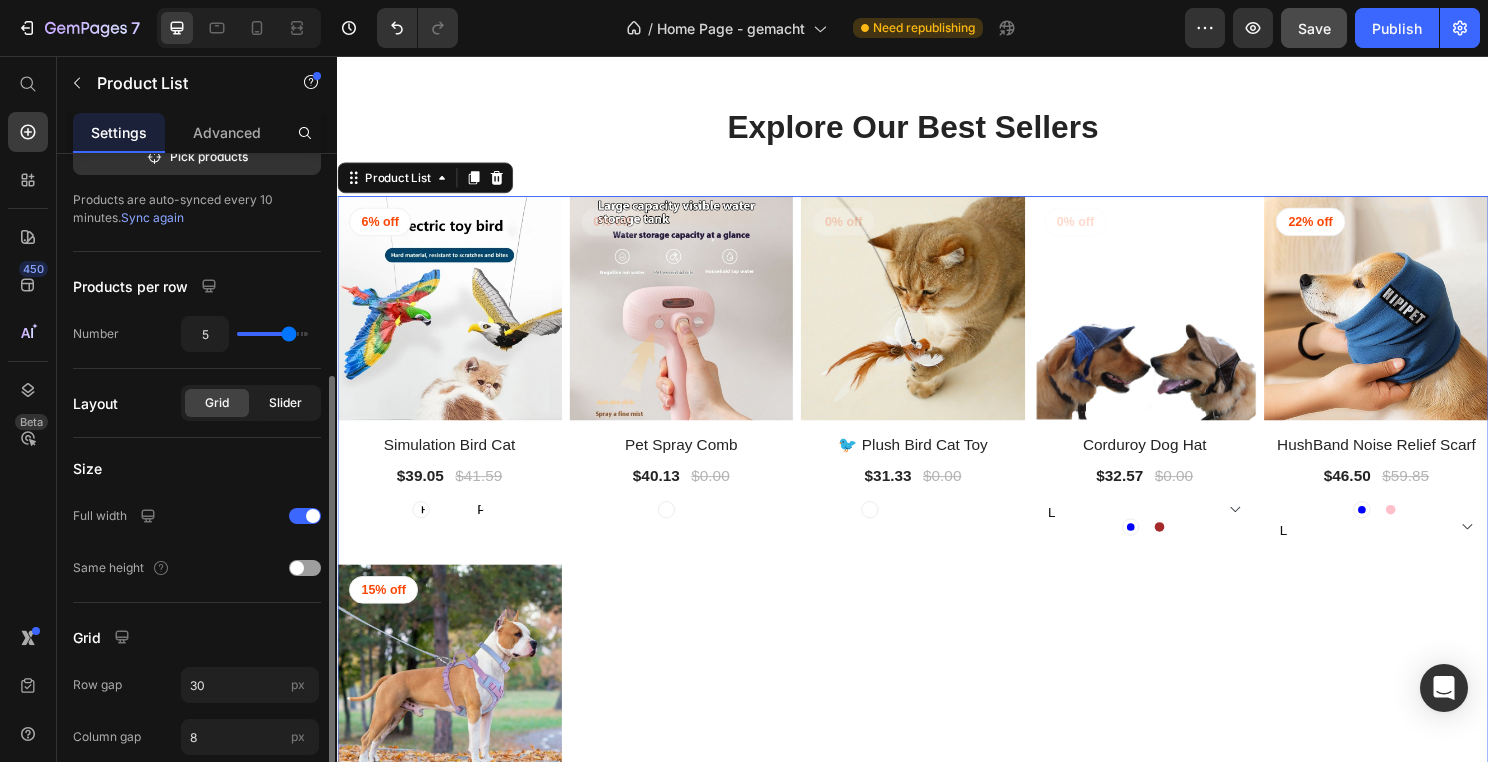 click on "Slider" 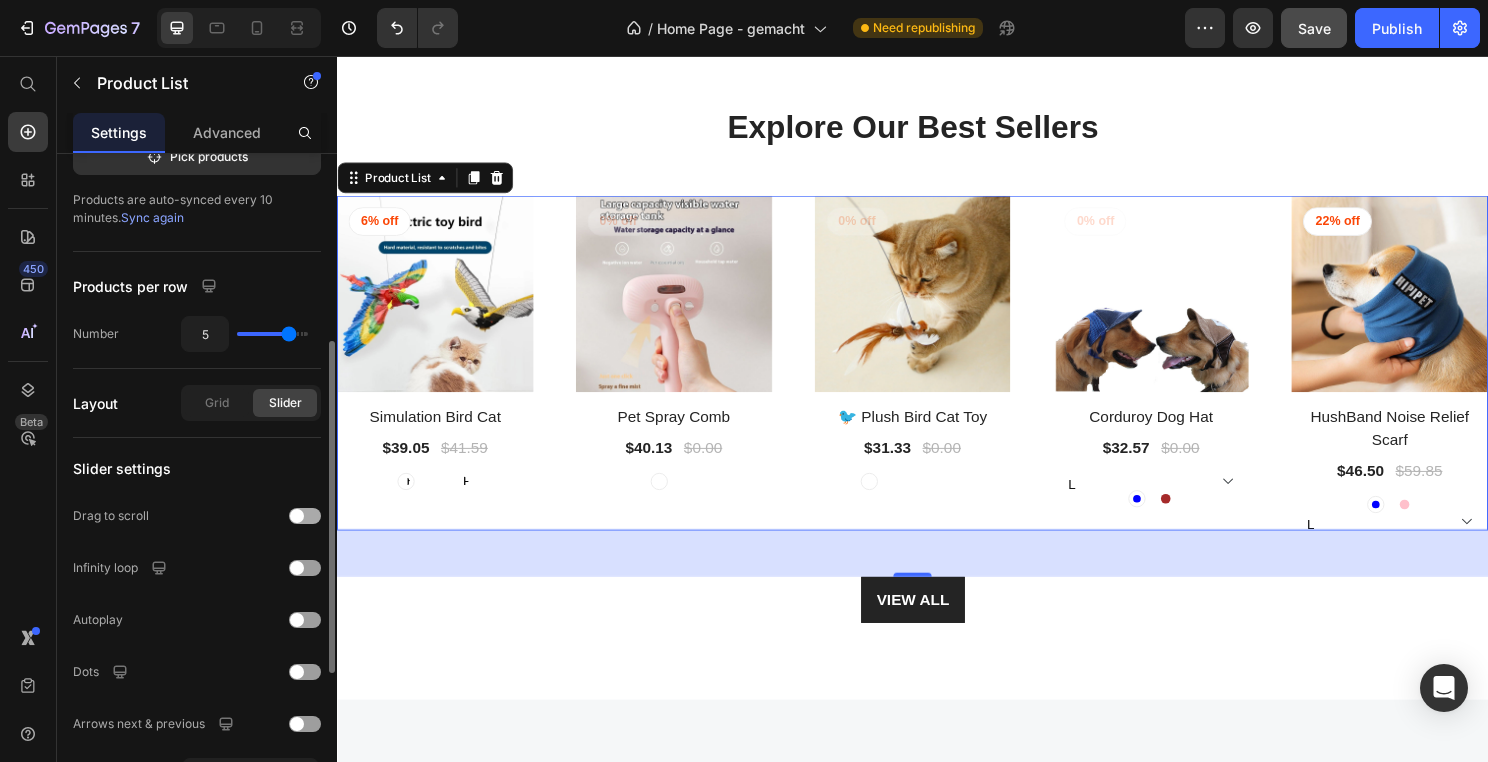 click at bounding box center (297, 516) 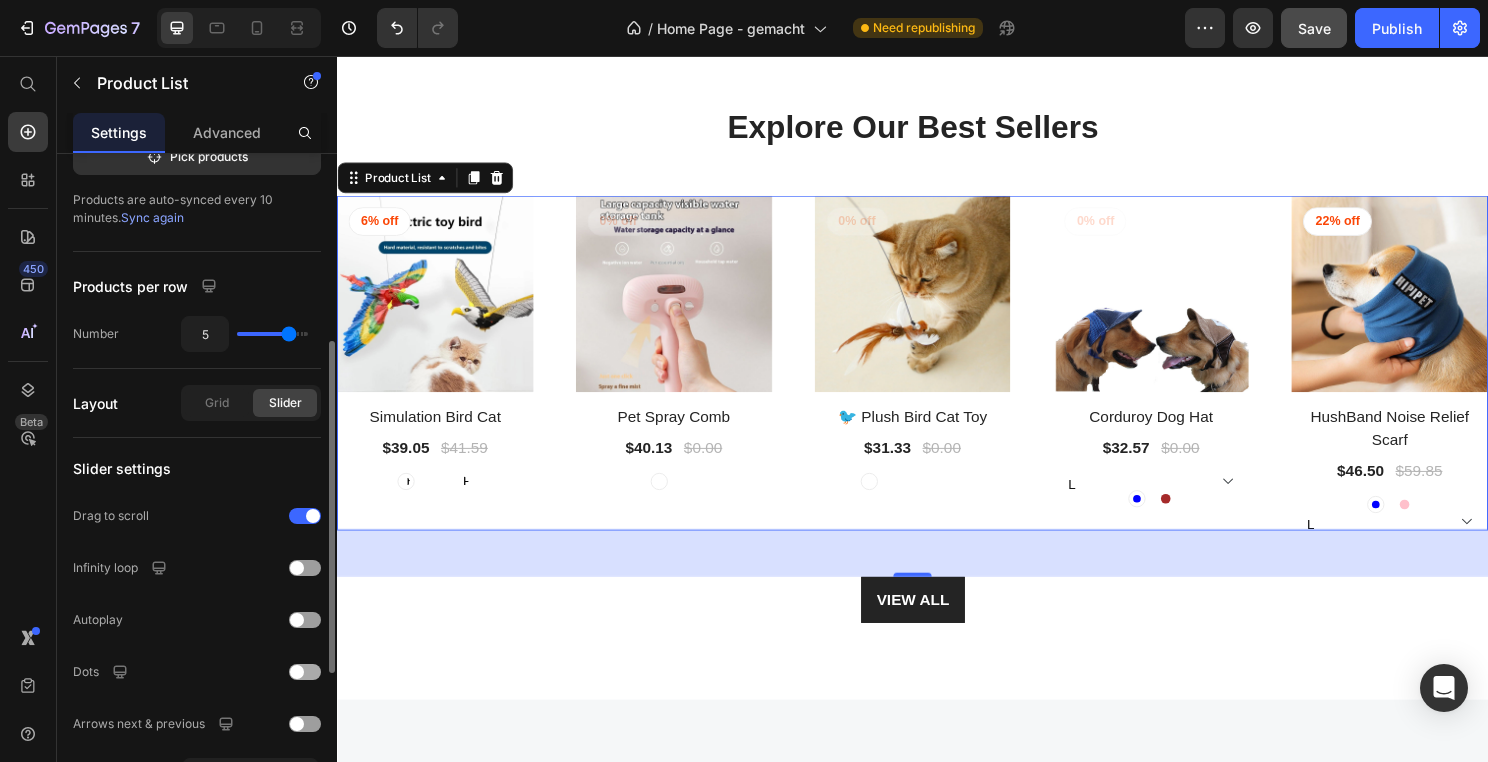 click at bounding box center [305, 672] 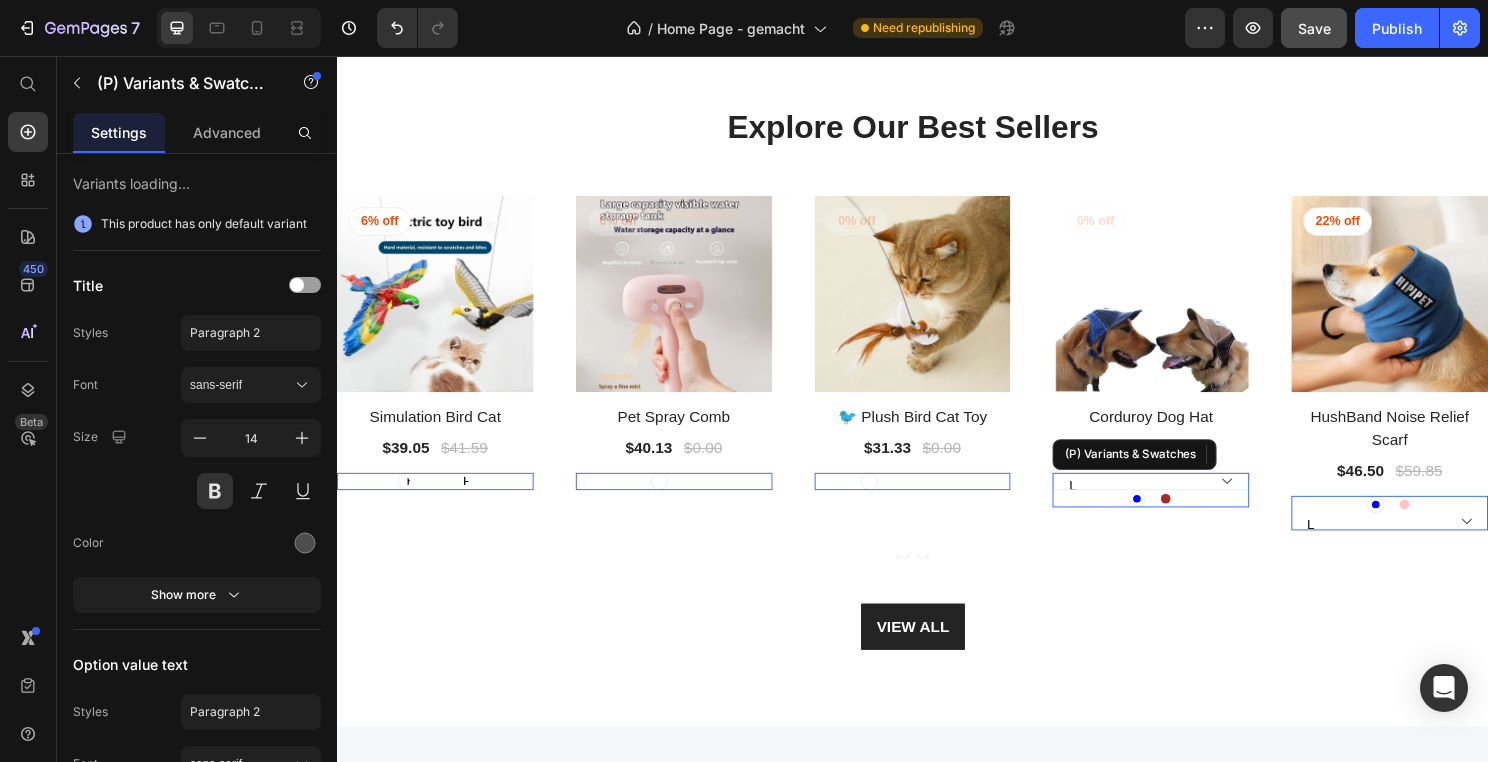 click on "L M S" at bounding box center (1185, 500) 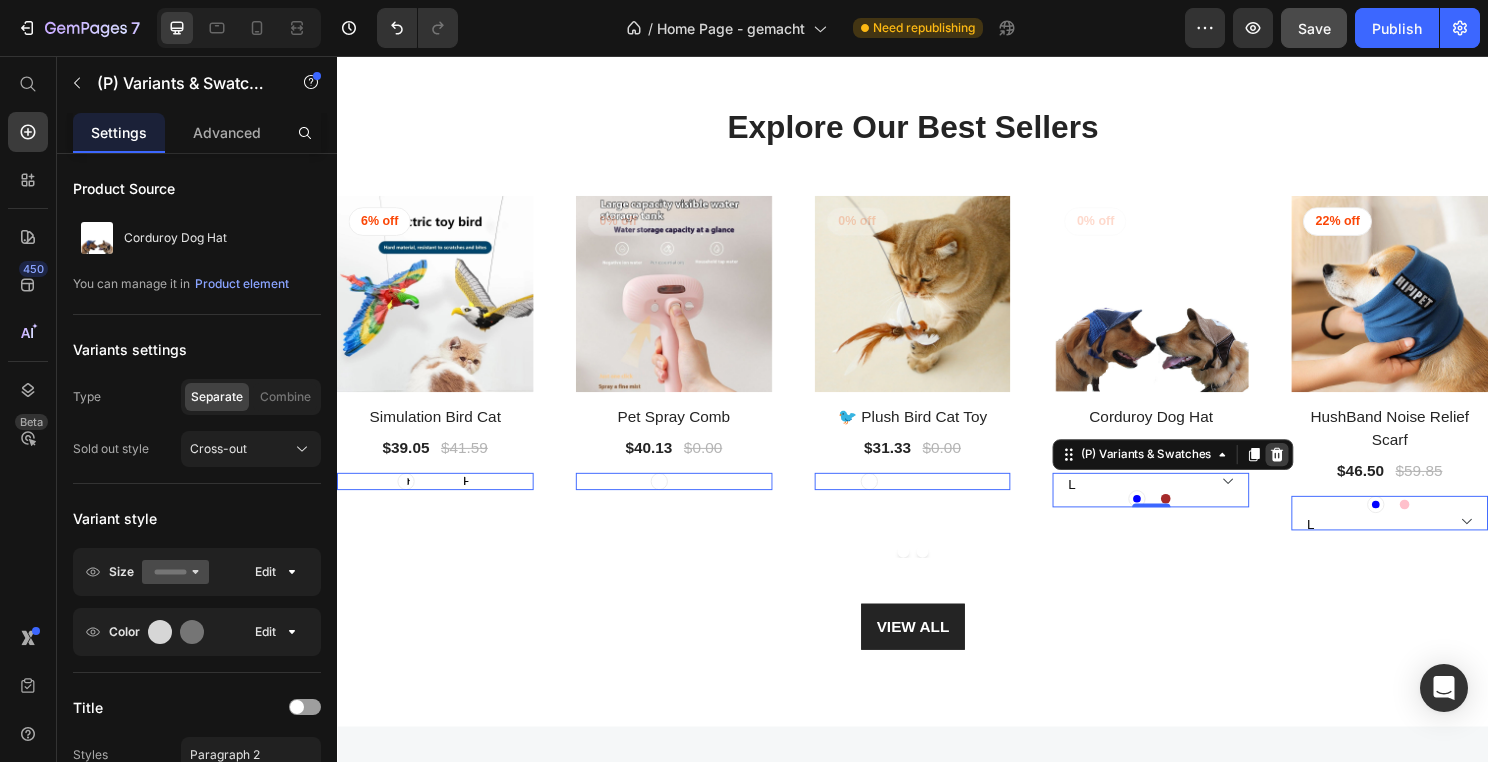 click 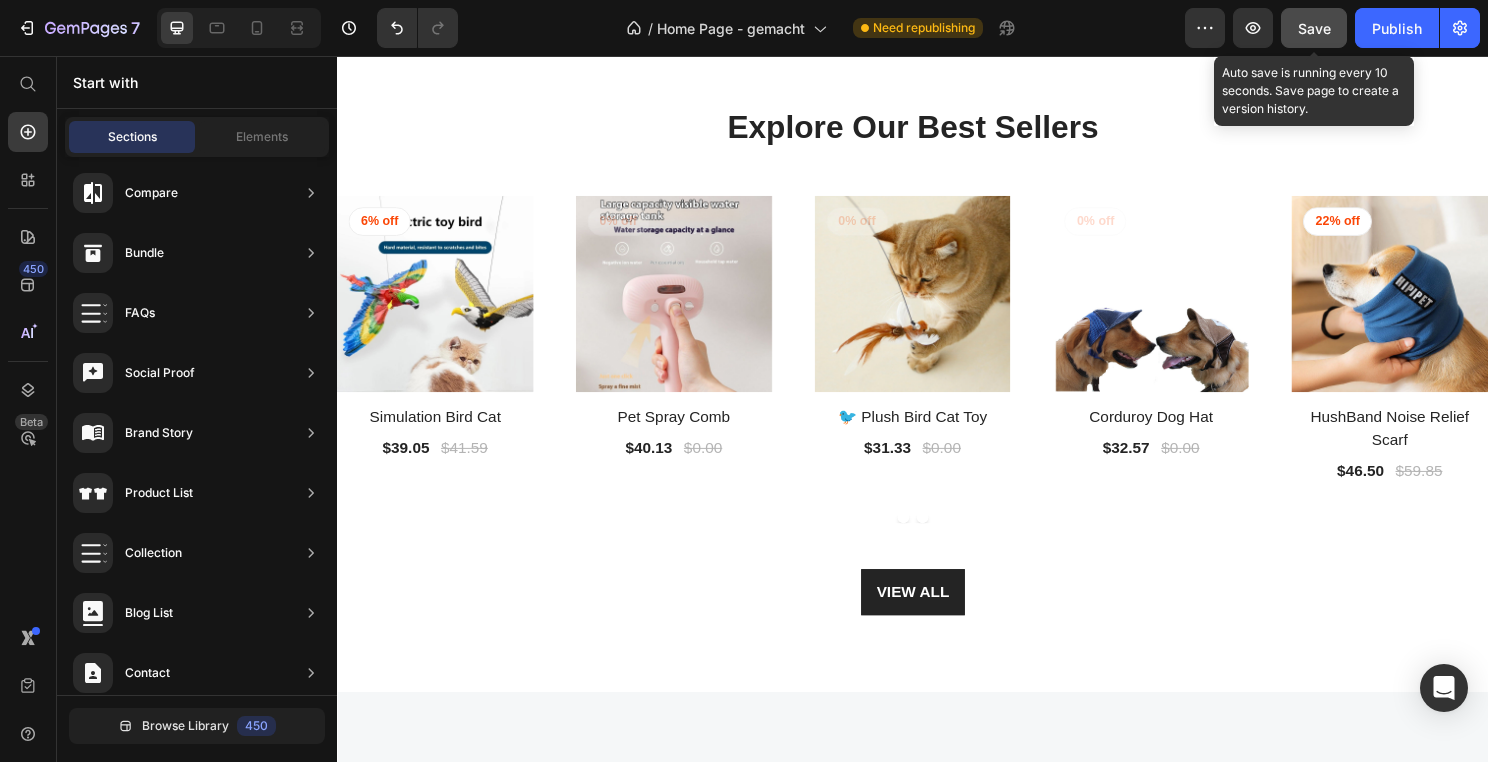 click on "Save" at bounding box center (1314, 28) 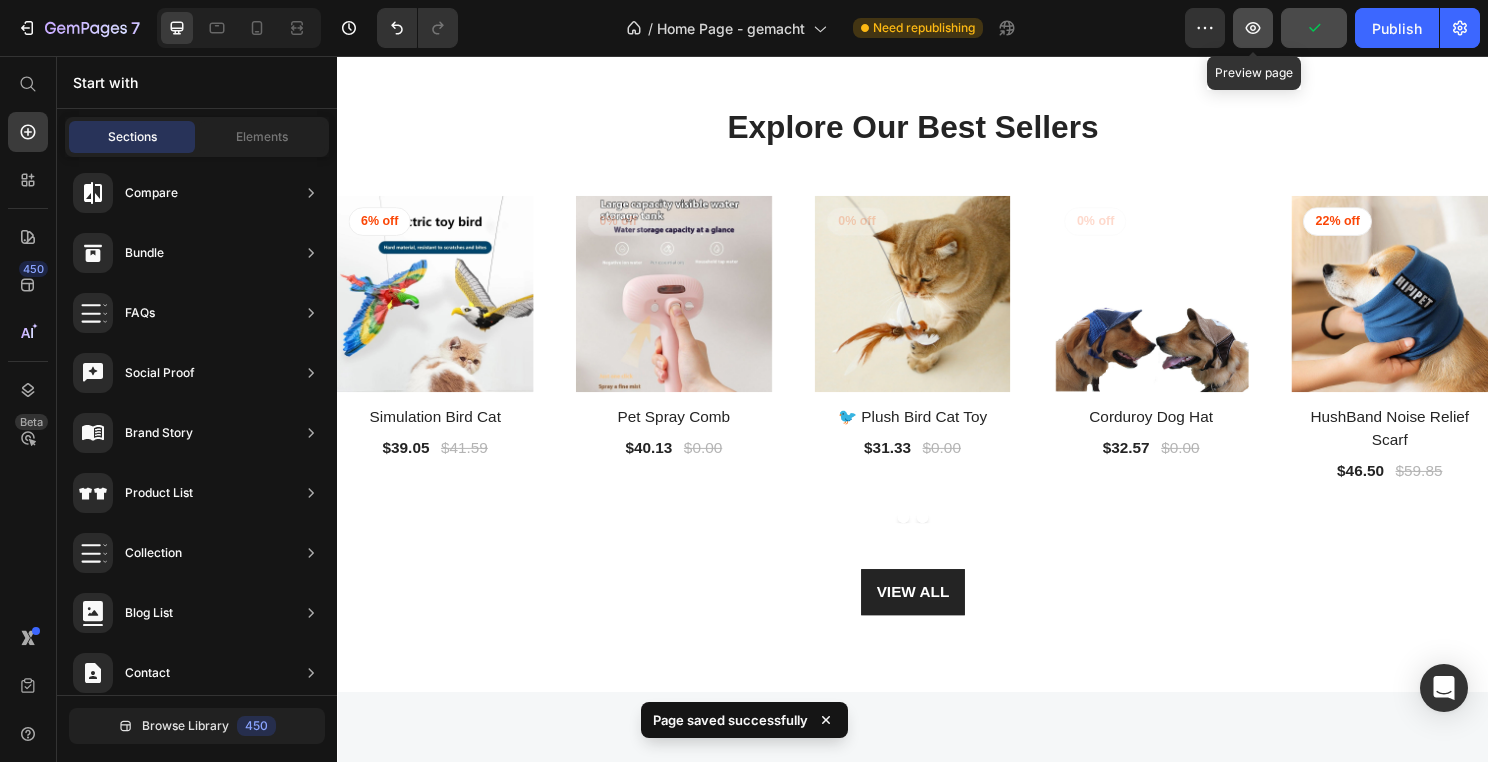click 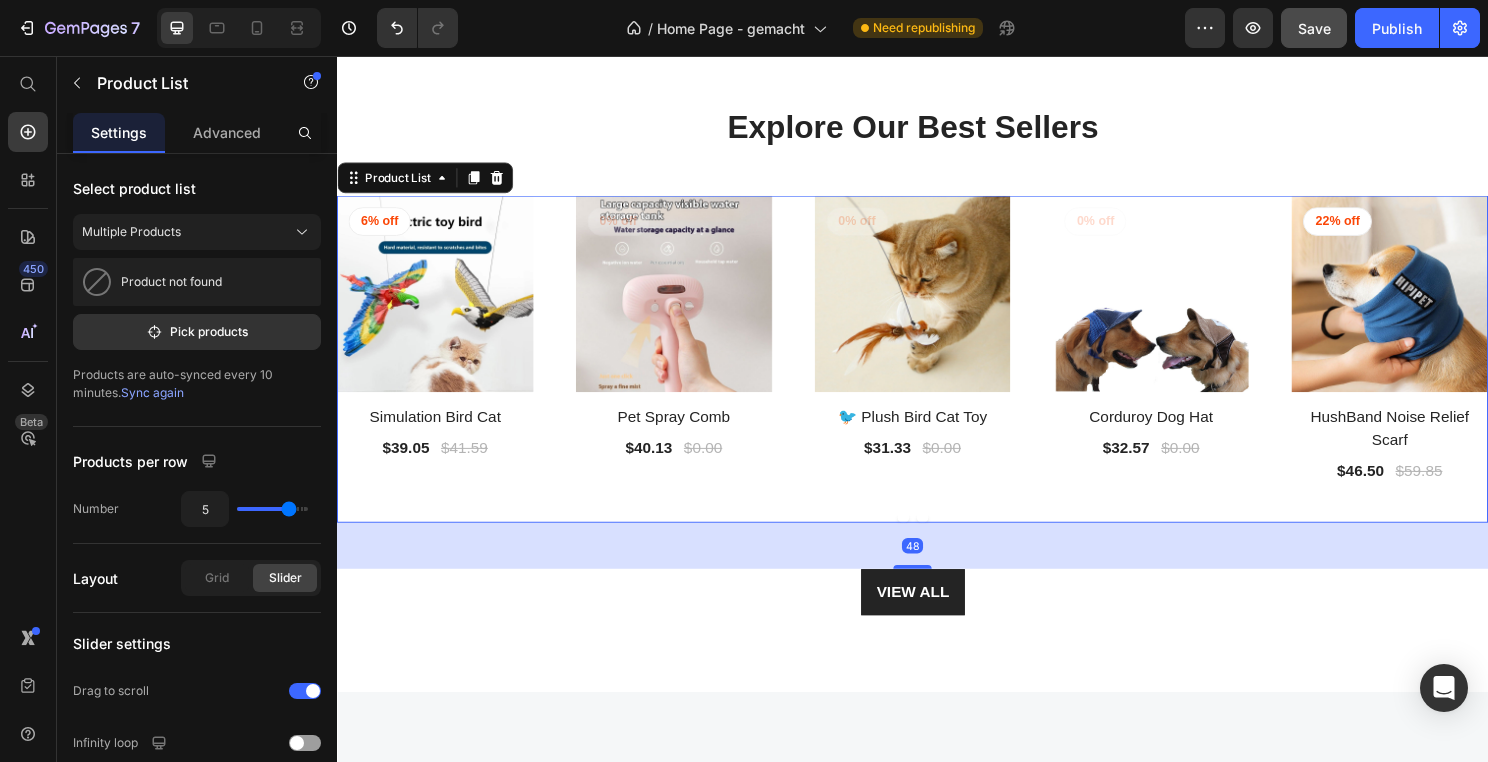 click on "(P) Images 6% off Product Badge Row Simulation Bird Cat (P) Title $39.05 (P) Price $41.59 (P) Price Row Row (P) Images 0% off Product Badge Row Pet Spray Comb (P) Title $40.13 (P) Price $0.00 (P) Price Row Row (P) Images 0% off Product Badge Row 🐦 Plush Bird Cat Toy (P) Title $31.33 (P) Price $0.00 (P) Price Row Row (P) Images 0% off Product Badge Row Corduroy Dog Hat (P) Title $32.57 (P) Price $0.00 (P) Price Row Row (P) Images 22% off Product Badge Row HushBand Noise Relief Scarf (P) Title $46.50 (P) Price $59.85 (P) Price Row Row (P) Images 15% off Product Badge Row EasyWear Adjustable Harness (P) Title $43.73 (P) Price $51.73 (P) Price Row Row" at bounding box center (937, 358) 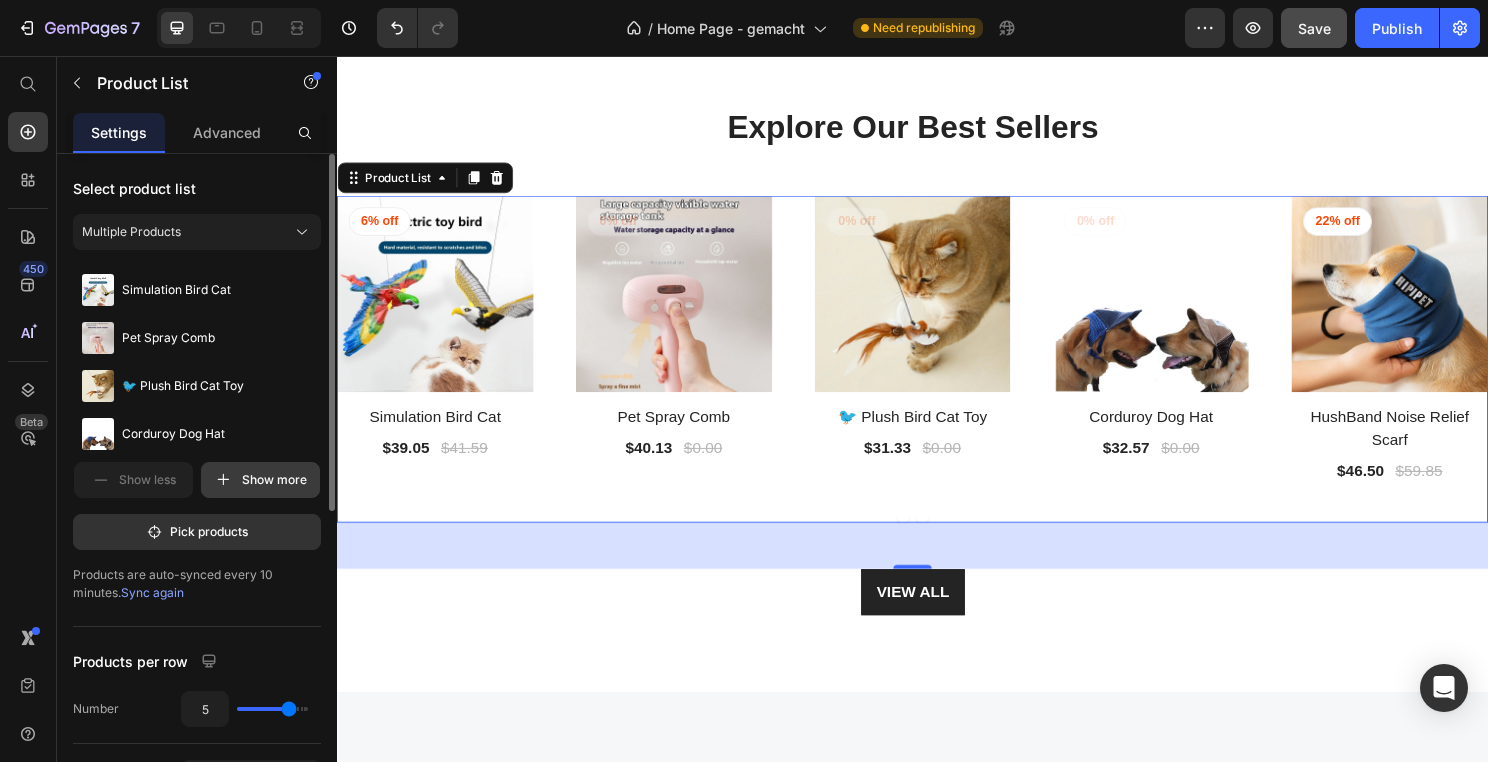 click on "Show more" at bounding box center [260, 480] 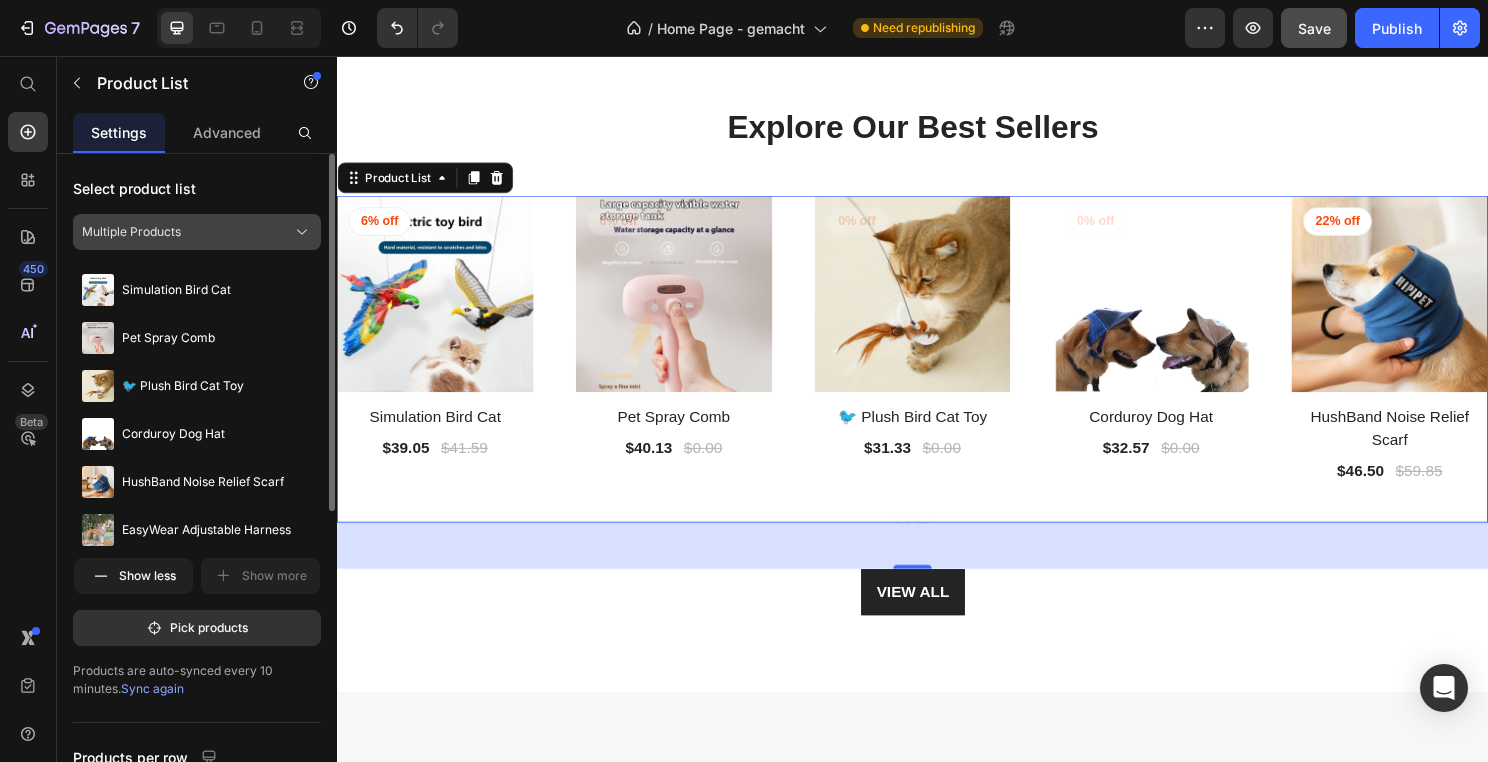 click on "Multiple Products" 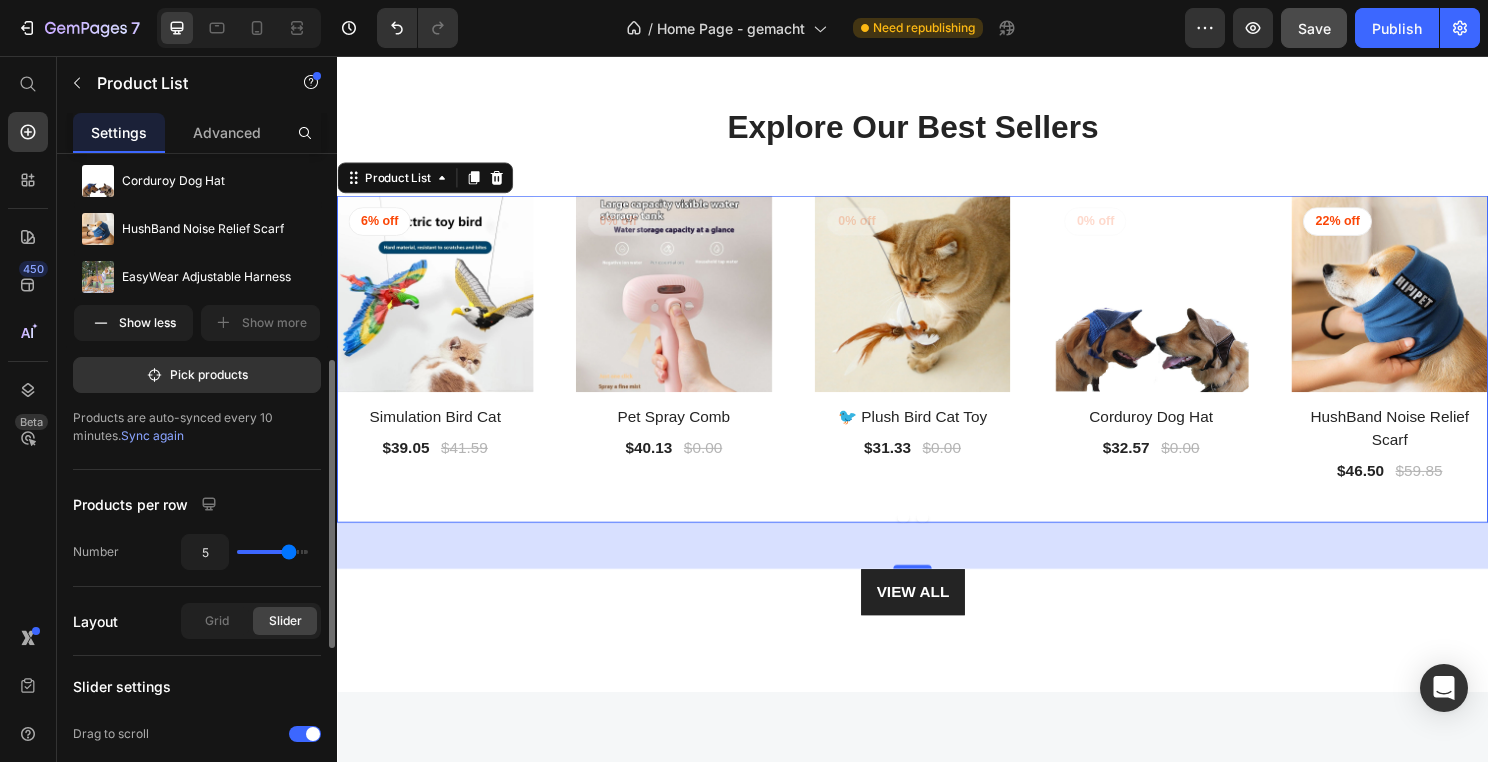 scroll, scrollTop: 320, scrollLeft: 0, axis: vertical 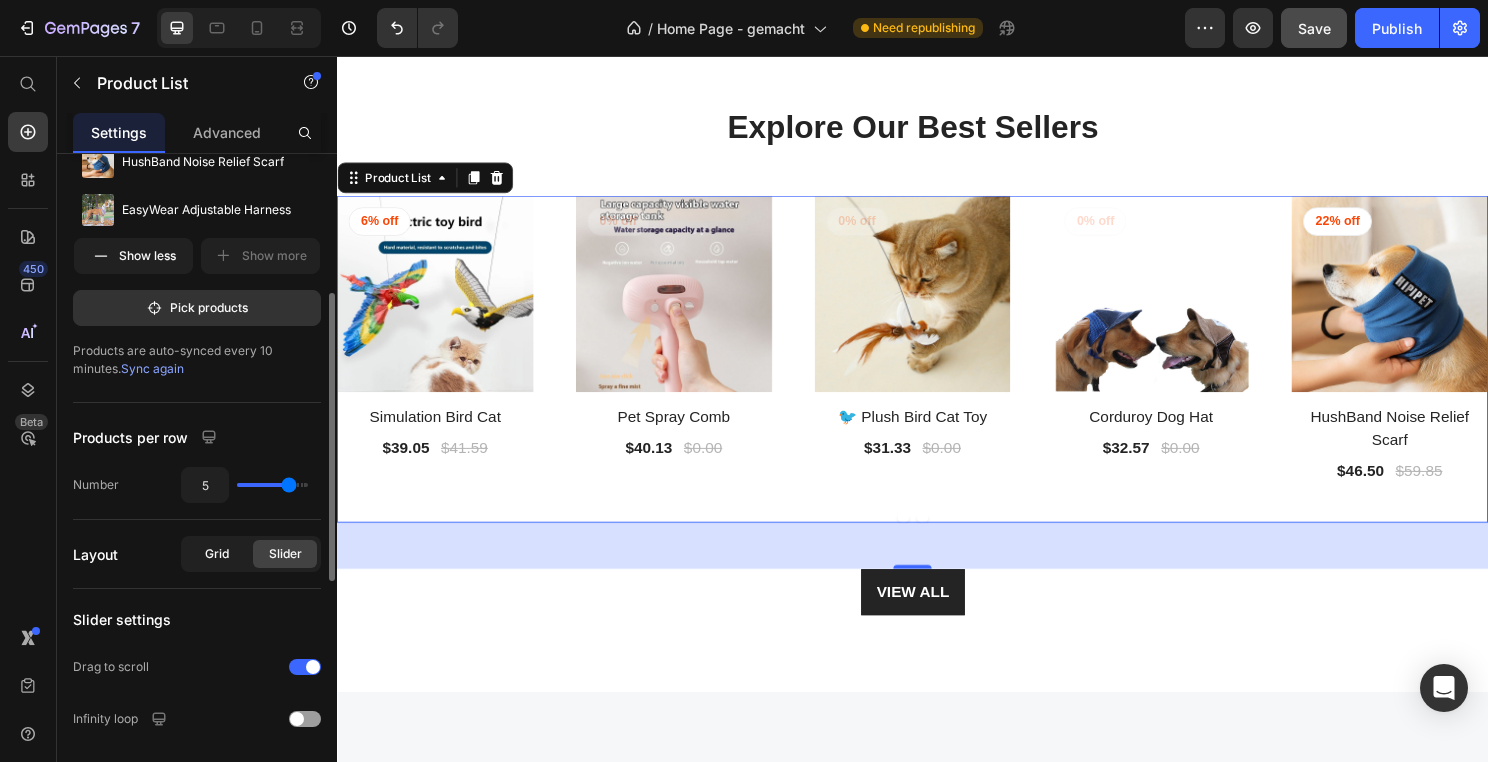 click on "Grid" 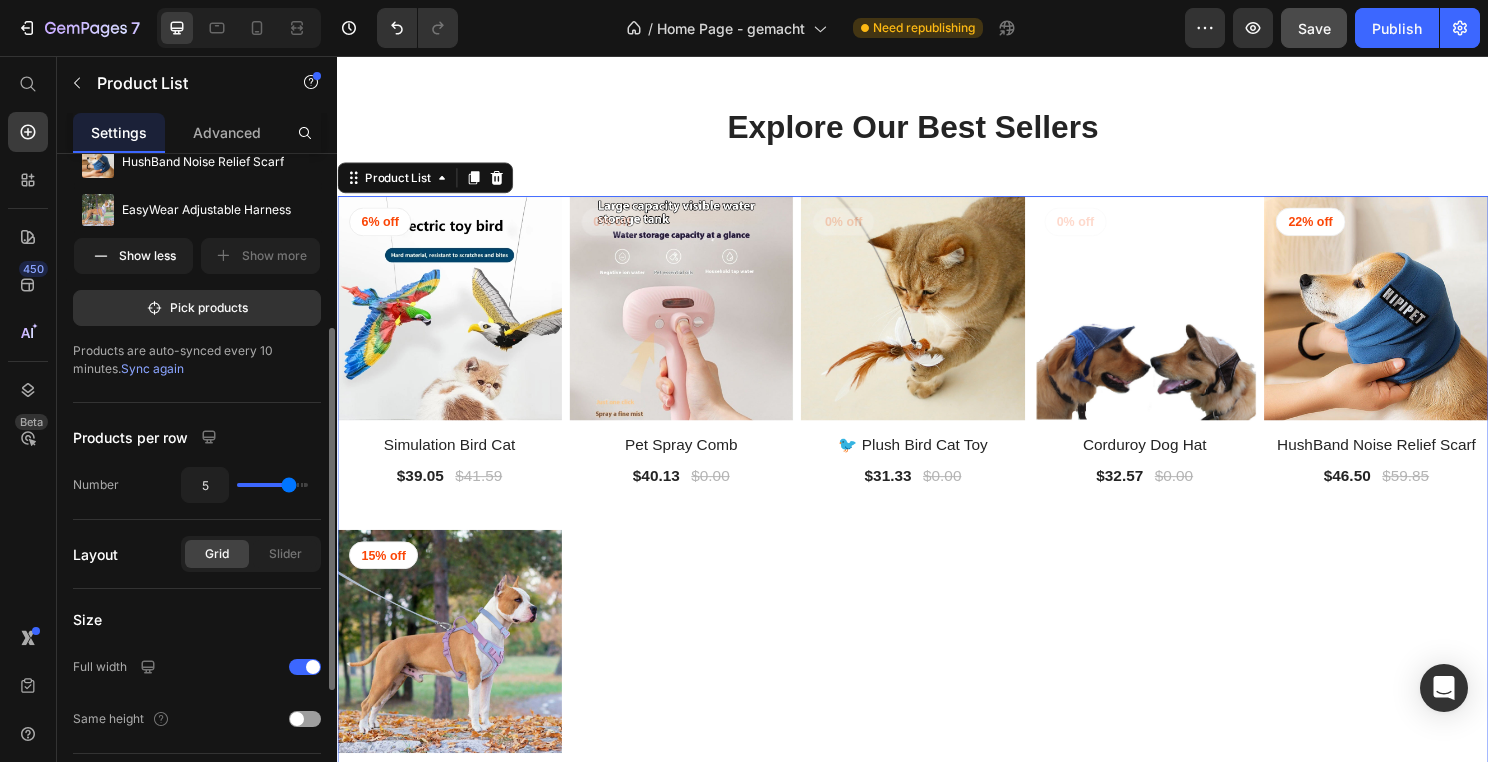type on "4" 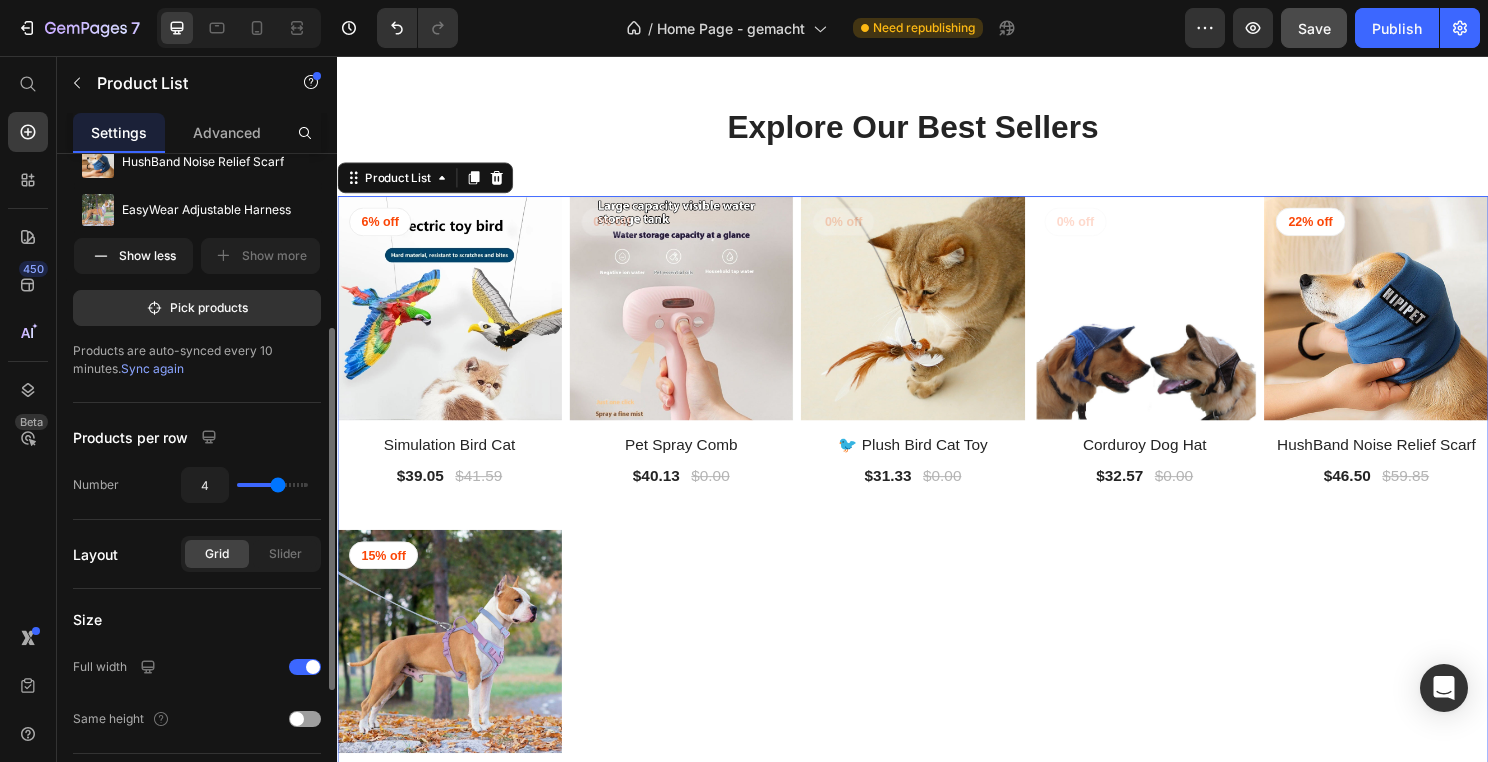 drag, startPoint x: 284, startPoint y: 480, endPoint x: 273, endPoint y: 482, distance: 11.18034 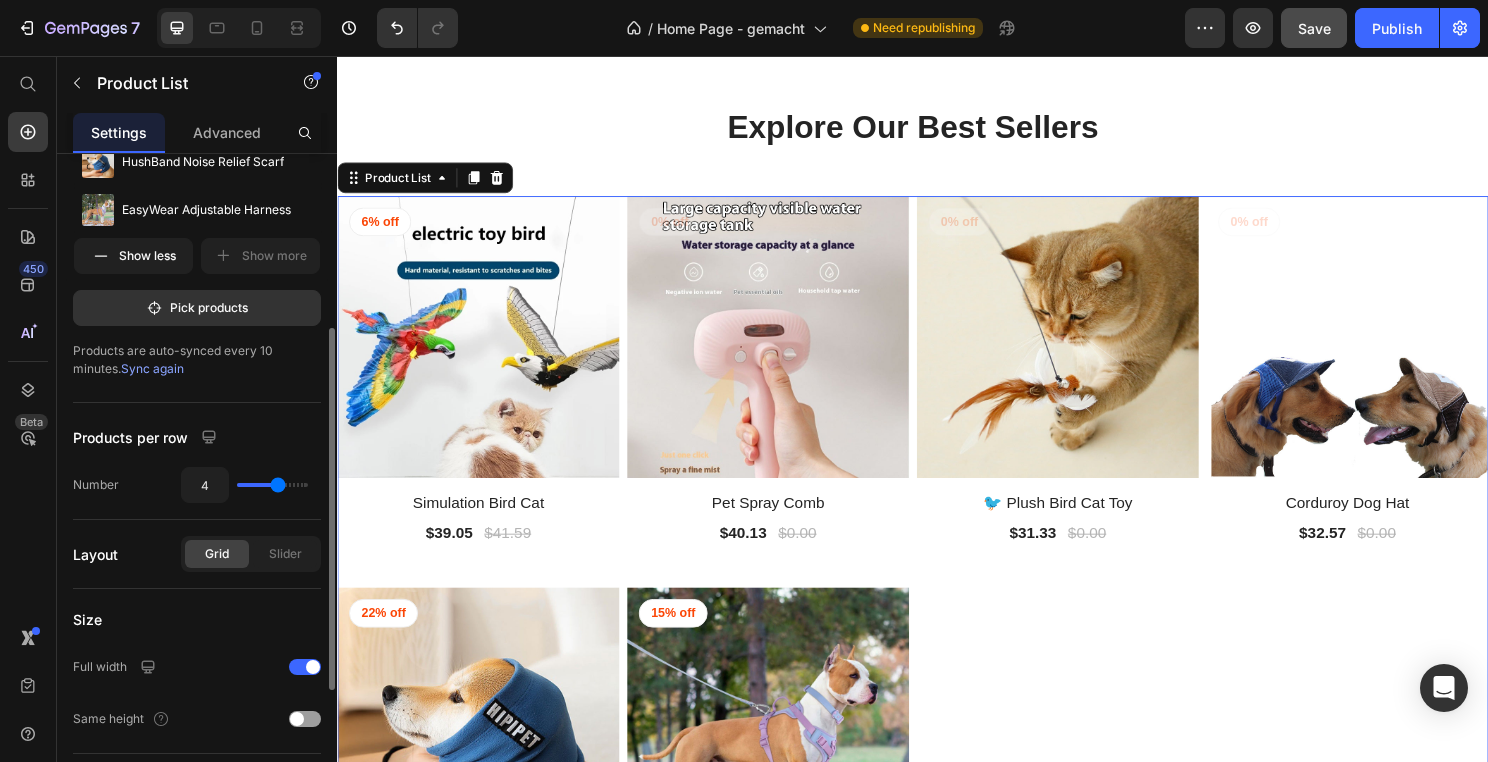 type on "5" 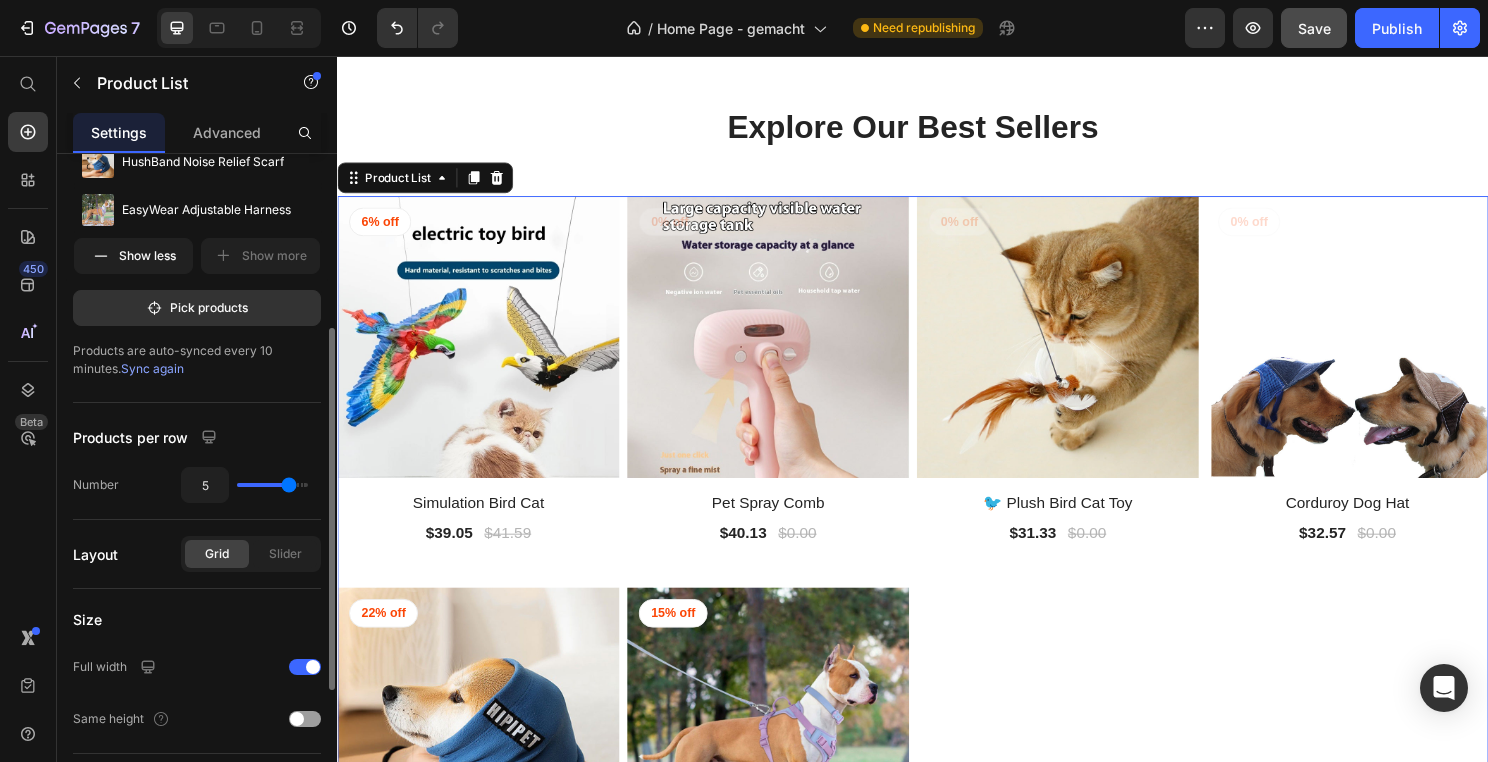type on "6" 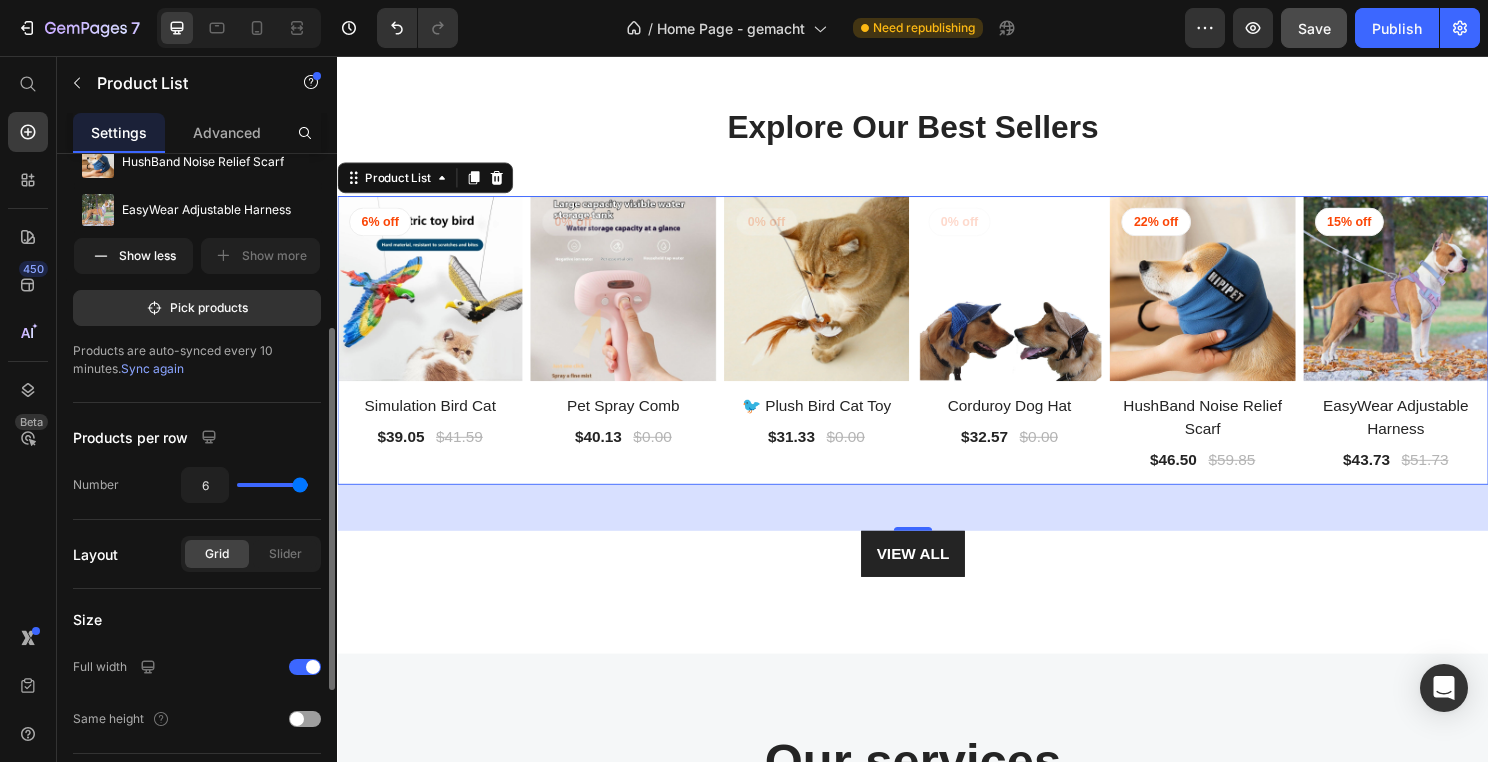 drag, startPoint x: 273, startPoint y: 482, endPoint x: 314, endPoint y: 483, distance: 41.01219 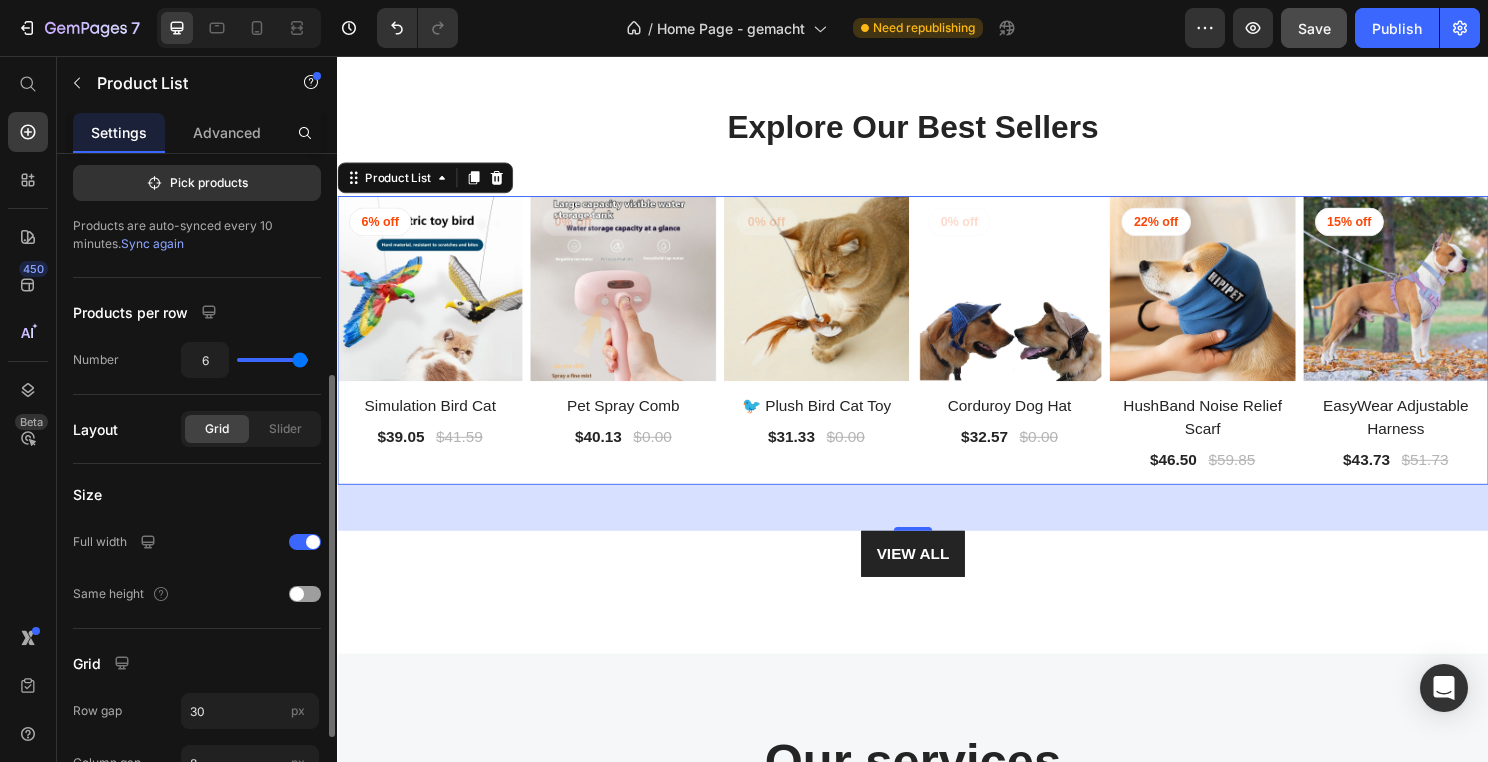 scroll, scrollTop: 480, scrollLeft: 0, axis: vertical 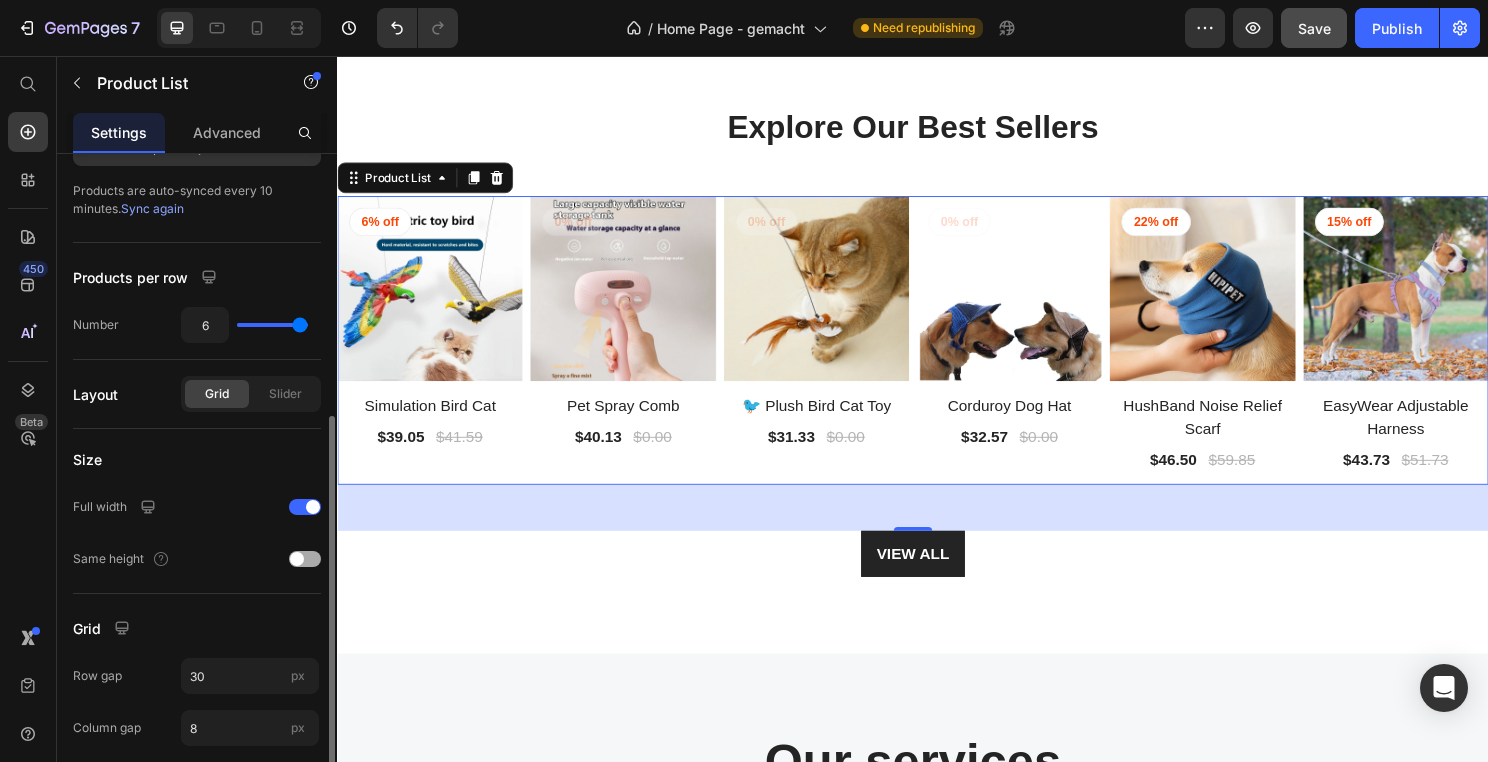 click at bounding box center [297, 559] 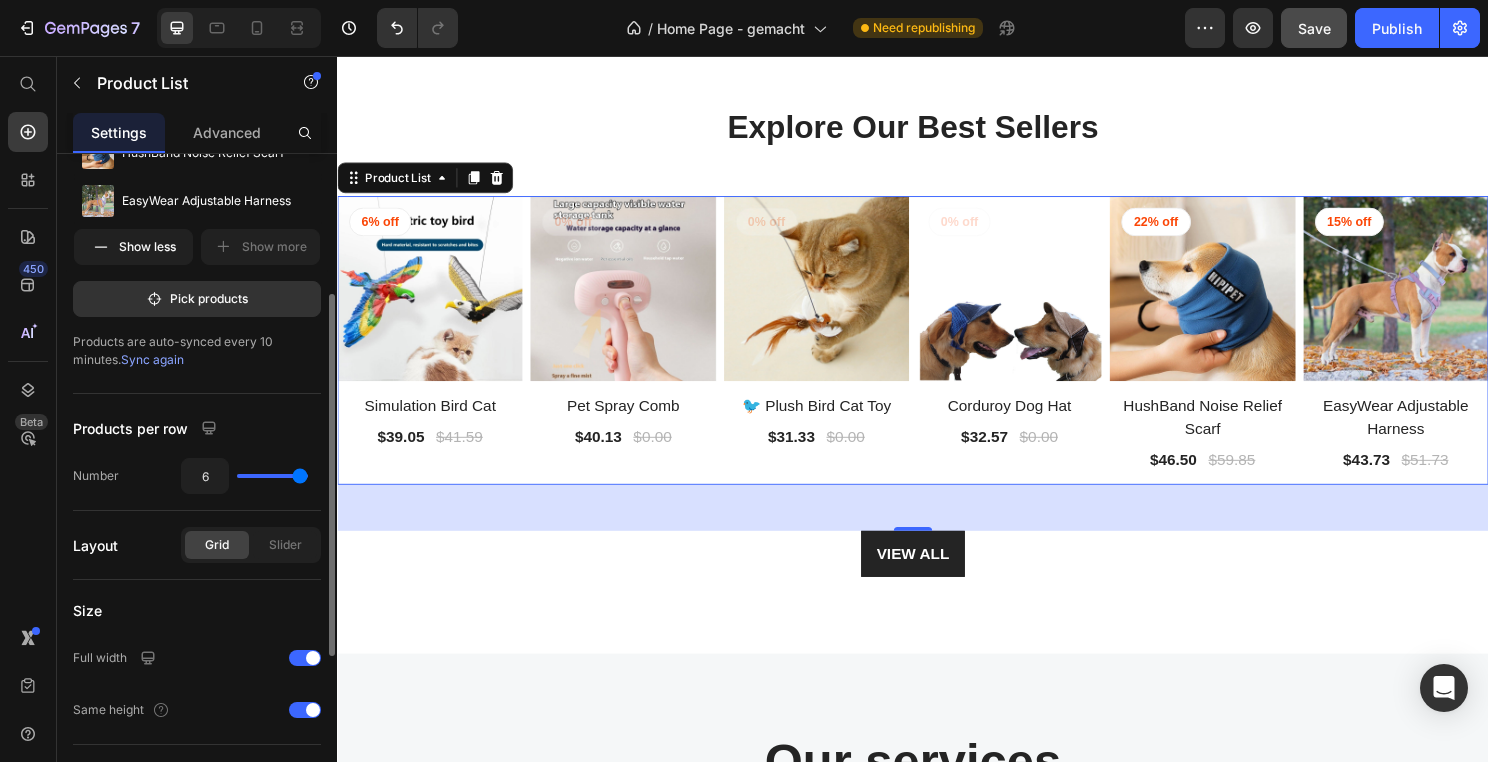 scroll, scrollTop: 291, scrollLeft: 0, axis: vertical 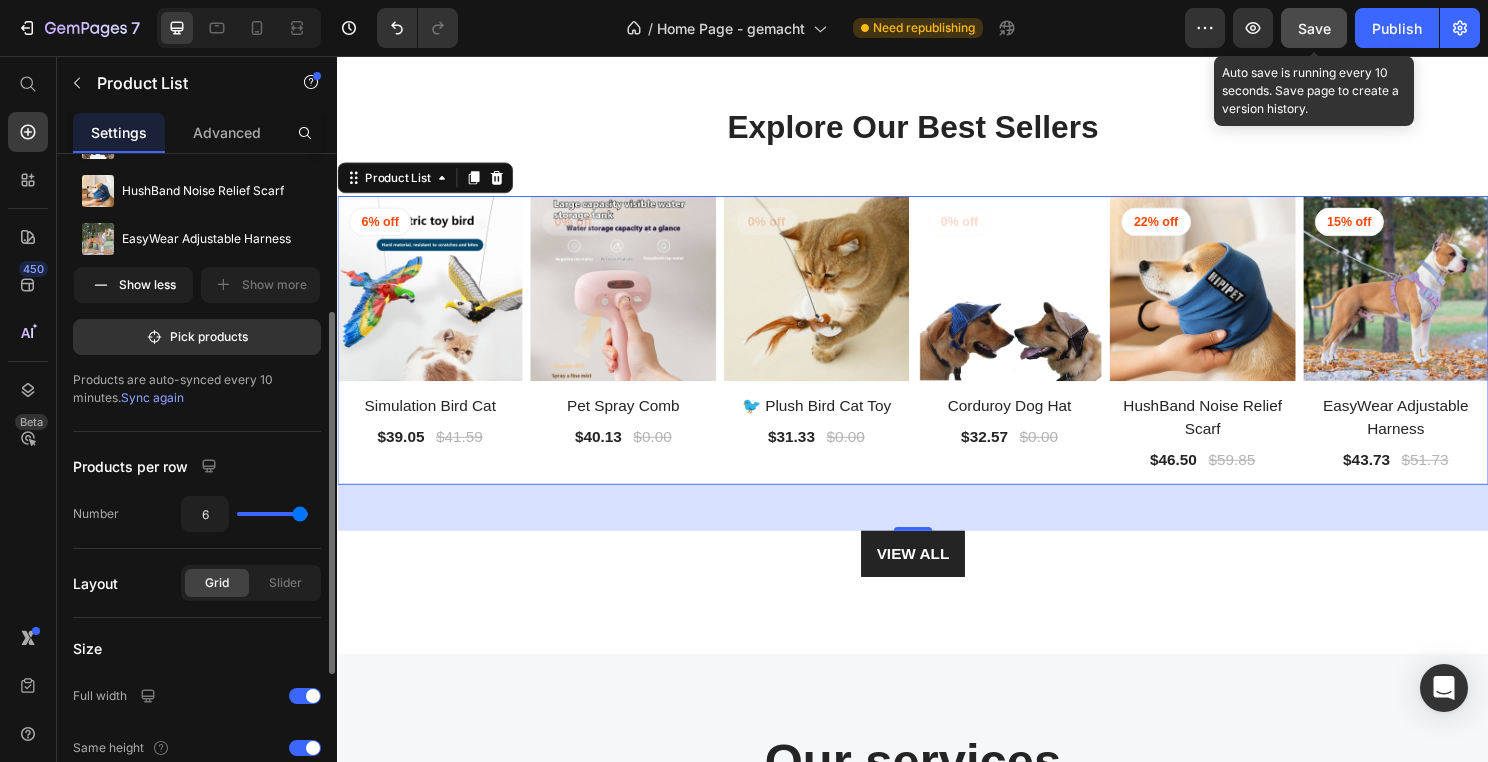 click on "Save" at bounding box center (1314, 28) 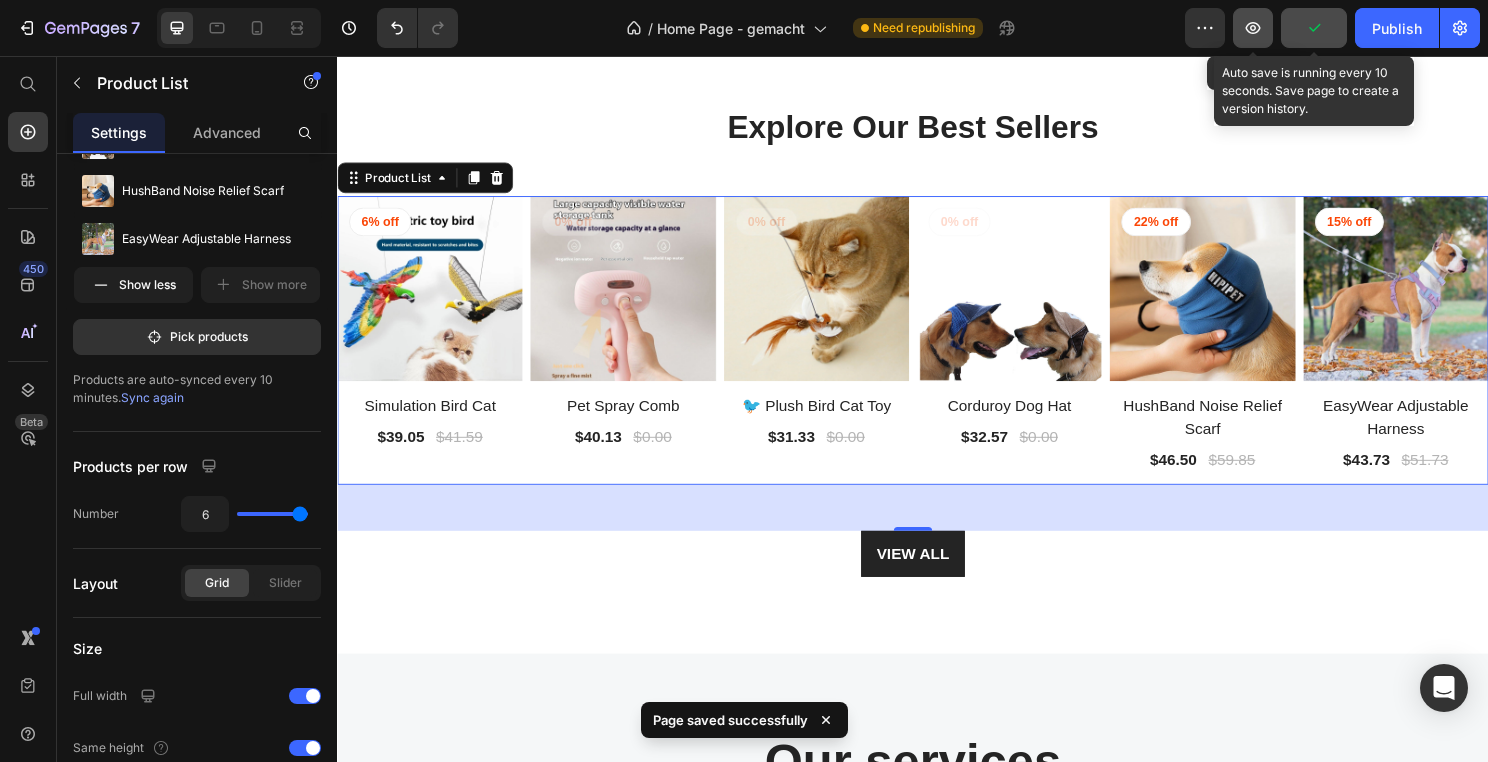 click 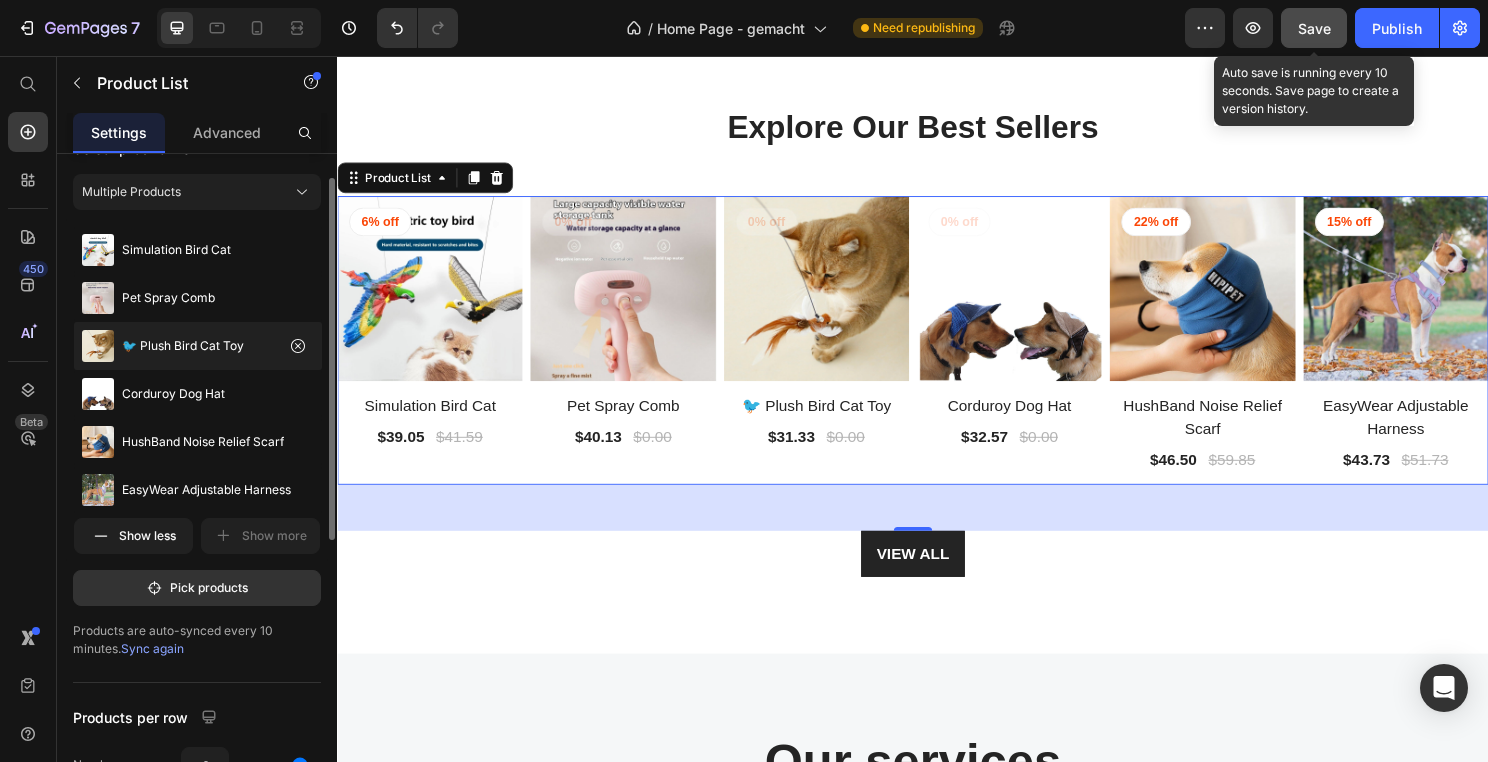 scroll, scrollTop: 30, scrollLeft: 0, axis: vertical 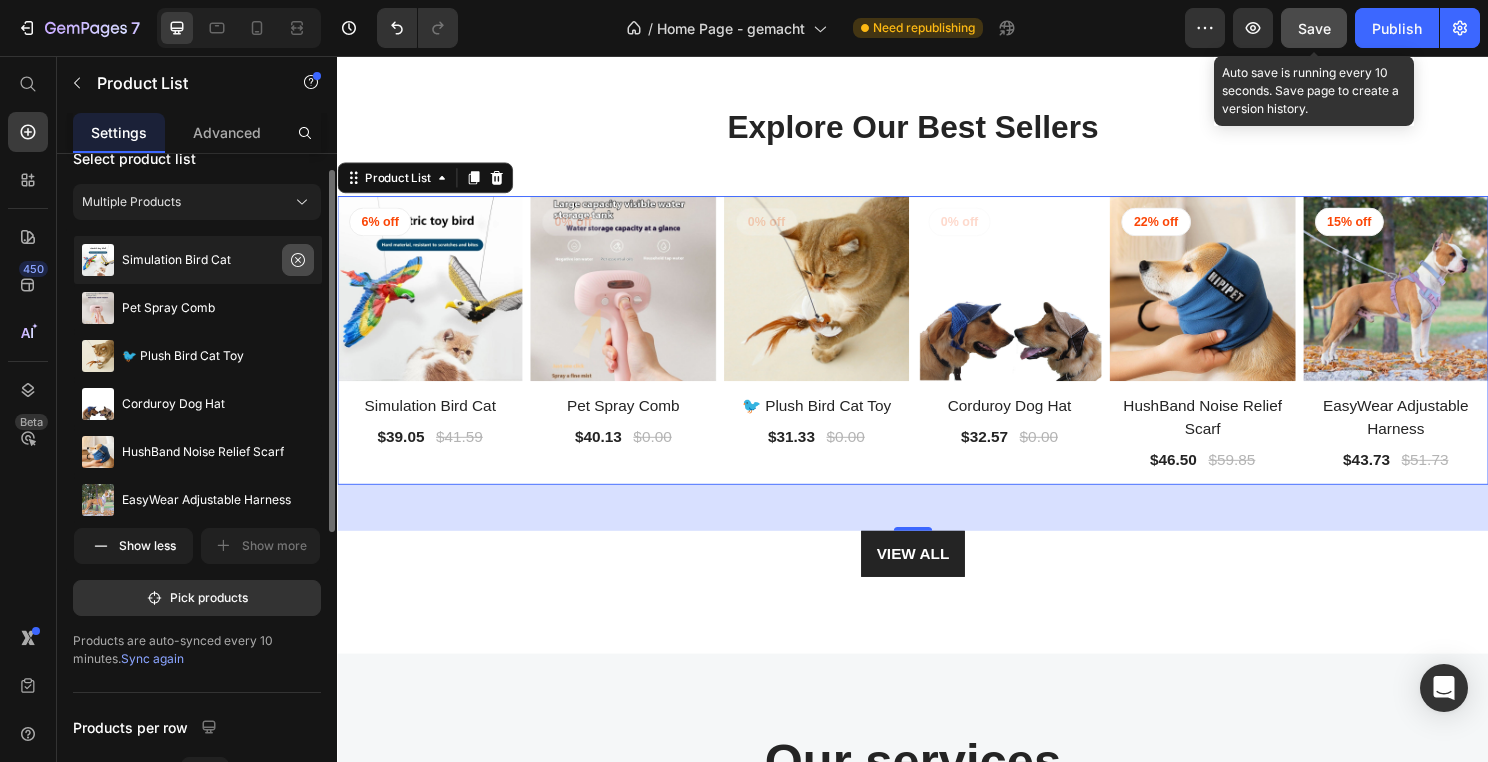 click 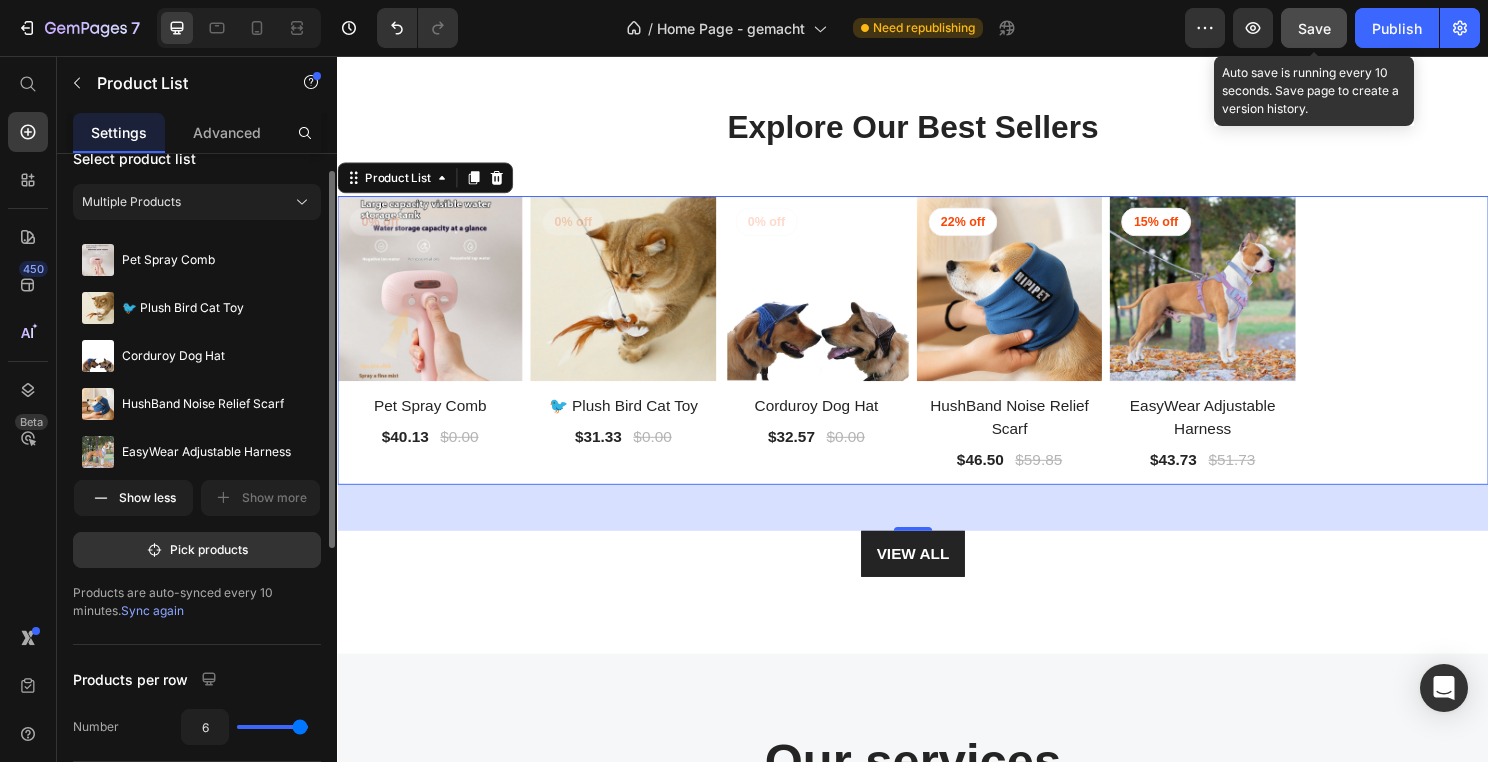 click on "Save" at bounding box center [1314, 28] 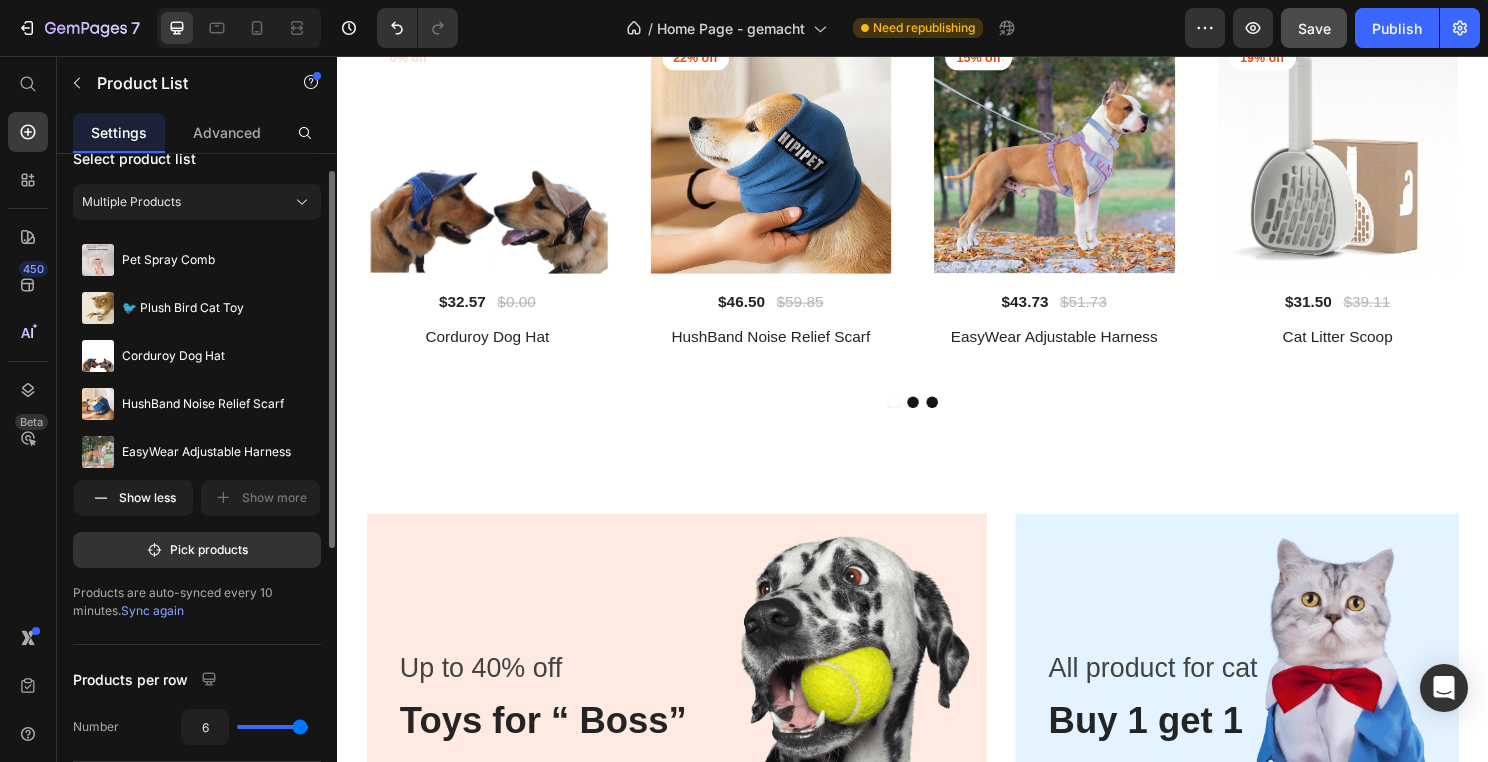 scroll, scrollTop: 1026, scrollLeft: 0, axis: vertical 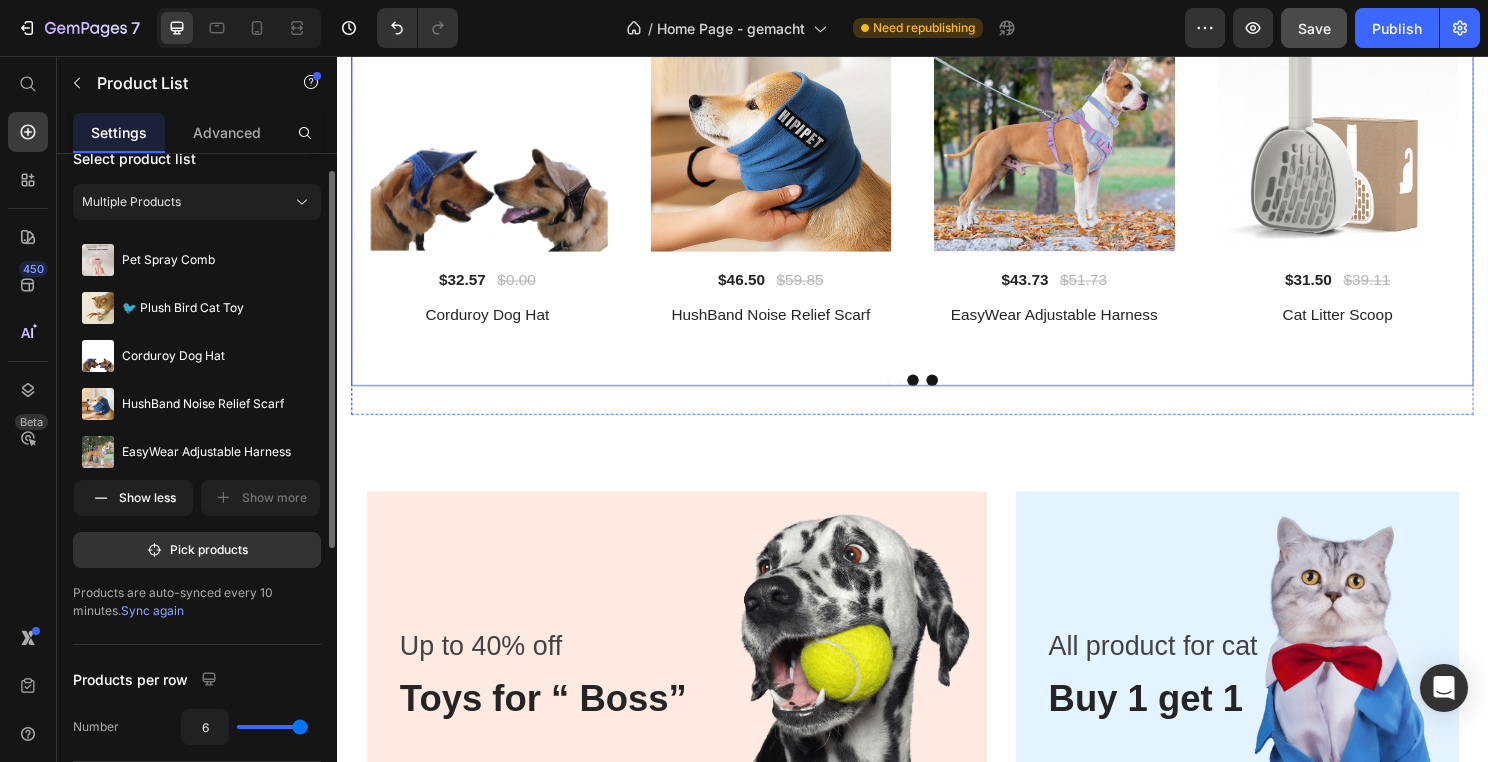 click on "Toys" at bounding box center [916, -83] 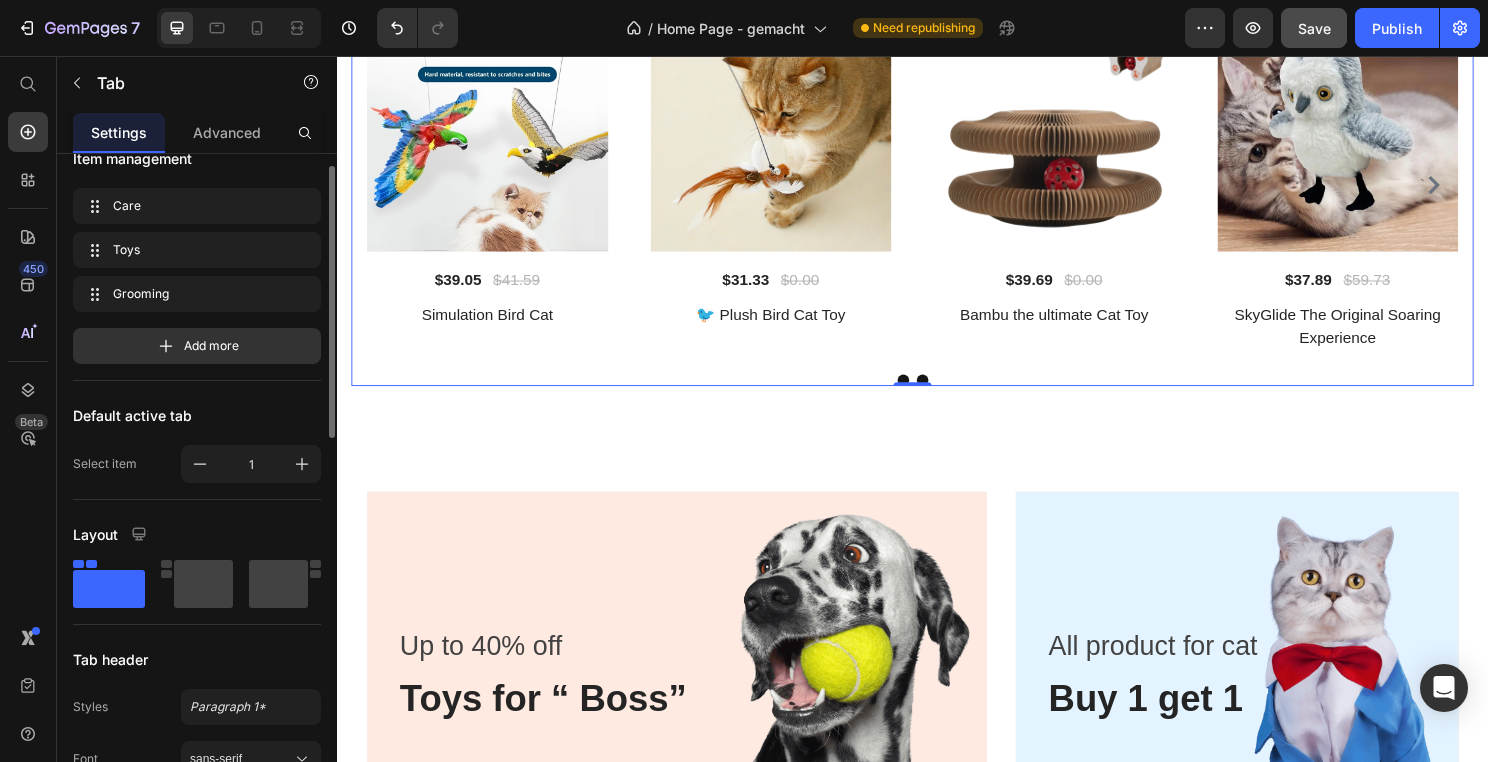 scroll, scrollTop: 0, scrollLeft: 0, axis: both 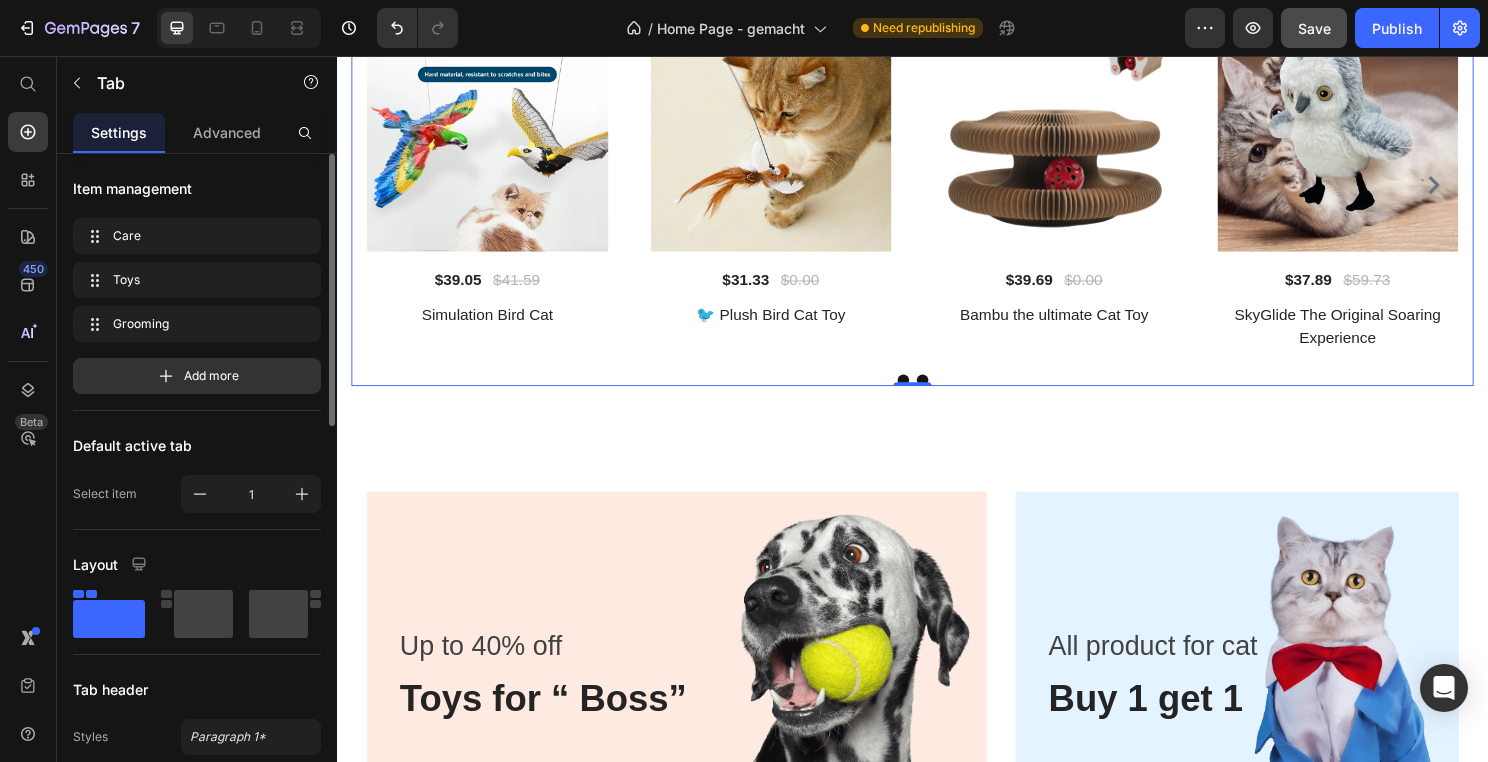 click on "Grooming" at bounding box center (1011, -83) 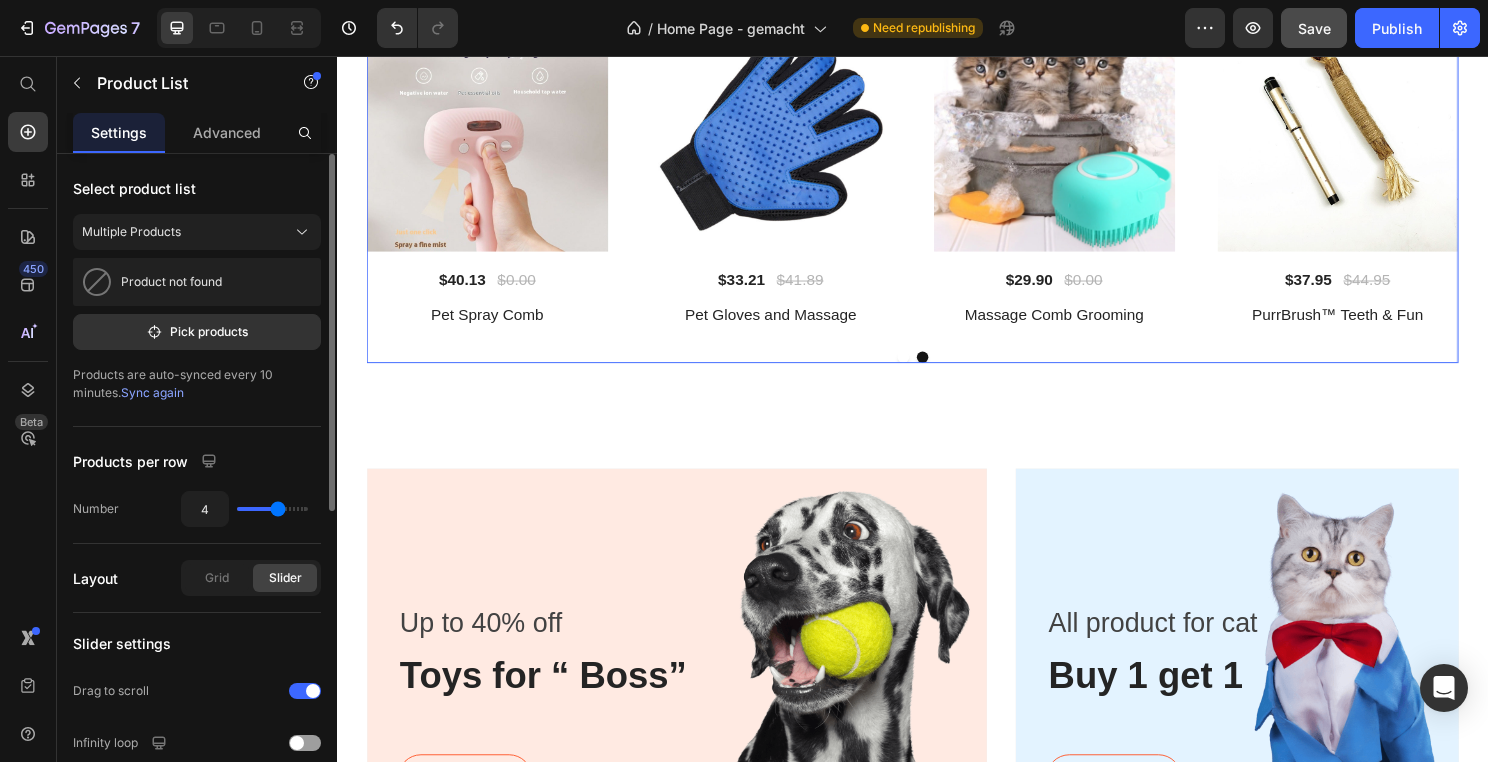 click at bounding box center [937, 370] 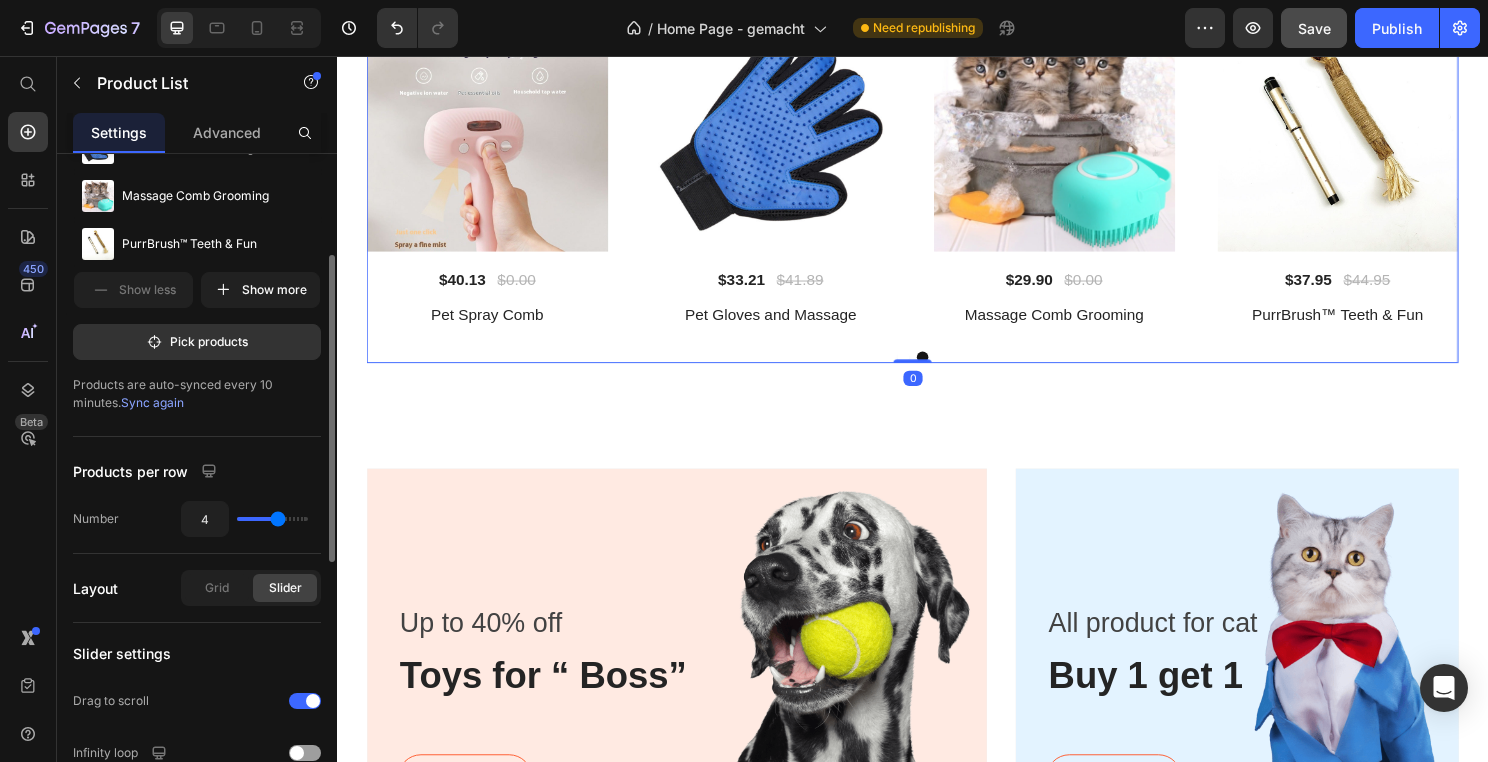 scroll, scrollTop: 199, scrollLeft: 0, axis: vertical 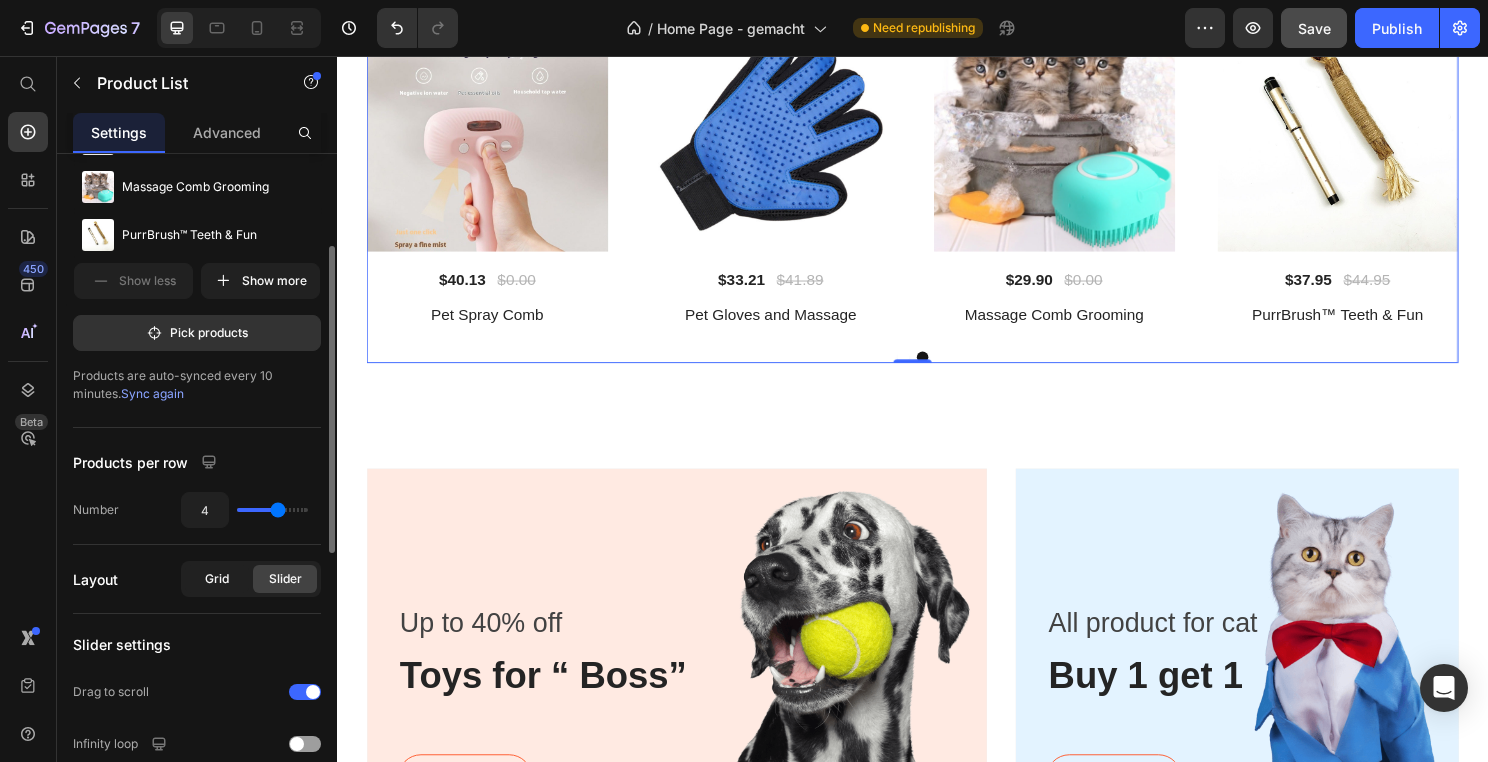 click on "Grid" 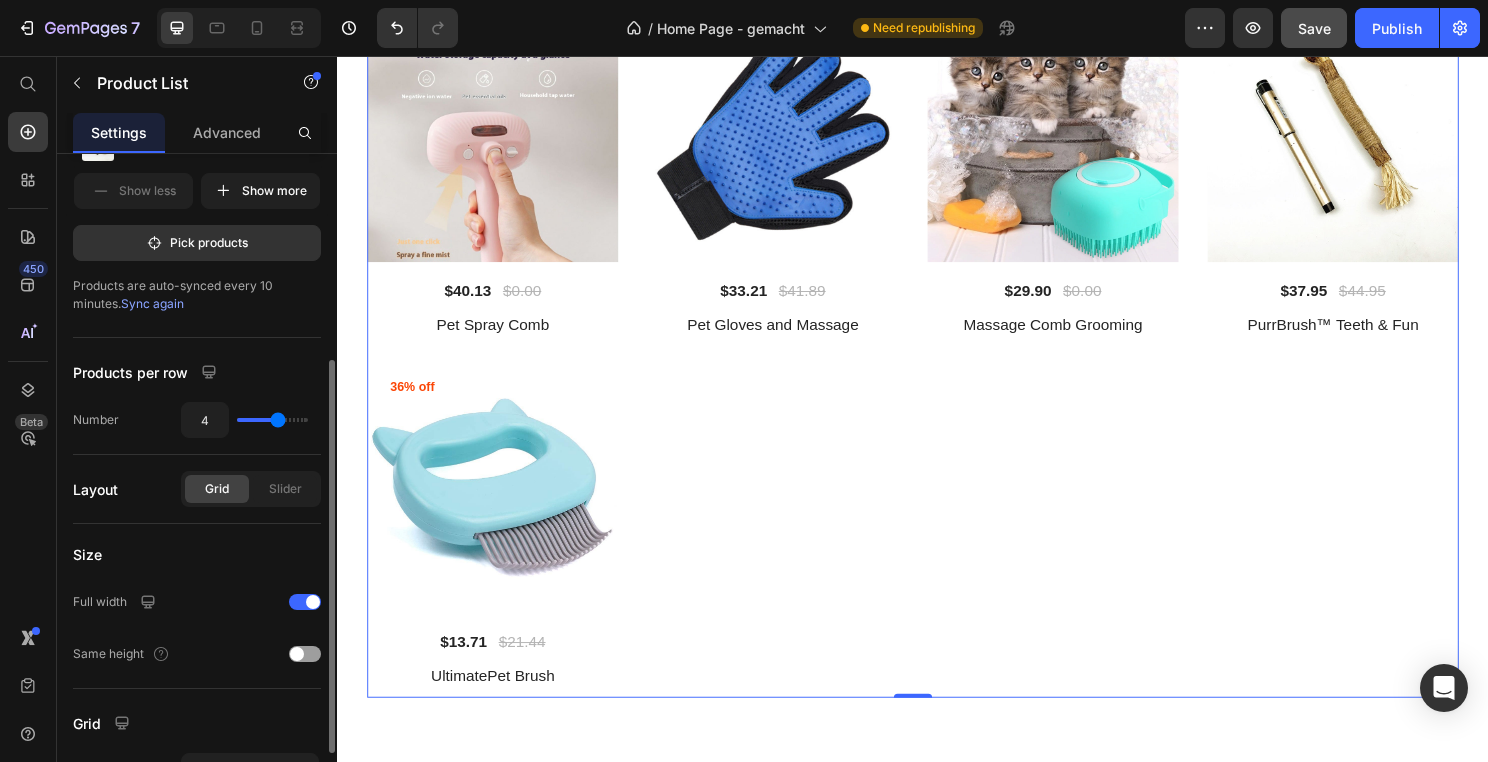 scroll, scrollTop: 324, scrollLeft: 0, axis: vertical 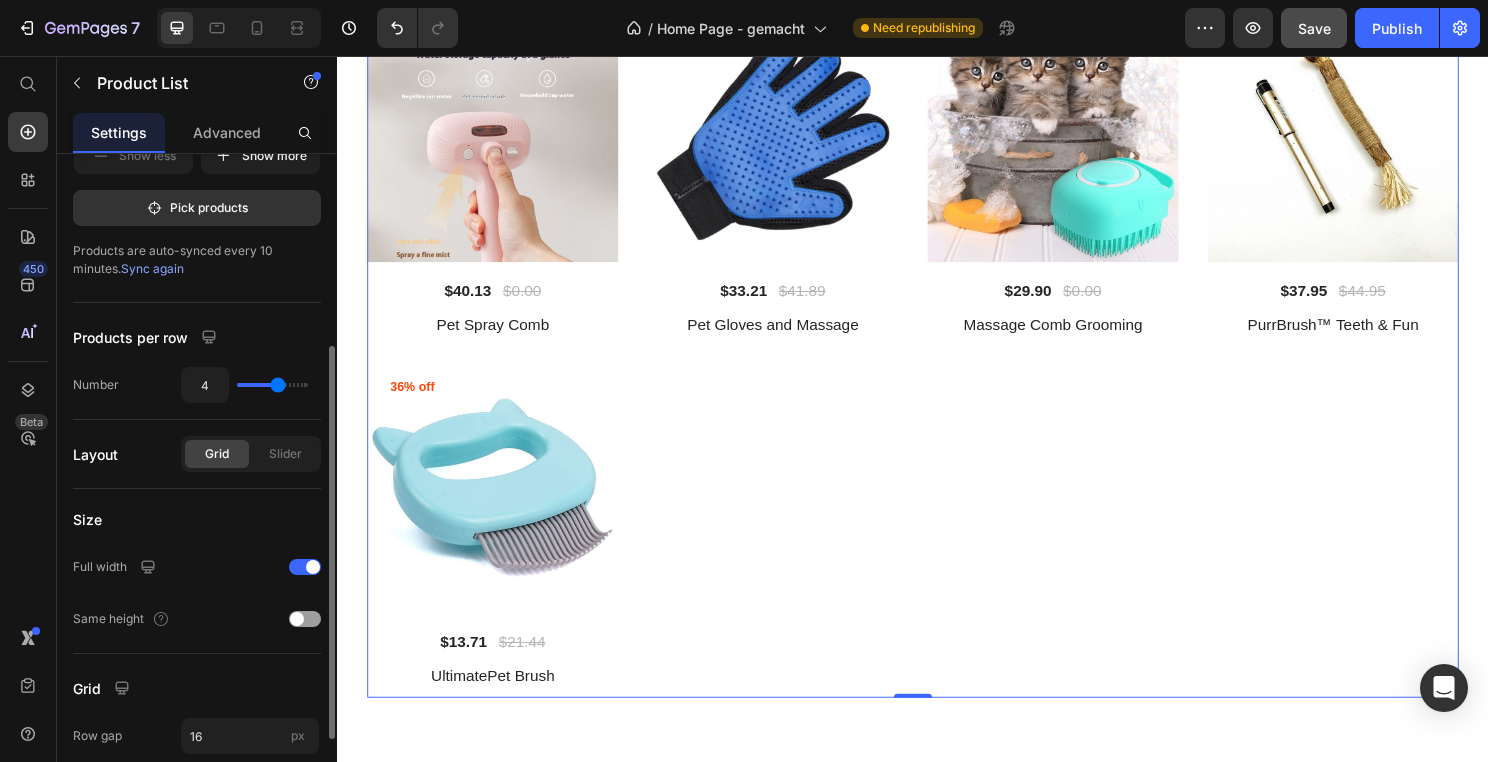 type on "3" 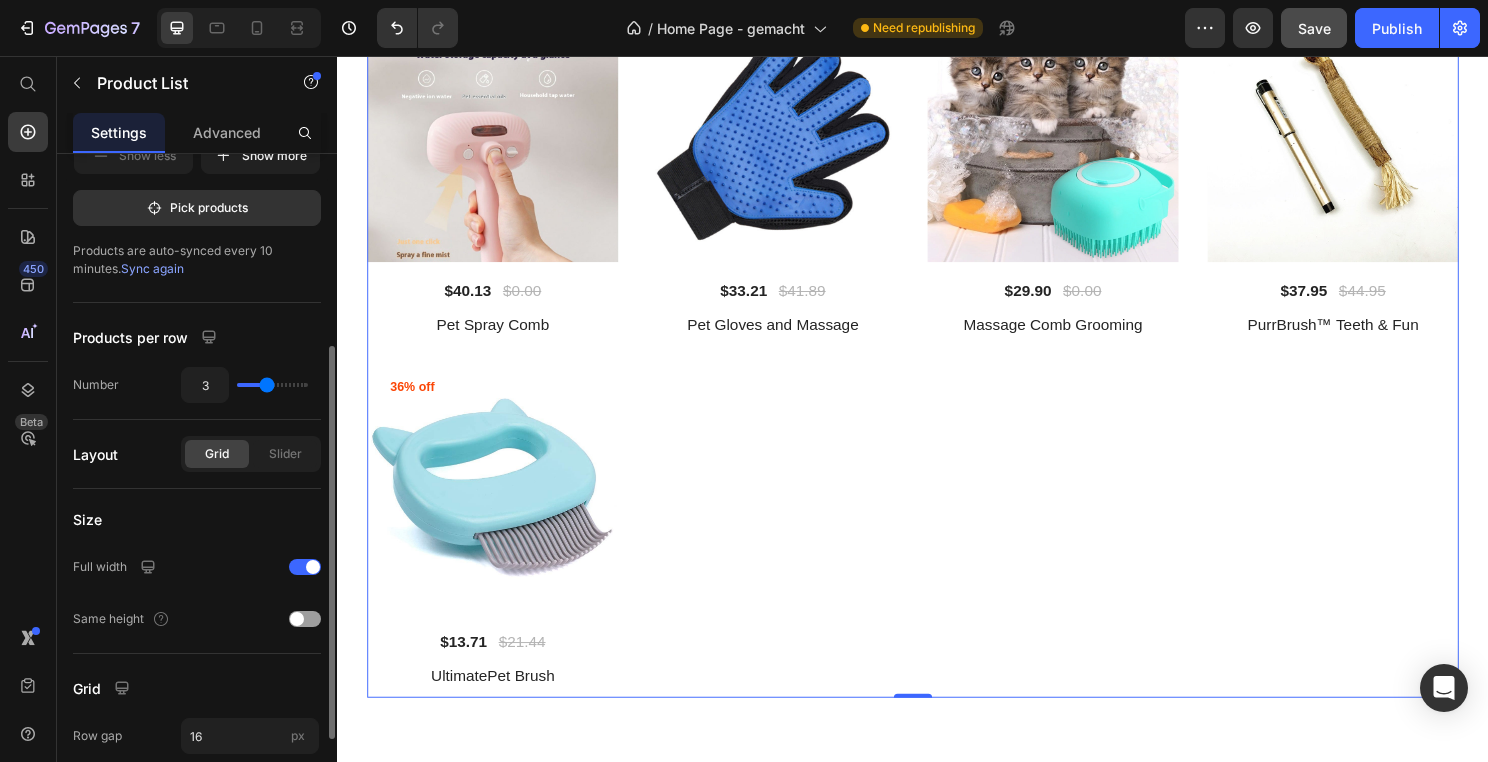 type on "3" 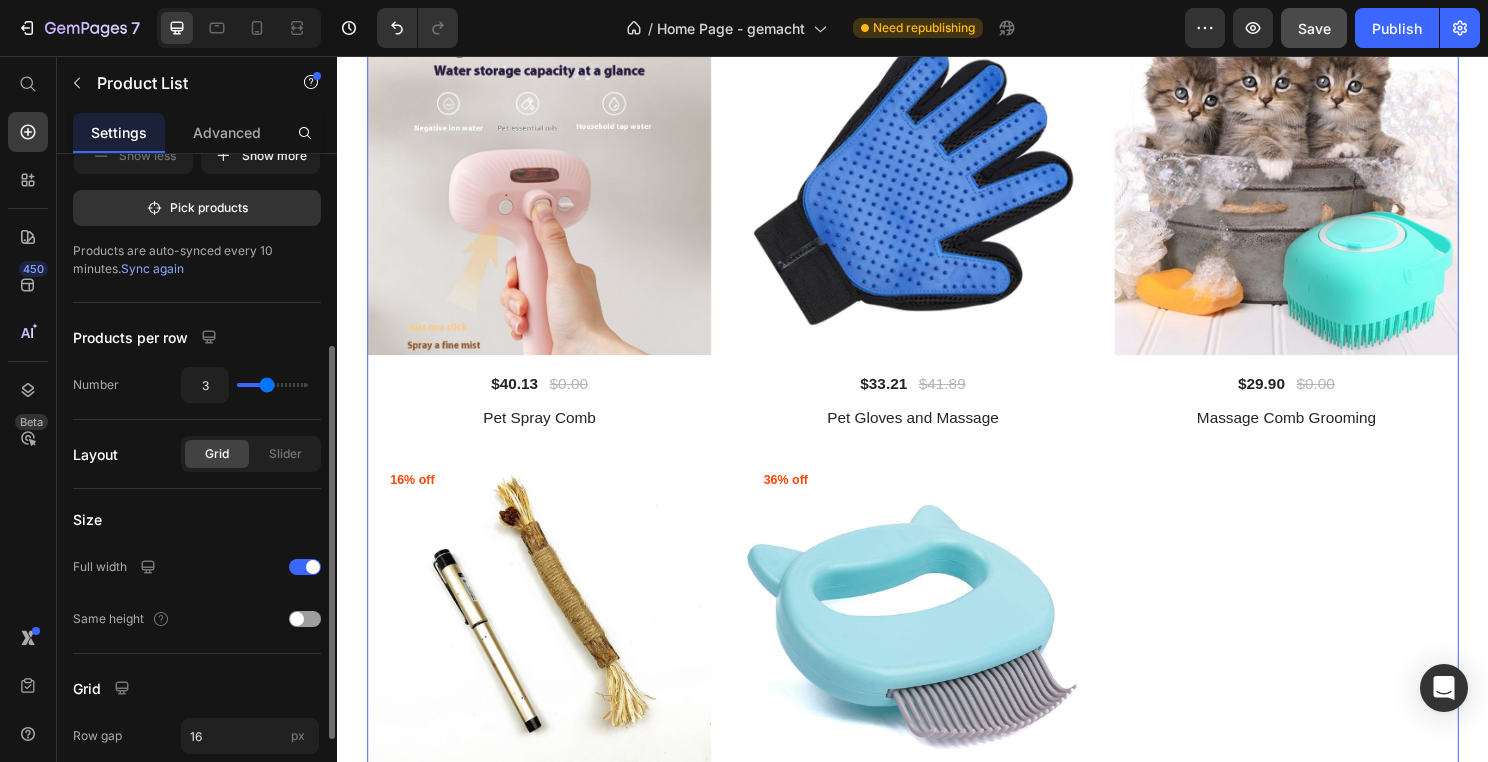 type on "4" 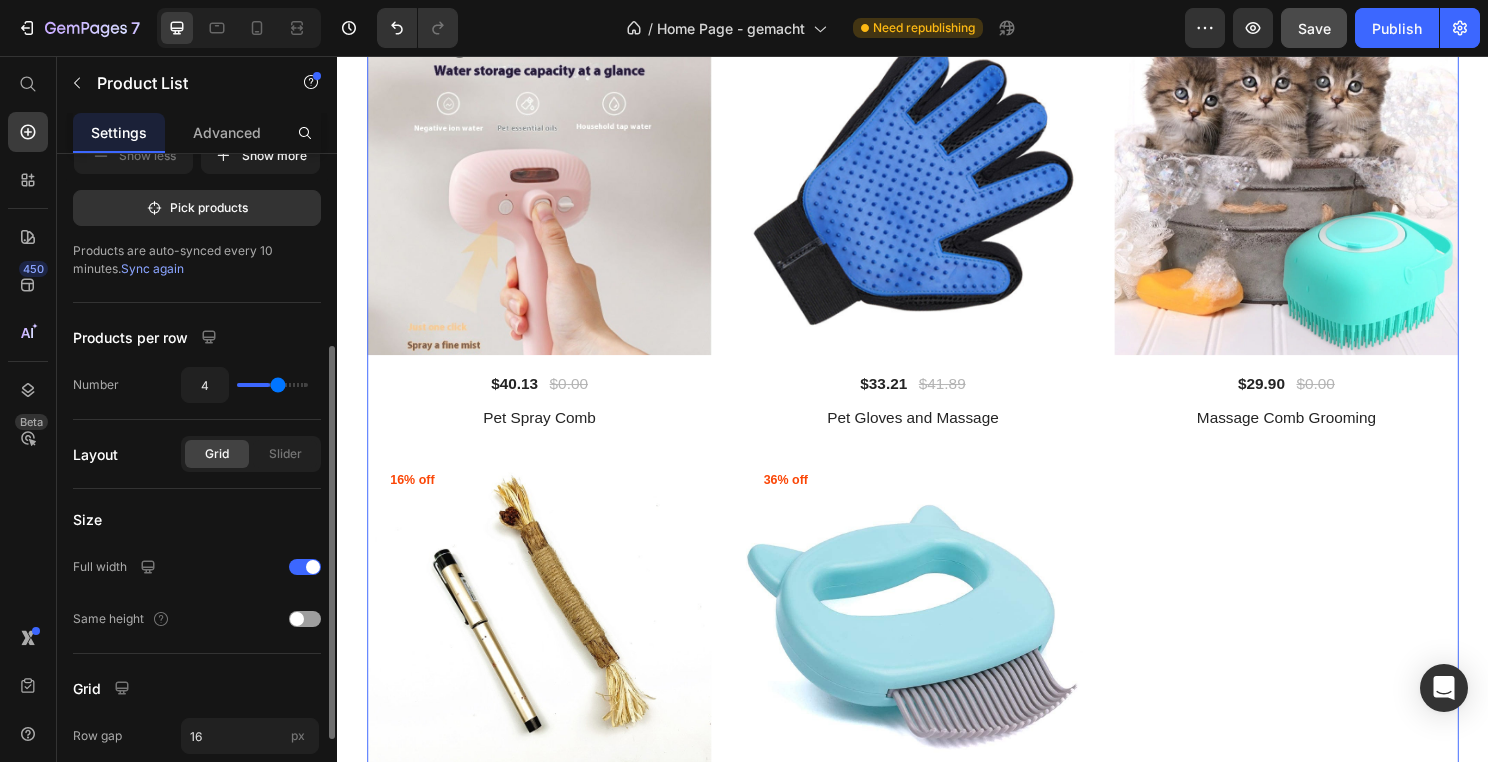 type on "5" 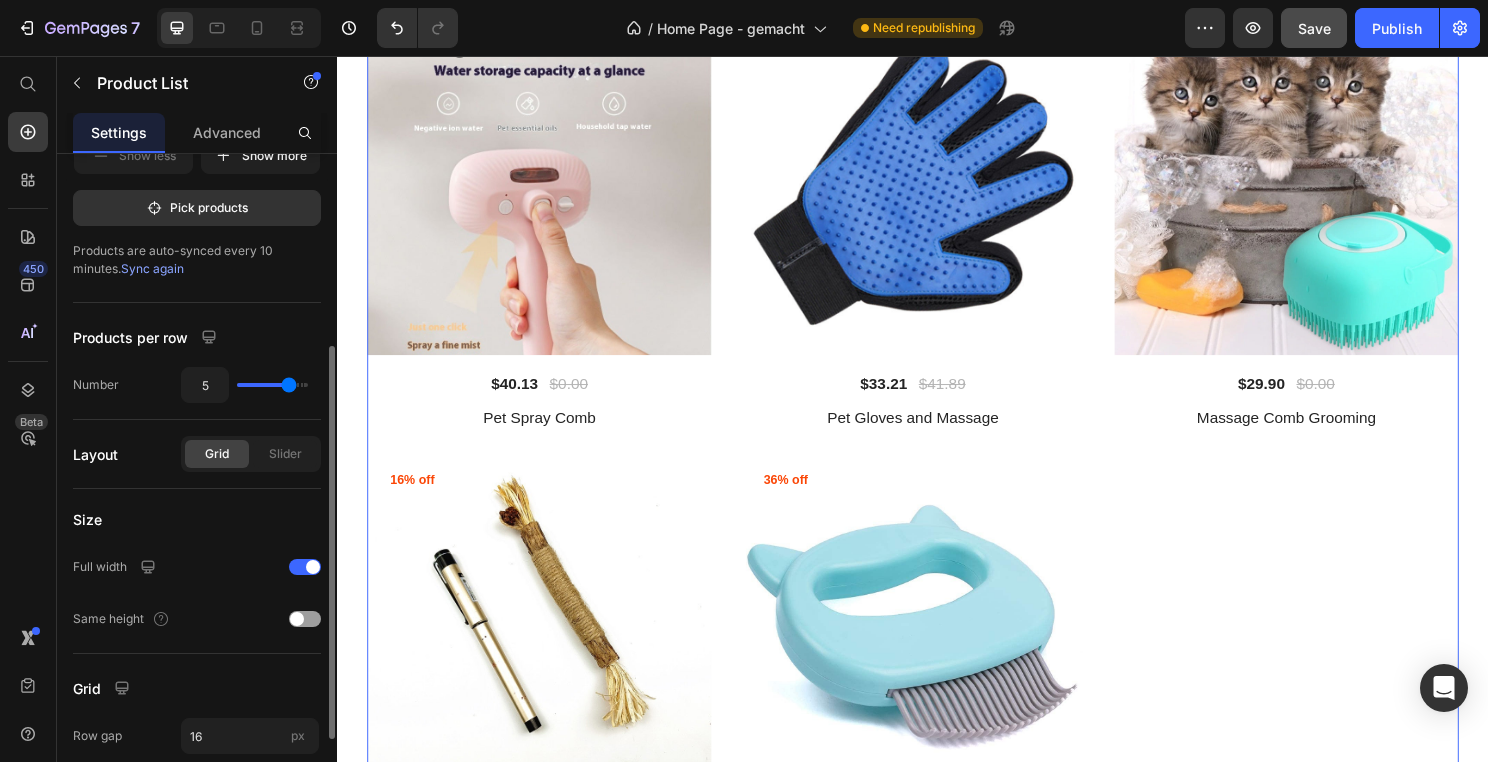 type on "4" 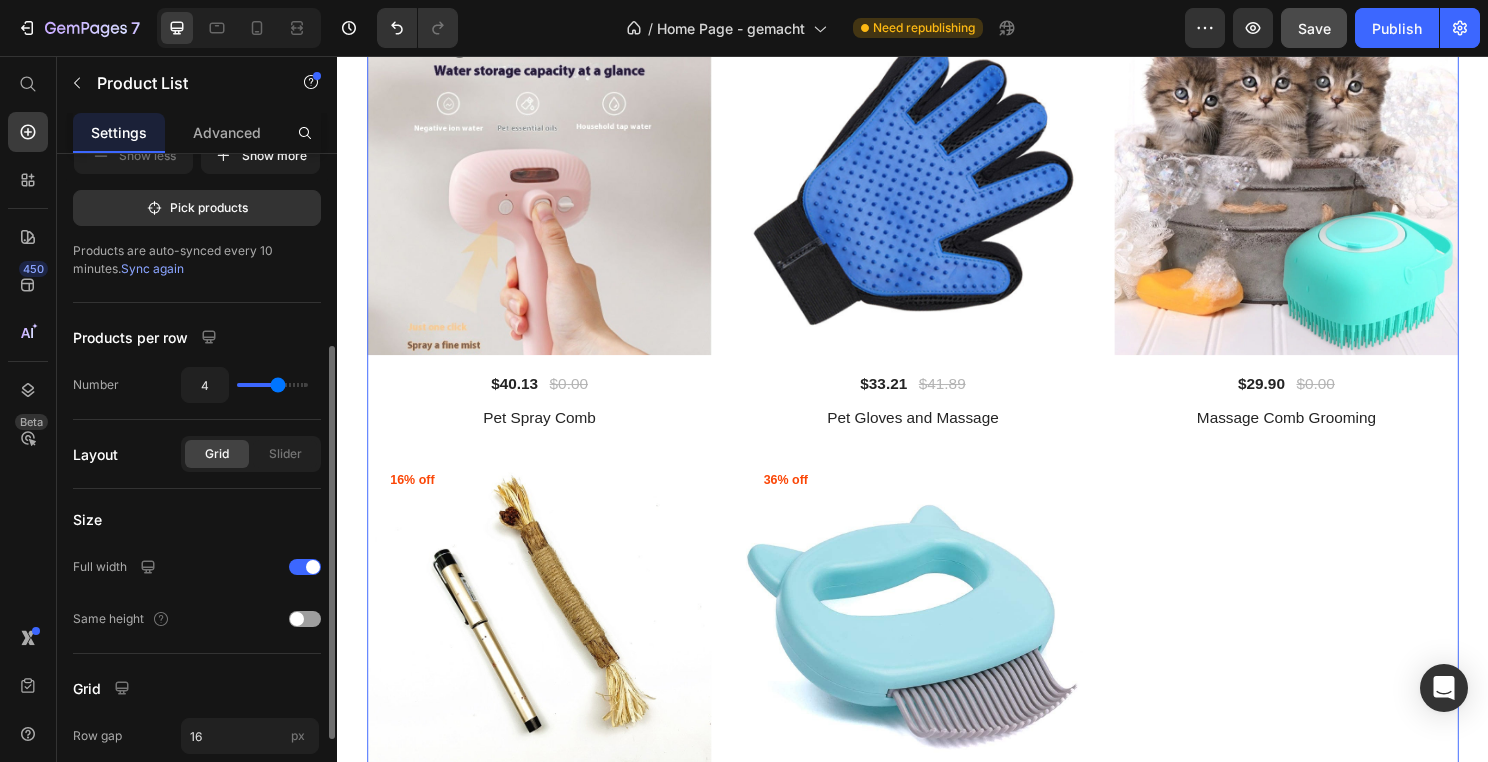 type on "4" 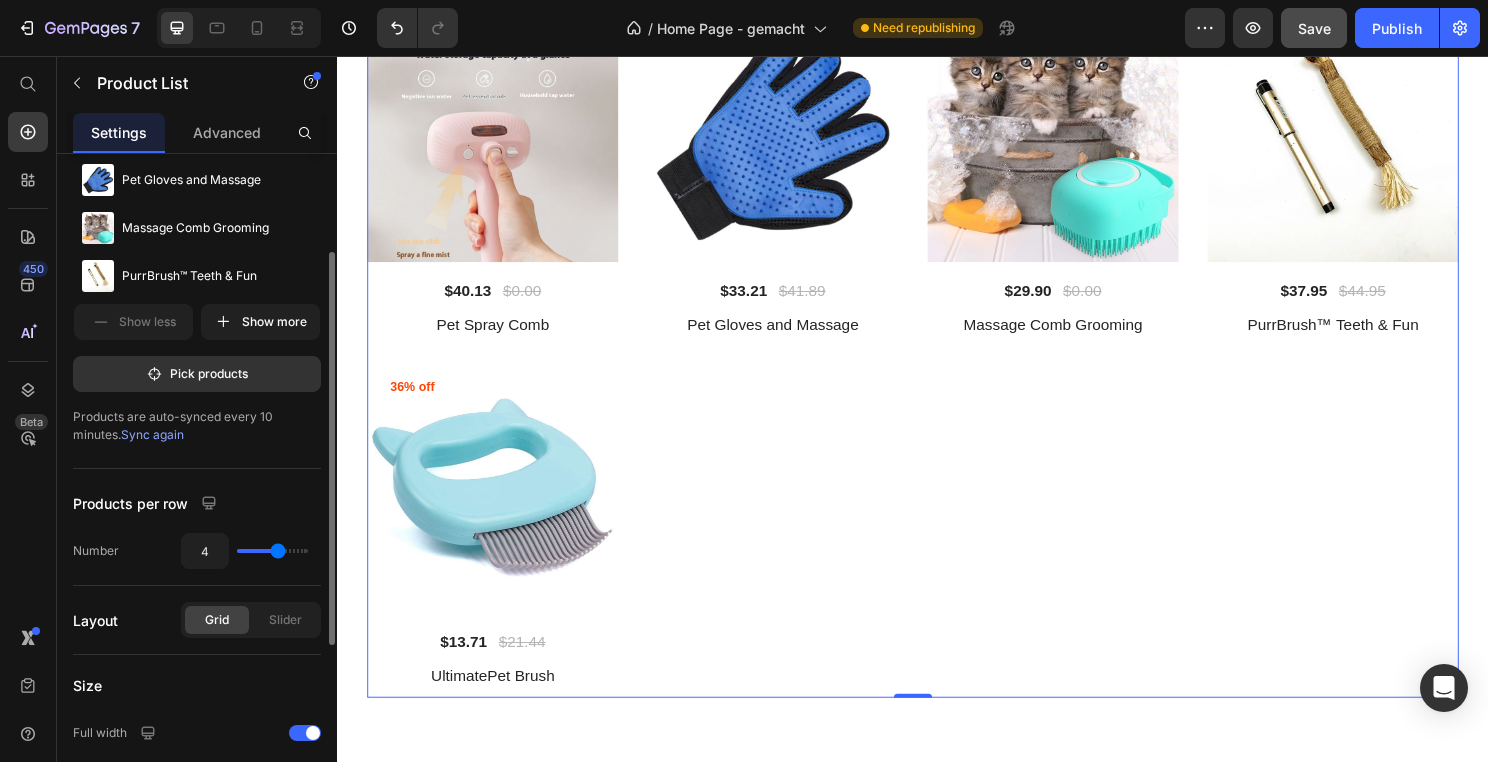 scroll, scrollTop: 141, scrollLeft: 0, axis: vertical 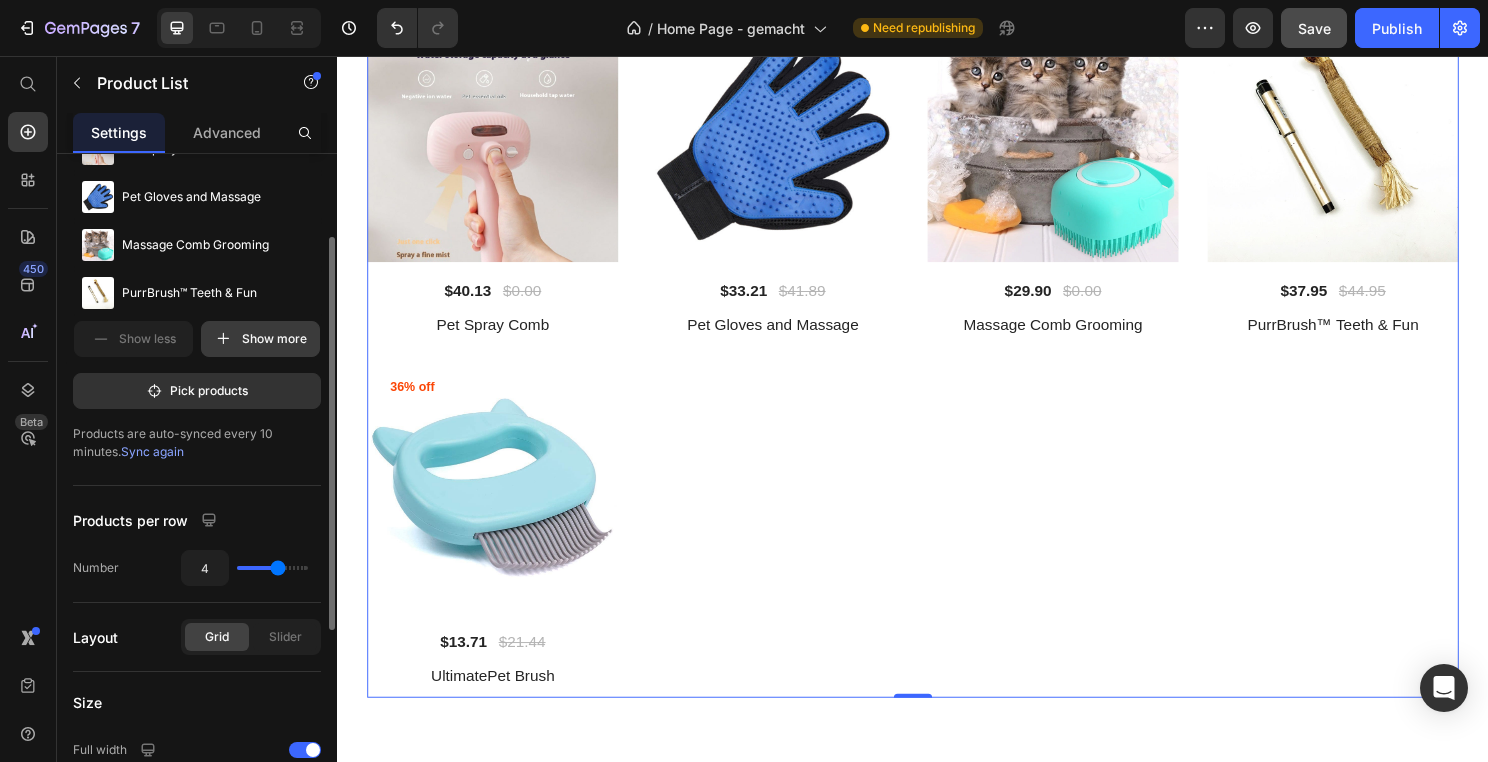 click on "Show more" at bounding box center (260, 339) 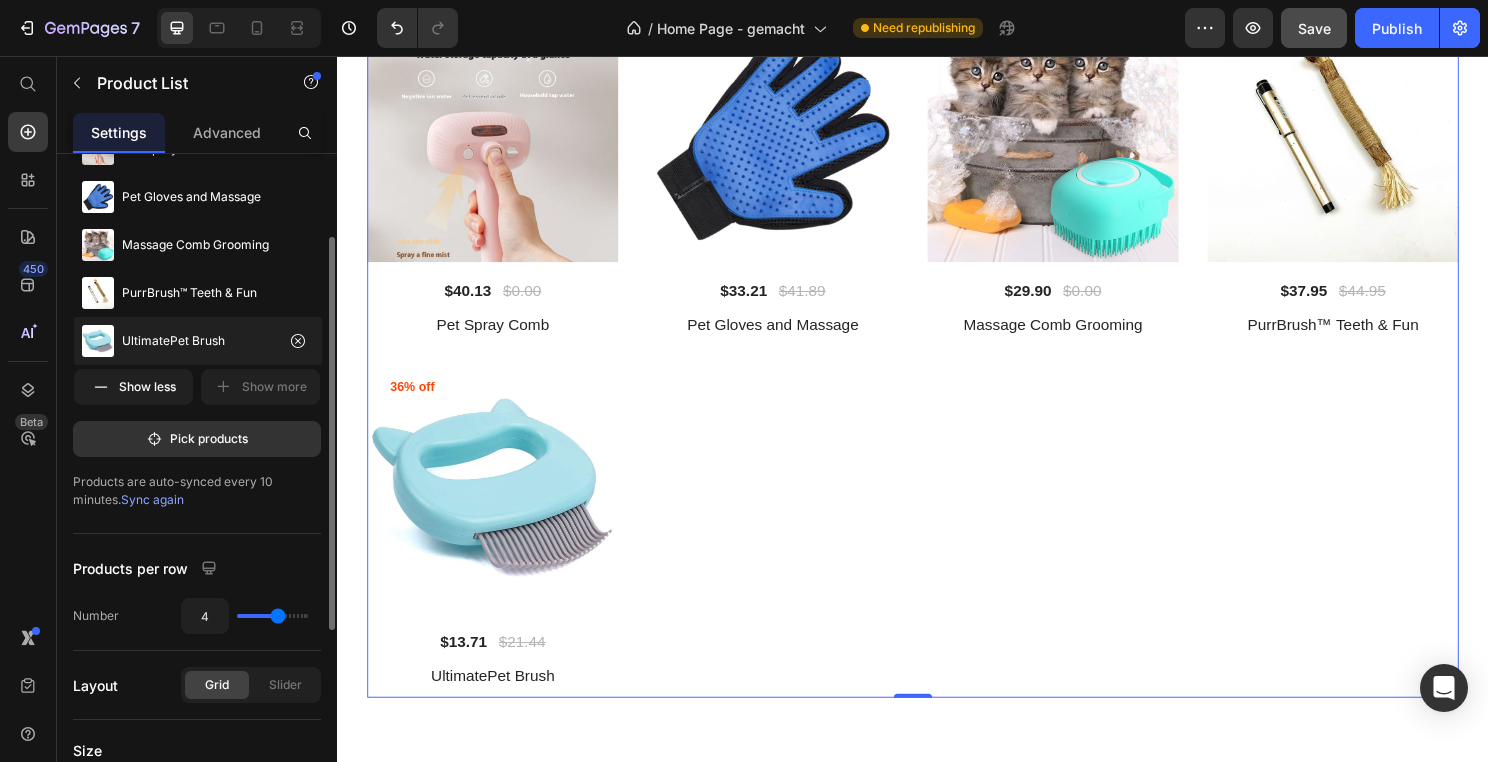 scroll, scrollTop: 58, scrollLeft: 0, axis: vertical 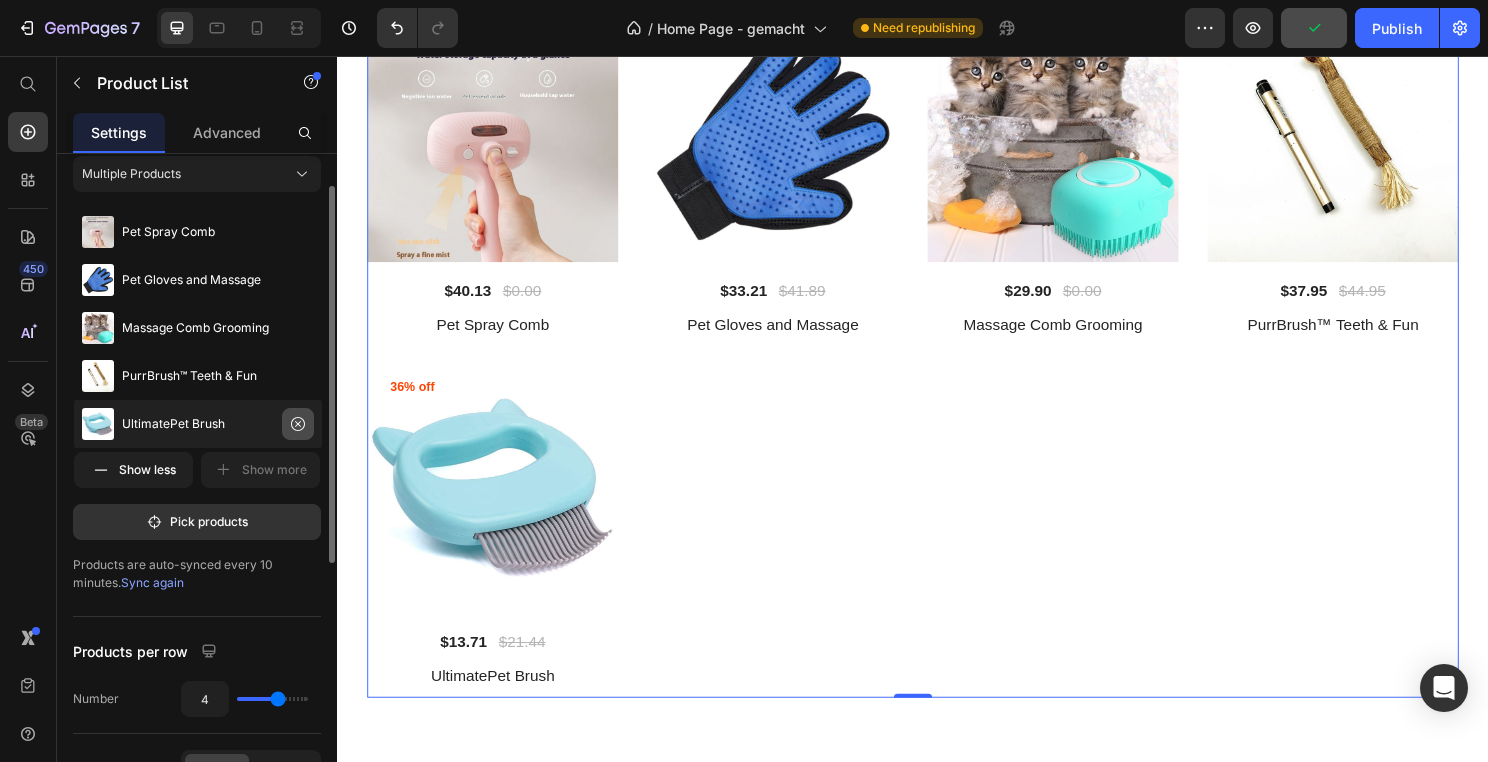 click 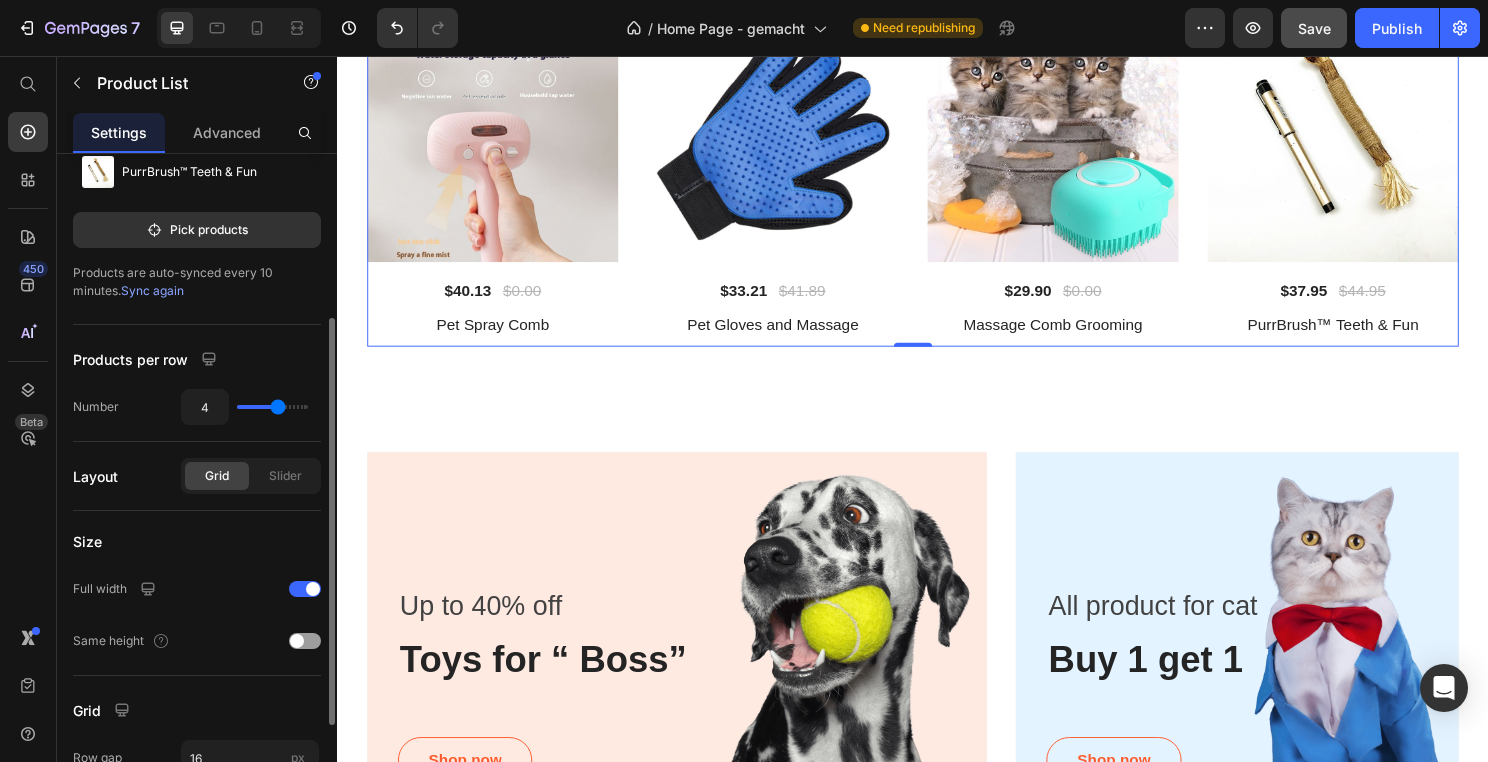 scroll, scrollTop: 264, scrollLeft: 0, axis: vertical 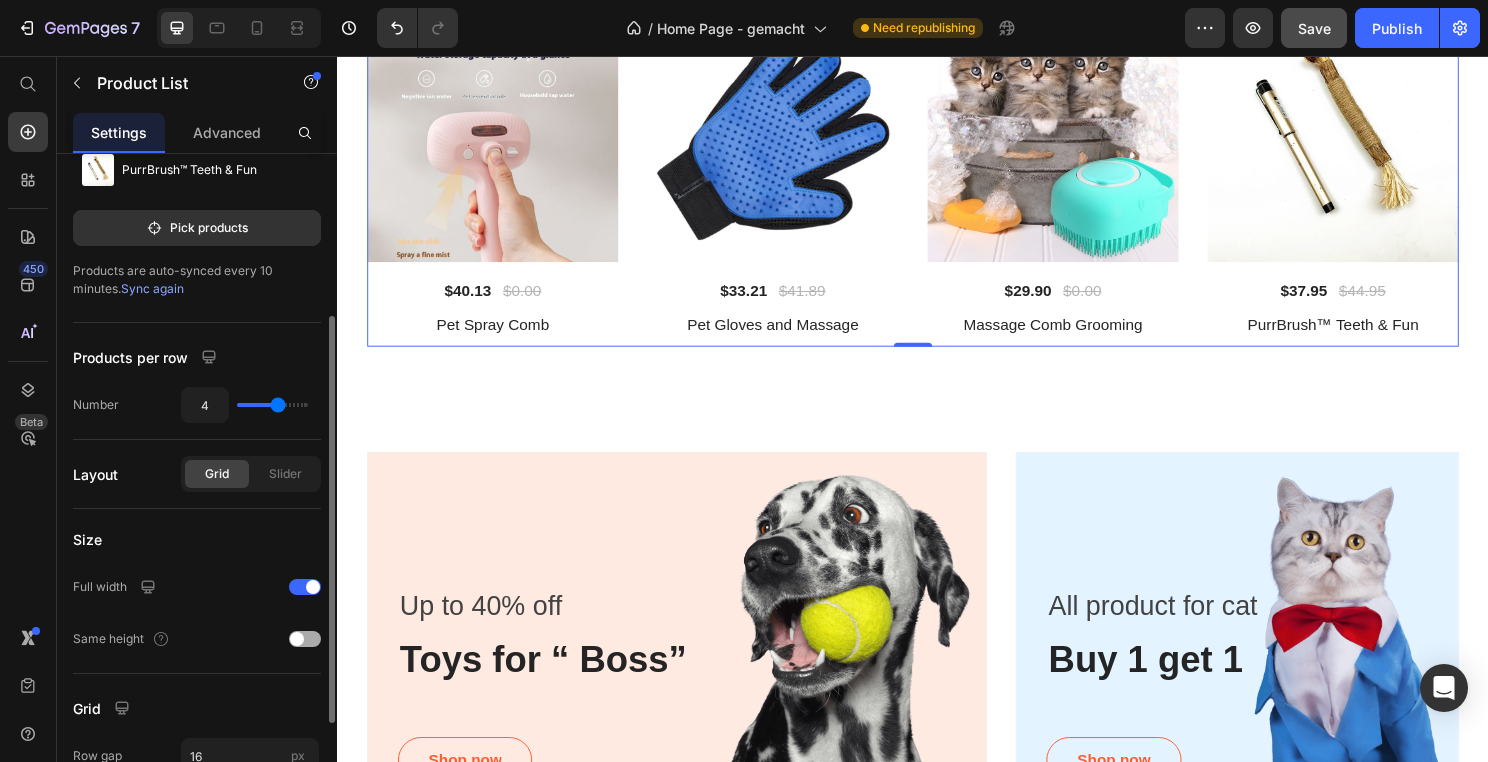 click at bounding box center (297, 639) 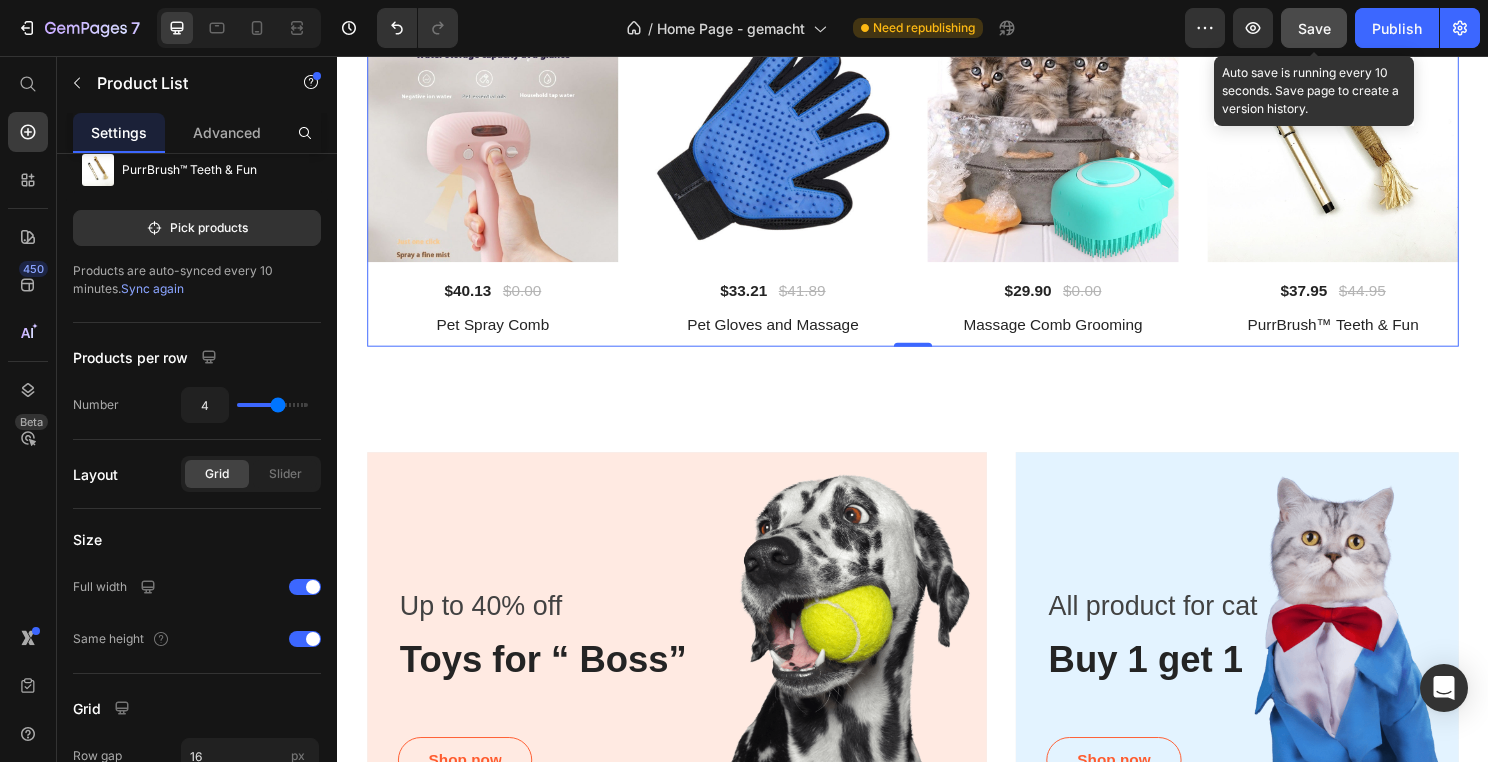 click on "Save" at bounding box center [1314, 28] 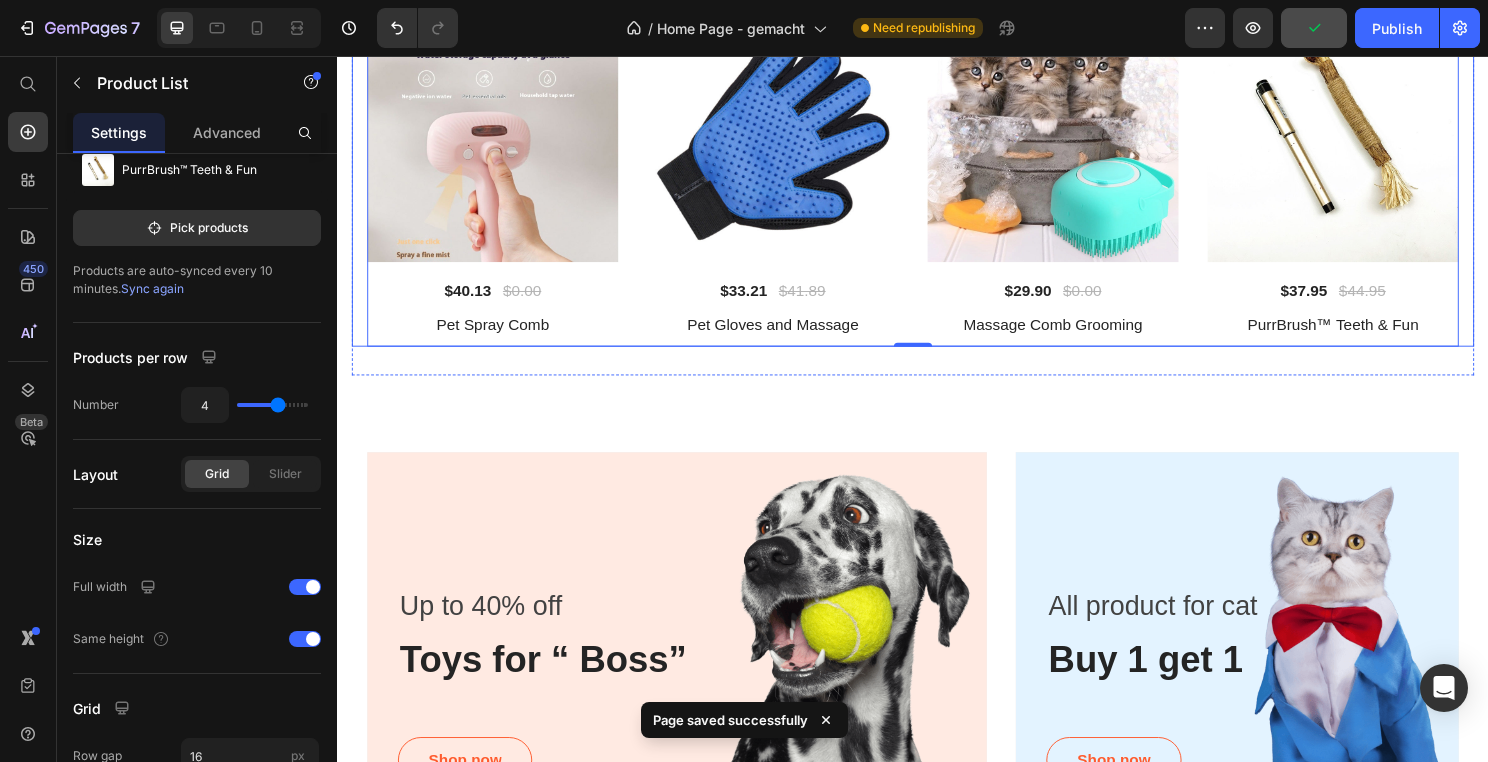 click on "Toys" at bounding box center [916, -83] 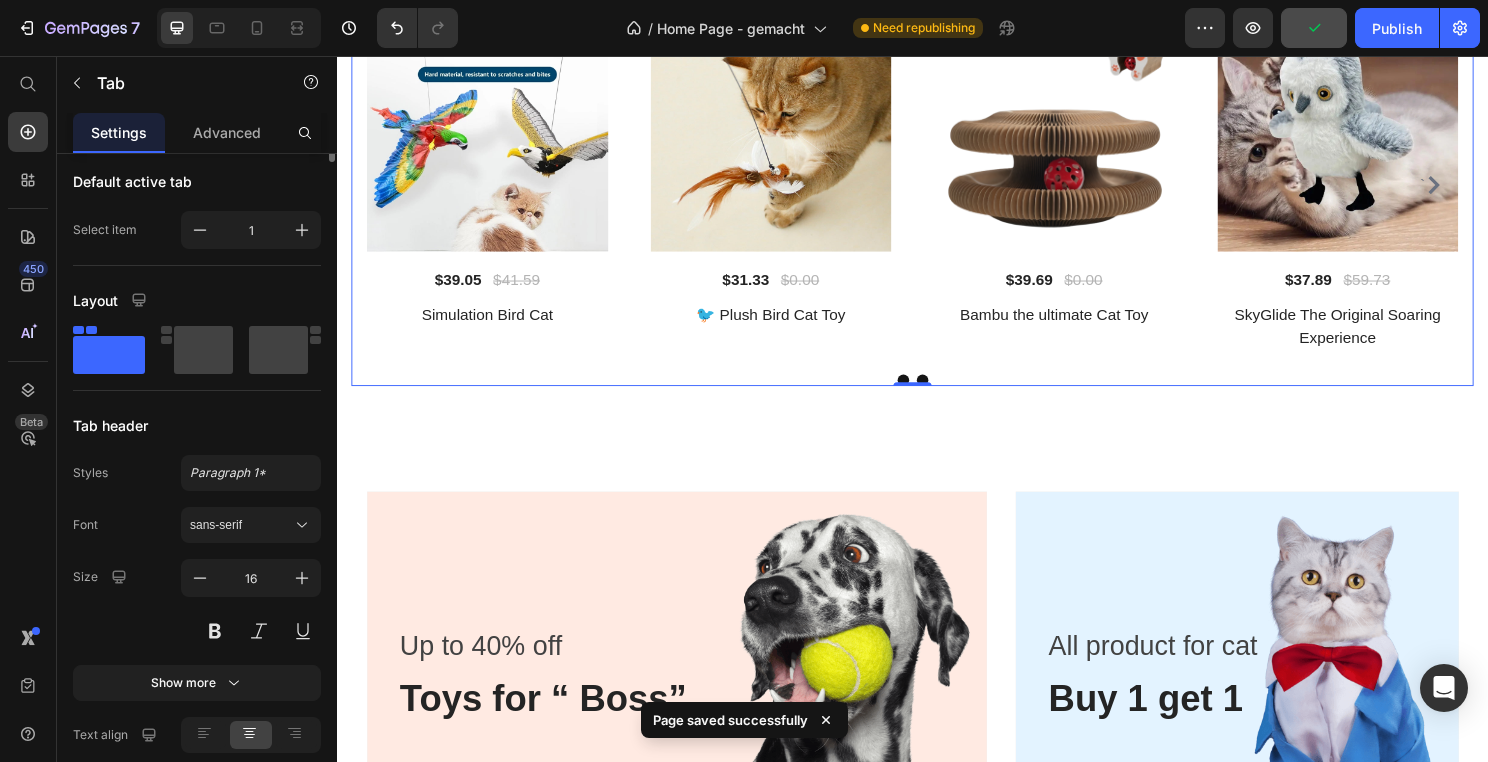 scroll, scrollTop: 0, scrollLeft: 0, axis: both 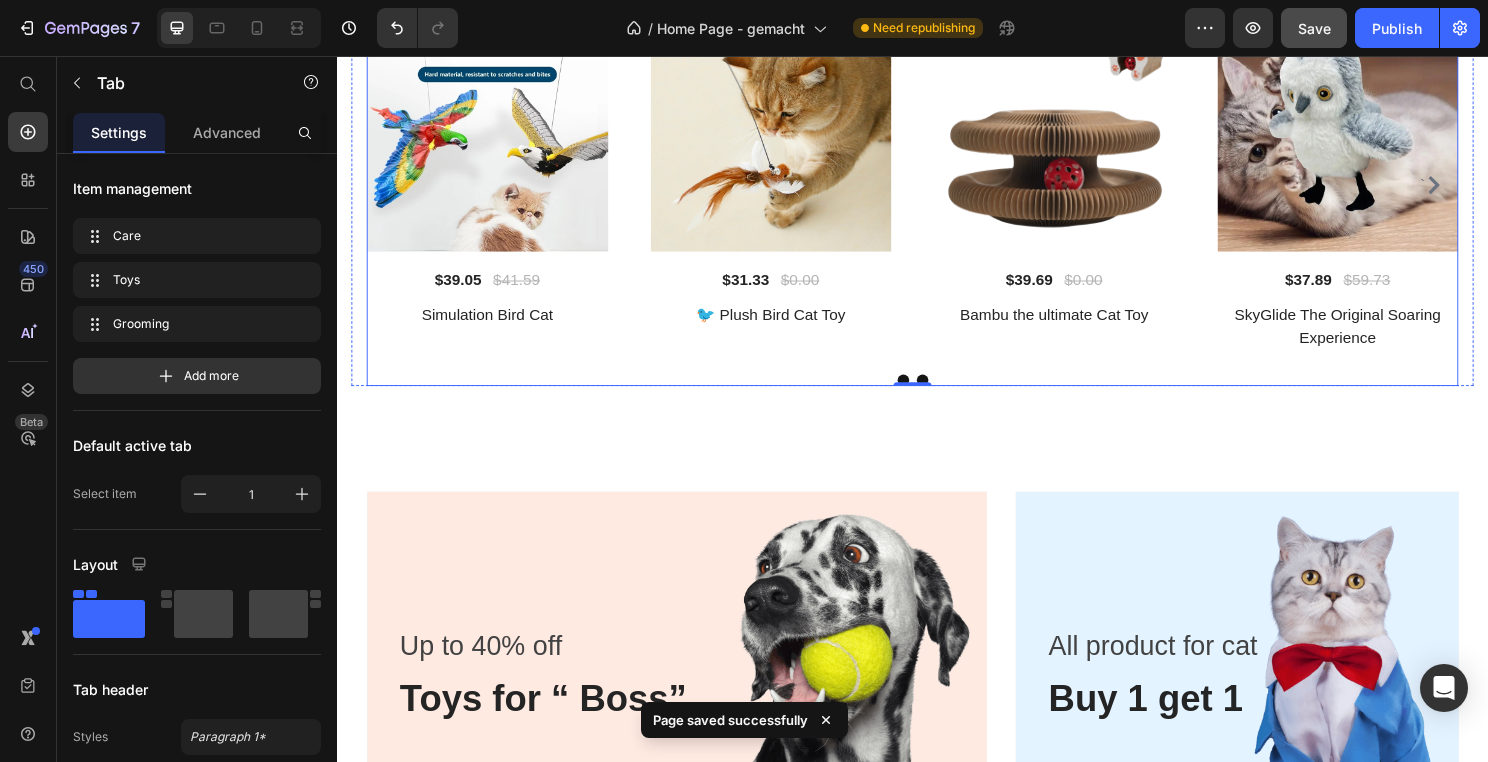 click on "6% off Product Badge (P) Images $39.05 (P) Price $41.59 (P) Price Row Simulation Bird Cat (P) Title Row 0% off Product Badge (P) Images $31.33 (P) Price $0.00 (P) Price Row 🐦 Plush Bird Cat Toy (P) Title Row 0% off Product Badge (P) Images $39.69 (P) Price $0.00 (P) Price Row Bambu the ultimate Cat Toy (P) Title Row 37% off Product Badge (P) Images $37.89 (P) Price $59.73 (P) Price Row SkyGlide The Original Soaring Experience (P) Title Row 13% off Product Badge (P) Images $37.59 (P) Price $43.27 (P) Price Row Nine-Hole Cat Toy (P) Title Row 12% off Product Badge (P) Images $43.88 (P) Price $49.72 (P) Price Row Pawzzle Feeder (P) Title Row 11% off Product Badge (P) Images $45.89 (P) Price $51.77 (P) Price Row Huntie TweetWing (P) Title Row" at bounding box center (937, 191) 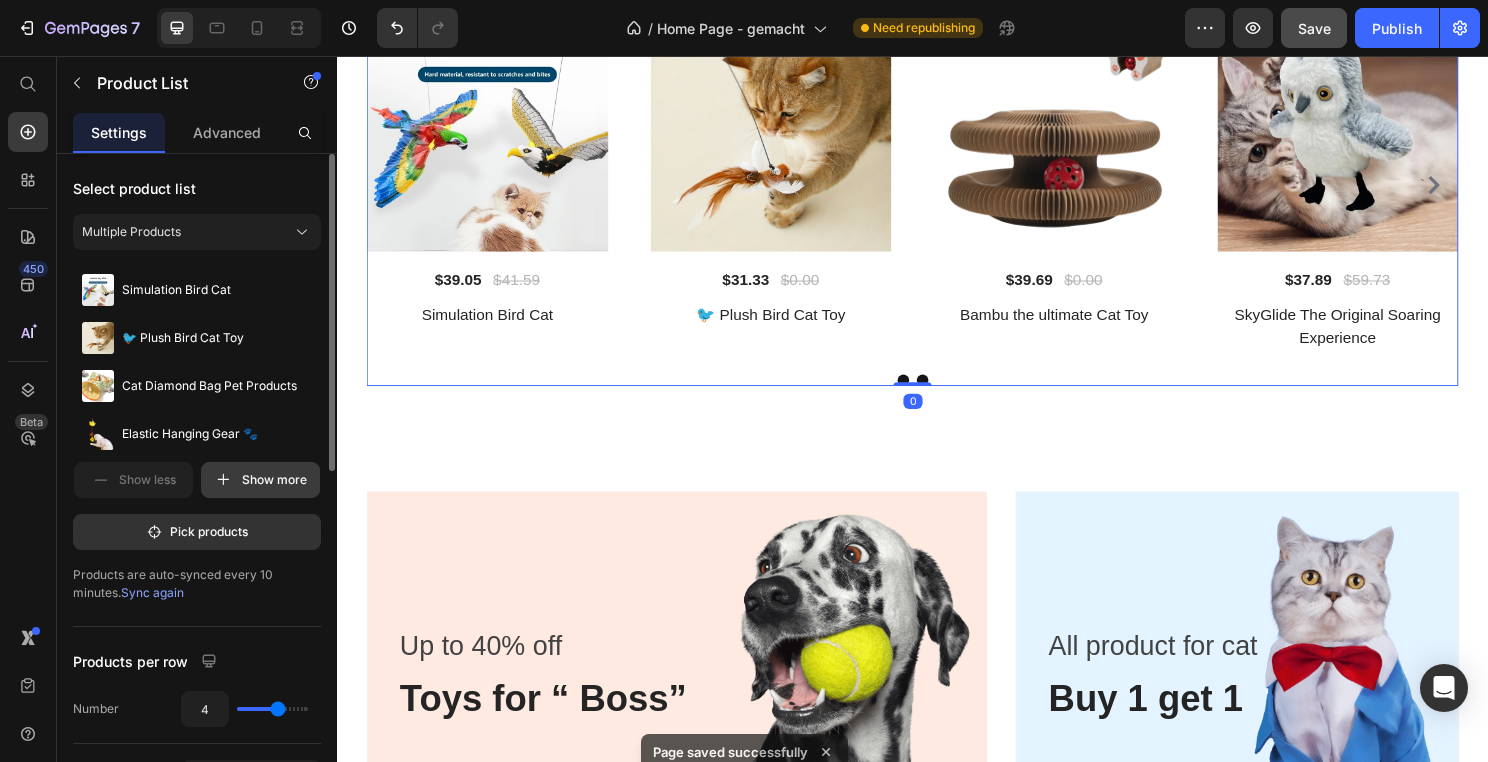 click on "Show more" at bounding box center (260, 480) 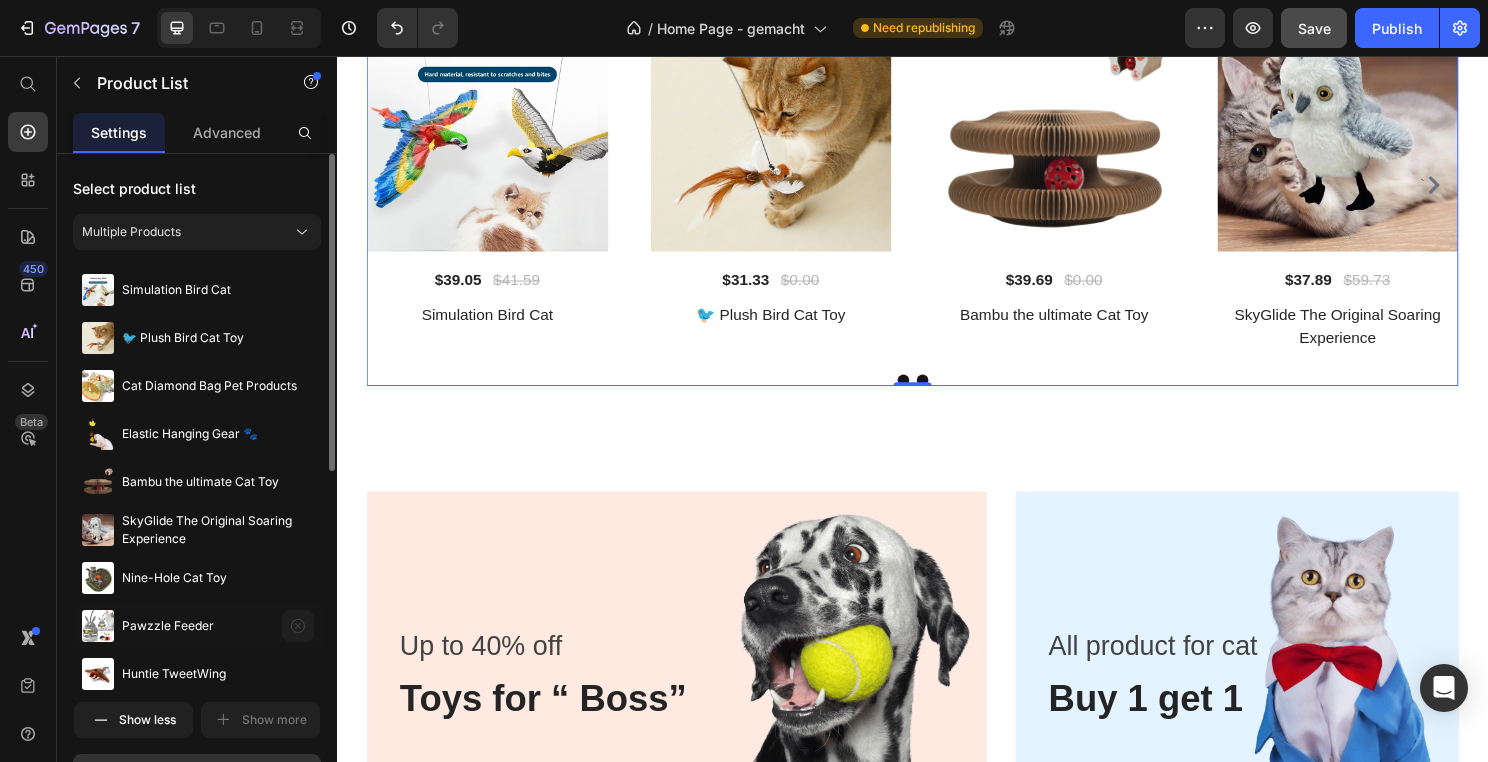 click 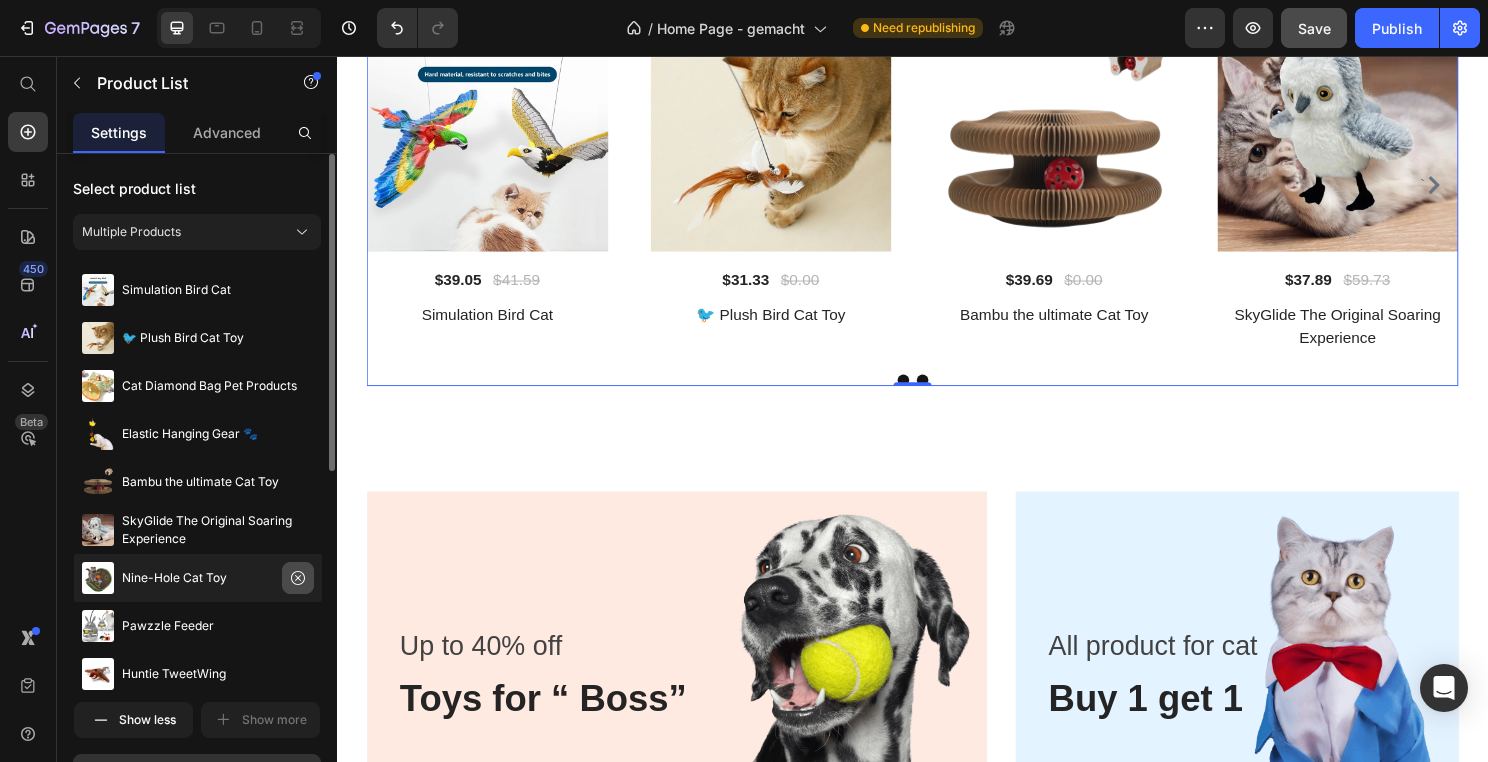 click 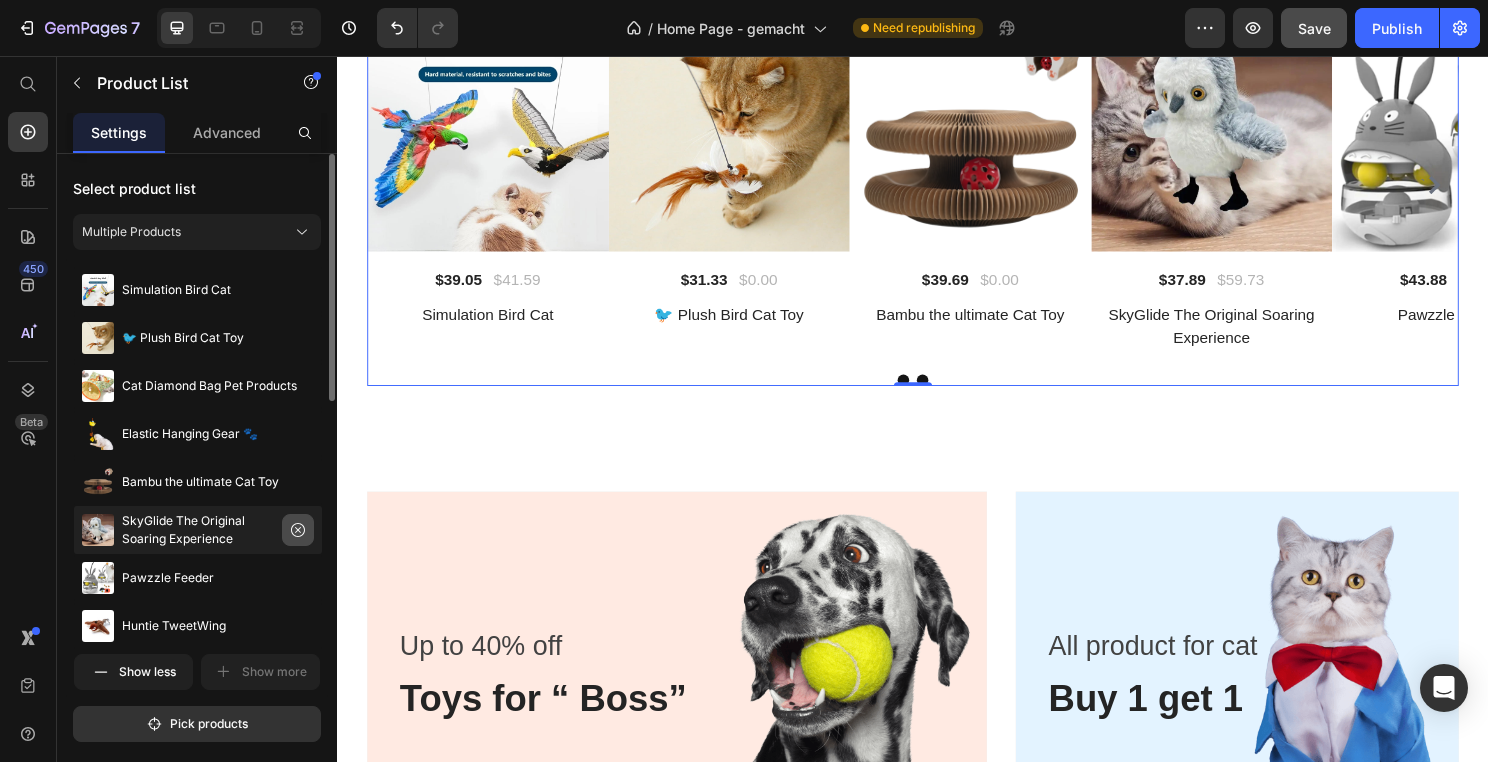 click 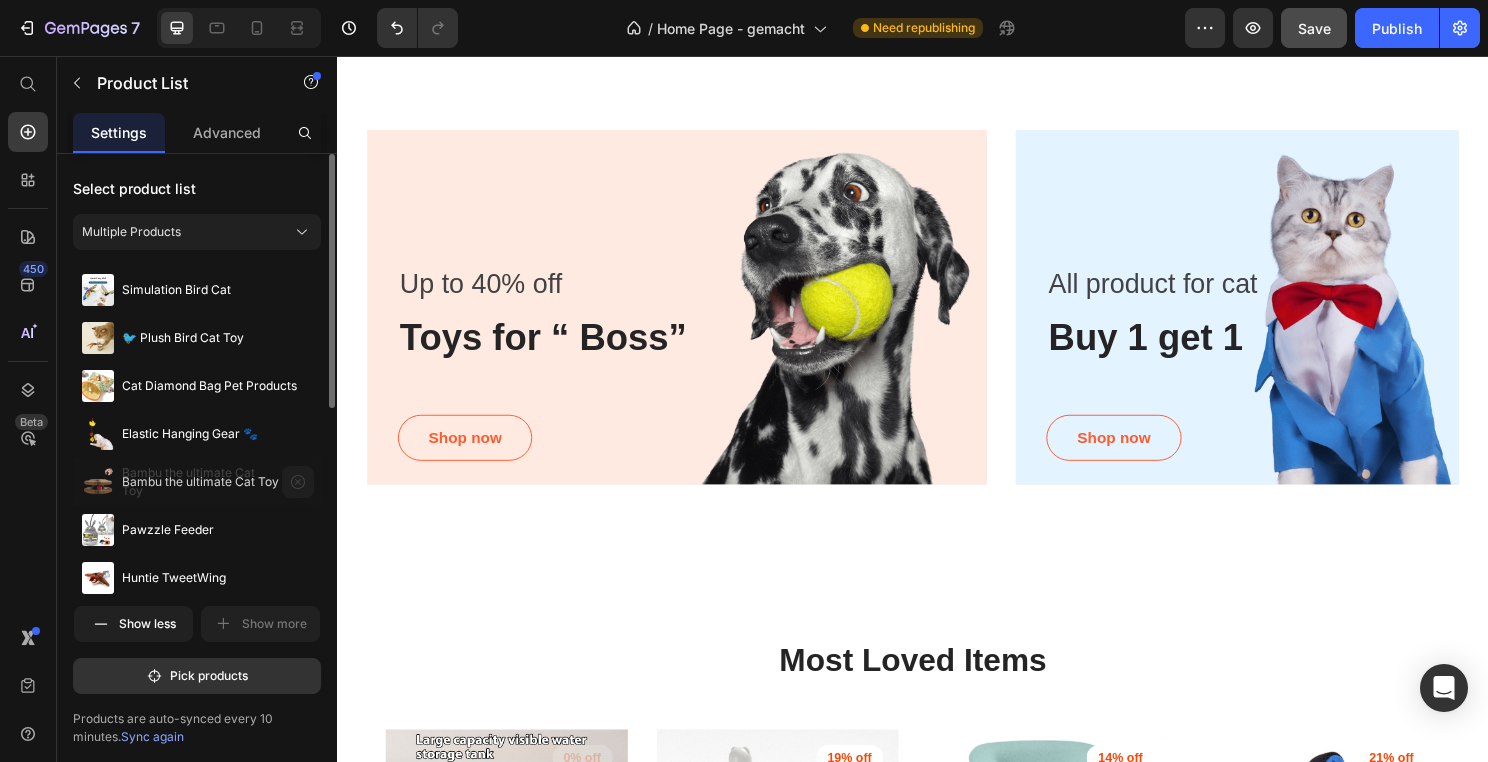 click 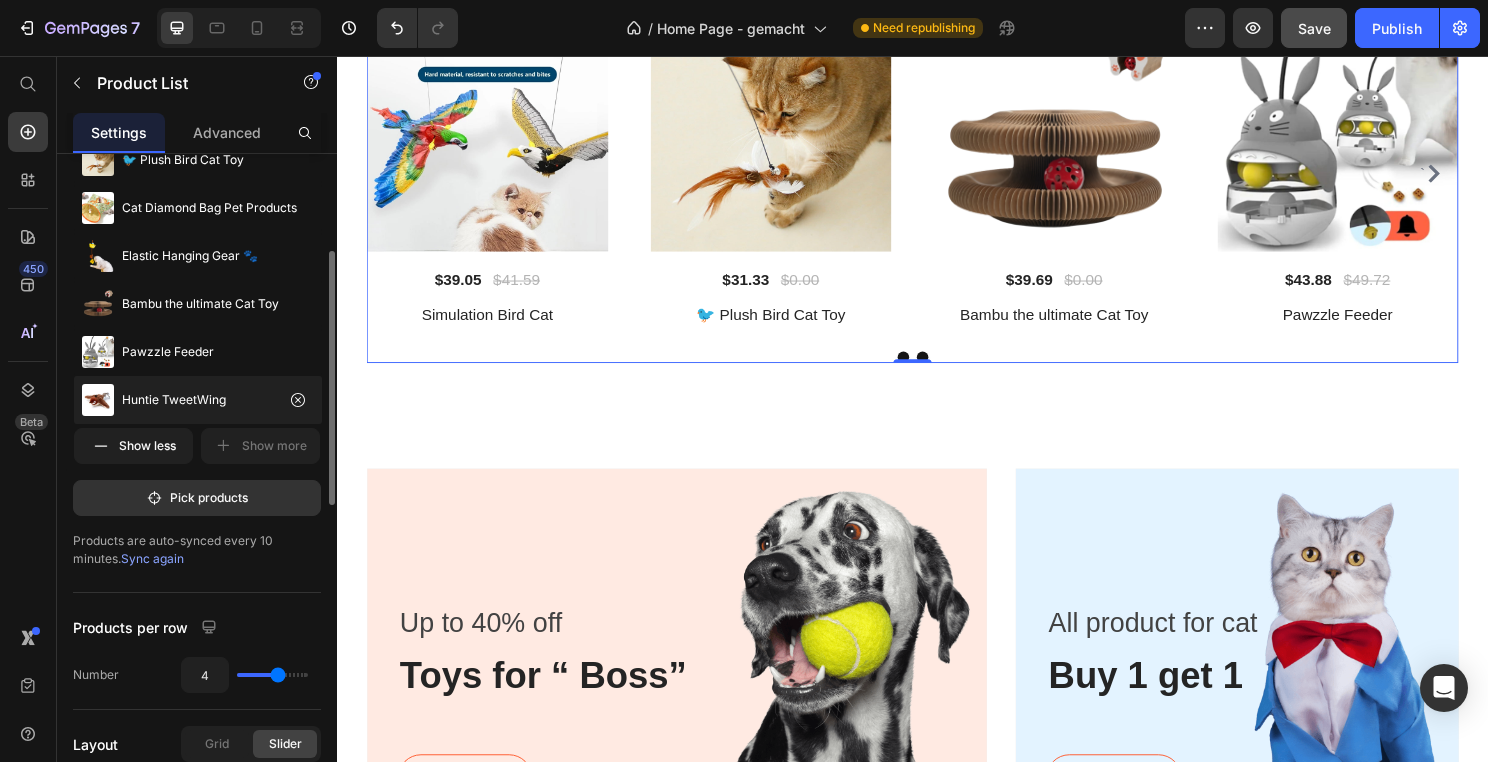 scroll, scrollTop: 199, scrollLeft: 0, axis: vertical 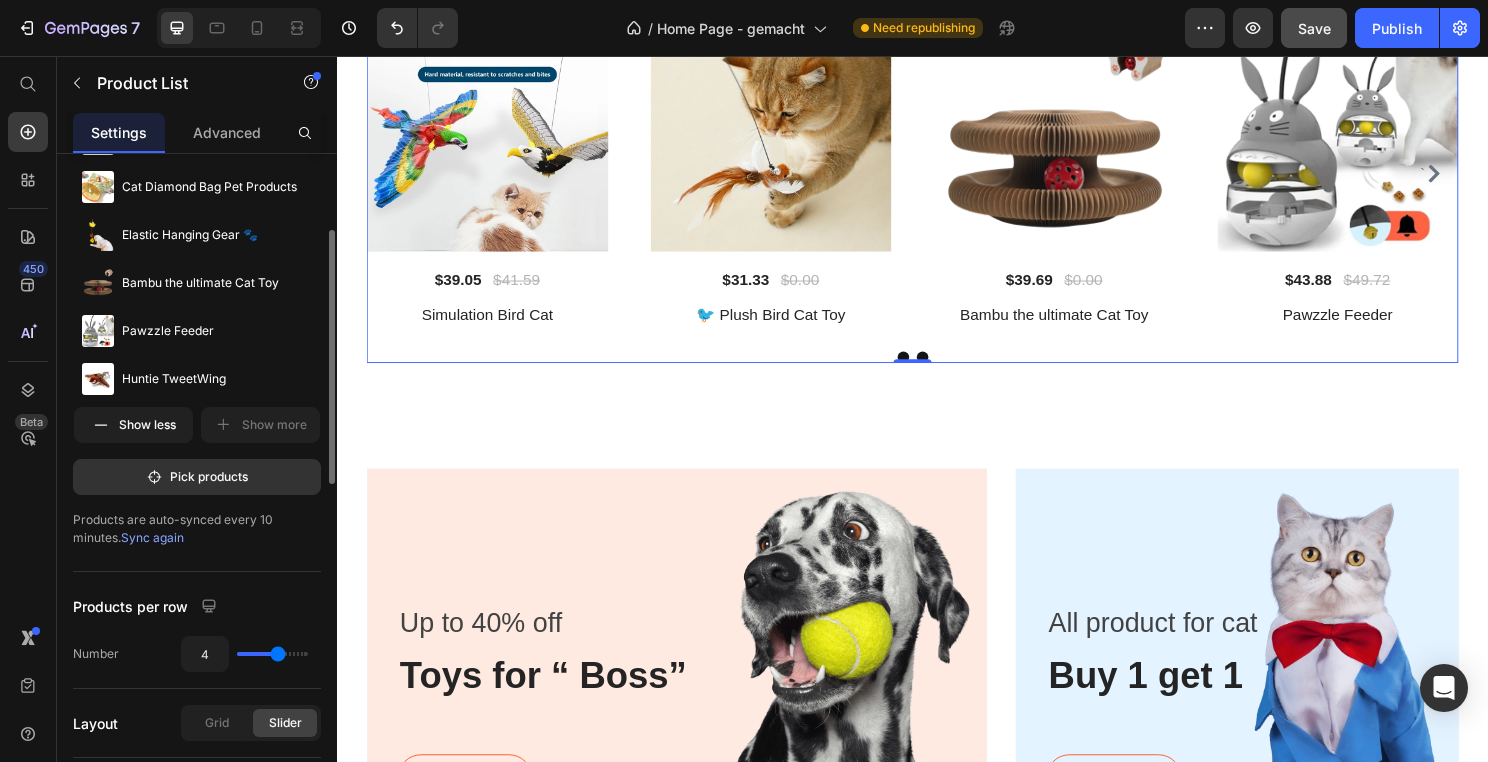 type on "5" 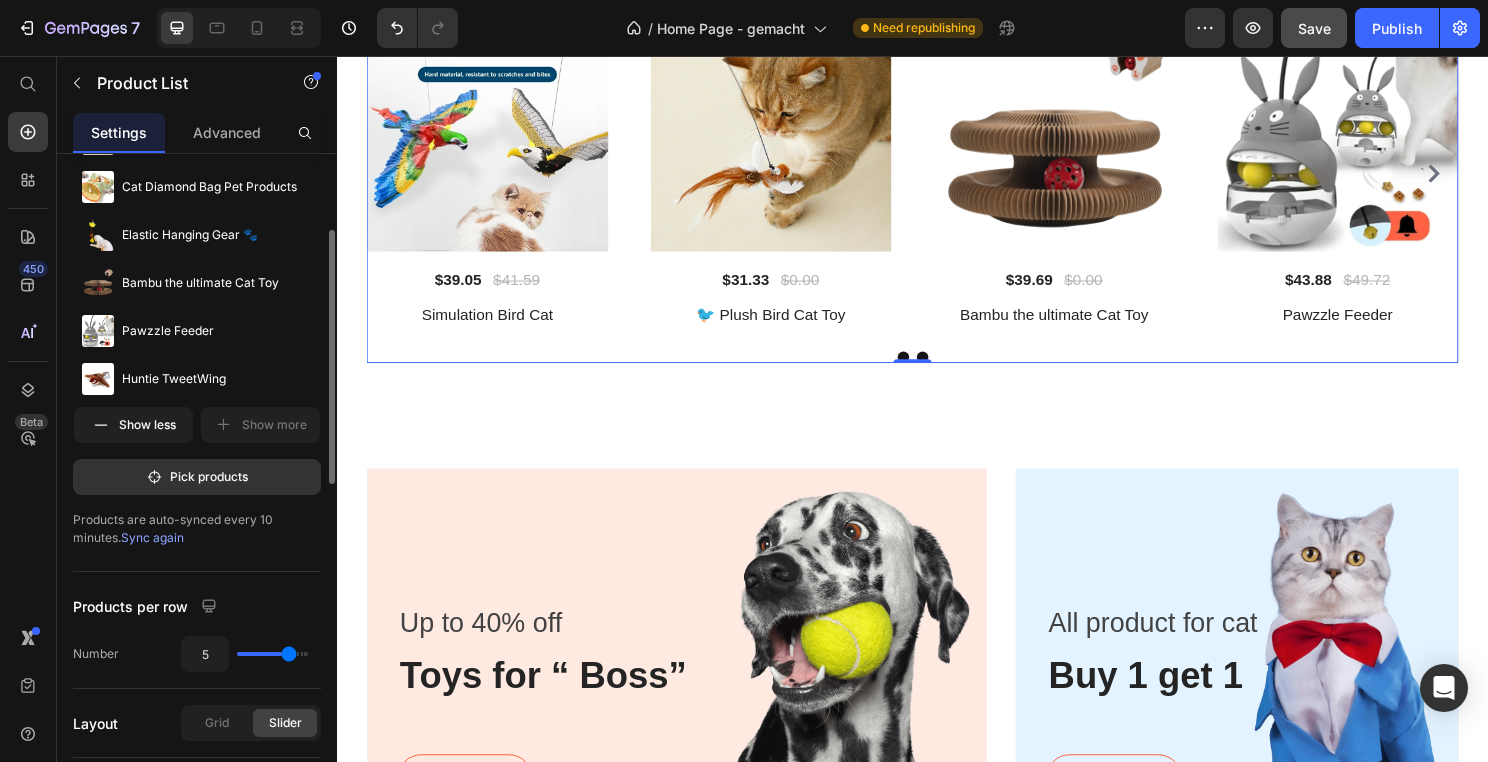 type on "6" 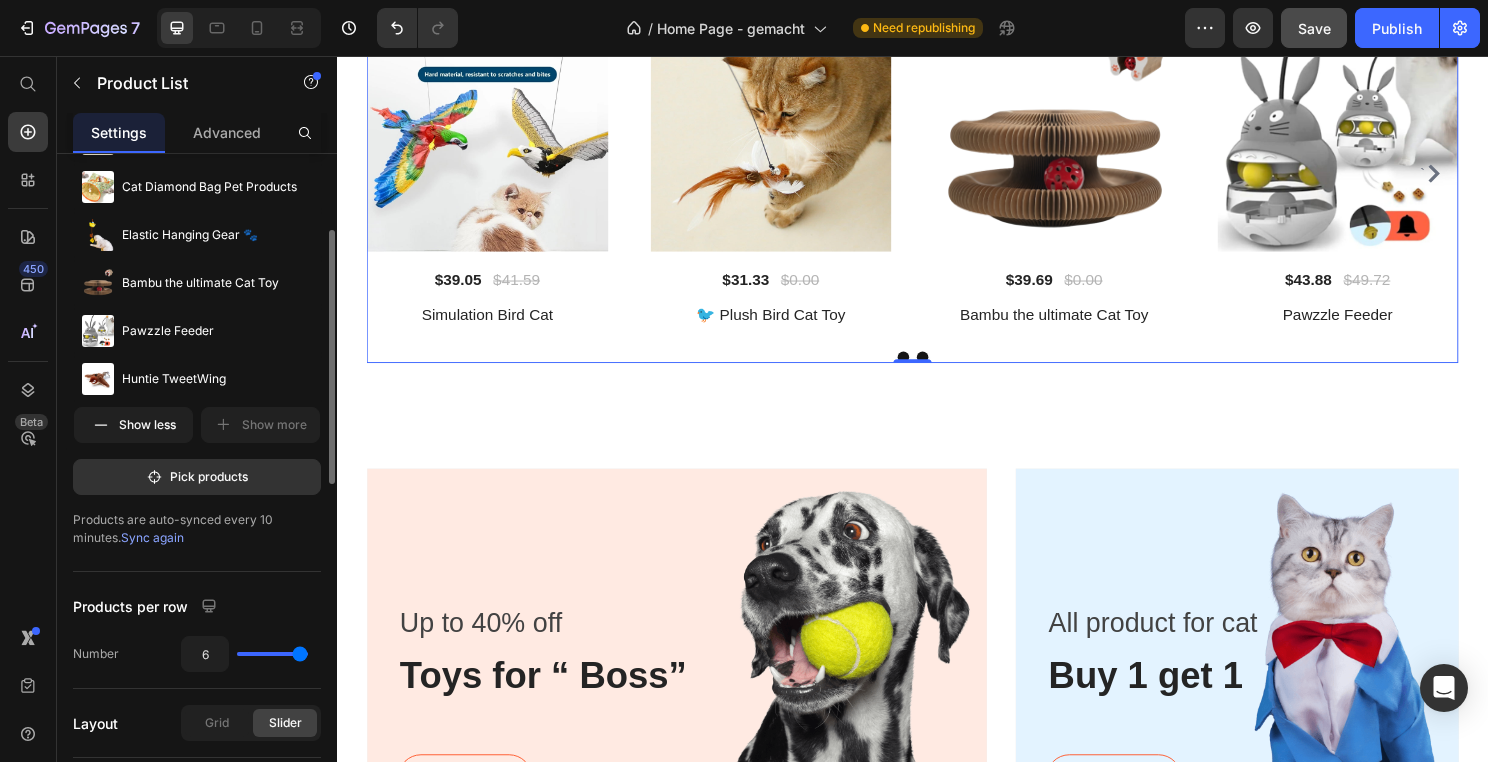 drag, startPoint x: 284, startPoint y: 656, endPoint x: 357, endPoint y: 656, distance: 73 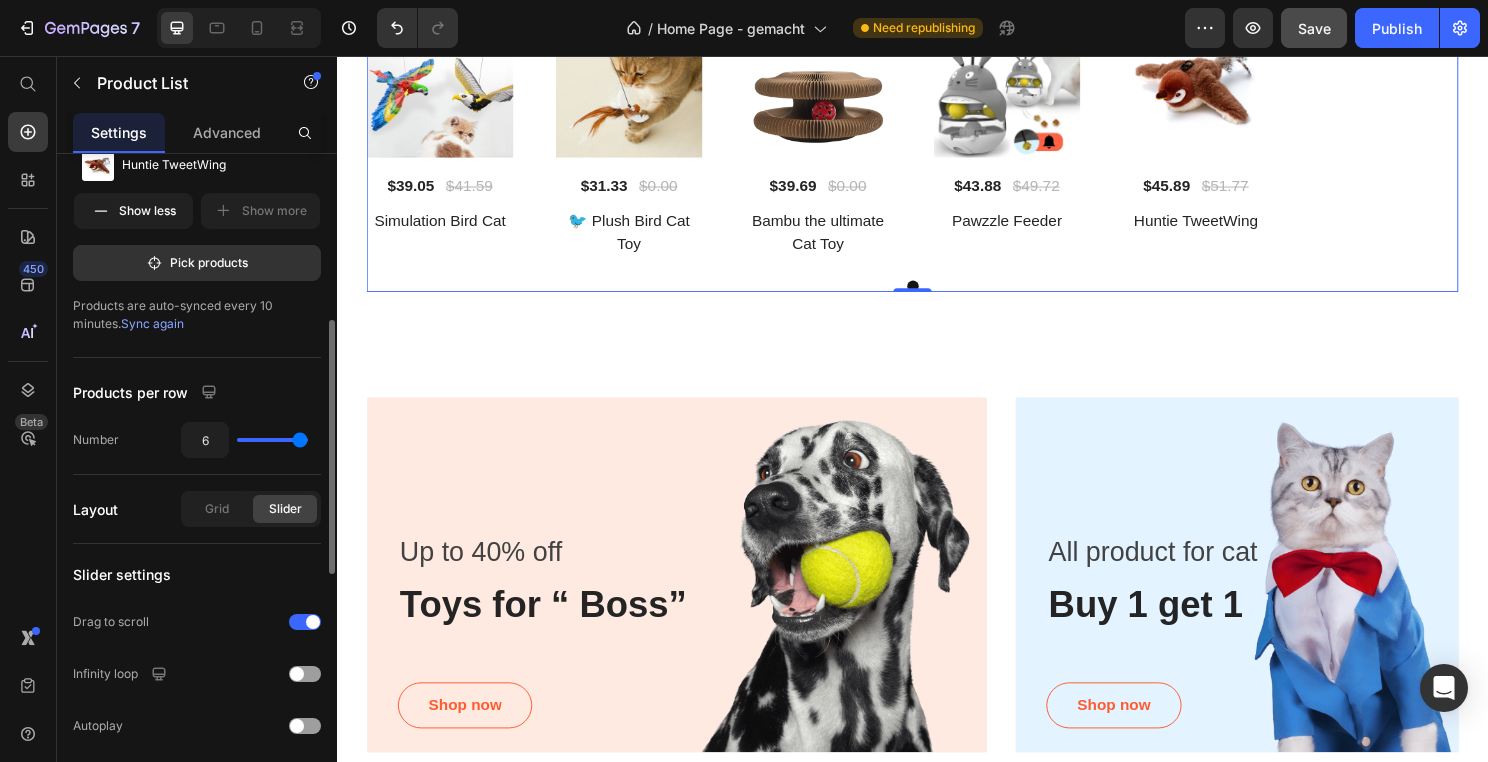 scroll, scrollTop: 419, scrollLeft: 0, axis: vertical 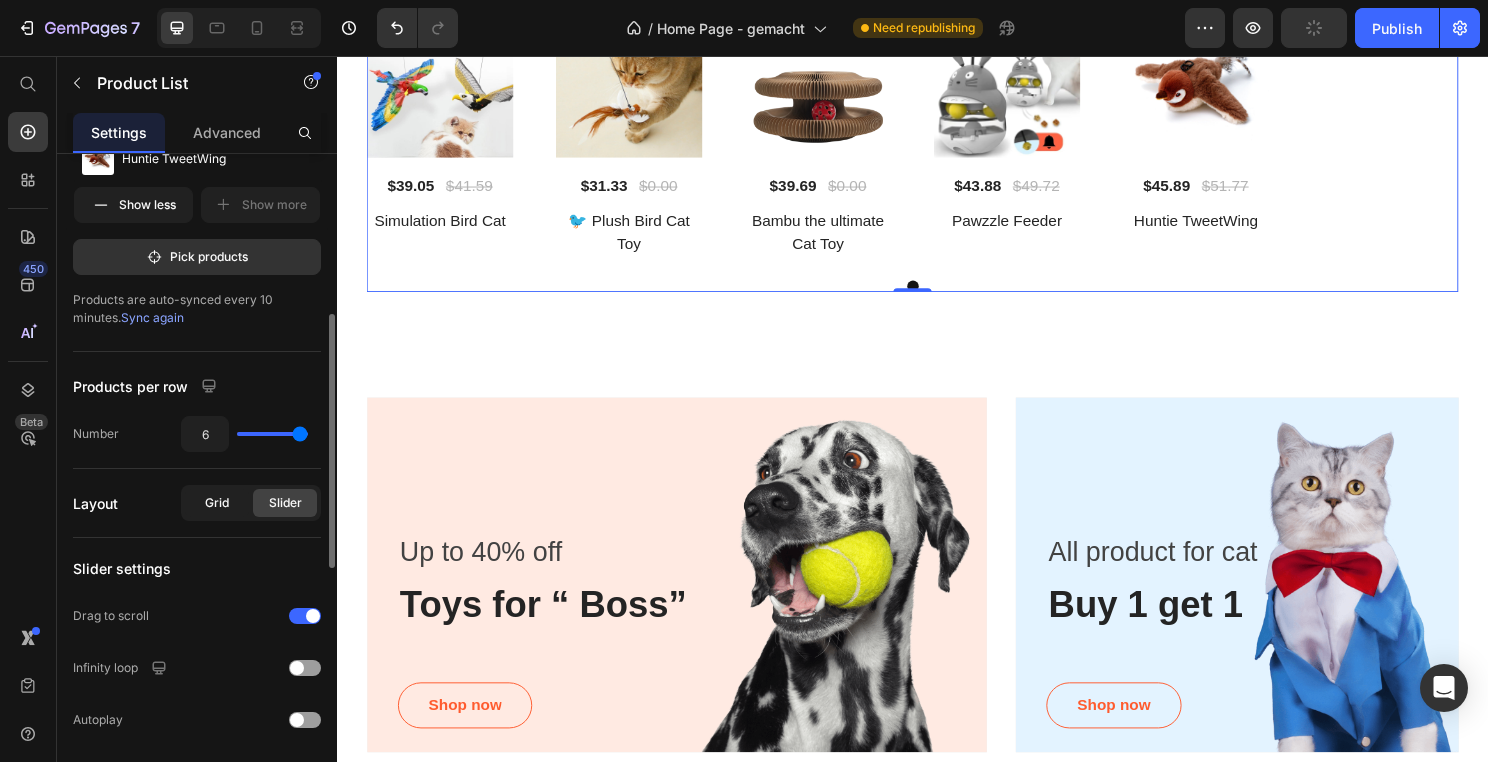 click on "Grid" 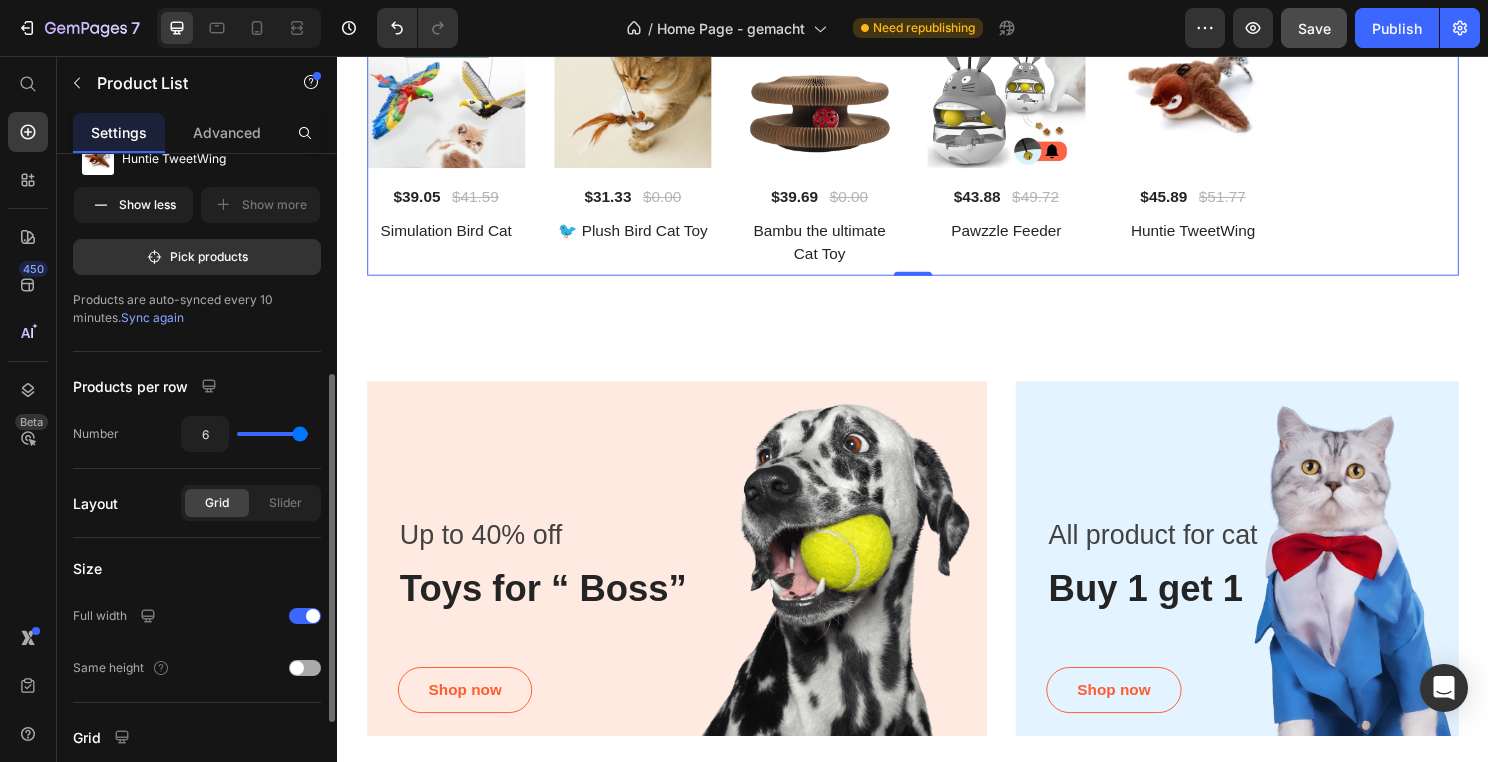 click at bounding box center (305, 668) 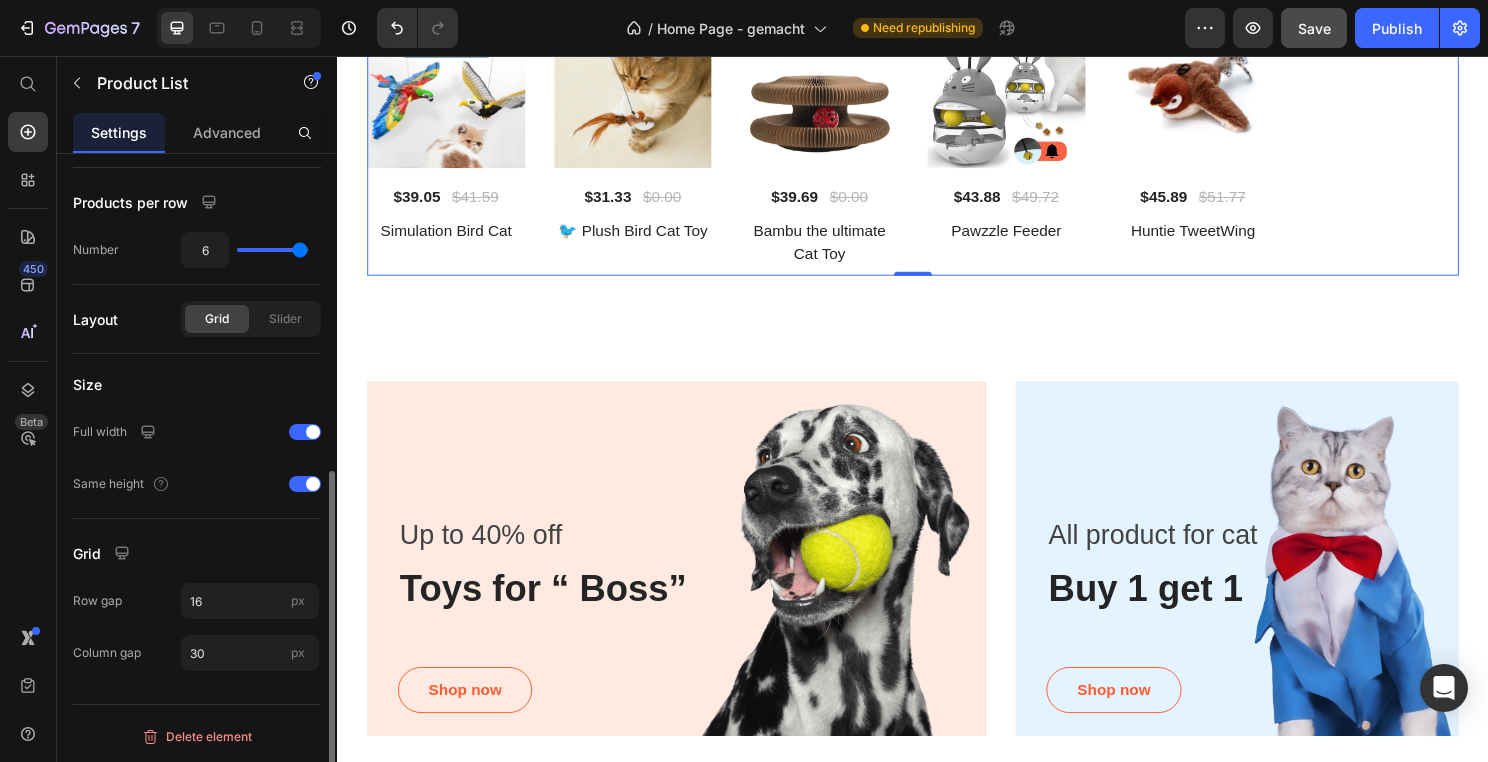 scroll, scrollTop: 0, scrollLeft: 0, axis: both 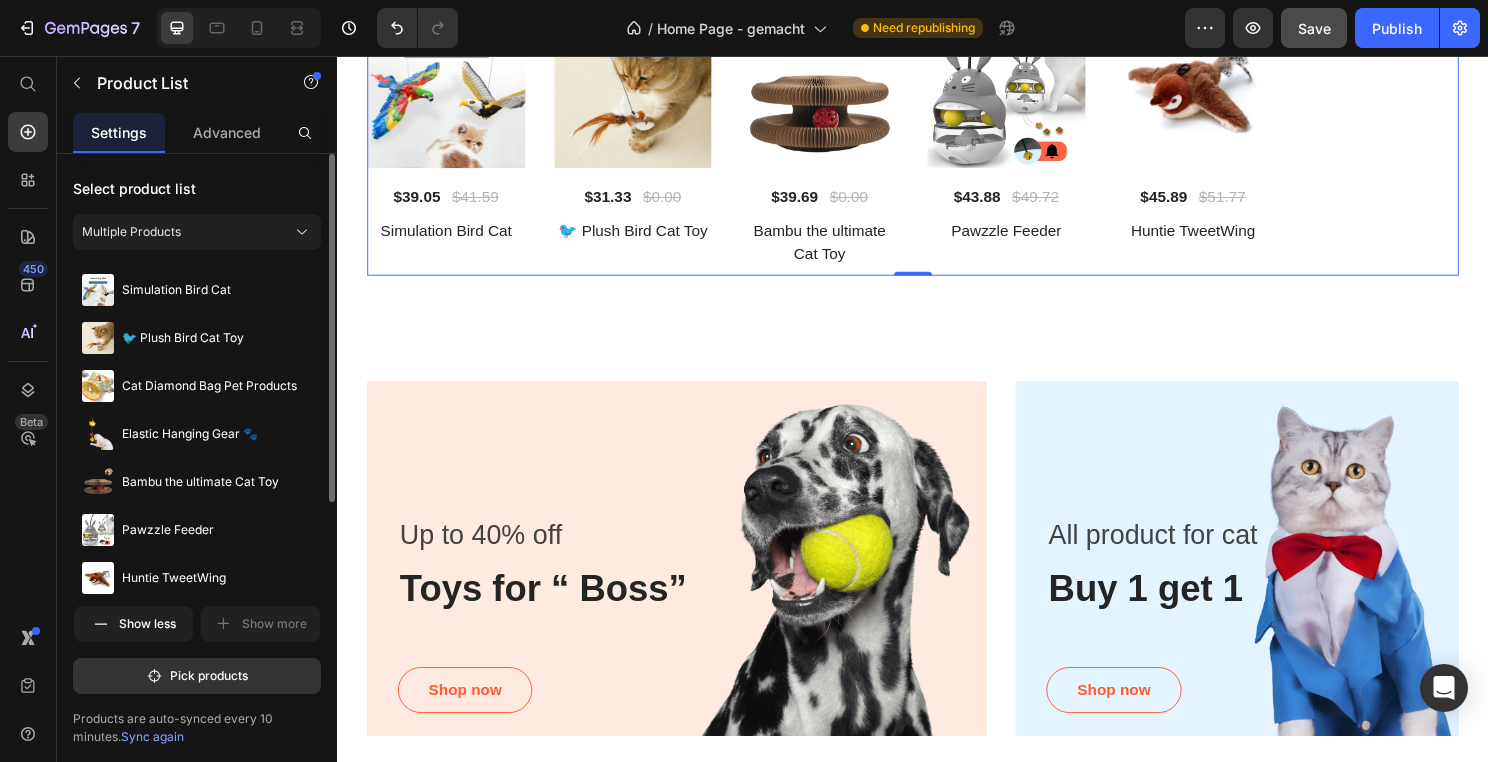 click on "Select product list Multiple Products Simulation Bird Cat 🐦 Plush Bird Cat Toy Cat Diamond Bag Pet Products Elastic Hanging Gear 🐾 Bambu the ultimate Cat Toy Pawzzle Feeder Huntie TweetWing  Show less   Show more   Pick products   Products are auto-synced every 10 minutes.  Sync again" at bounding box center [197, 462] 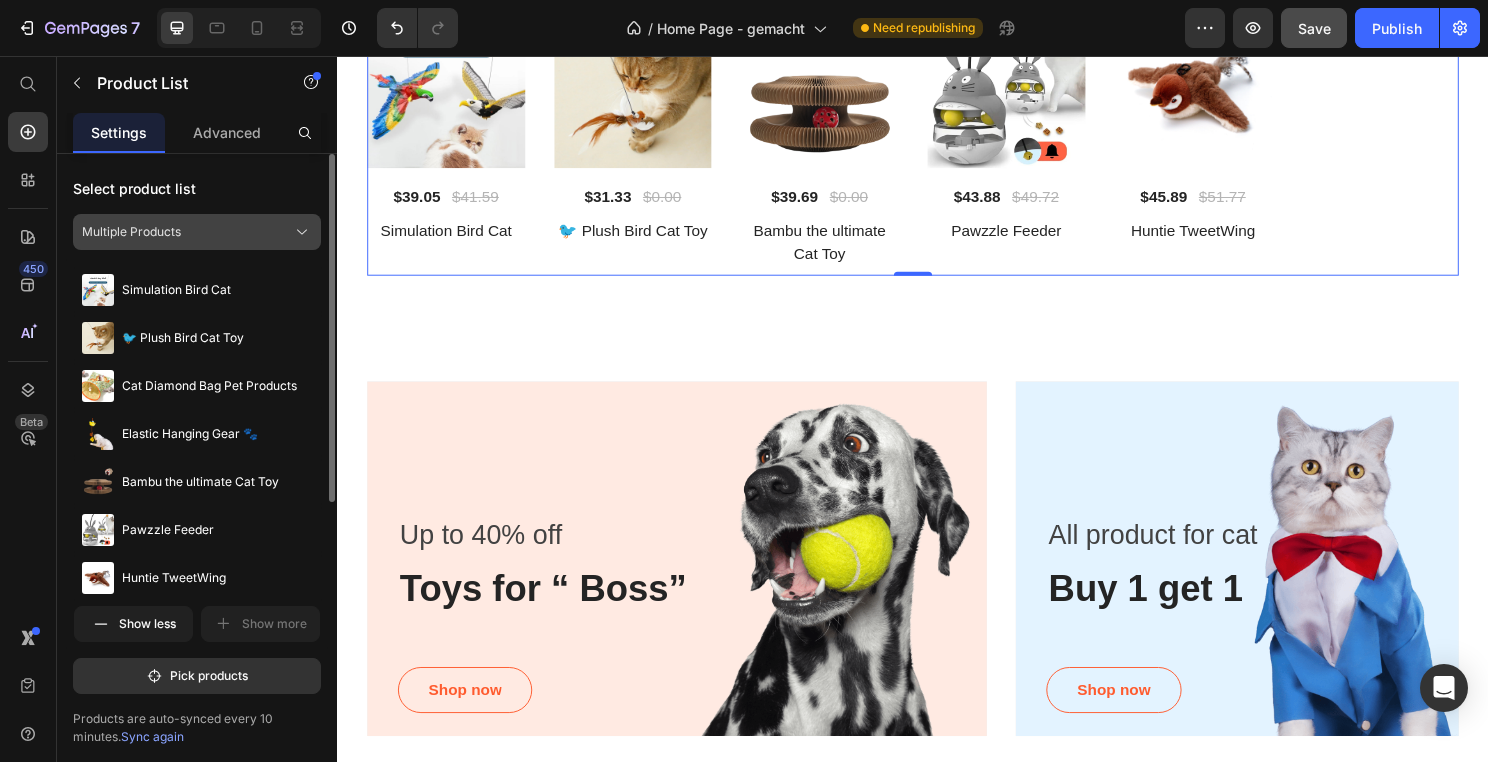 click on "Multiple Products" 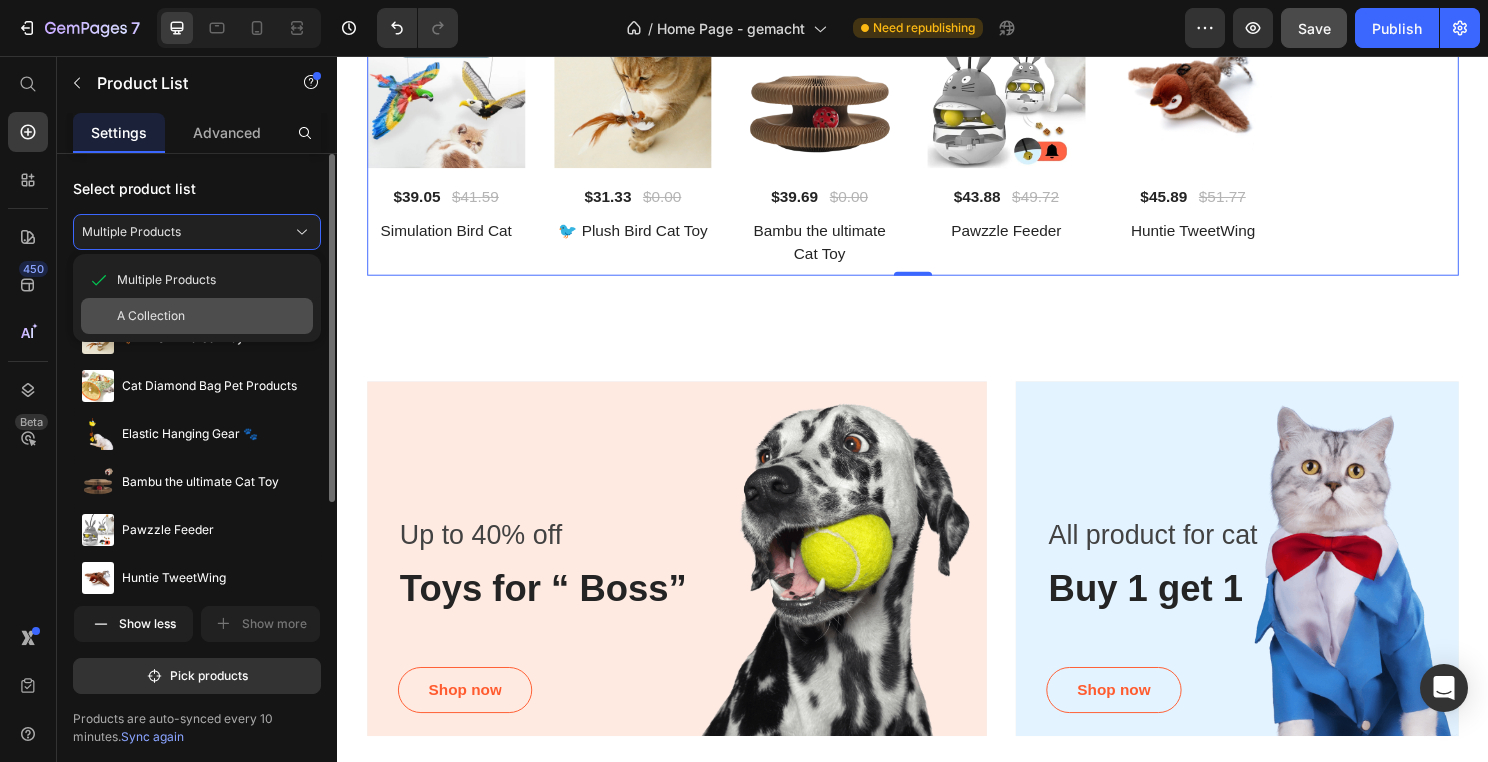 click on "A Collection" at bounding box center (211, 316) 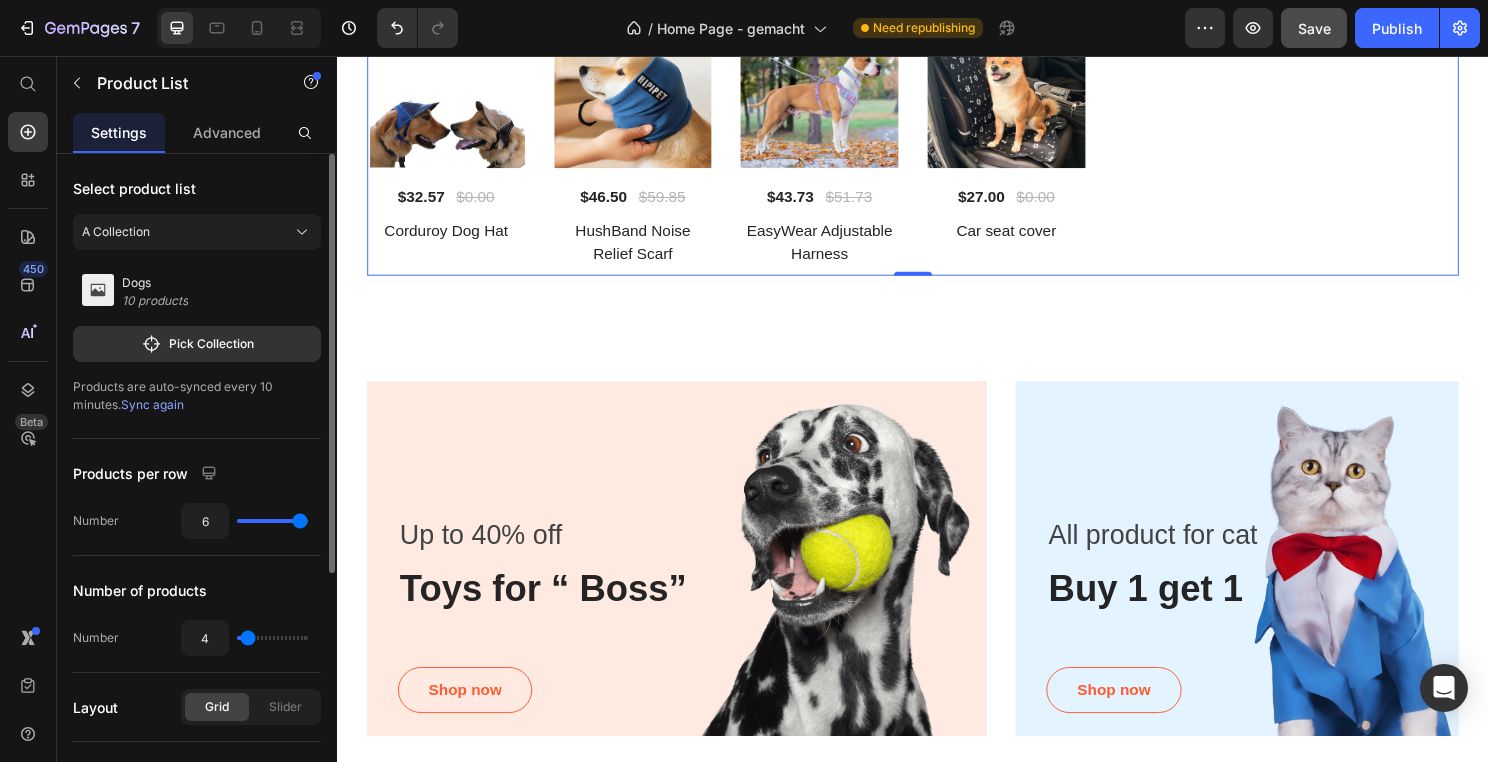 type on "1" 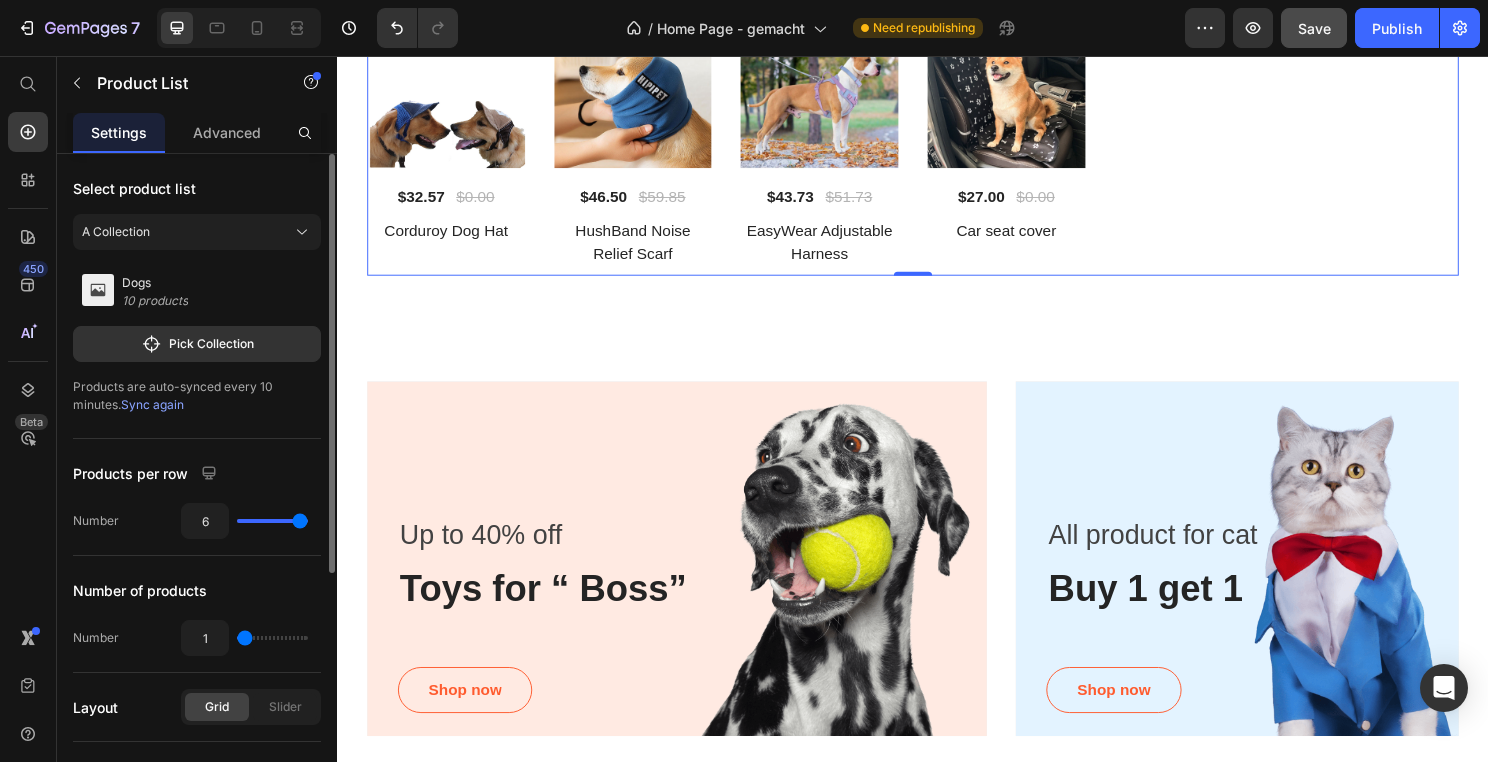 type on "2" 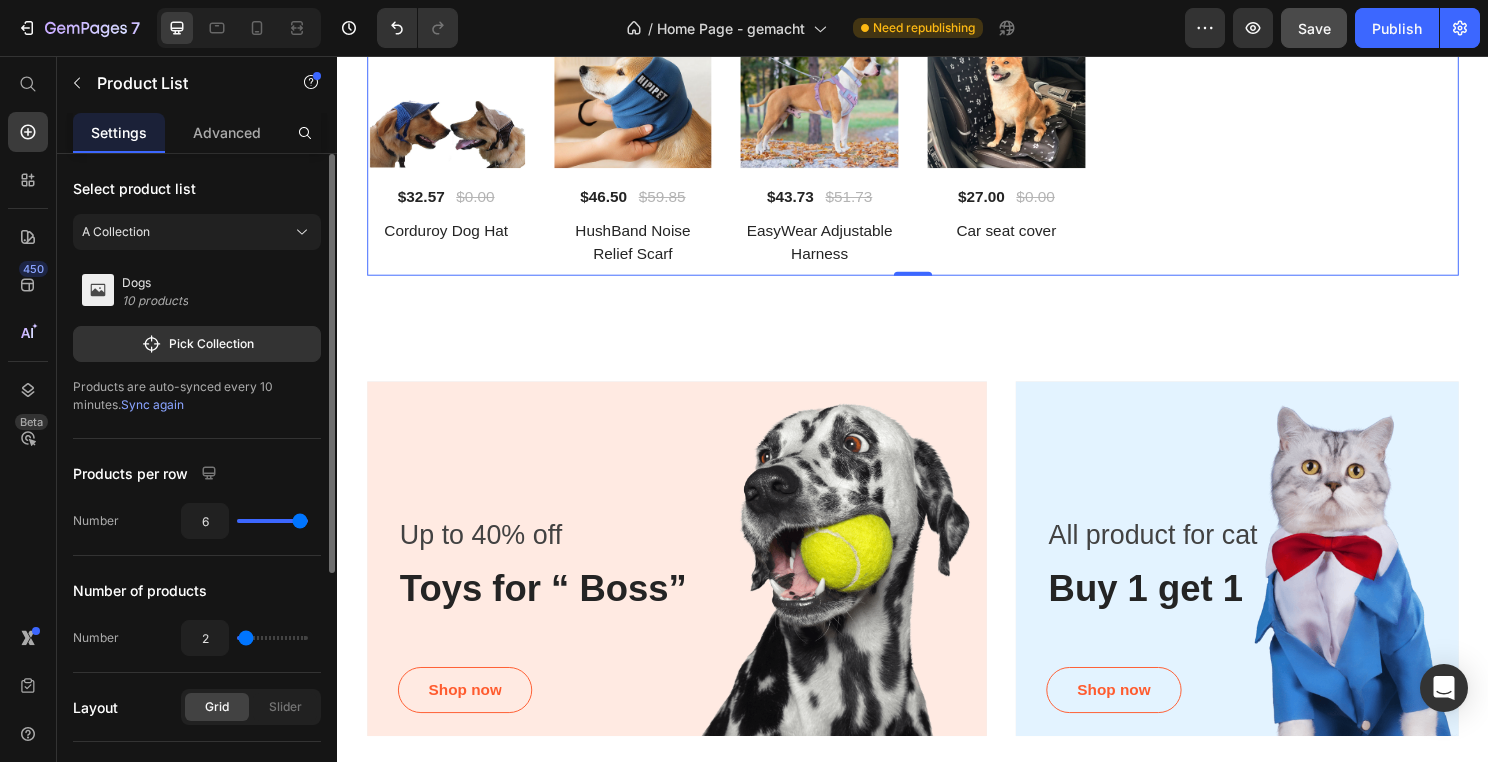 type on "3" 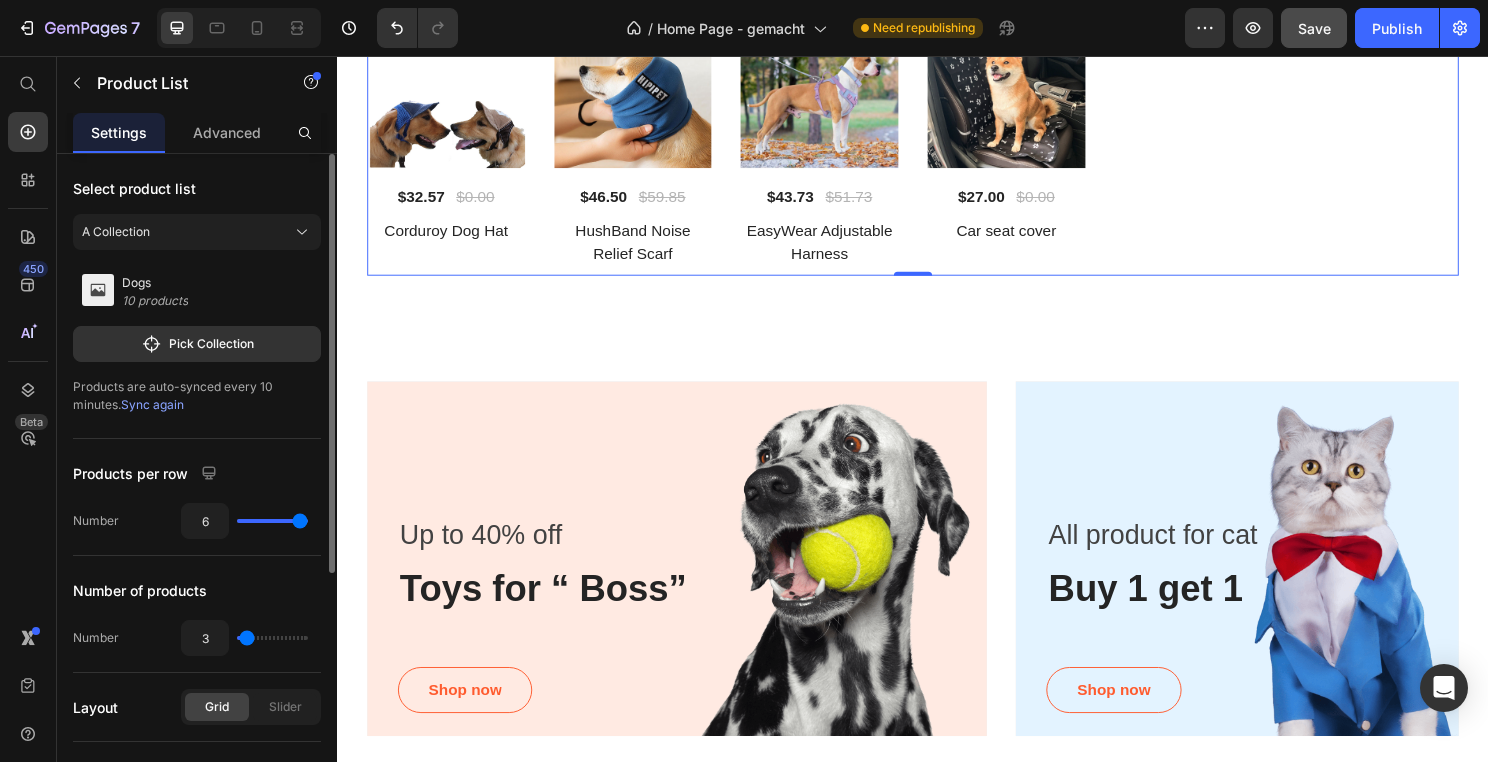 type on "4" 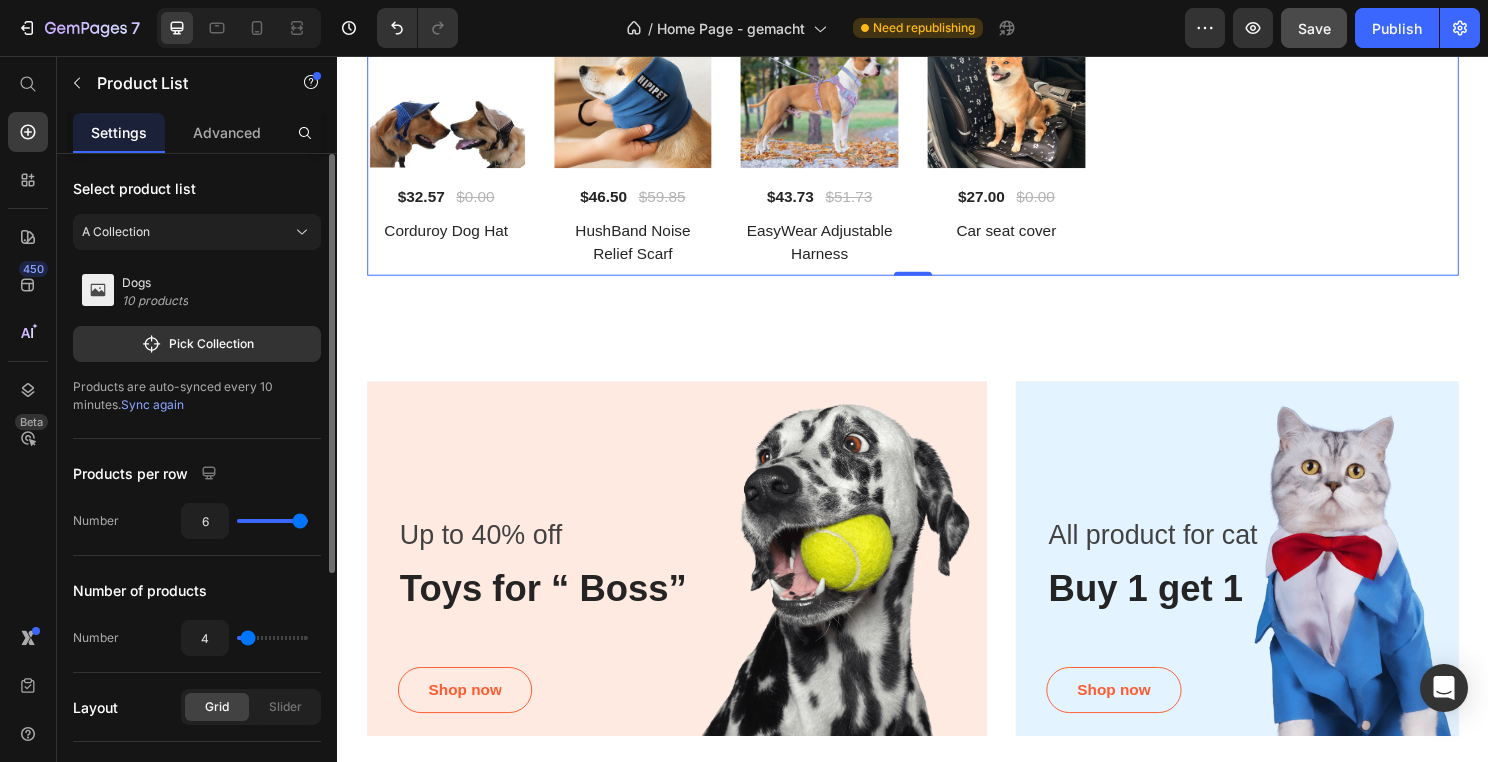 type on "6" 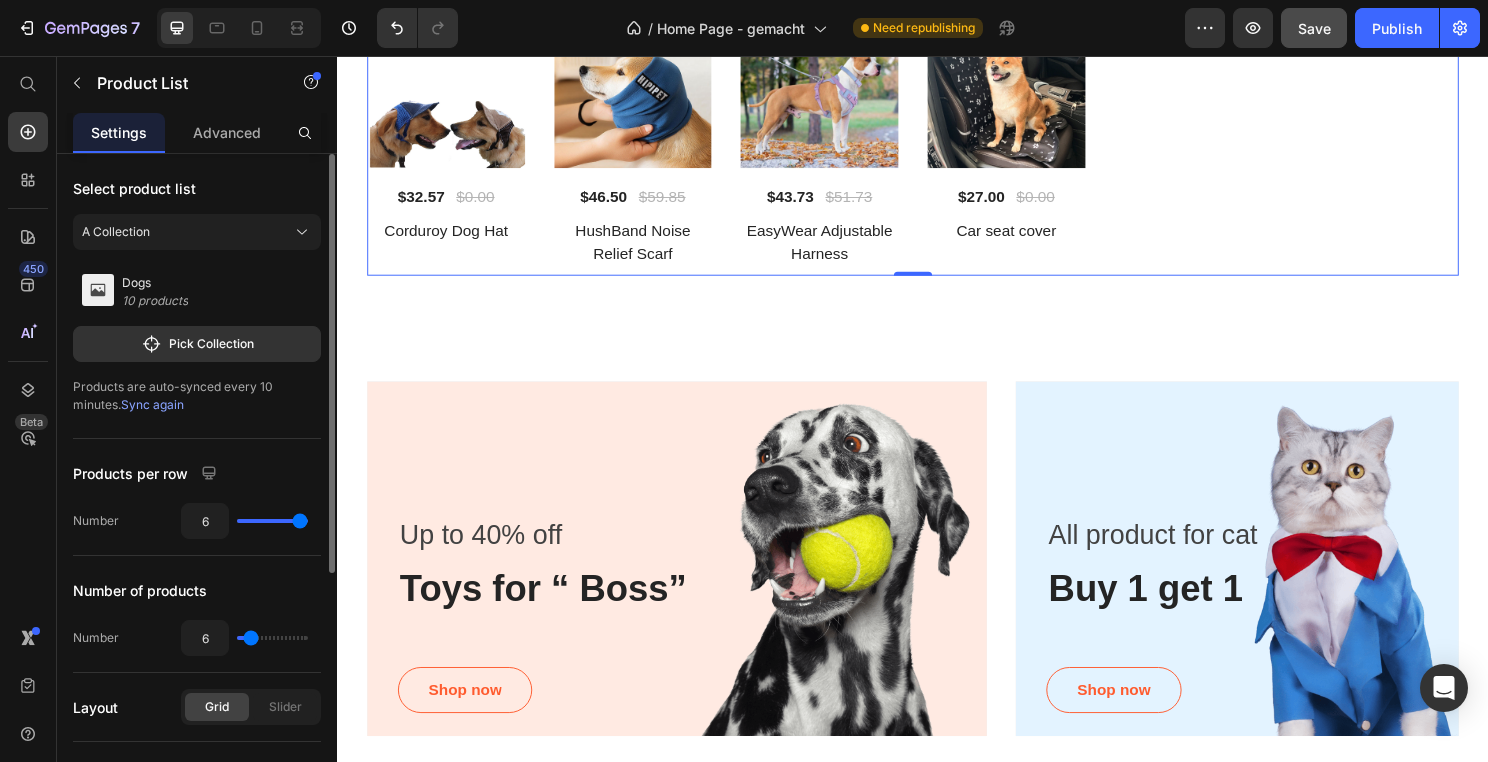 type on "9" 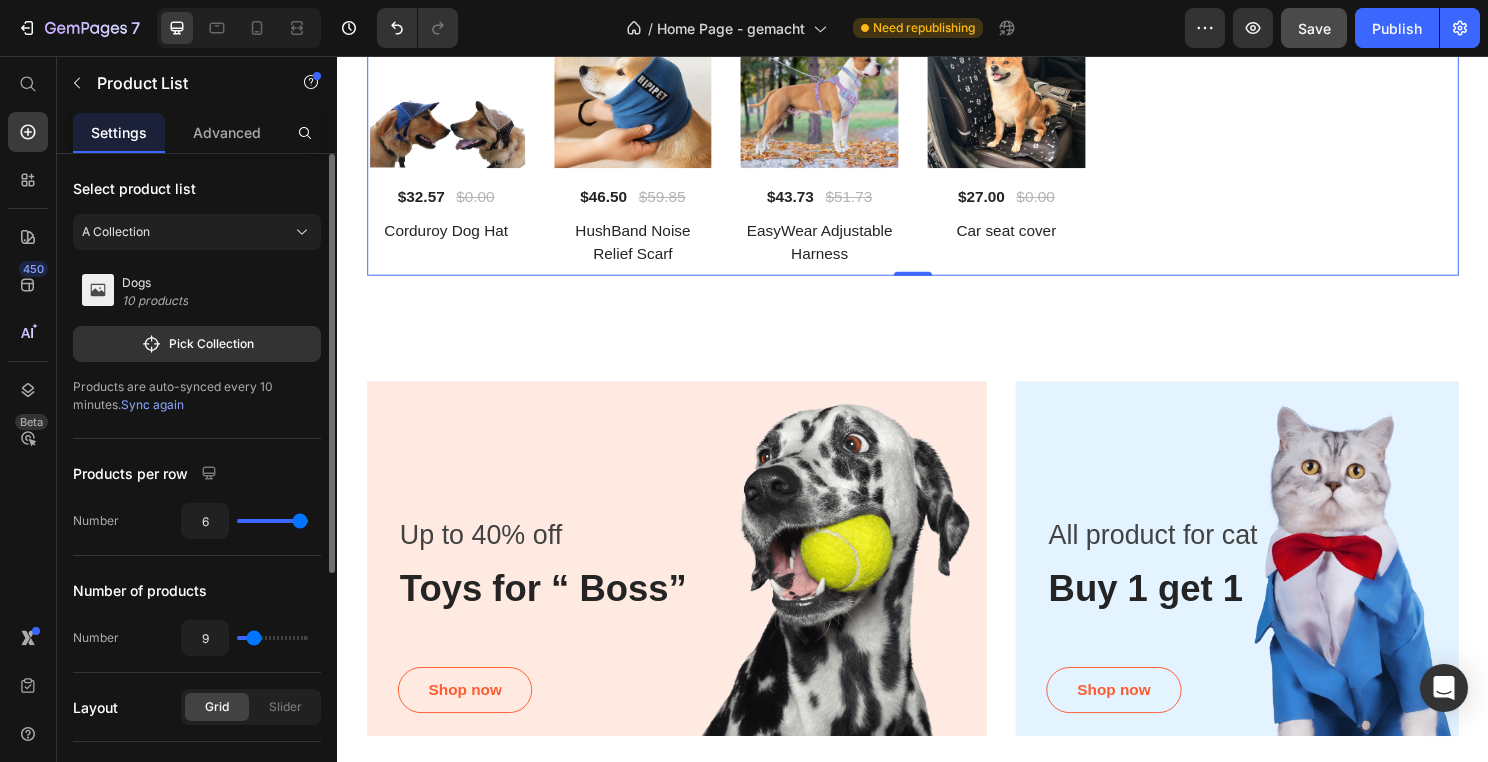 type on "11" 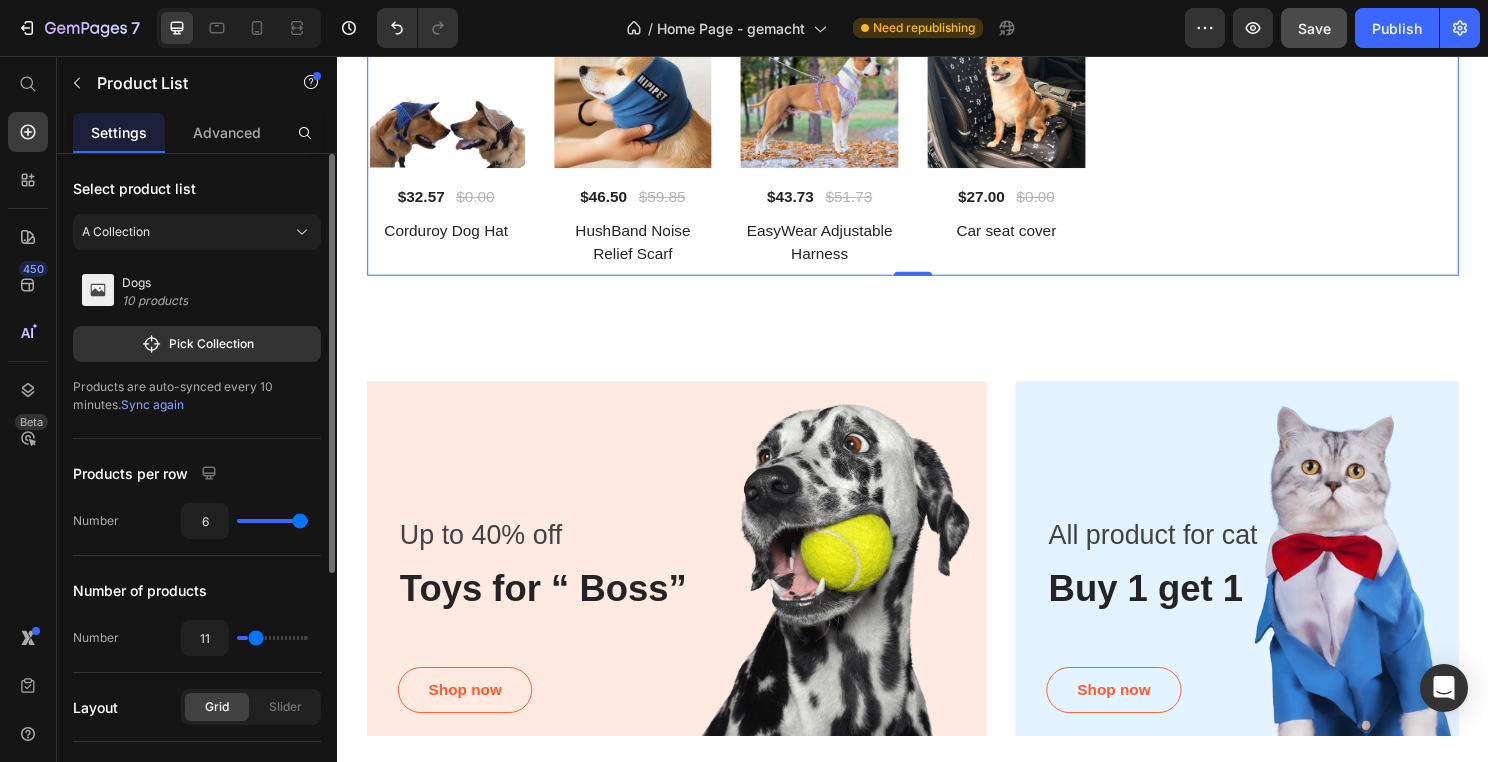 type on "12" 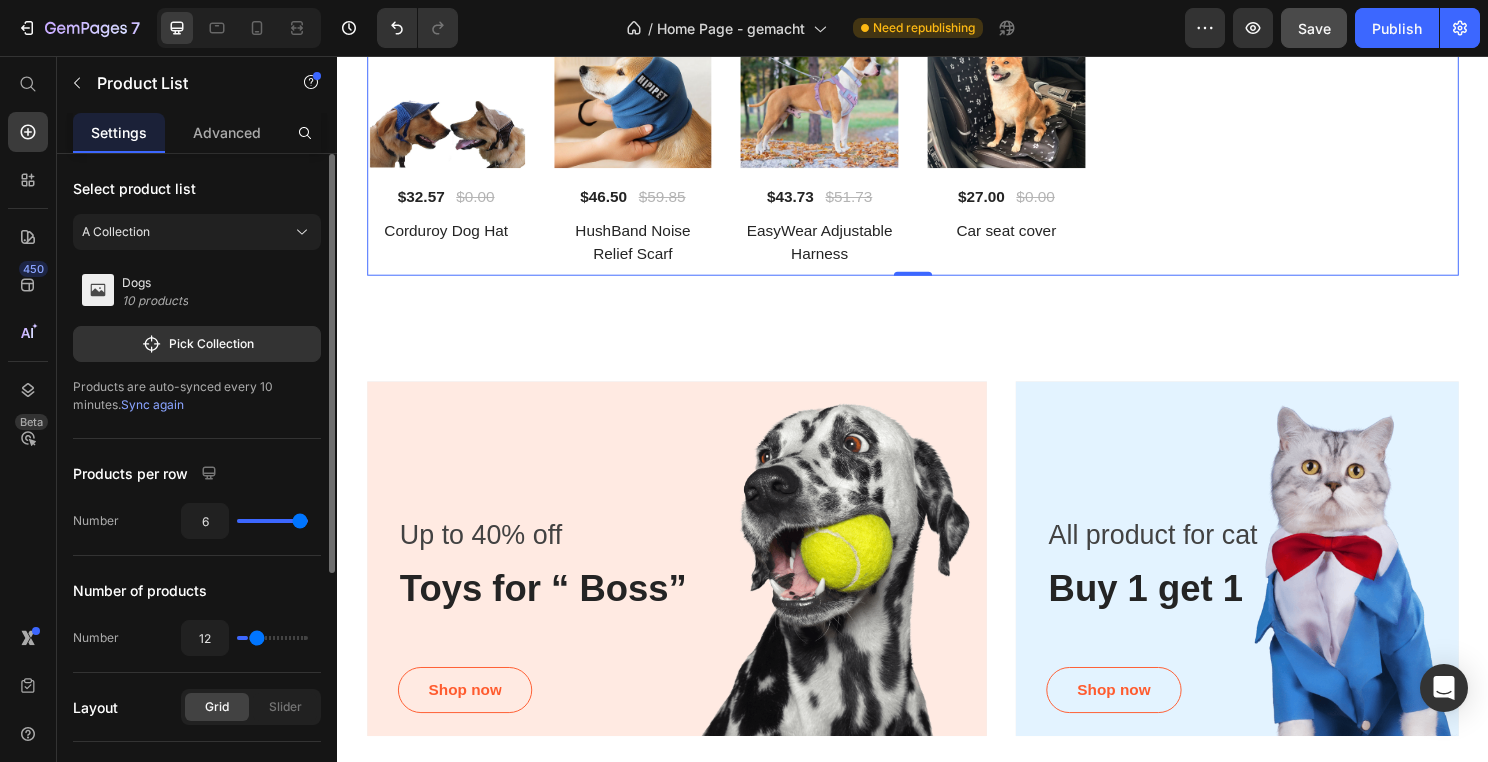 type on "13" 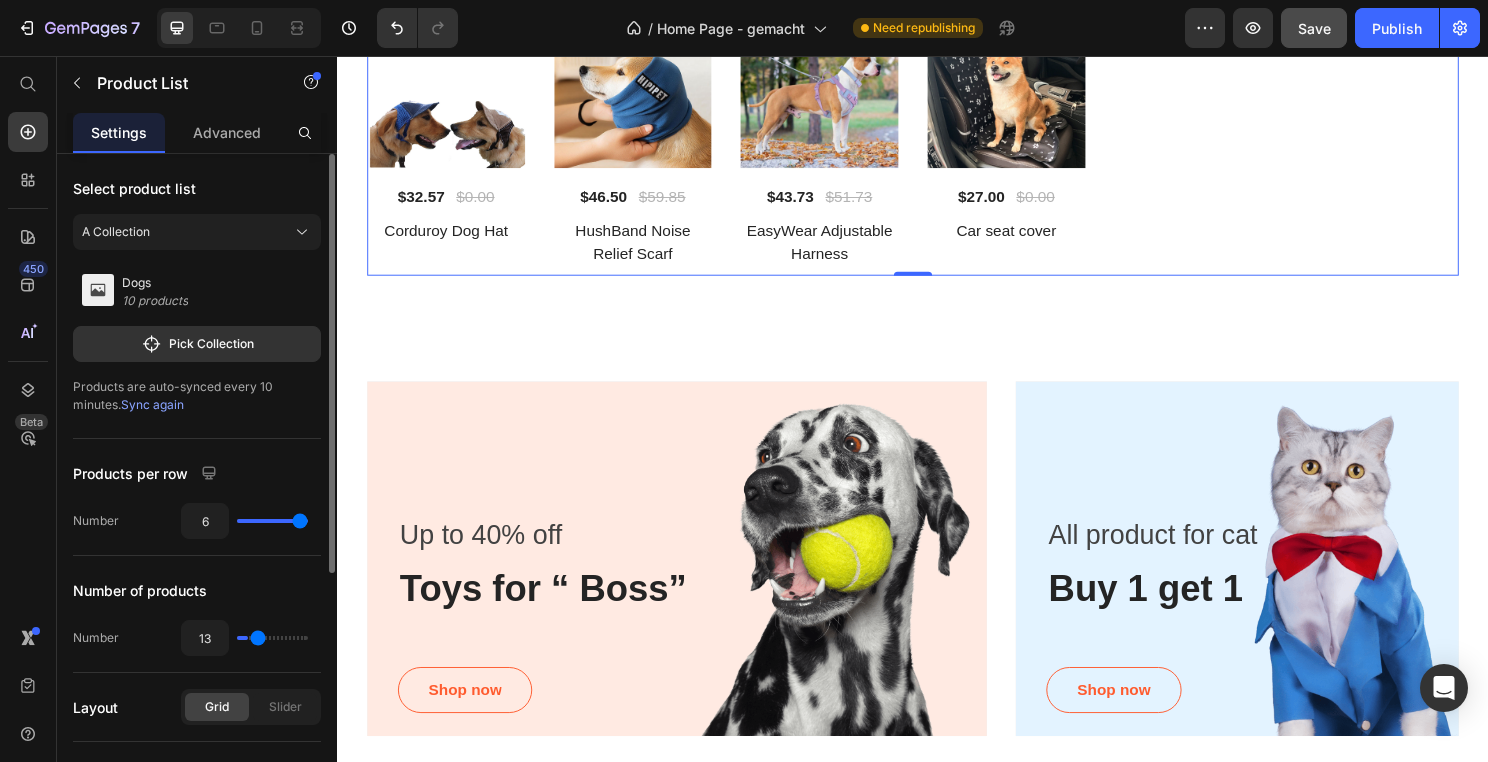 type on "14" 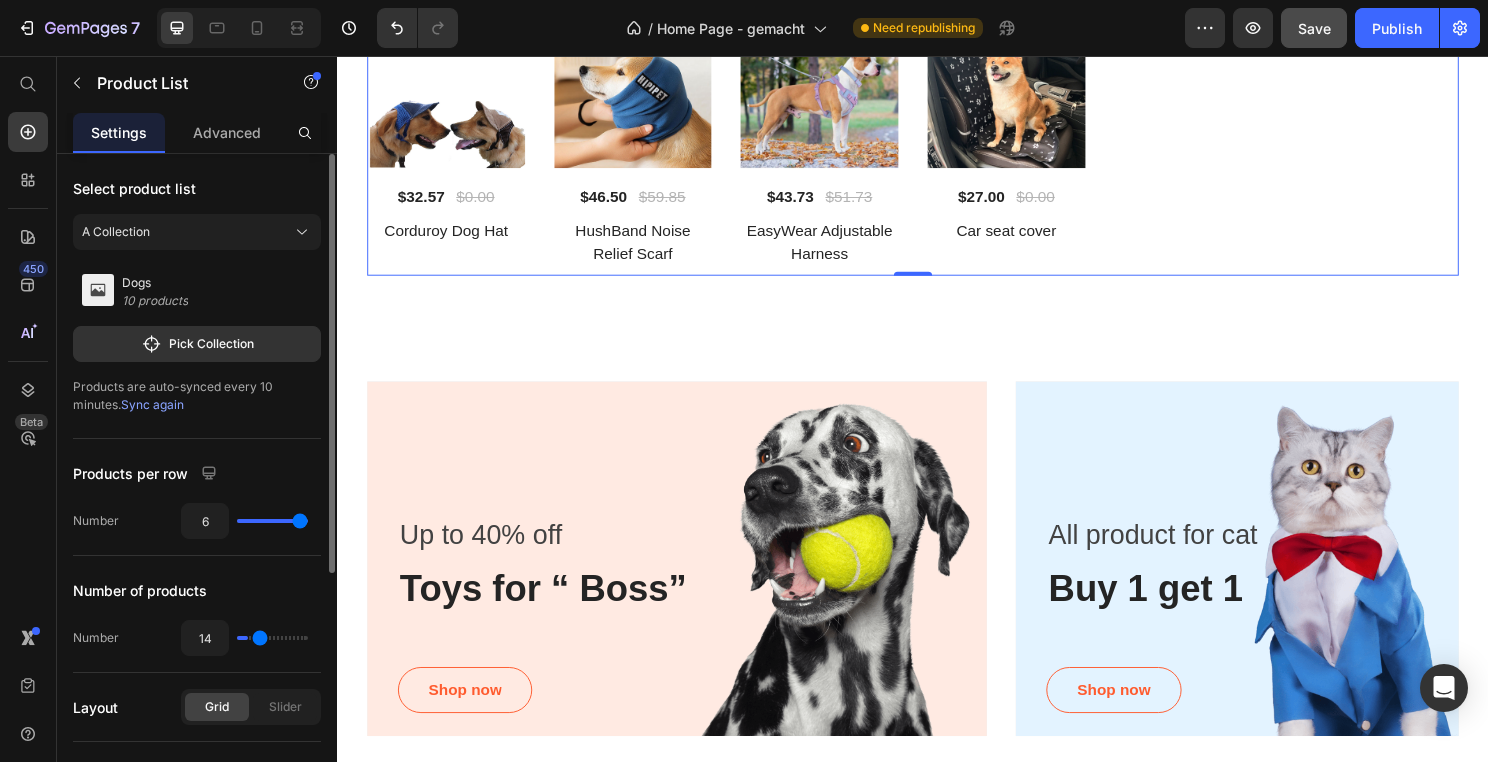 type on "15" 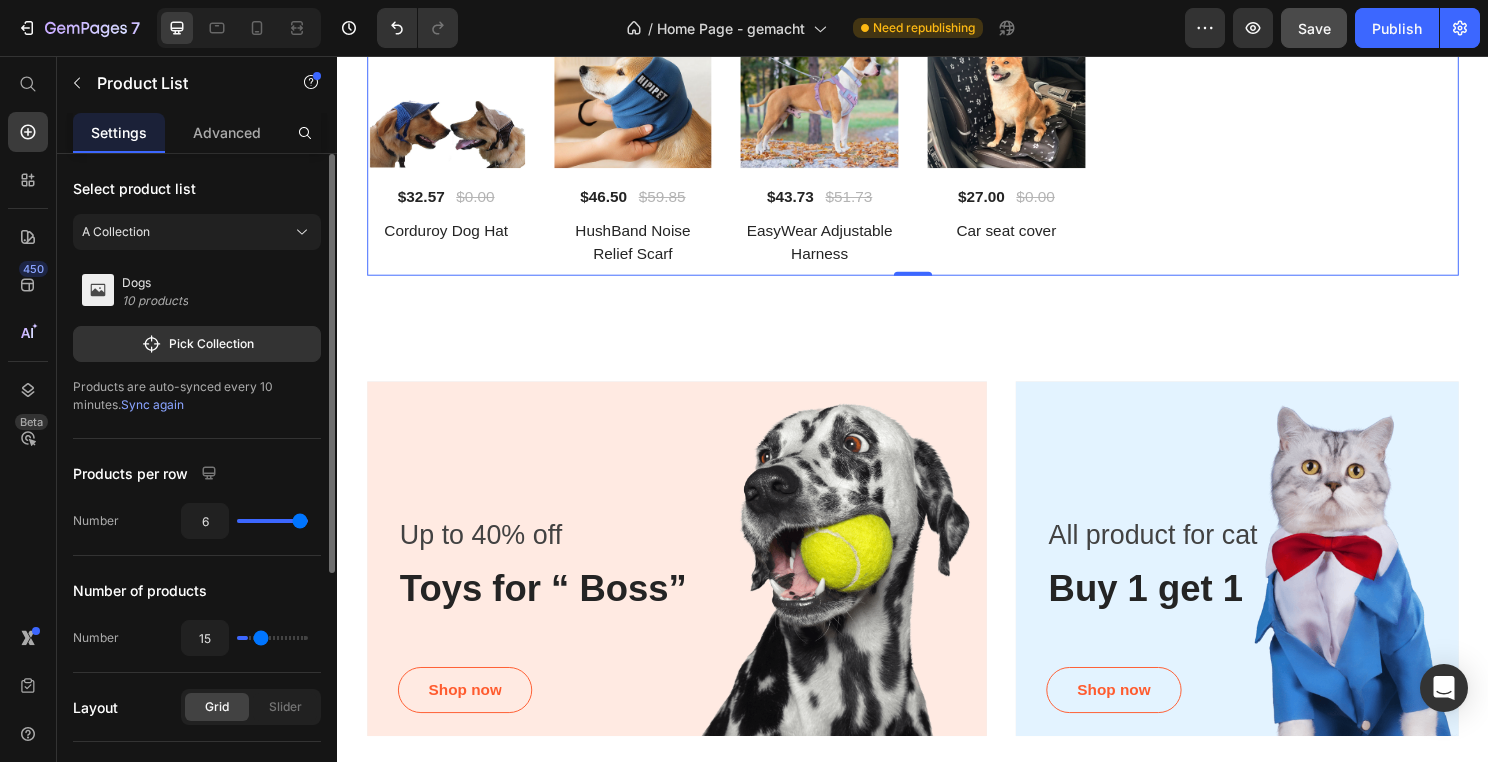 type on "16" 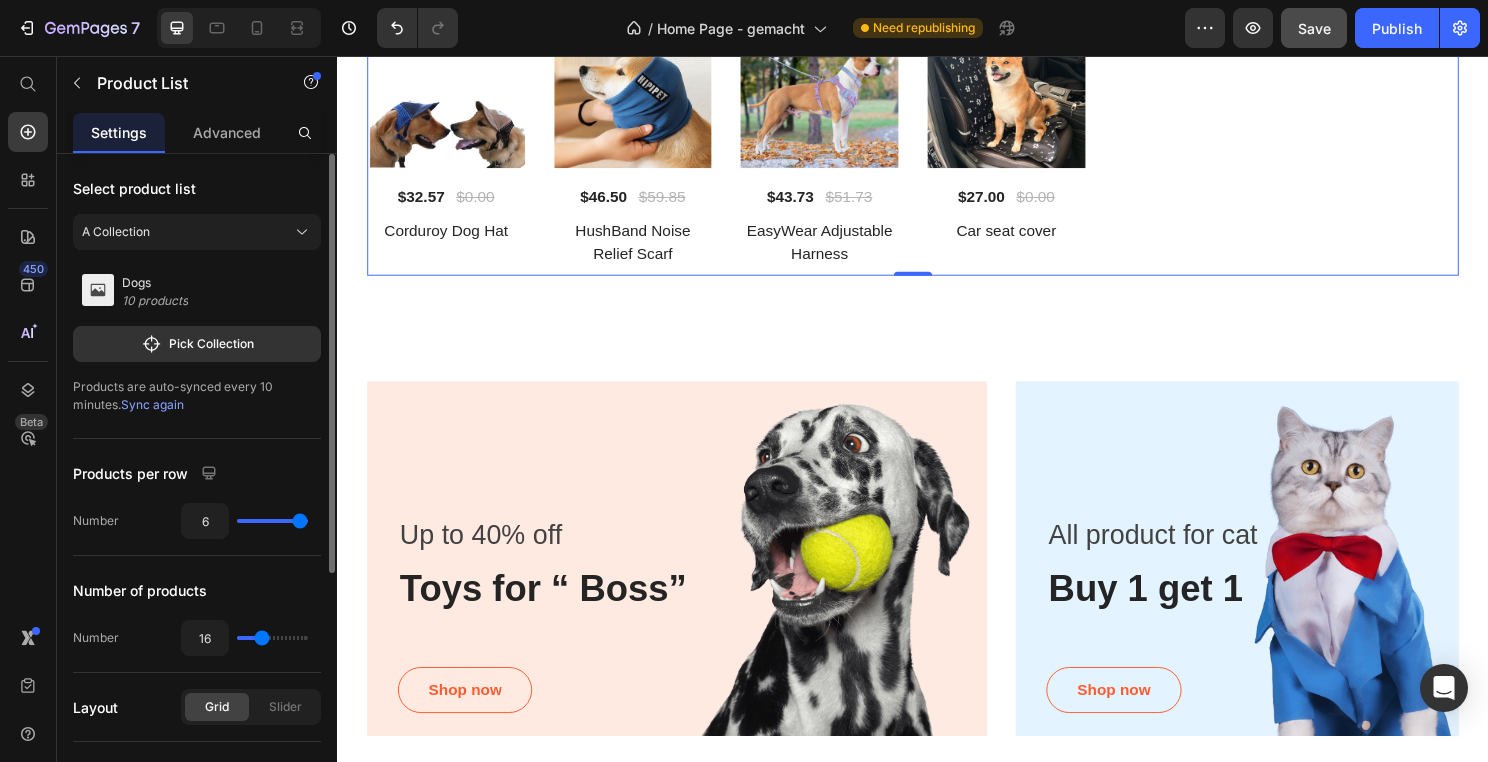 drag, startPoint x: 246, startPoint y: 642, endPoint x: 262, endPoint y: 642, distance: 16 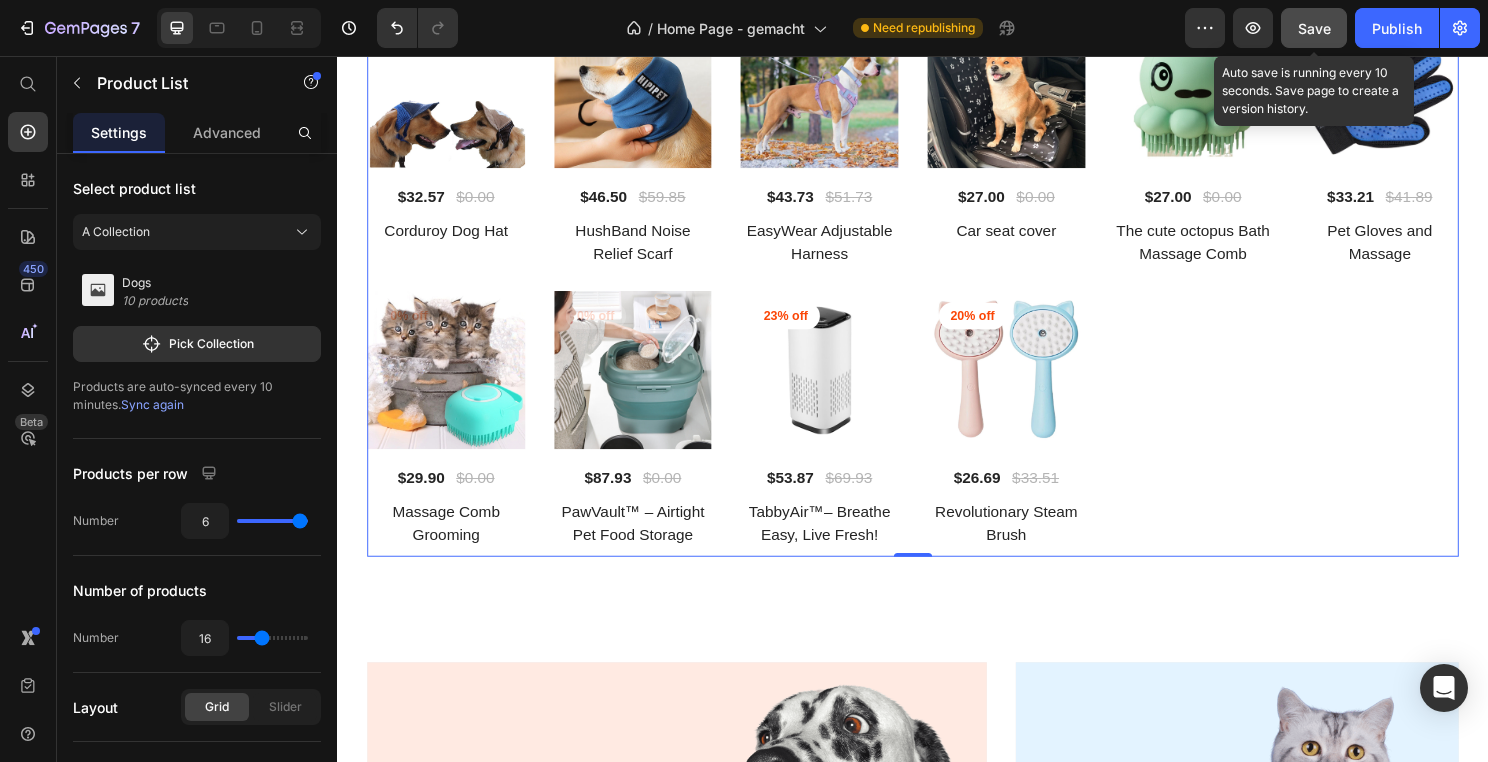 click on "Save" at bounding box center (1314, 28) 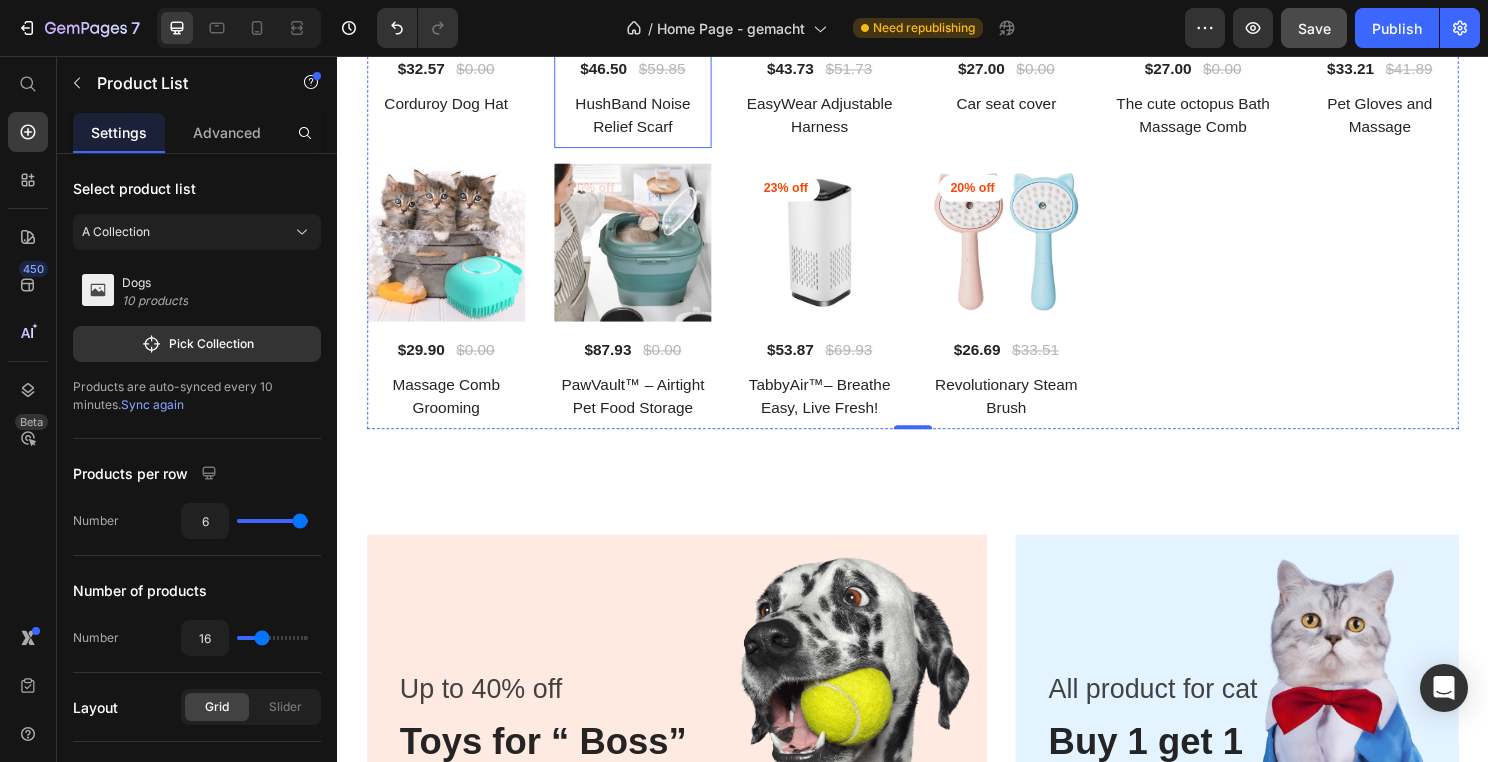 scroll, scrollTop: 1212, scrollLeft: 0, axis: vertical 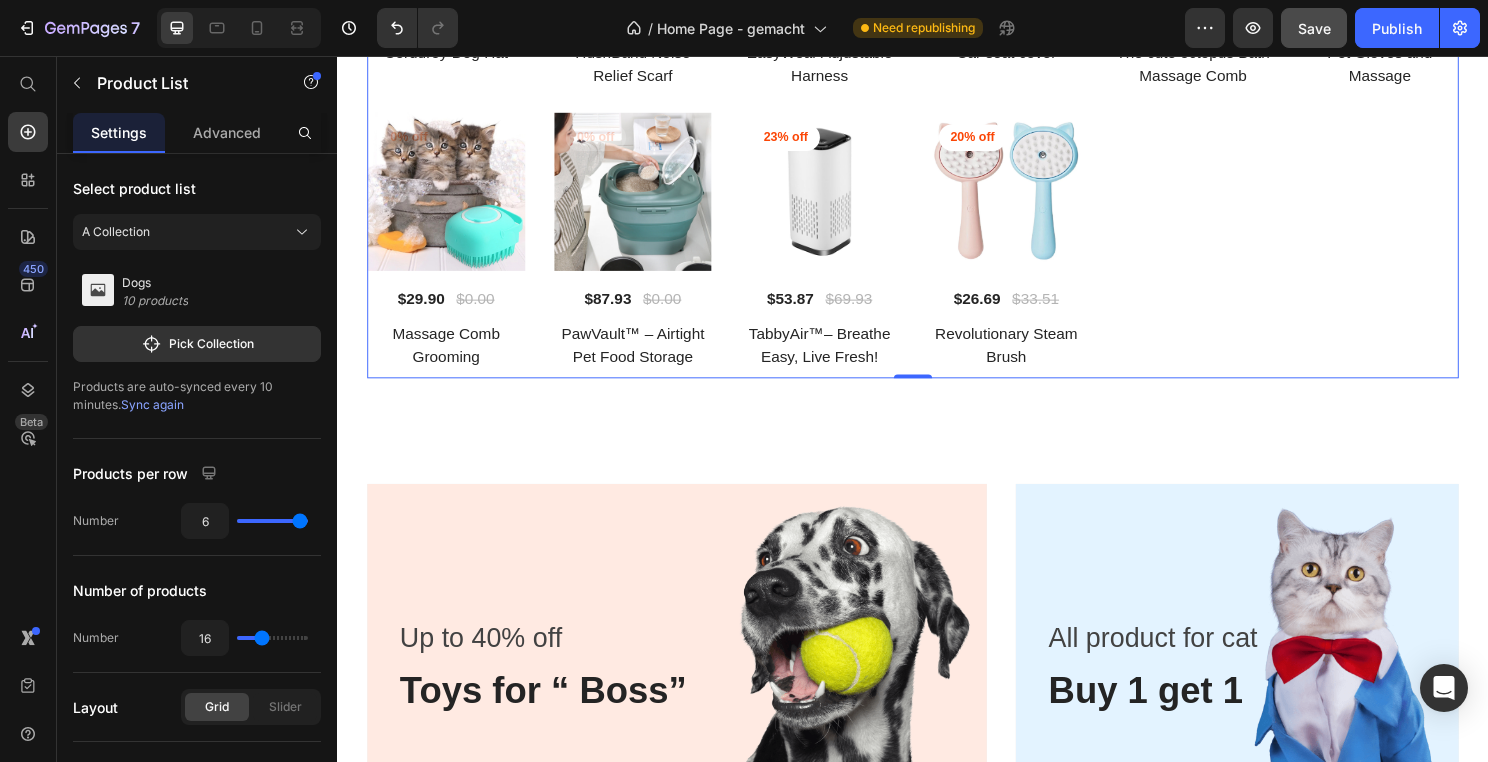 click on "0% off Product Badge (P) Images $32.57 (P) Price $0.00 (P) Price Row Corduroy Dog Hat (P) Title Row 22% off Product Badge (P) Images $46.50 (P) Price $59.85 (P) Price Row HushBand Noise Relief Scarf (P) Title Row 15% off Product Badge (P) Images $43.73 (P) Price $51.73 (P) Price Row EasyWear Adjustable Harness (P) Title Row 0% off Product Badge (P) Images $27.00 (P) Price $0.00 (P) Price Row Car seat cover (P) Title Row 0% off Product Badge (P) Images $27.00 (P) Price $0.00 (P) Price Row The cute octopus Bath Massage Comb (P) Title Row 21% off Product Badge (P) Images $33.21 (P) Price $41.89 (P) Price Row Pet Gloves and Massage (P) Title Row 0% off Product Badge (P) Images $29.90 (P) Price $0.00 (P) Price Row Massage Comb Grooming (P) Title Row 0% off Product Badge (P) Images $87.93 (P) Price $0.00 (P) Price Row PawVault™ – Airtight Pet Food Storage (P) Title Row 23% off Product Badge (P) Images $53.87 (P) Price $69.93 (P) Price Row TabbyAir™– Breathe Easy, Live Fresh! (P) Title Row 20% off (P) Images" at bounding box center [937, 107] 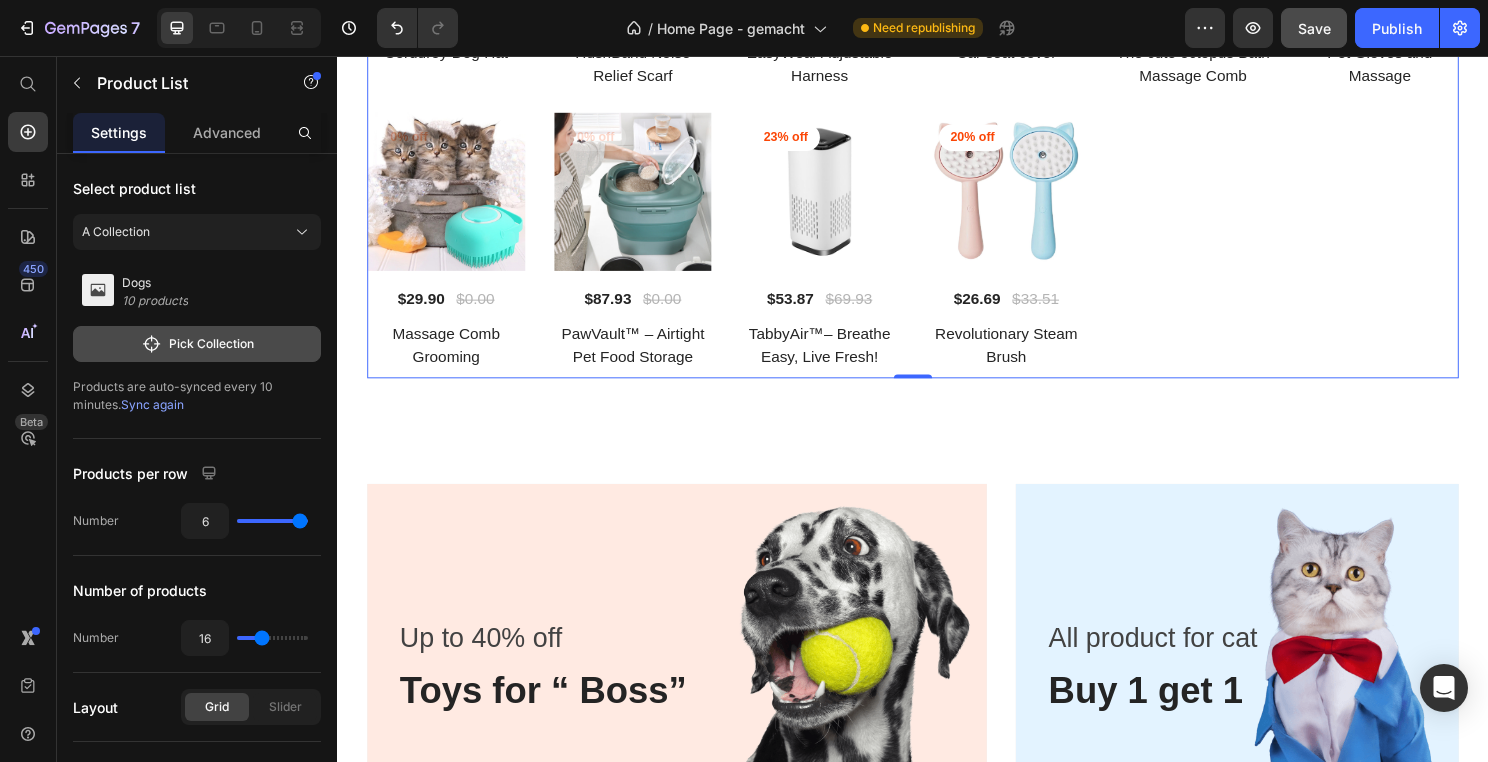 click on "Pick Collection" at bounding box center [197, 344] 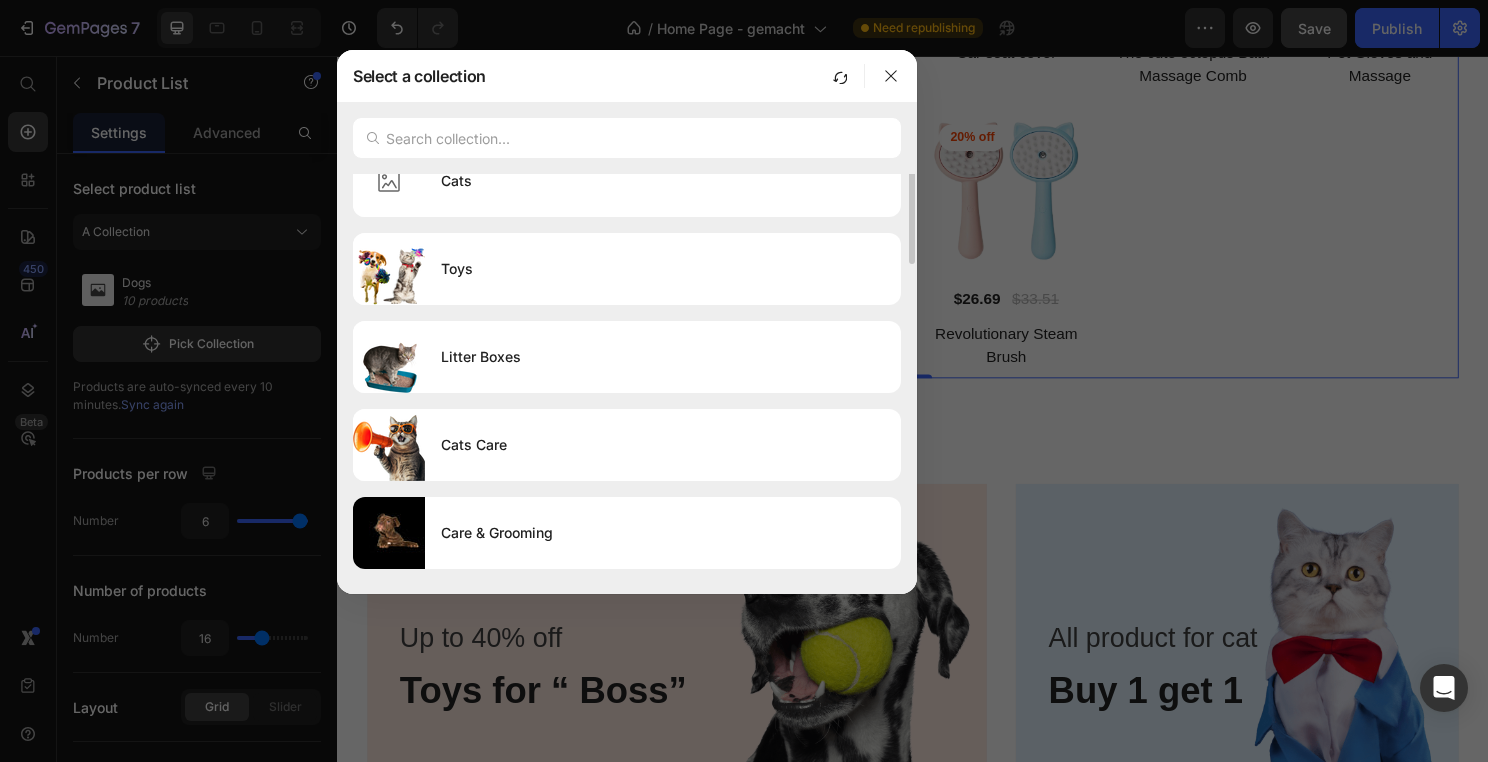 scroll, scrollTop: 0, scrollLeft: 0, axis: both 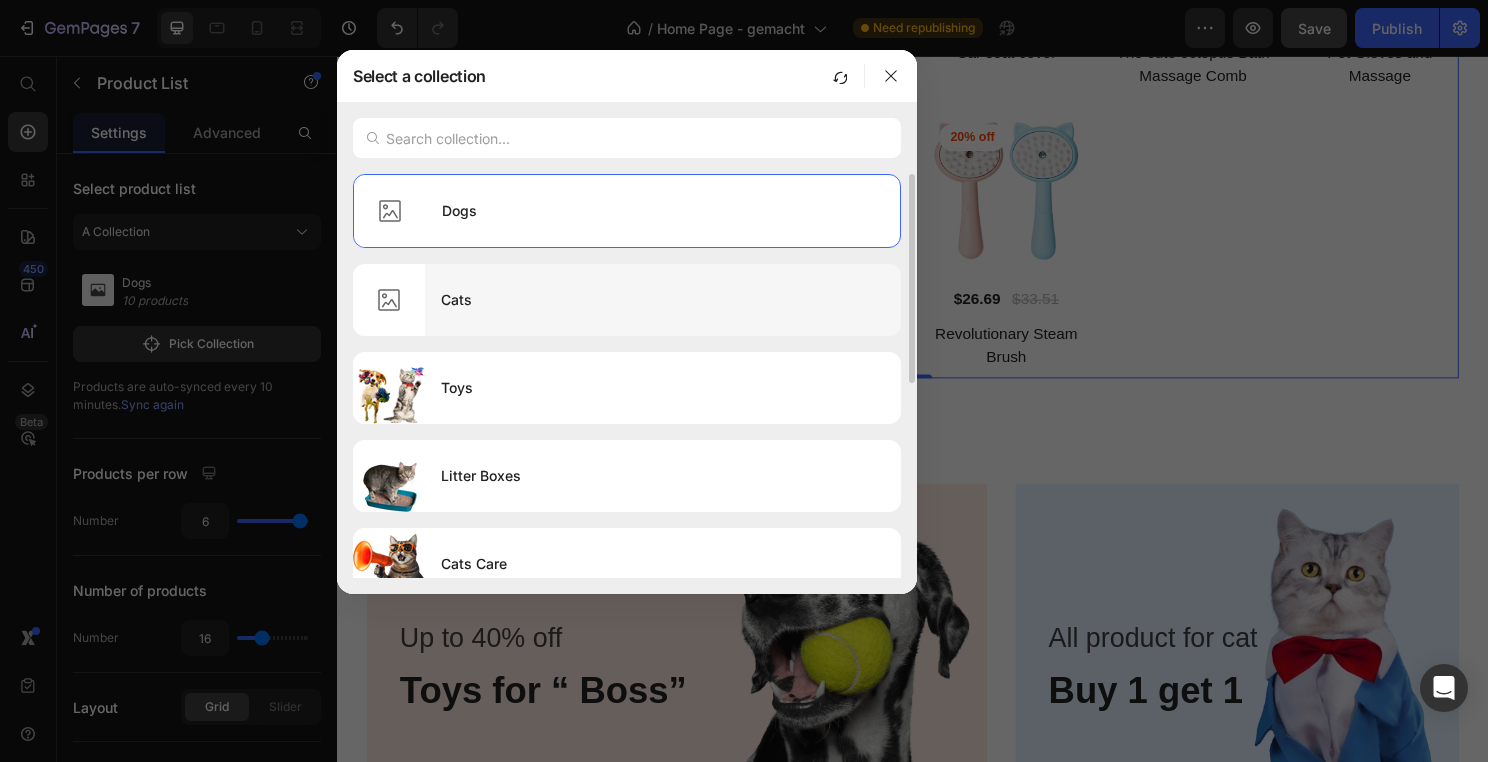 click on "Cats" at bounding box center [663, 300] 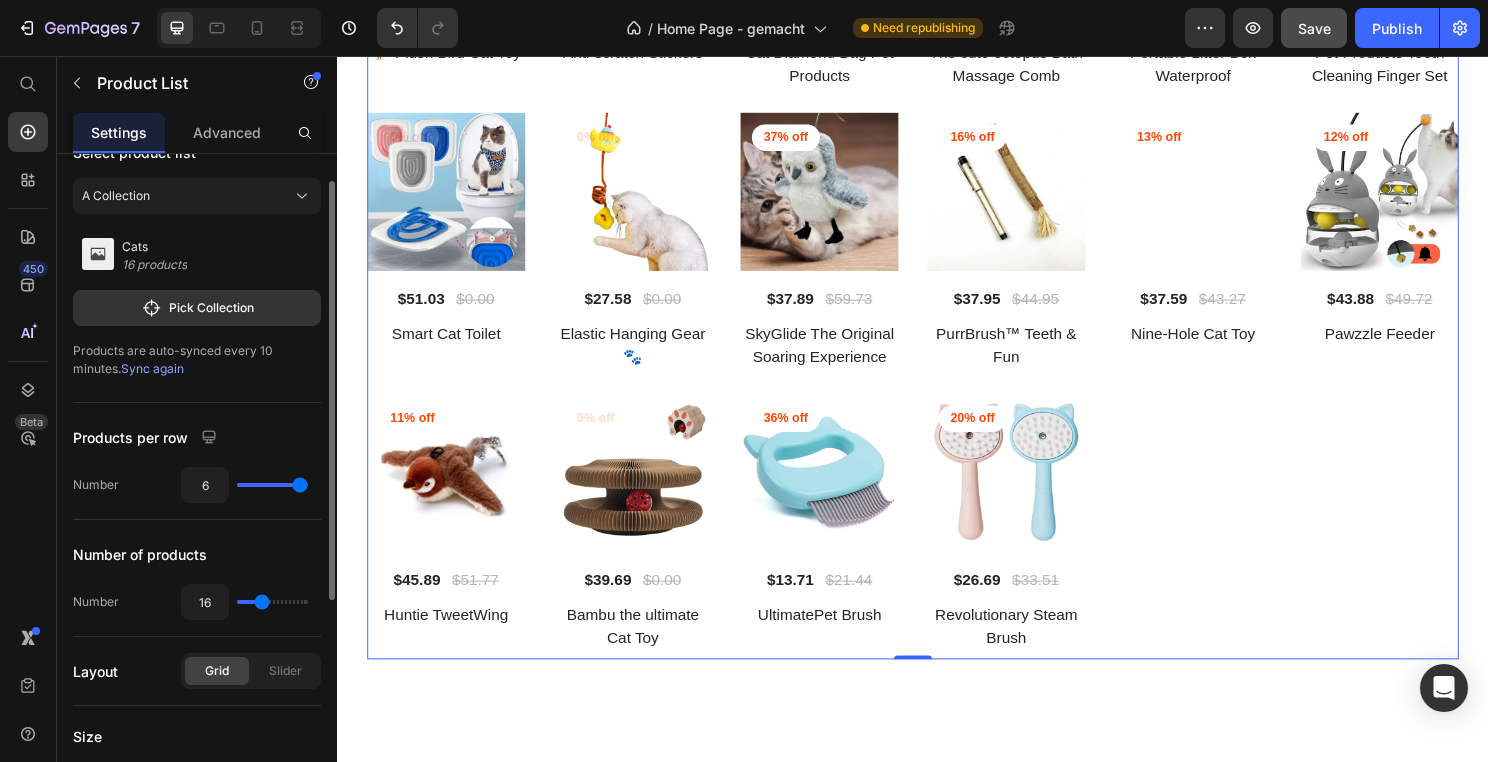scroll, scrollTop: 48, scrollLeft: 0, axis: vertical 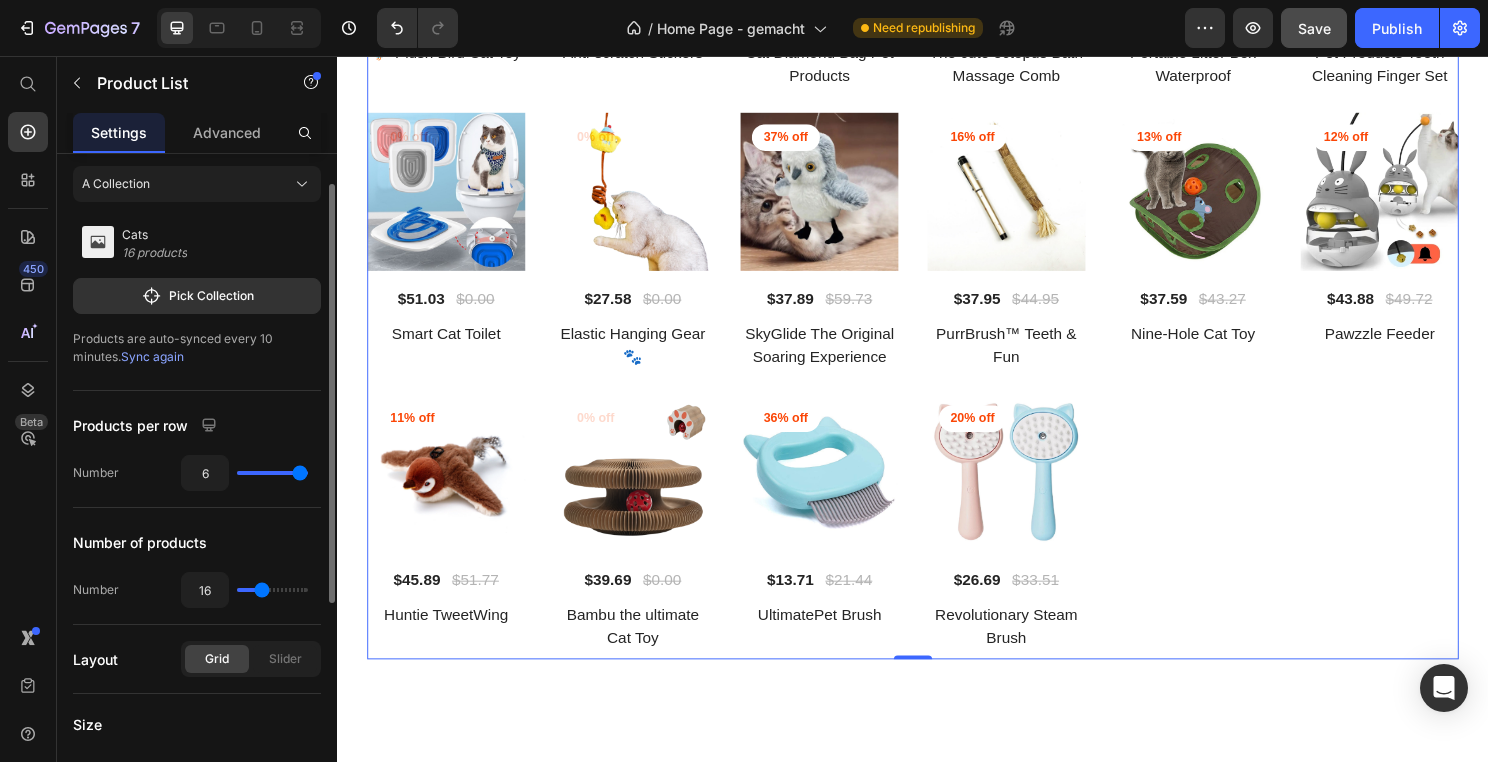 type on "15" 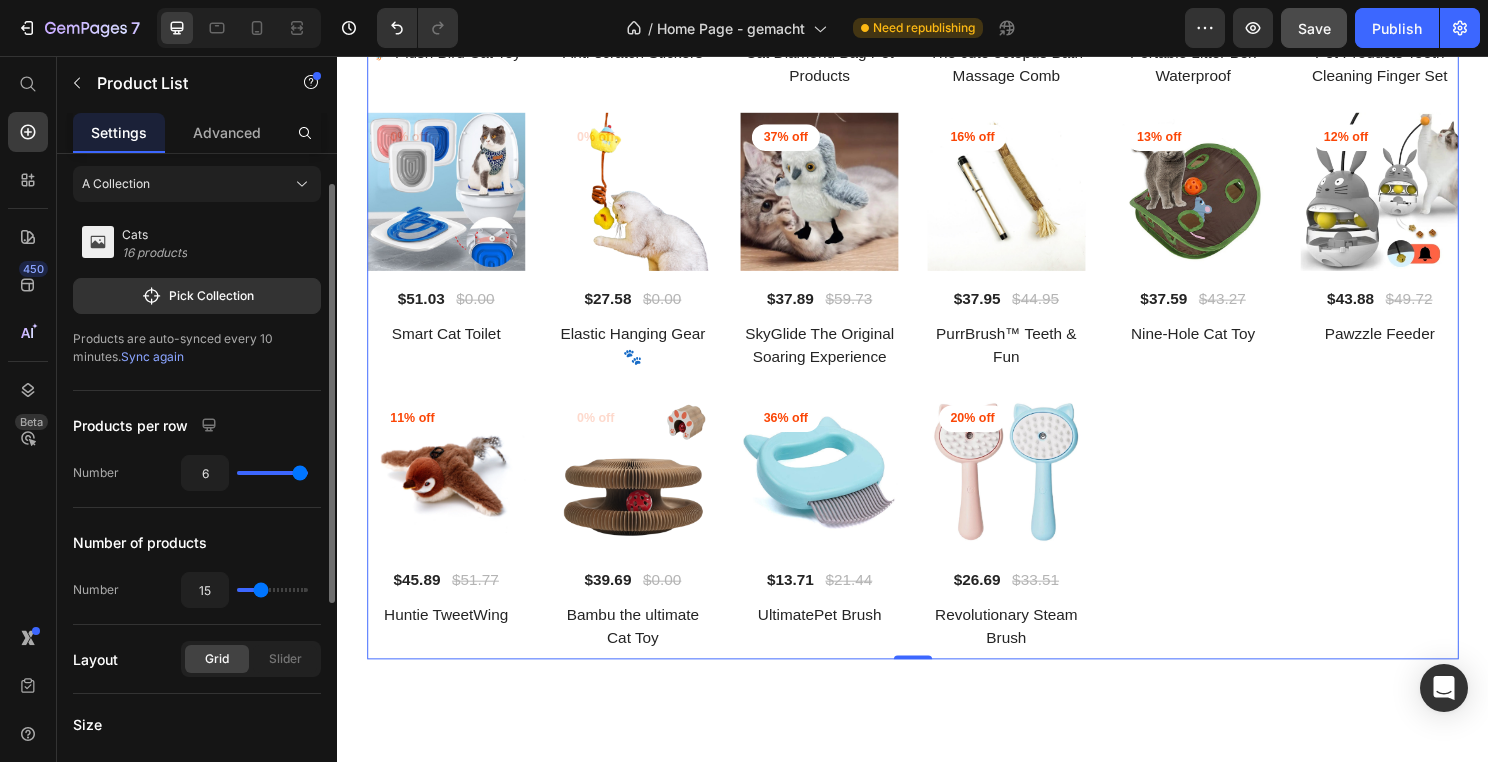 type on "14" 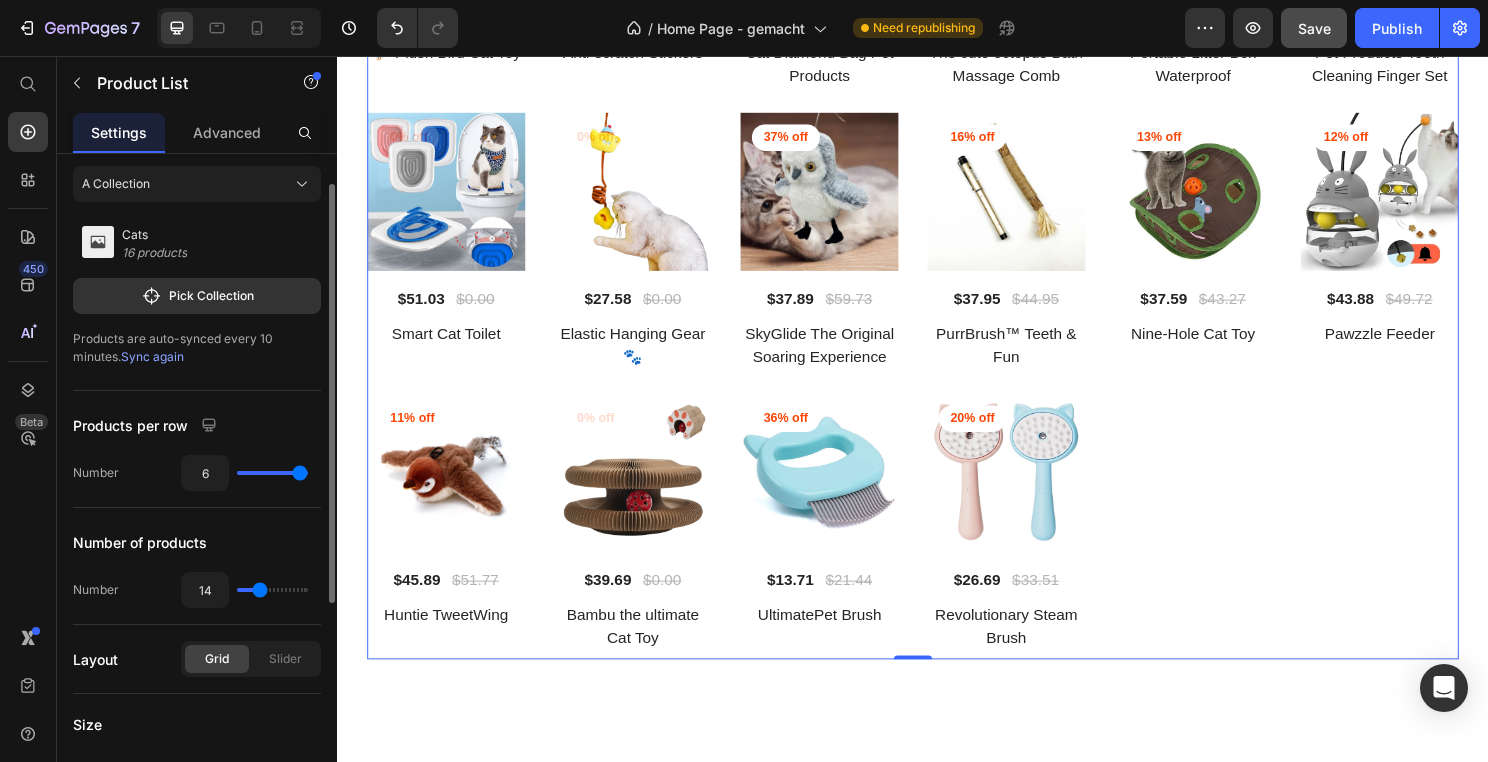 type on "13" 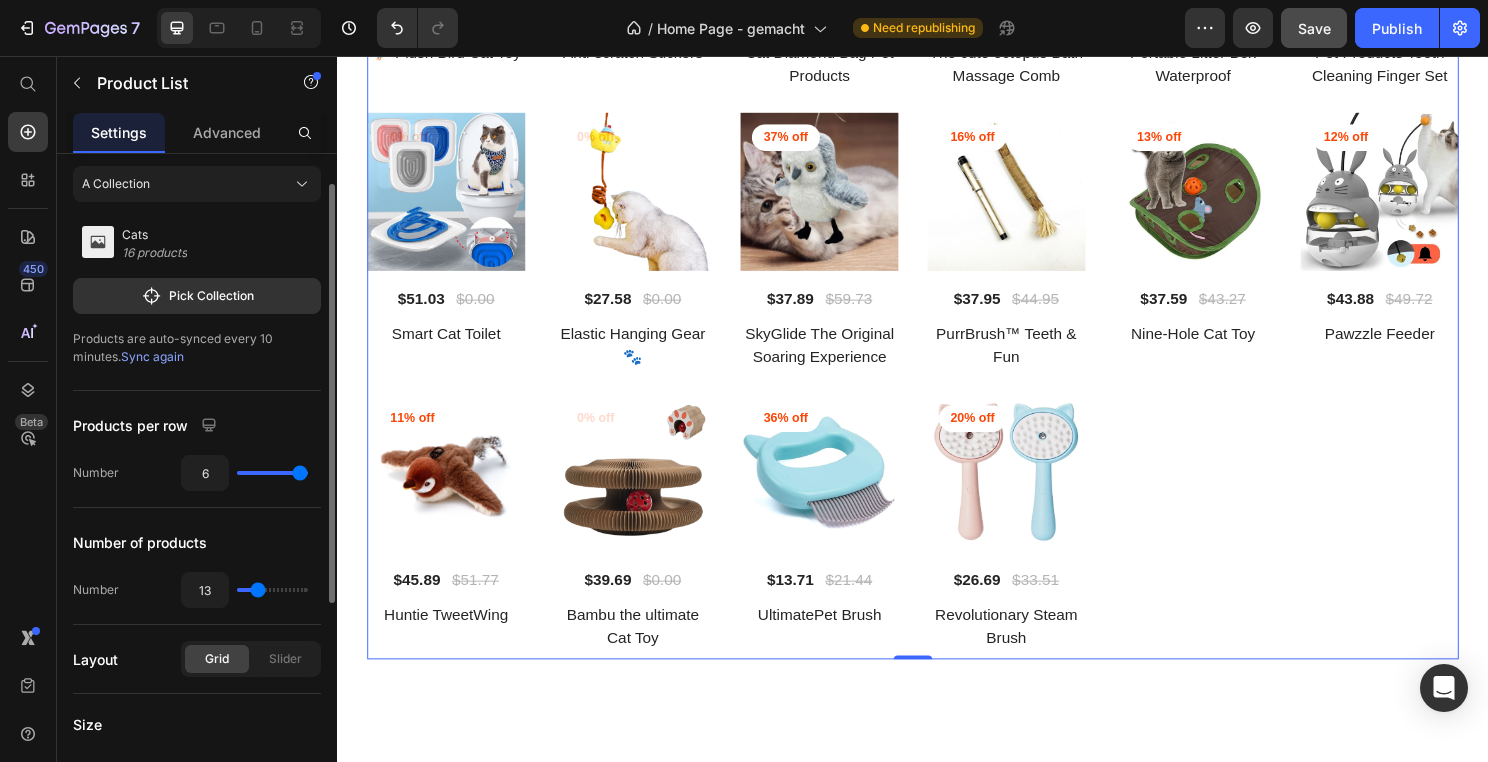 type on "12" 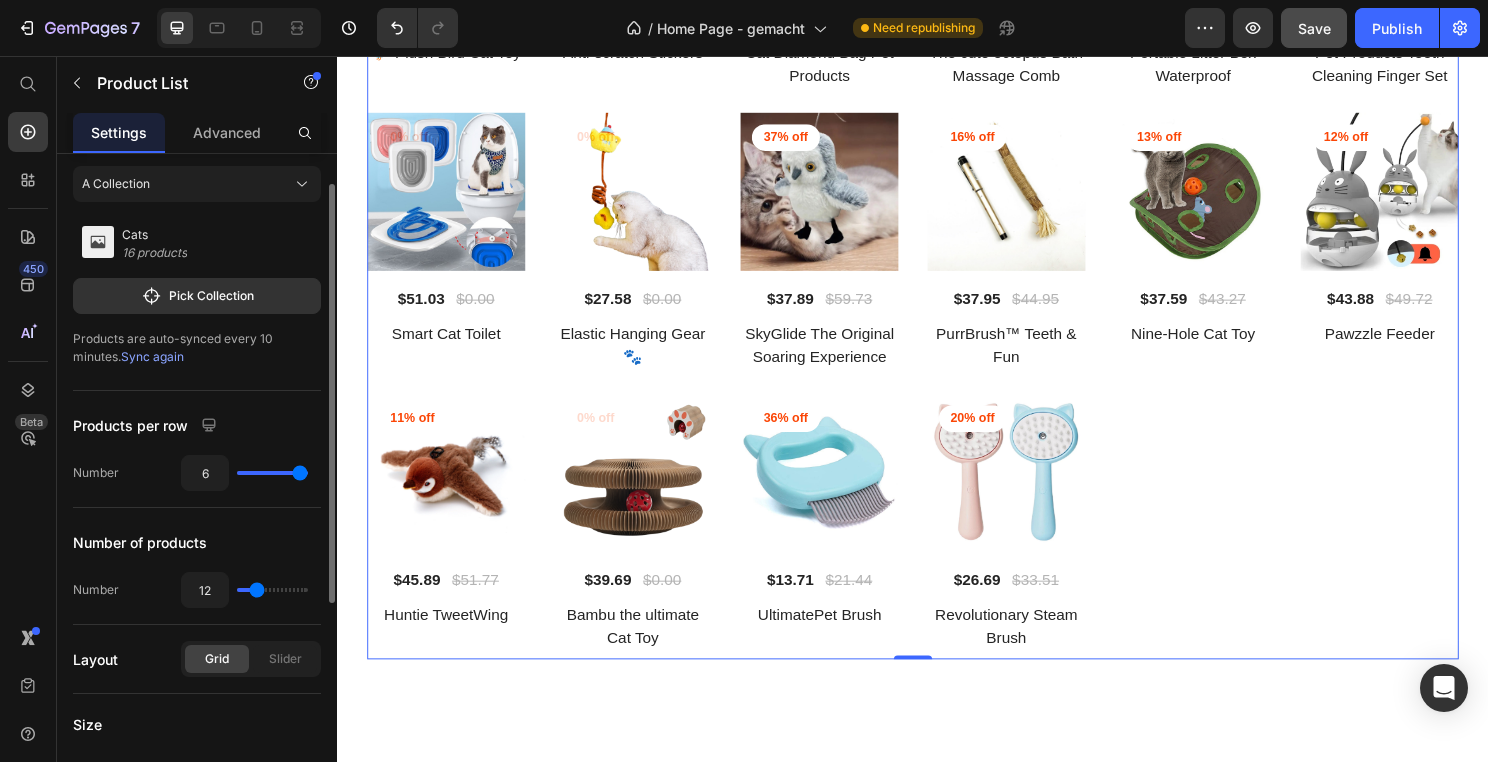 type on "11" 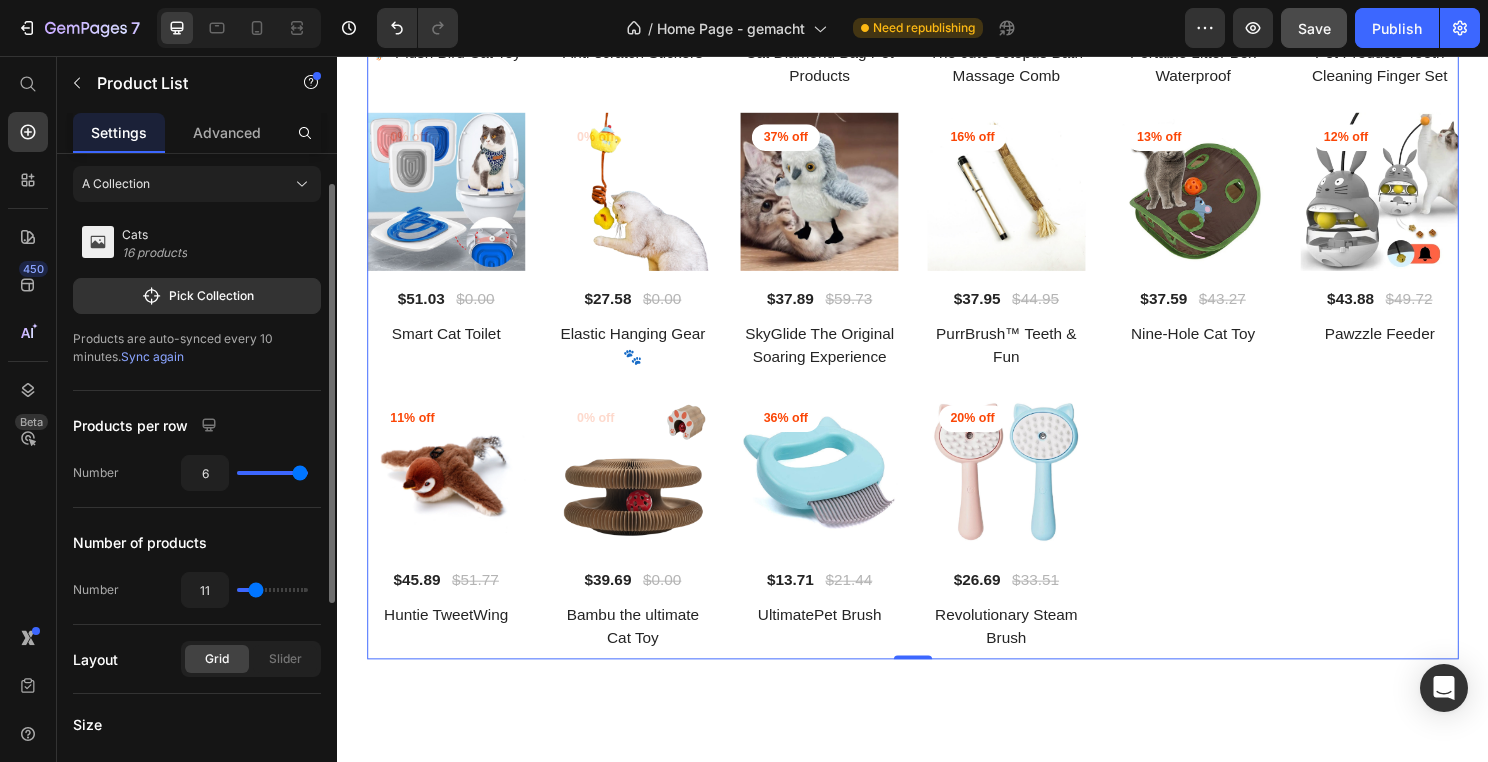 type on "10" 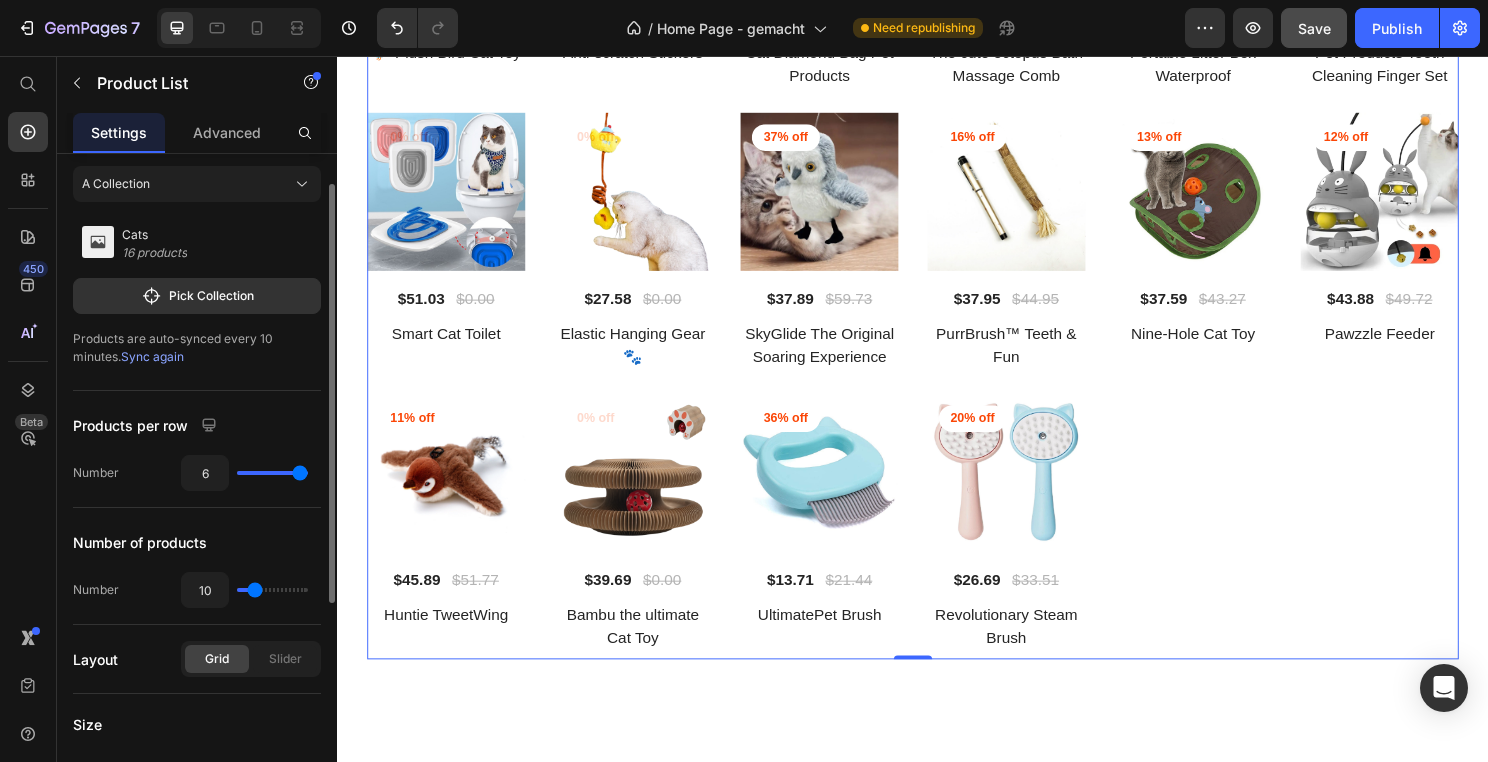 type on "10" 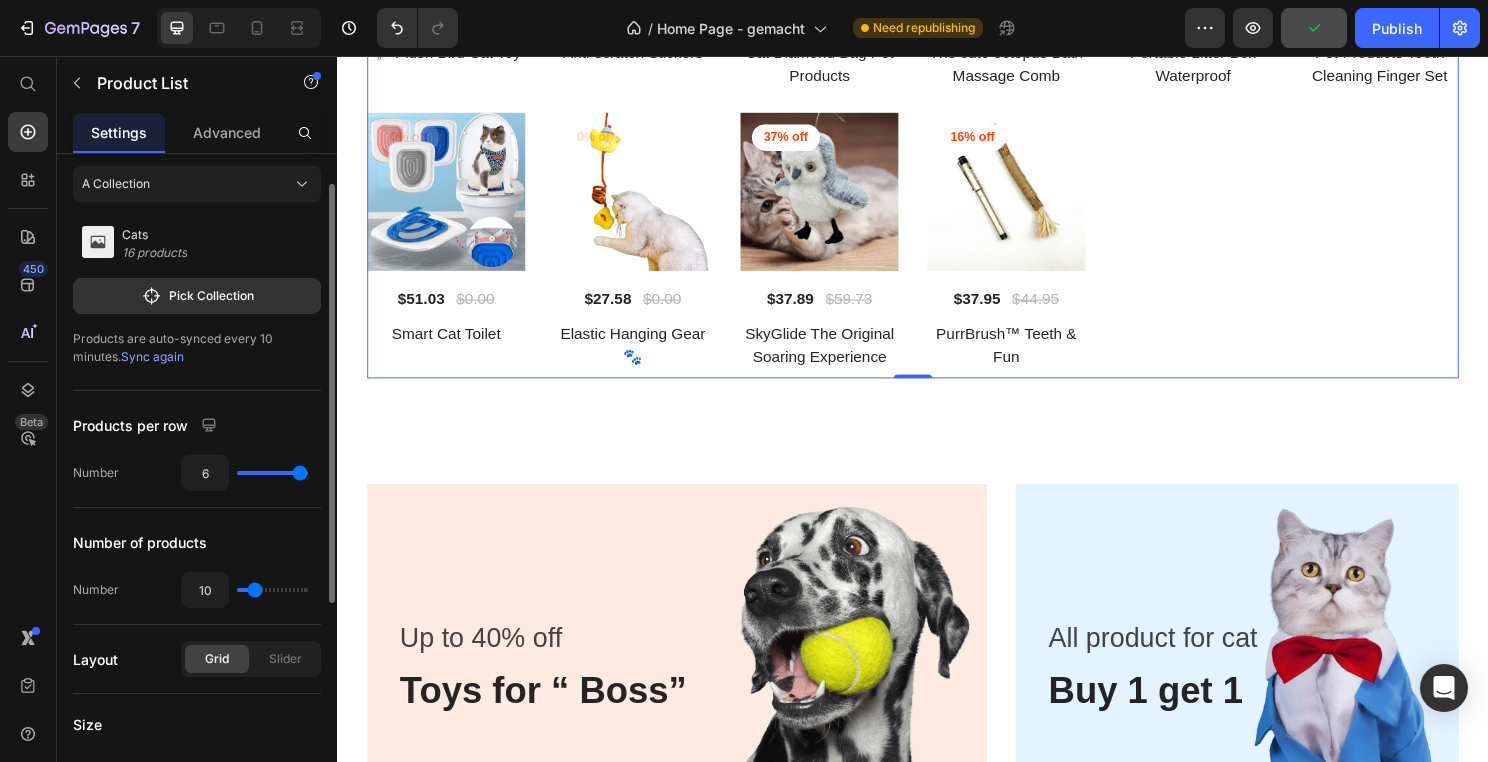 type on "9" 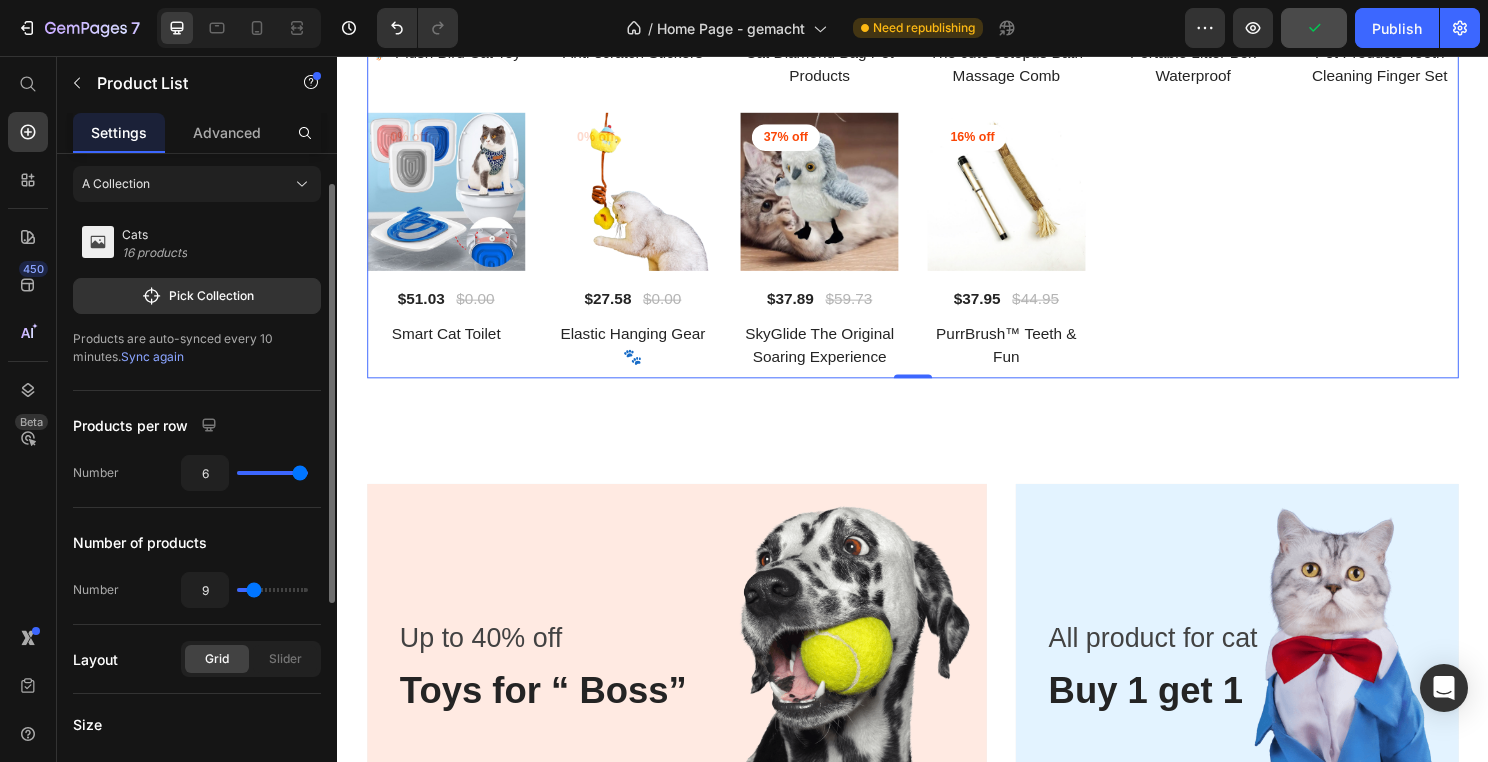 type on "8" 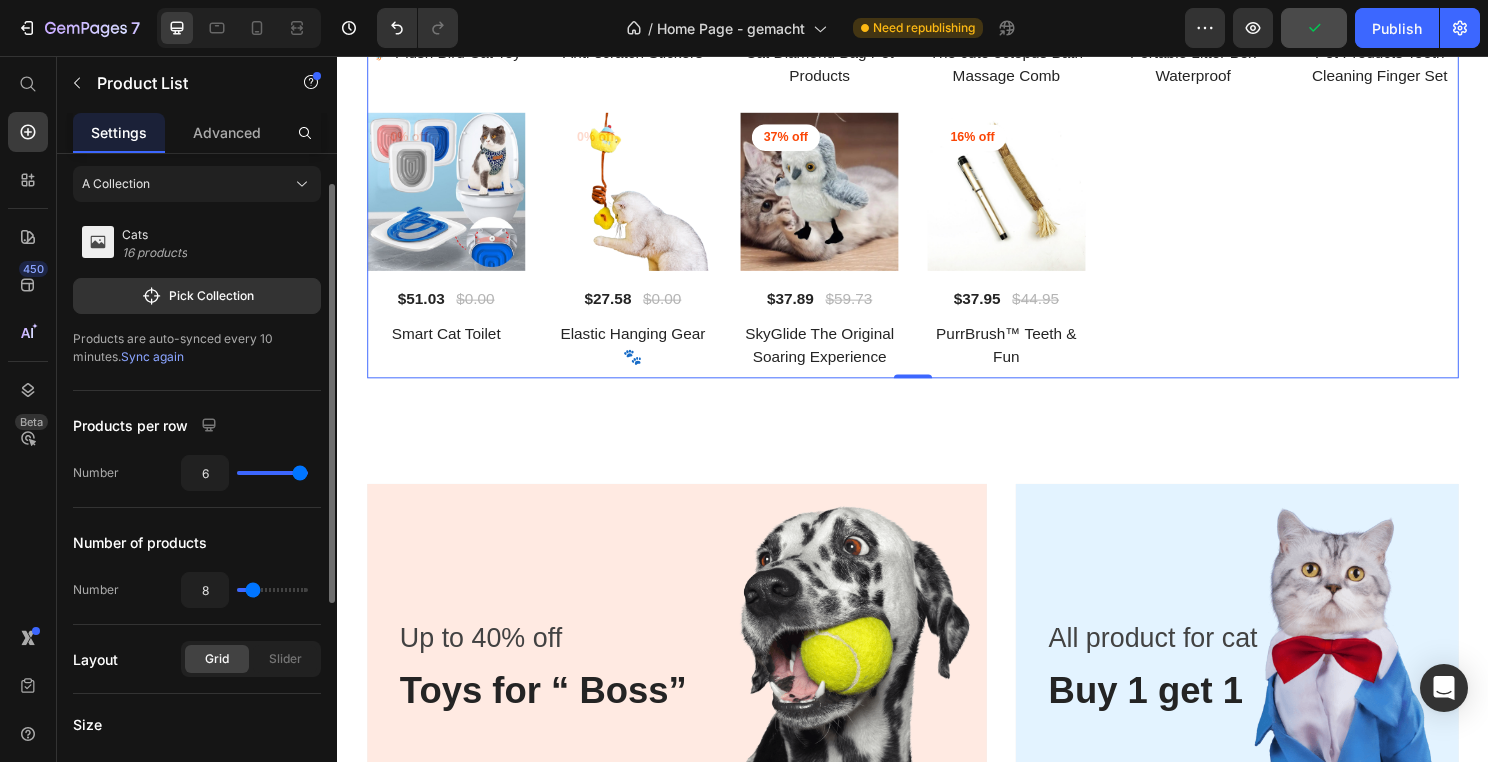 type on "7" 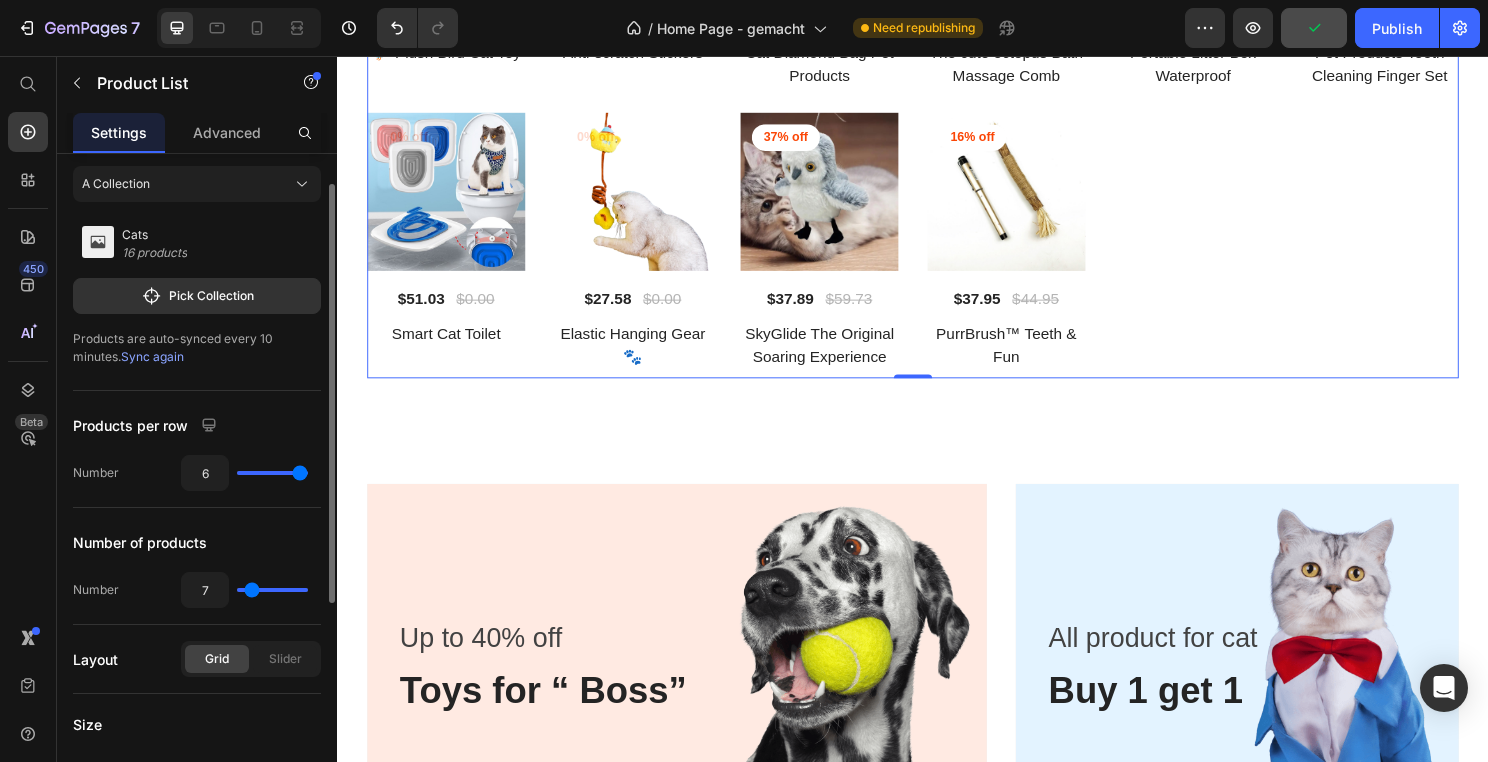 type on "6" 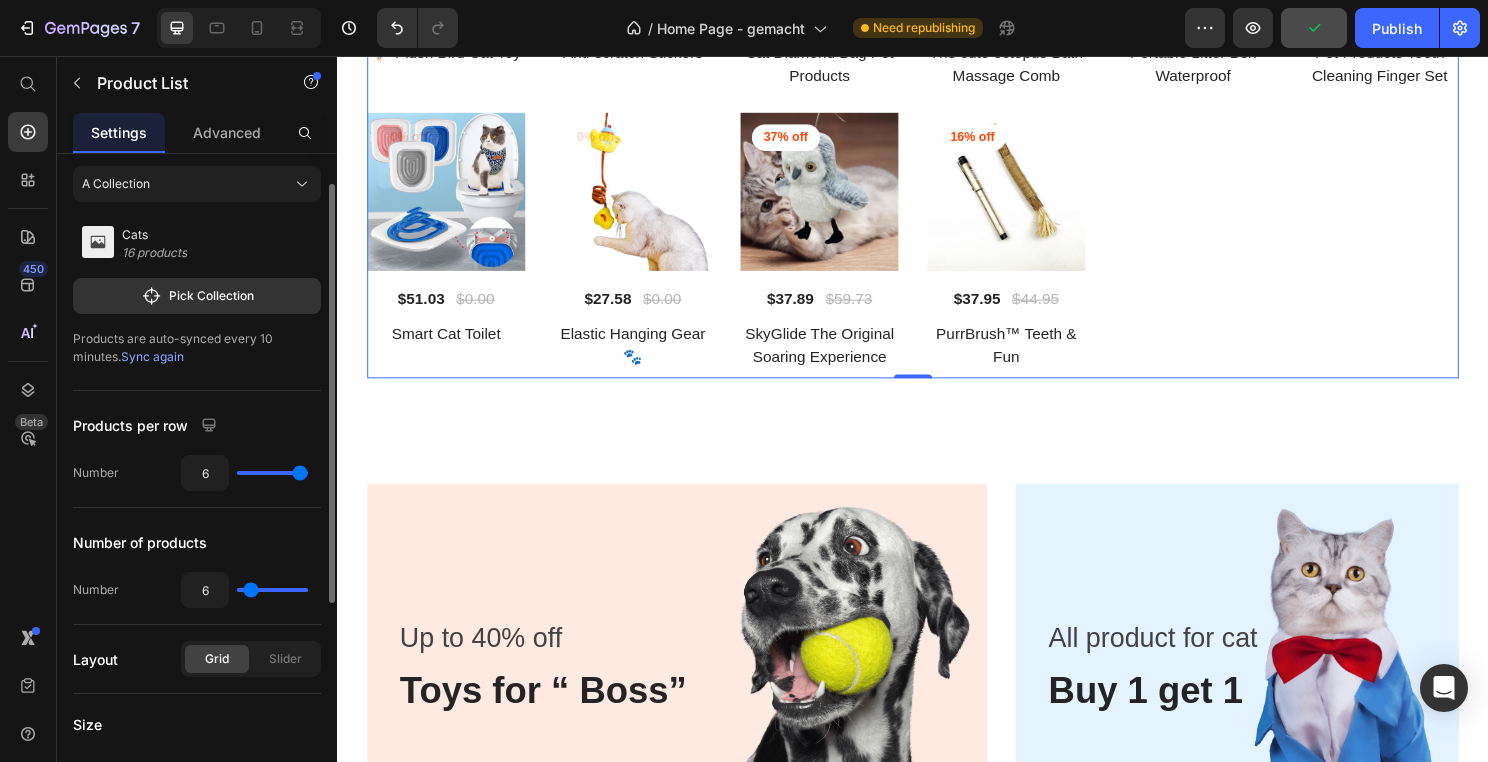 type on "6" 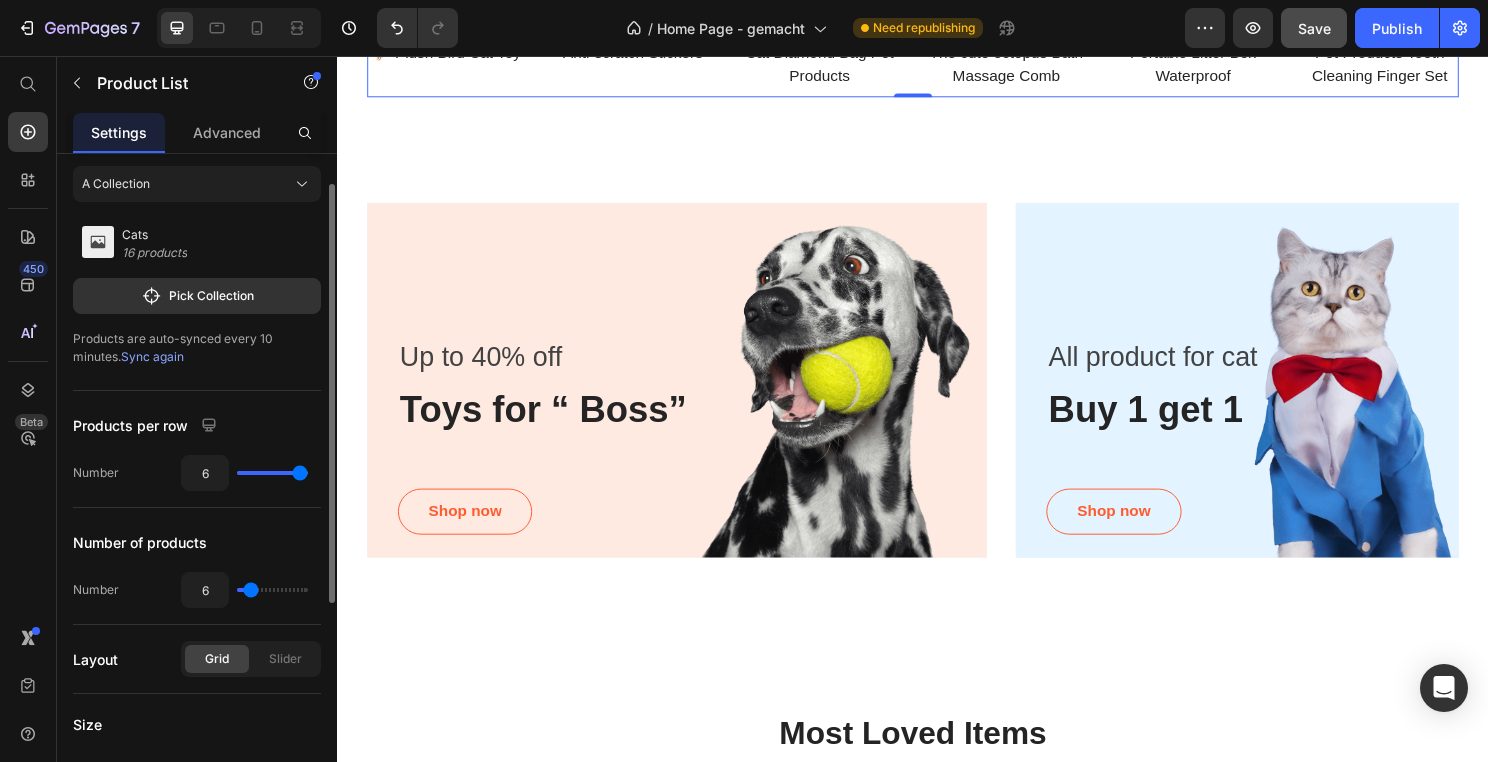type on "5" 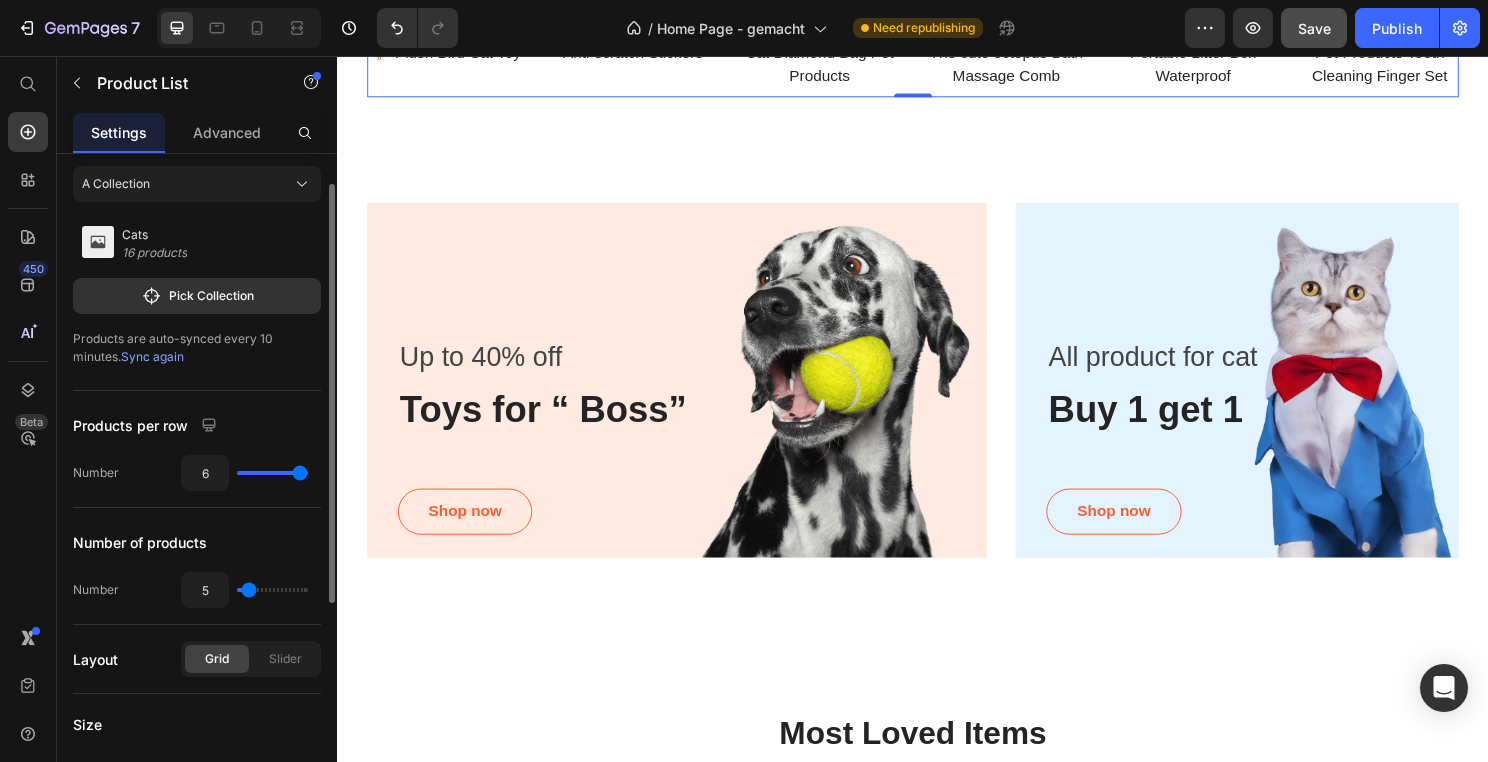 type on "4" 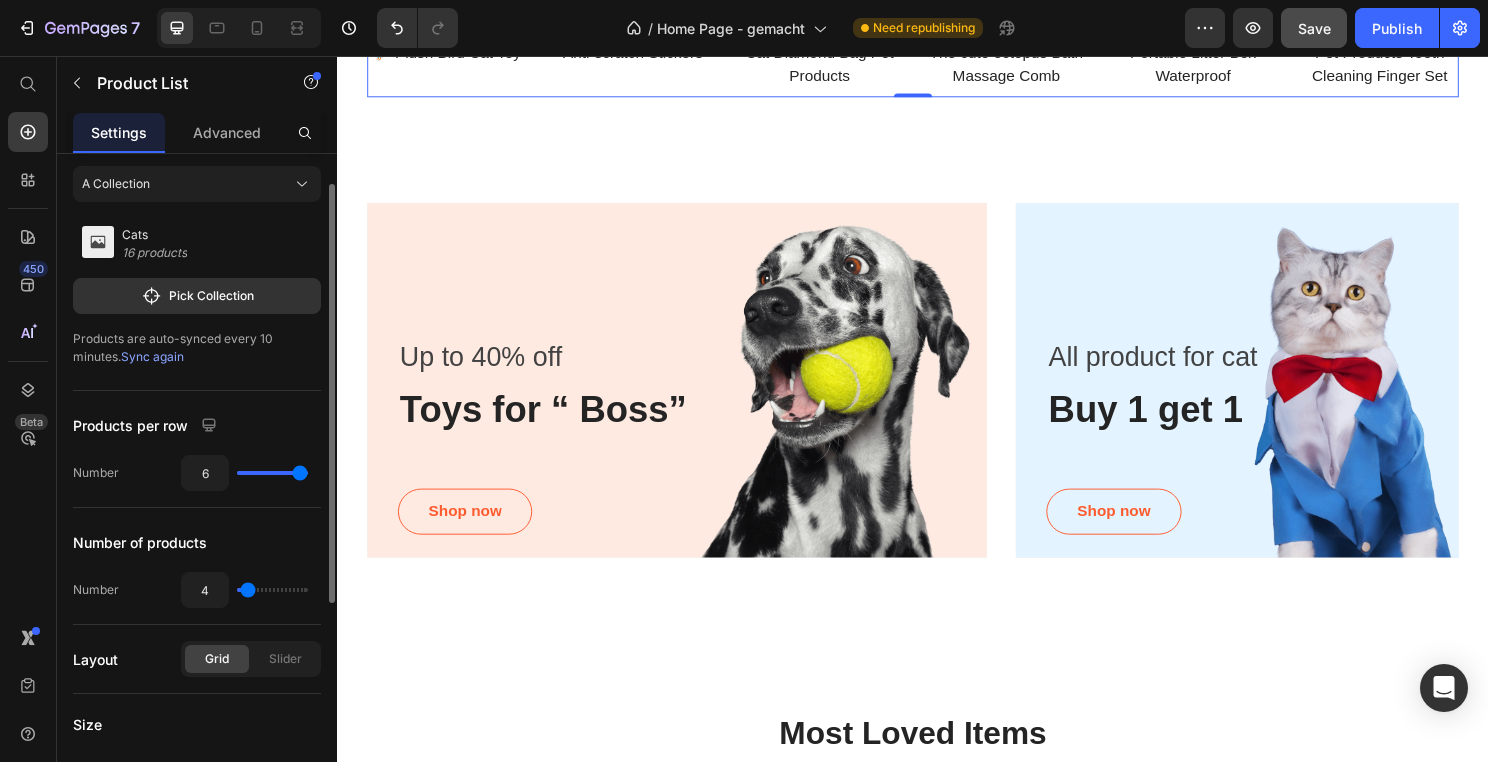 type on "3" 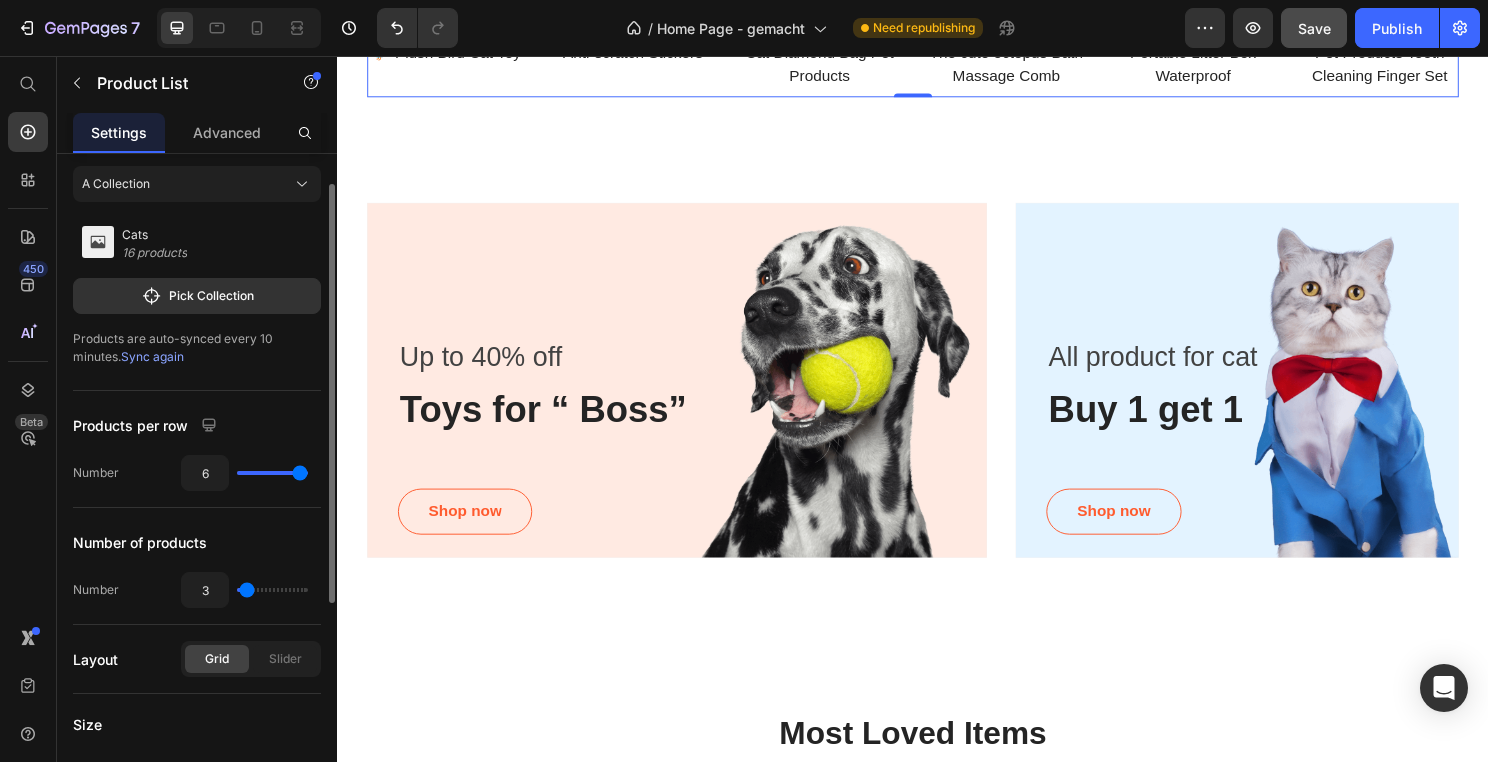 type on "2" 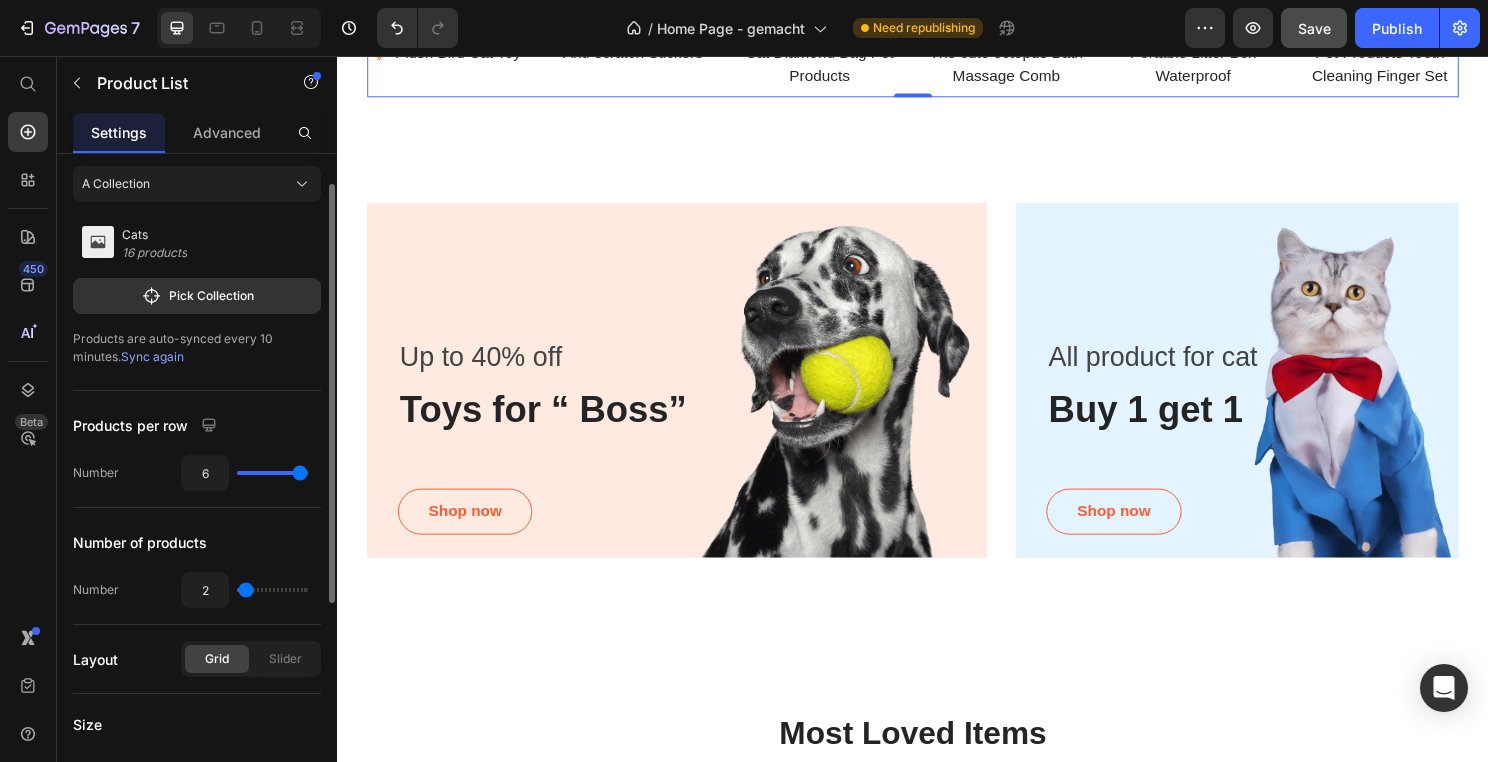 type on "1" 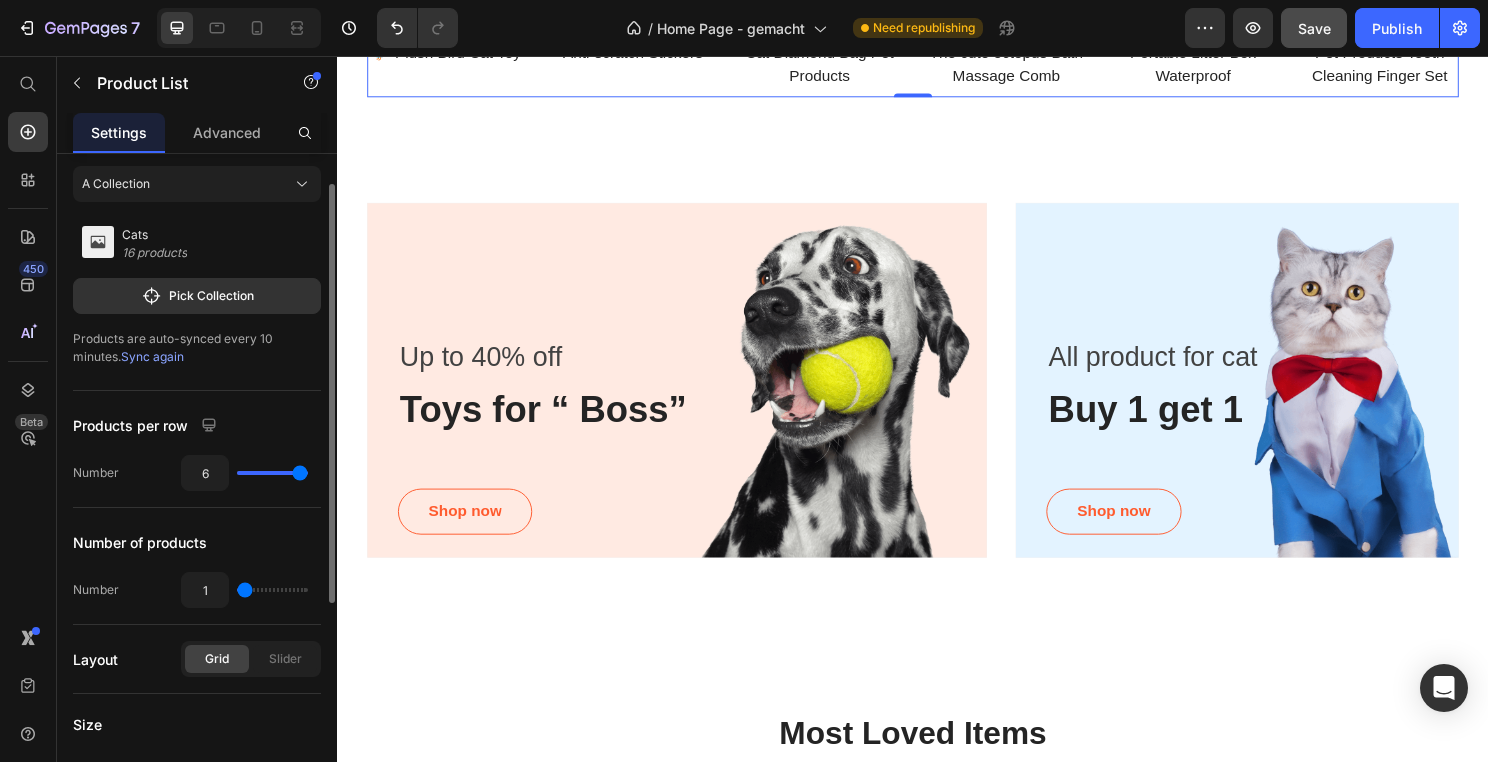 type on "2" 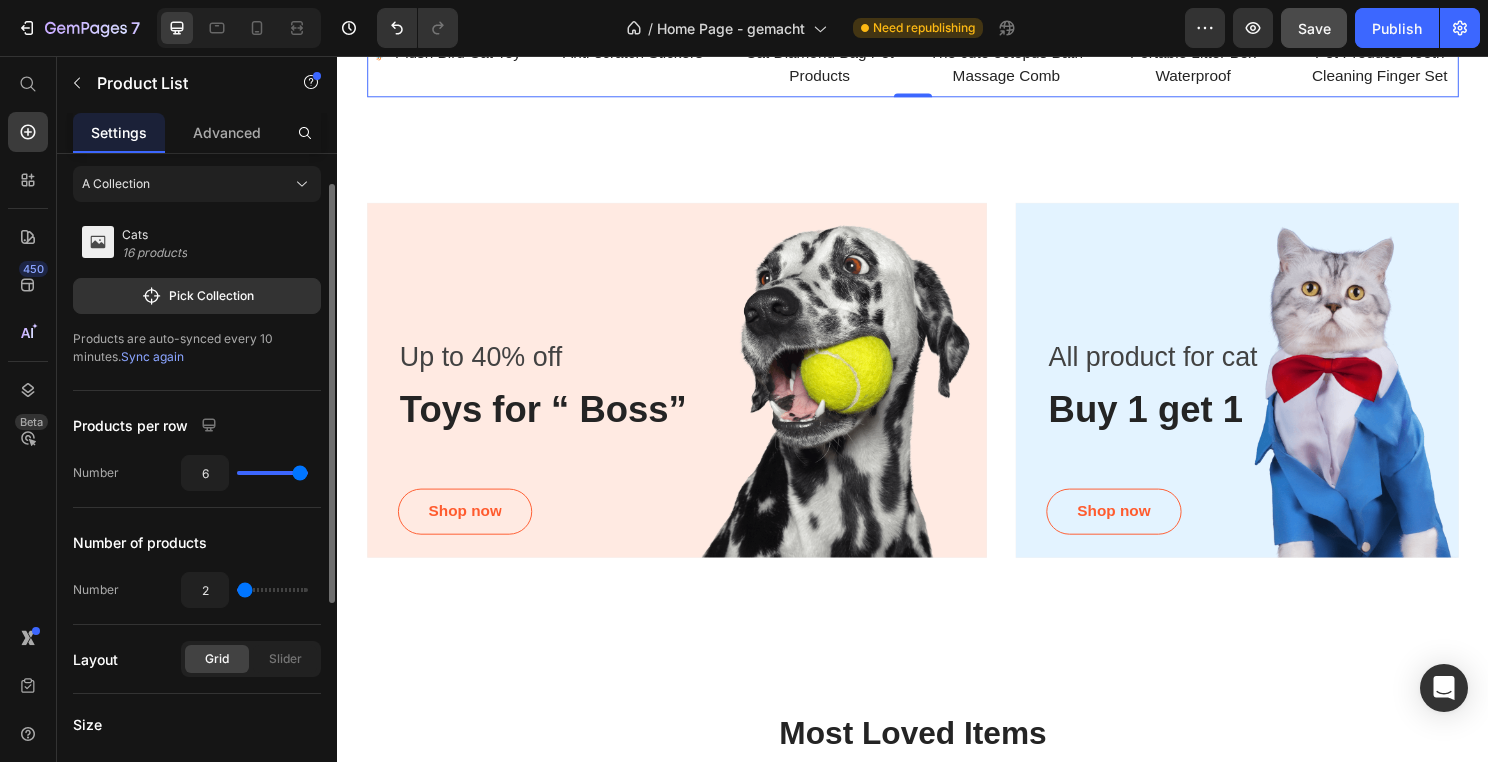 type on "2" 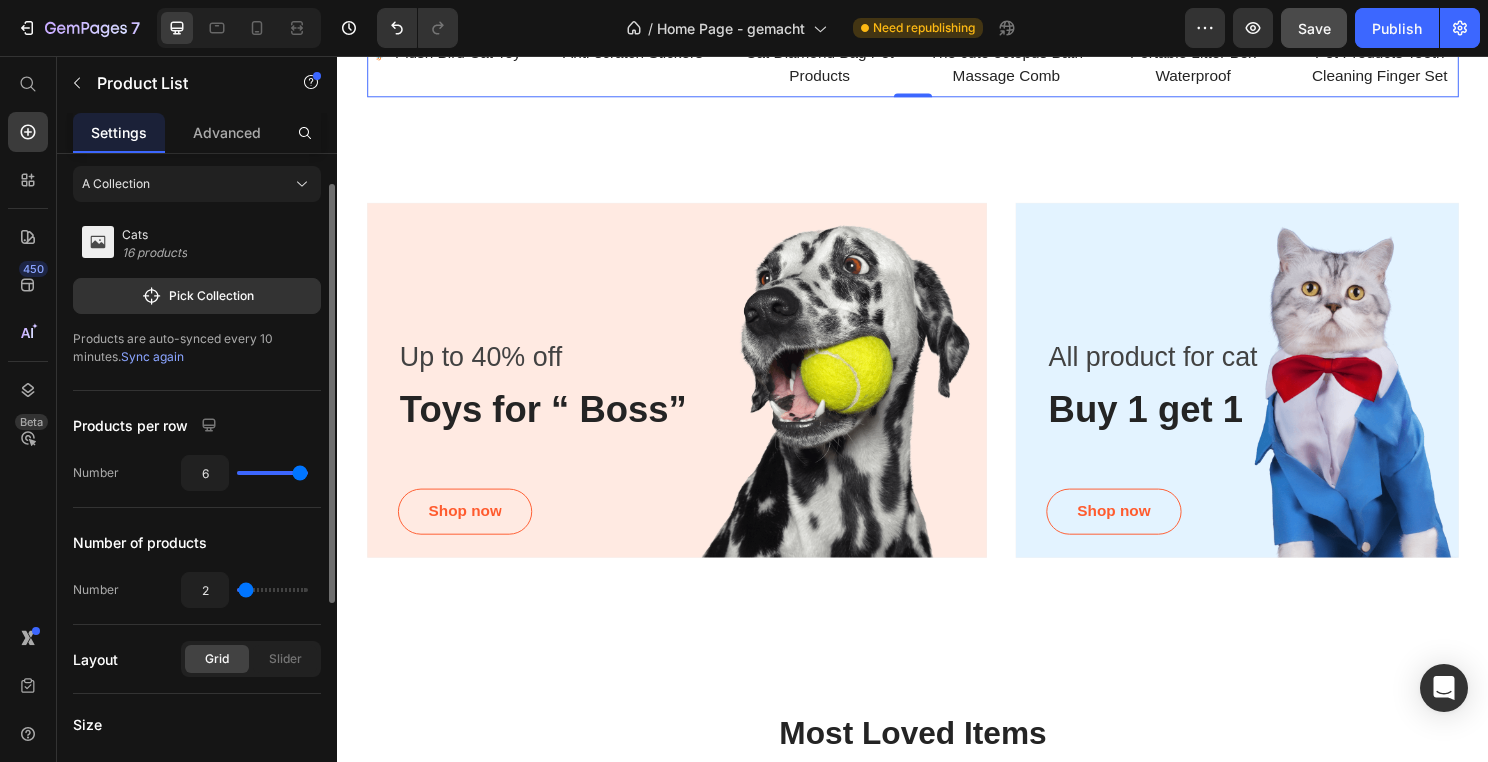 type on "3" 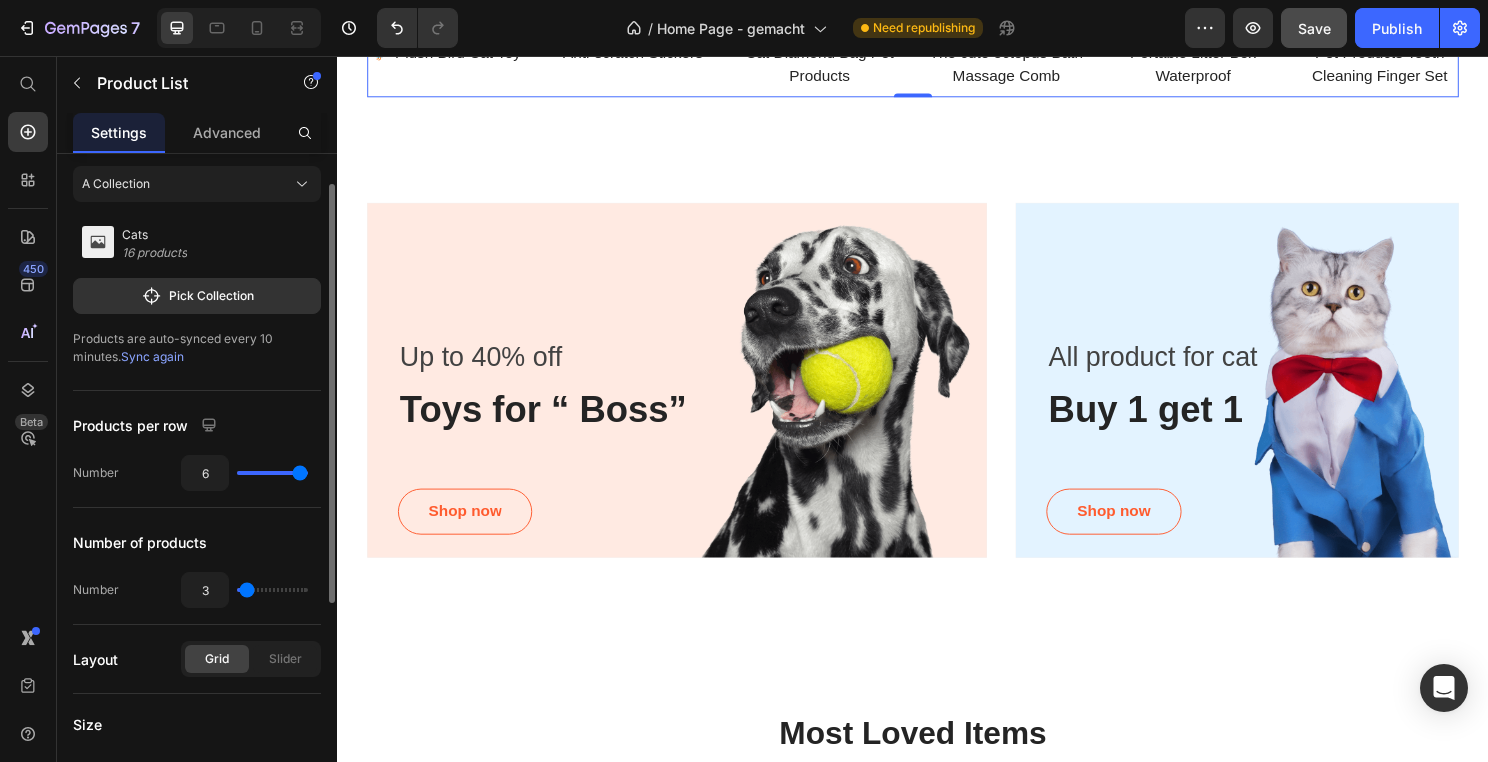 type on "4" 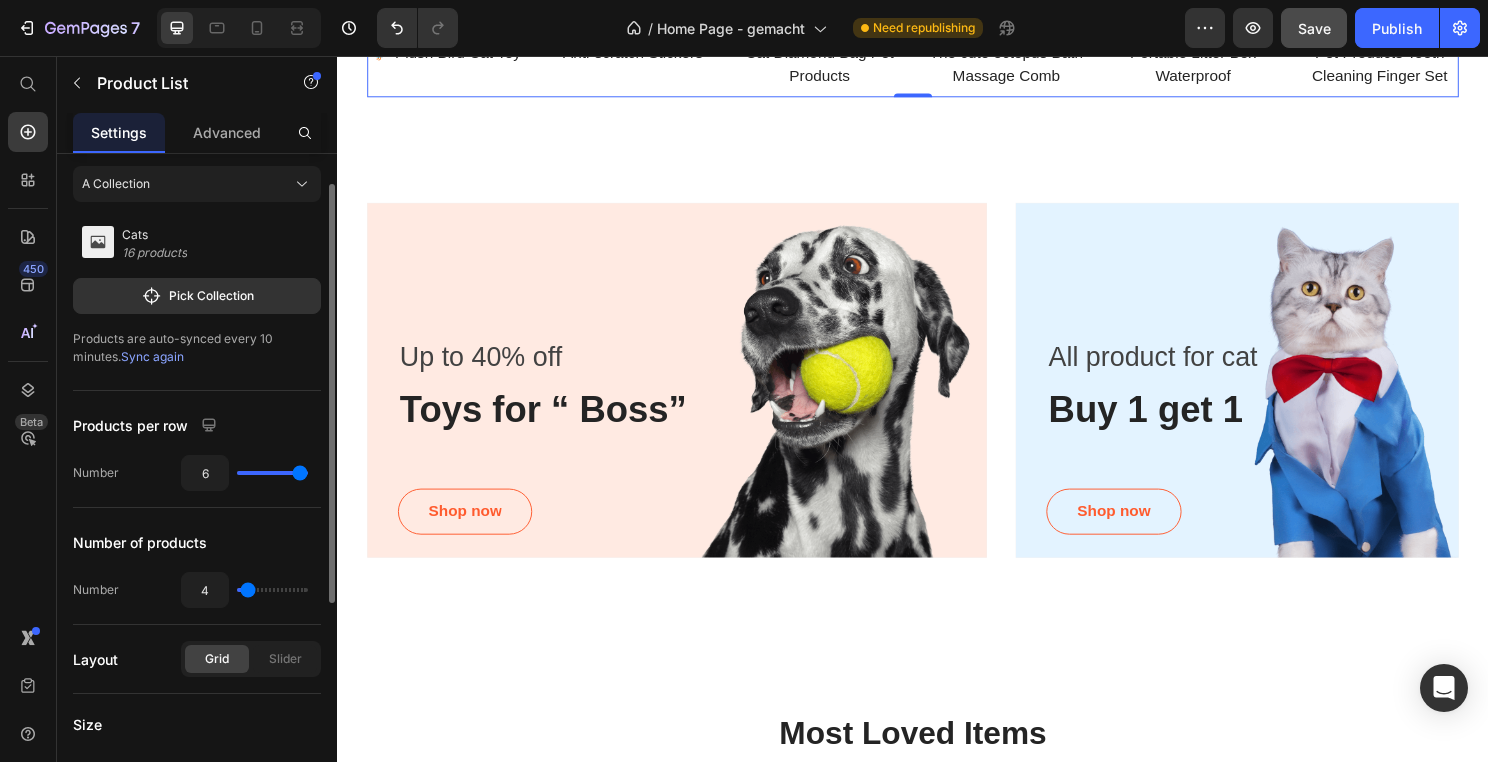 type on "5" 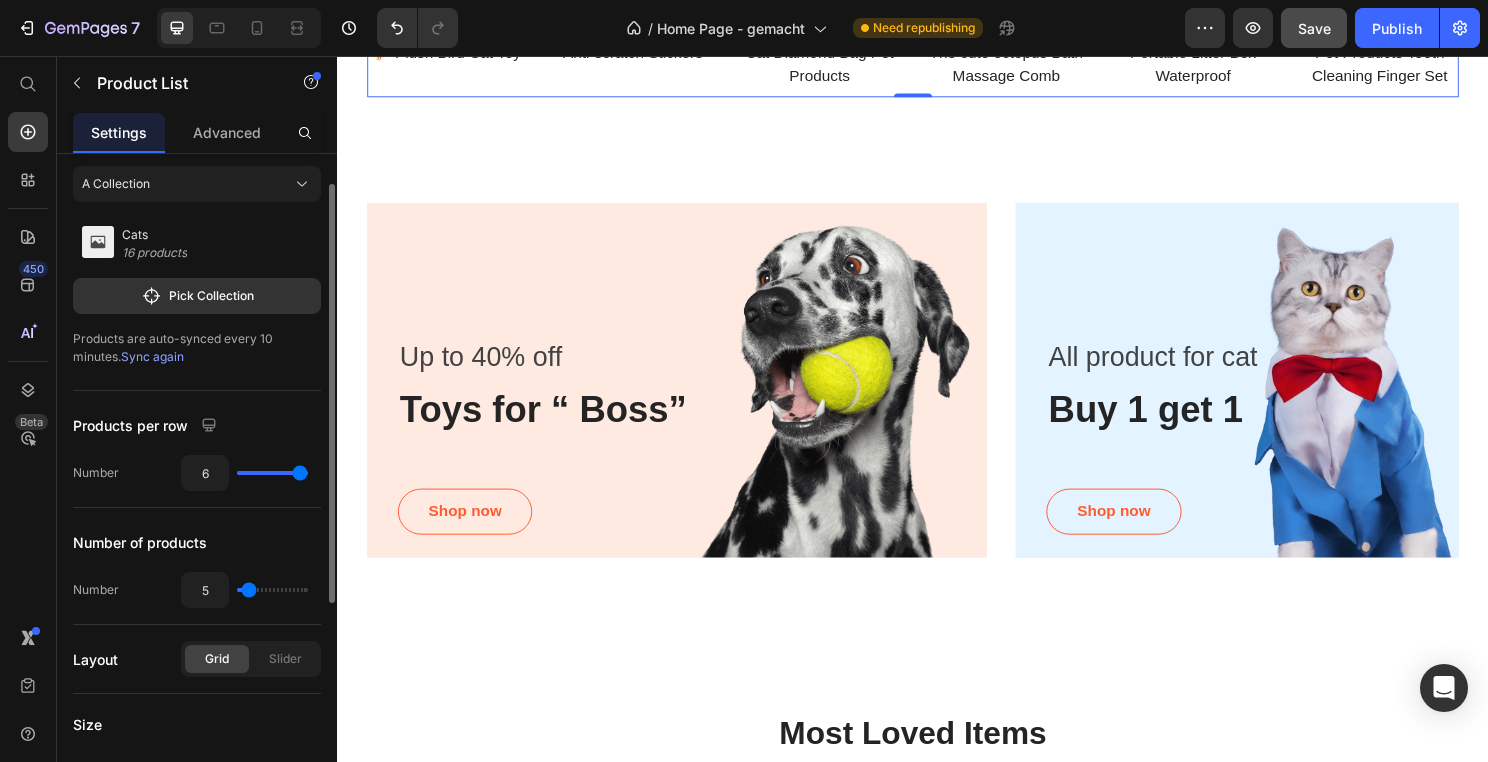 type on "6" 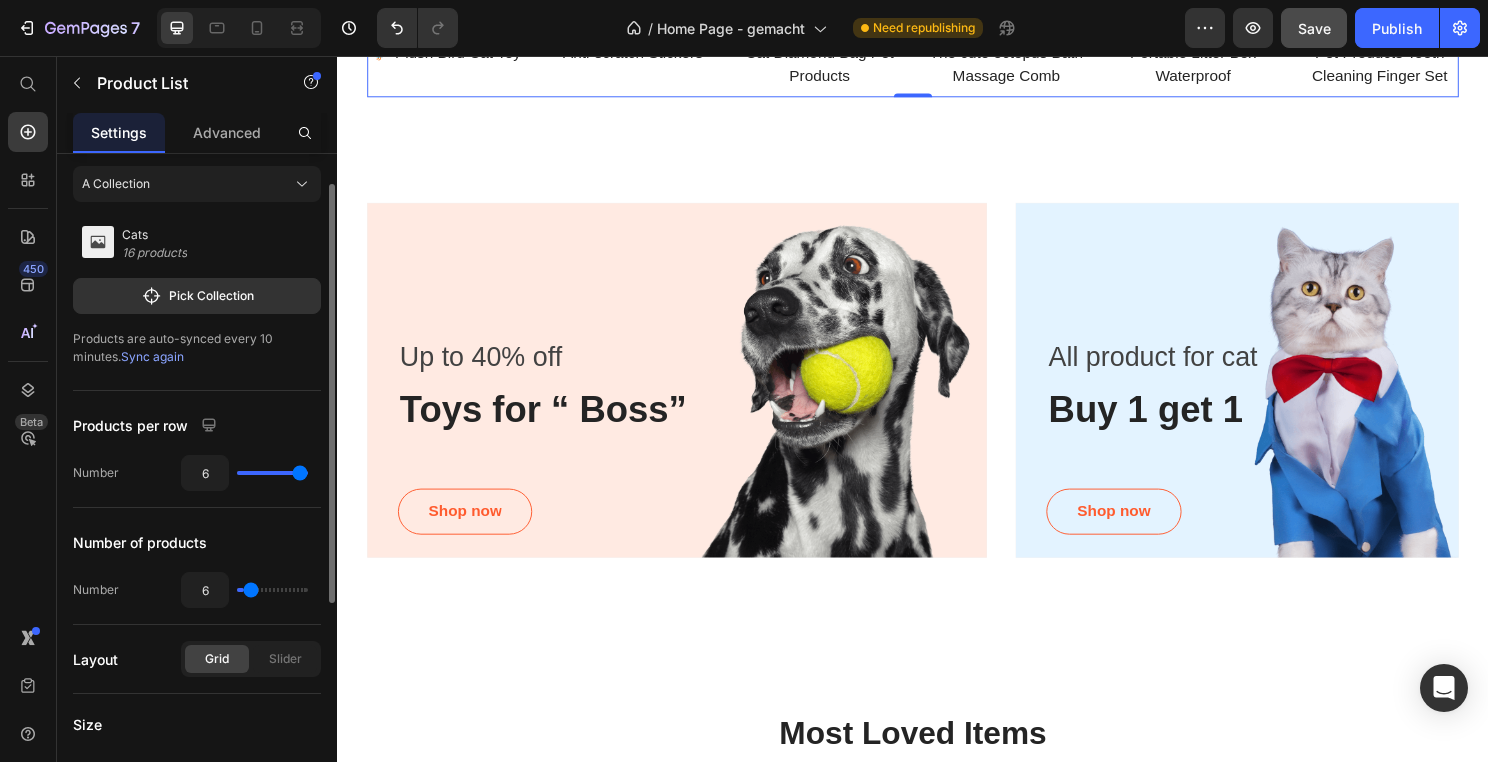 type on "7" 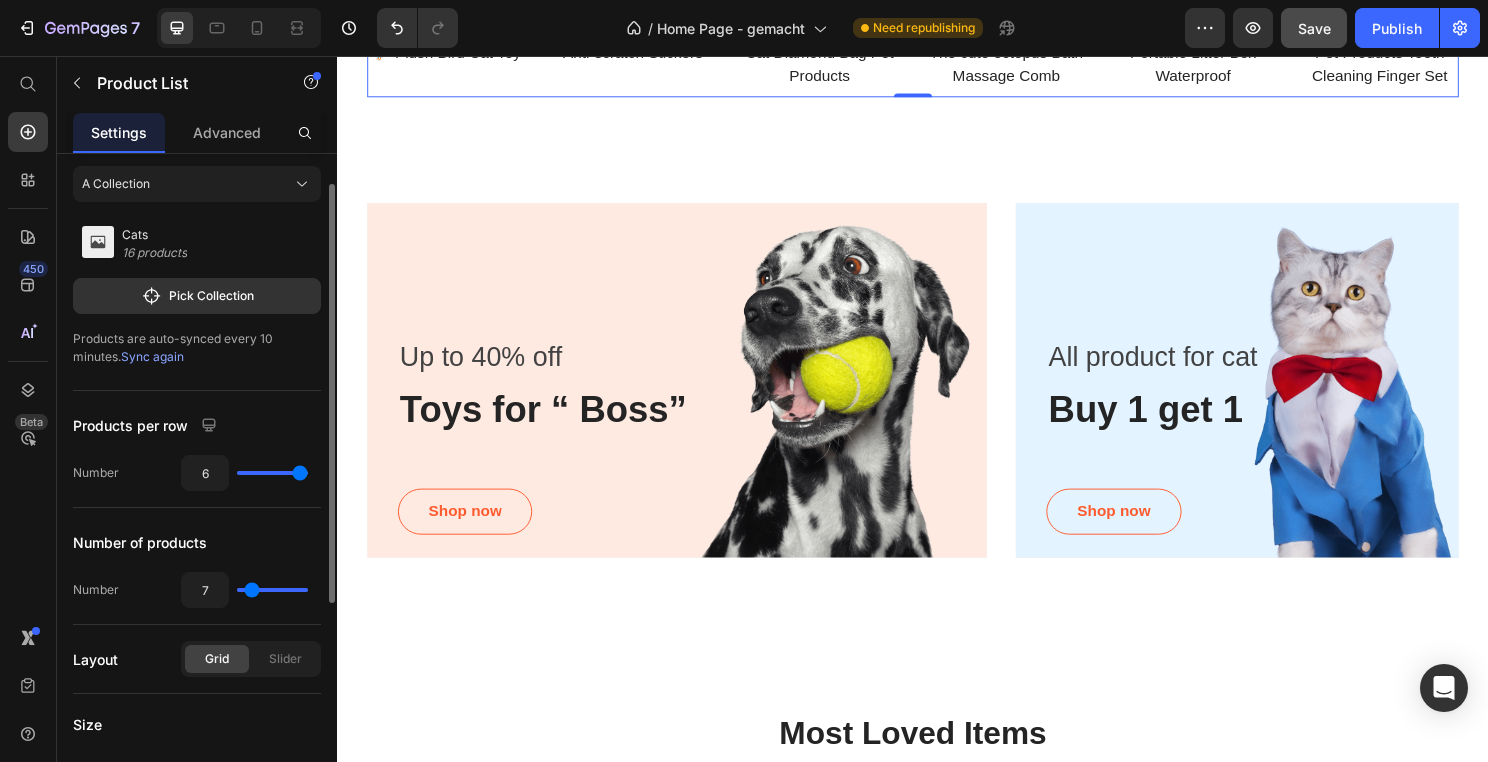 type on "6" 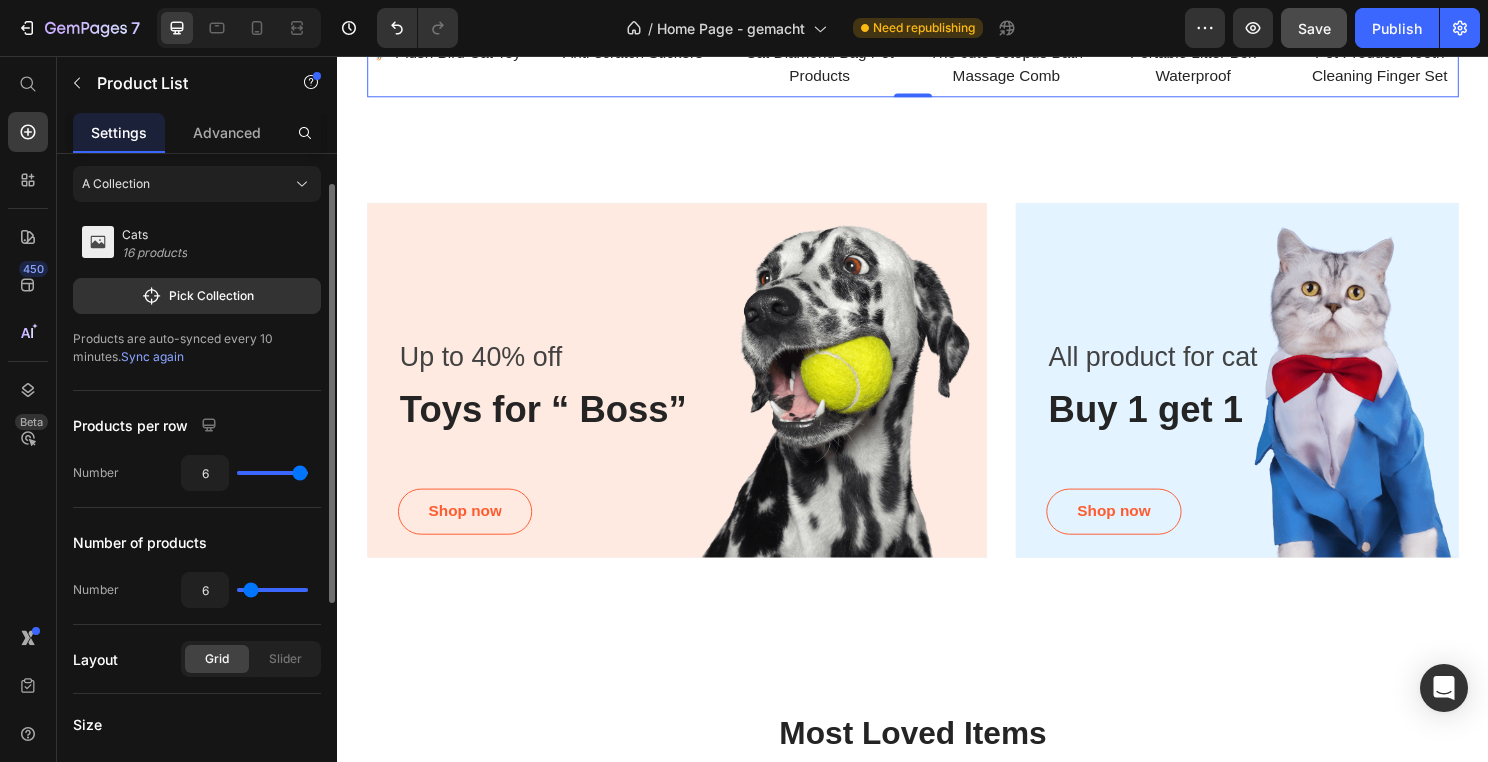 type on "5" 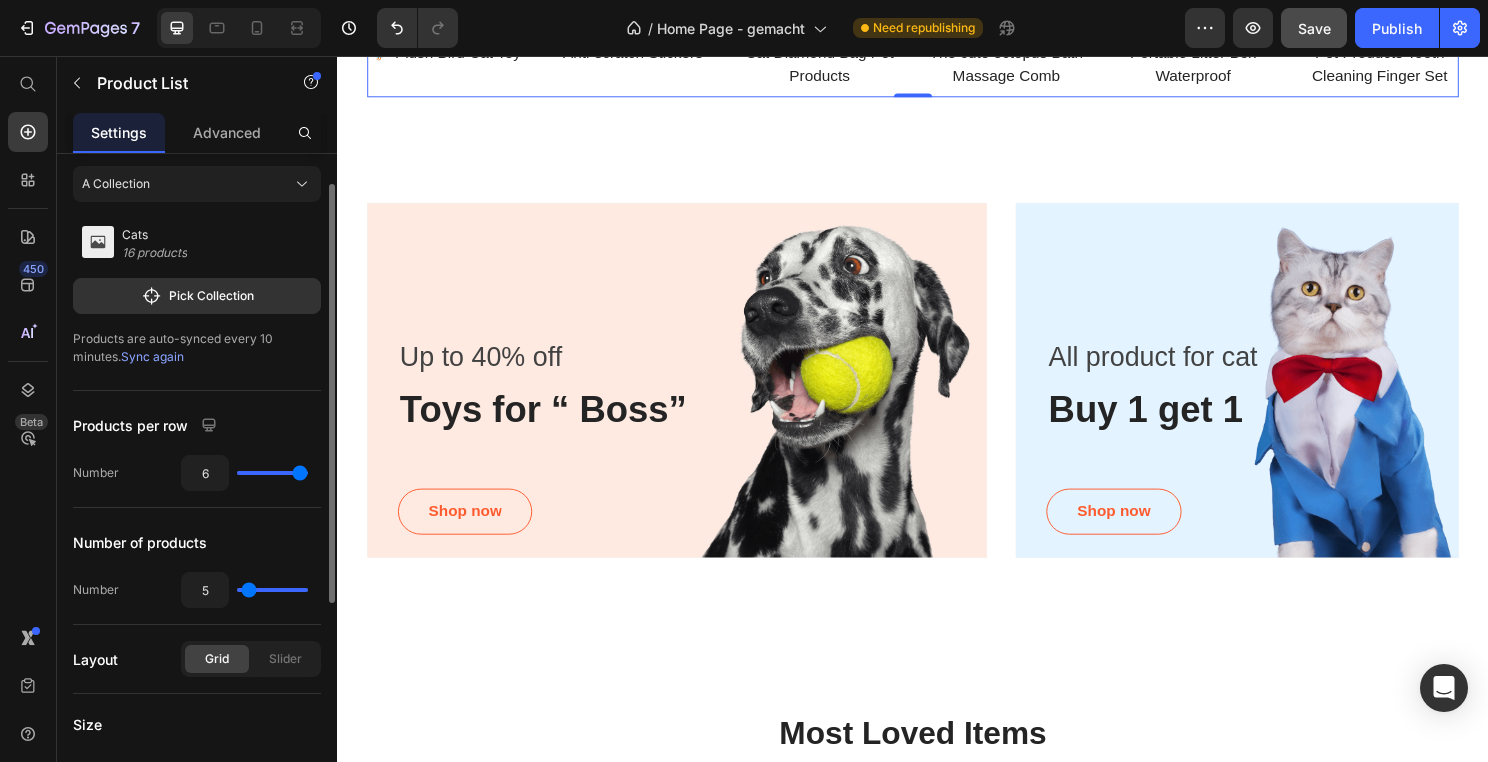 type on "4" 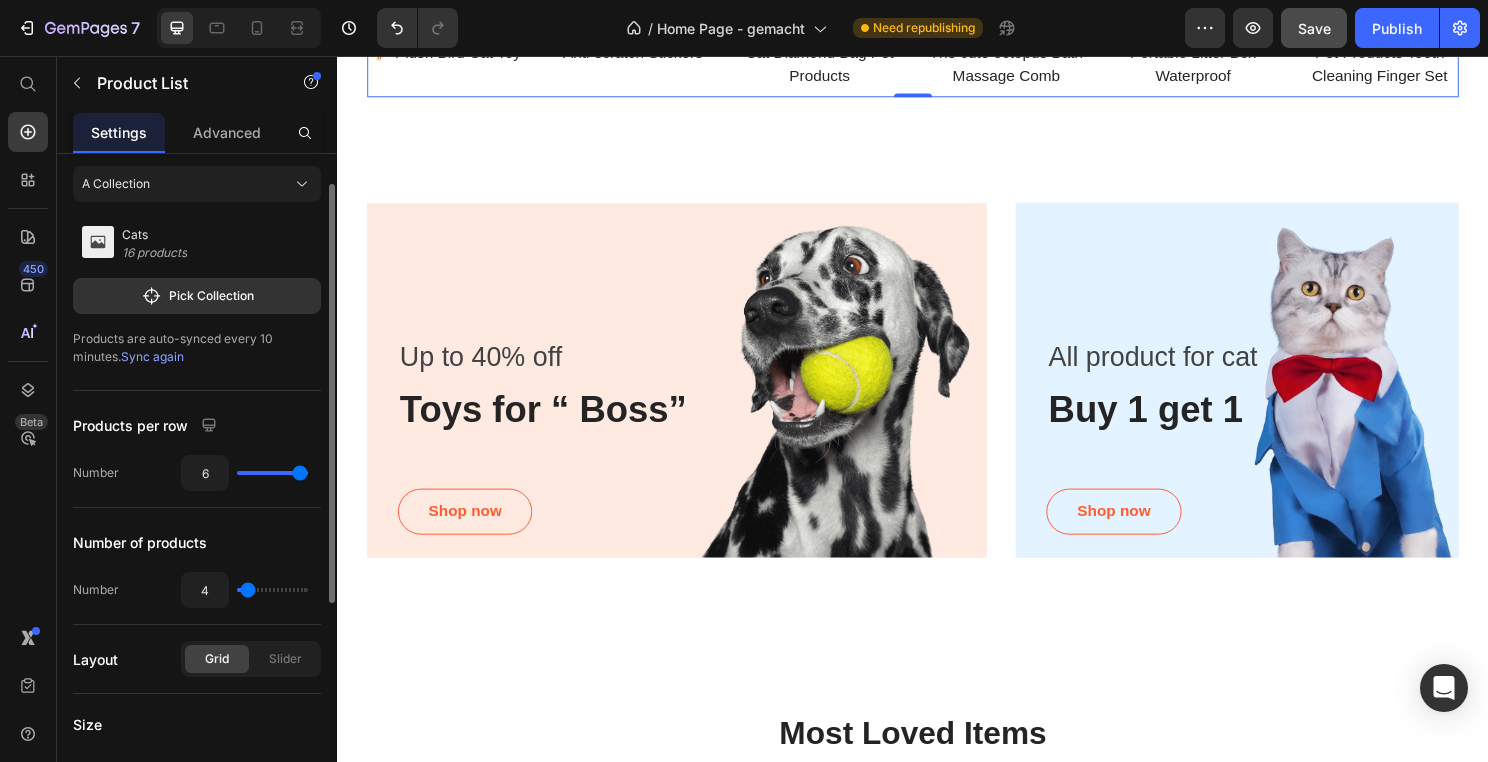 type on "4" 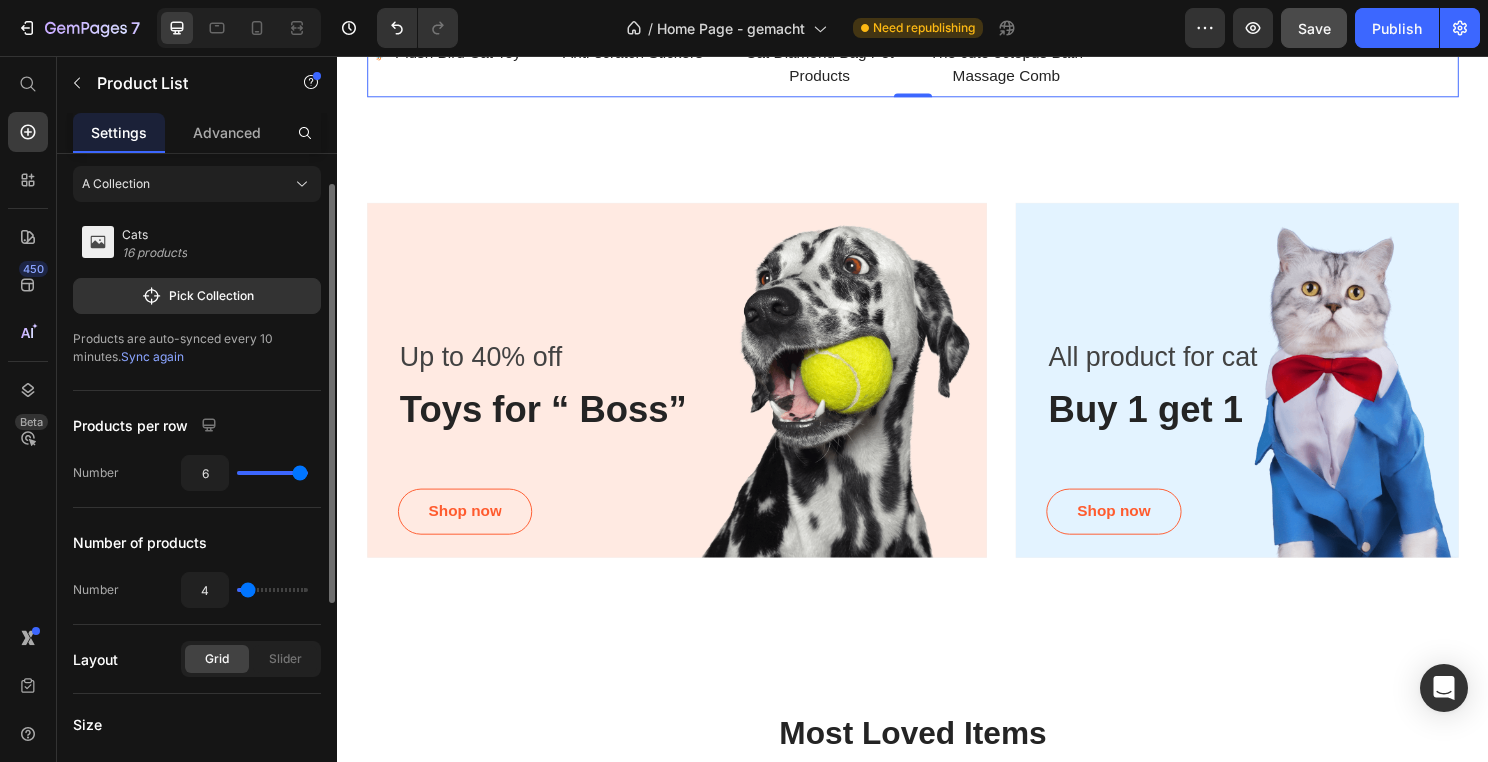 type on "5" 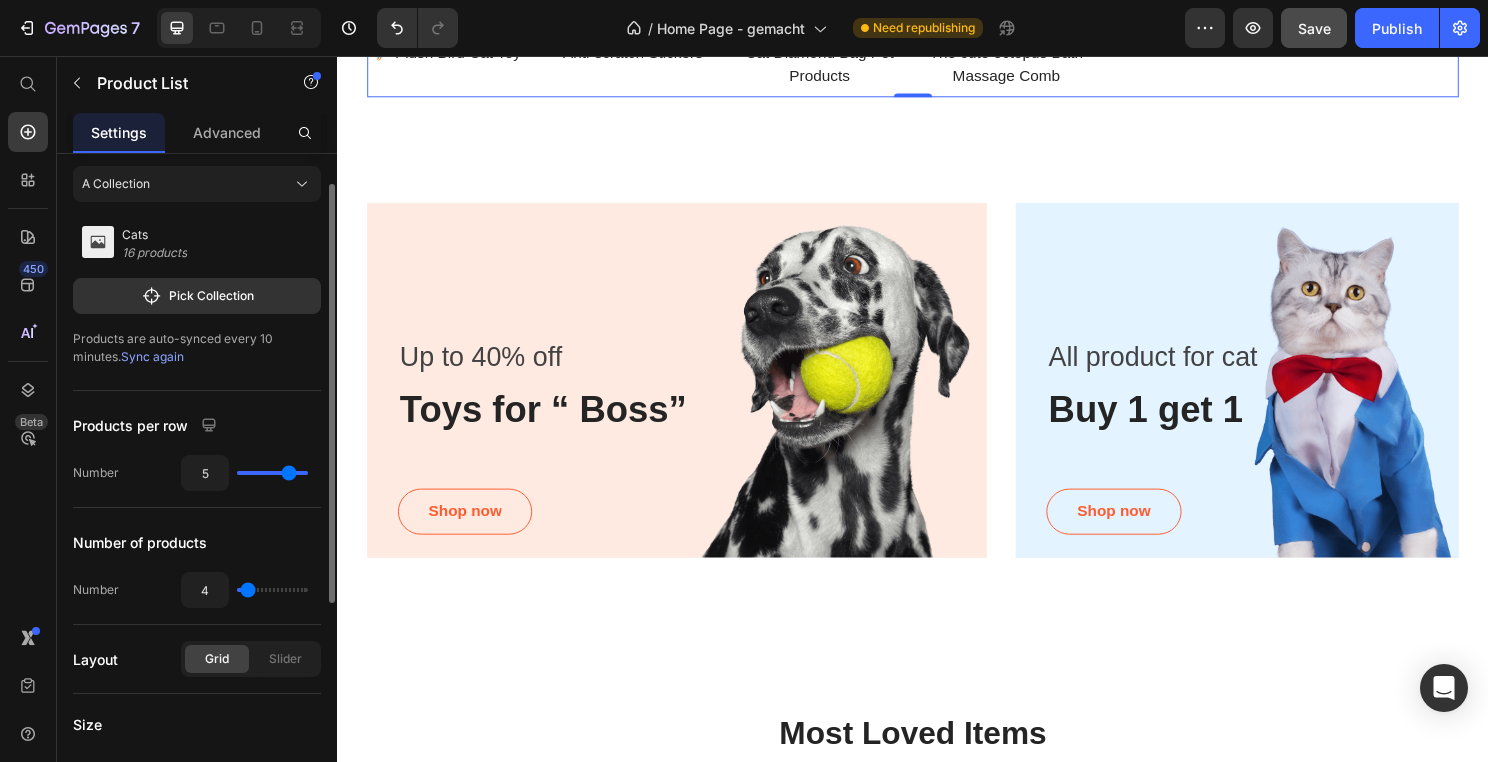 type on "4" 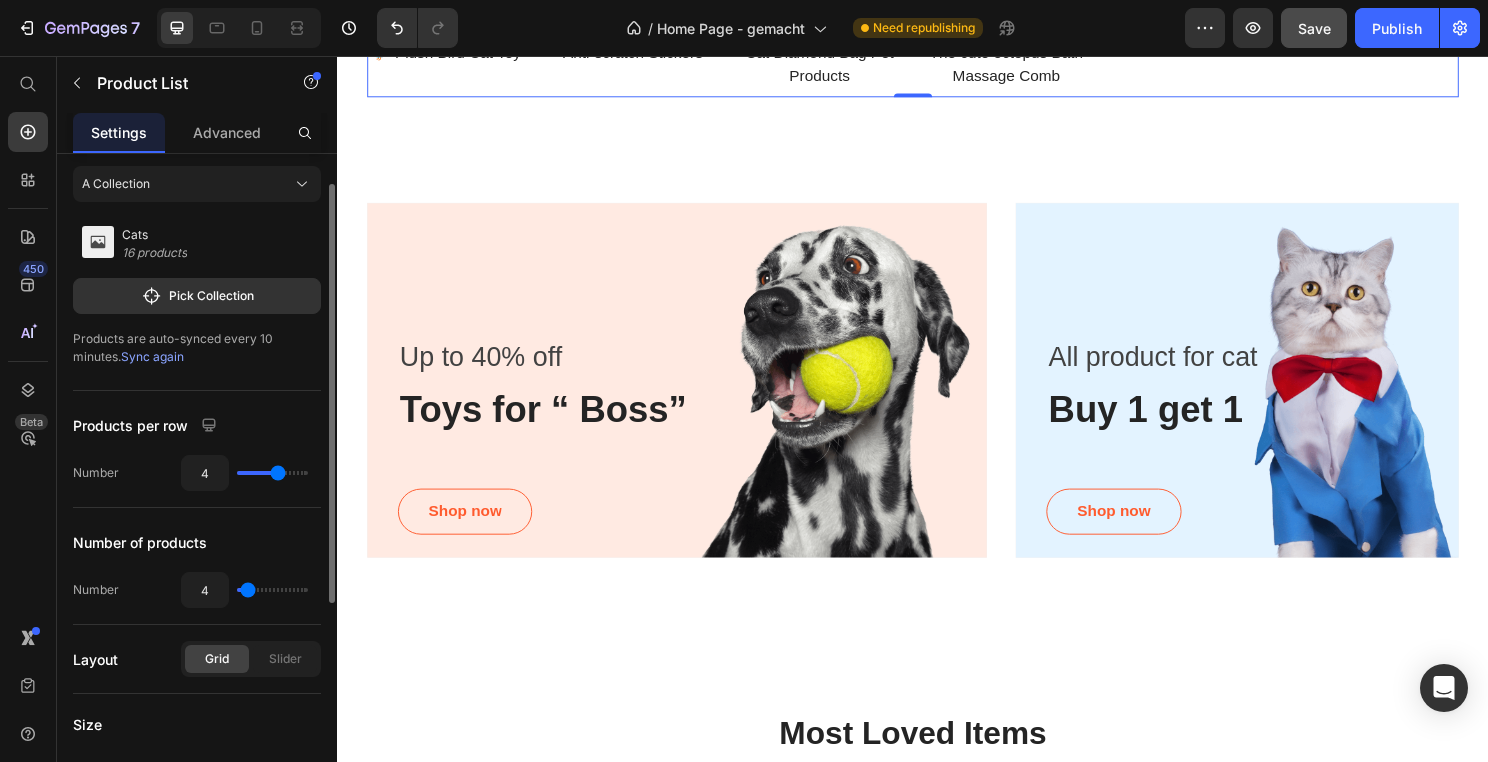 drag, startPoint x: 296, startPoint y: 476, endPoint x: 274, endPoint y: 476, distance: 22 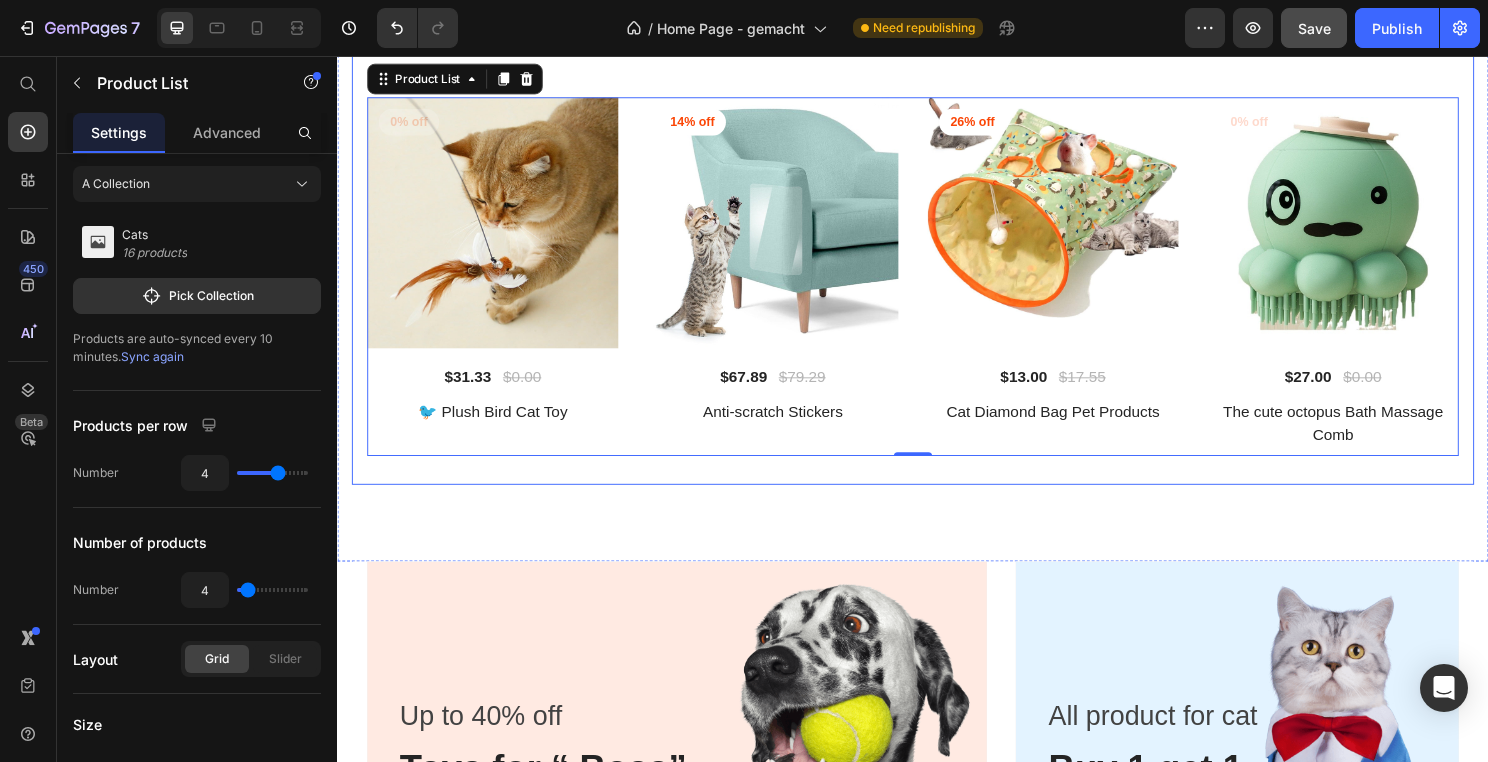 scroll, scrollTop: 1276, scrollLeft: 0, axis: vertical 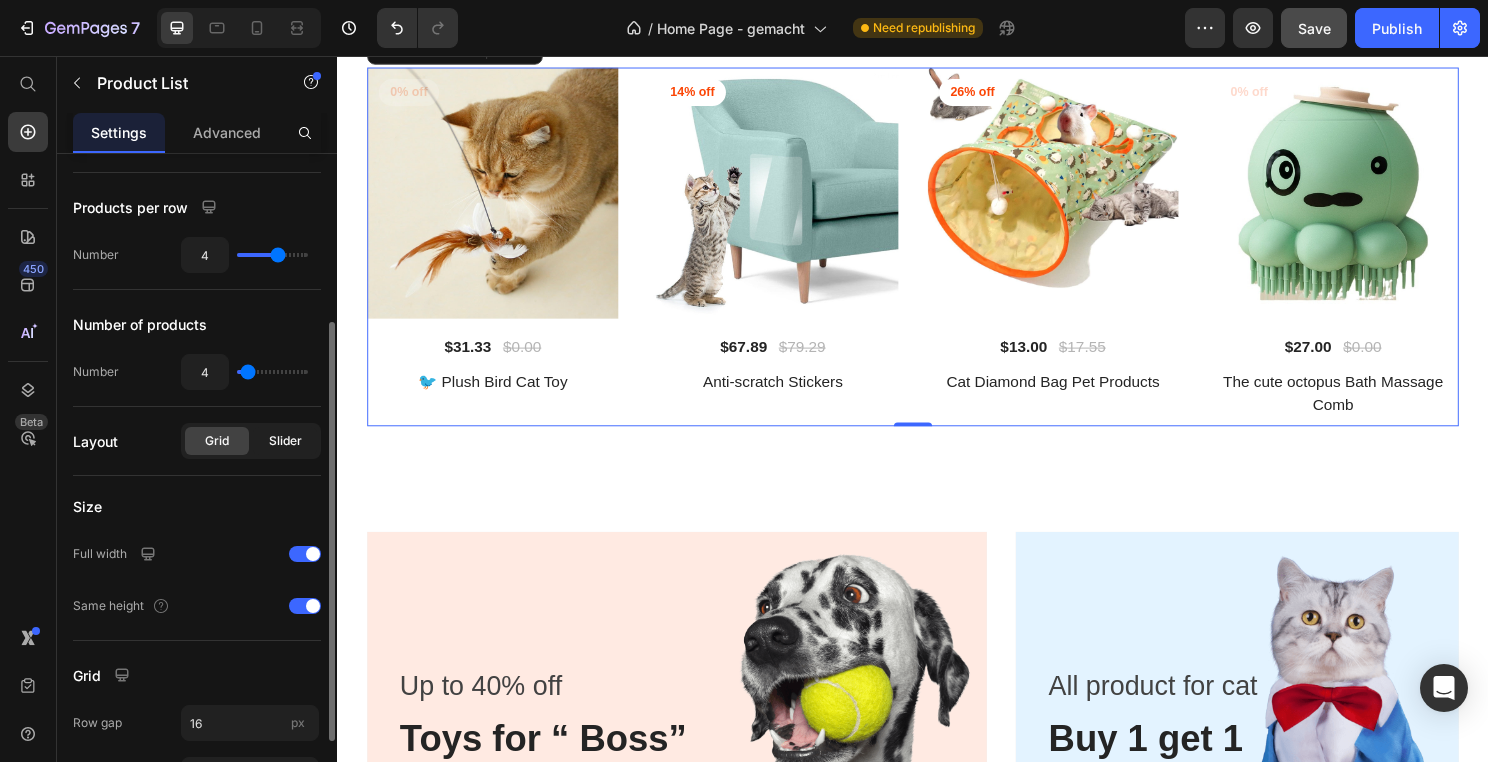 click on "Slider" 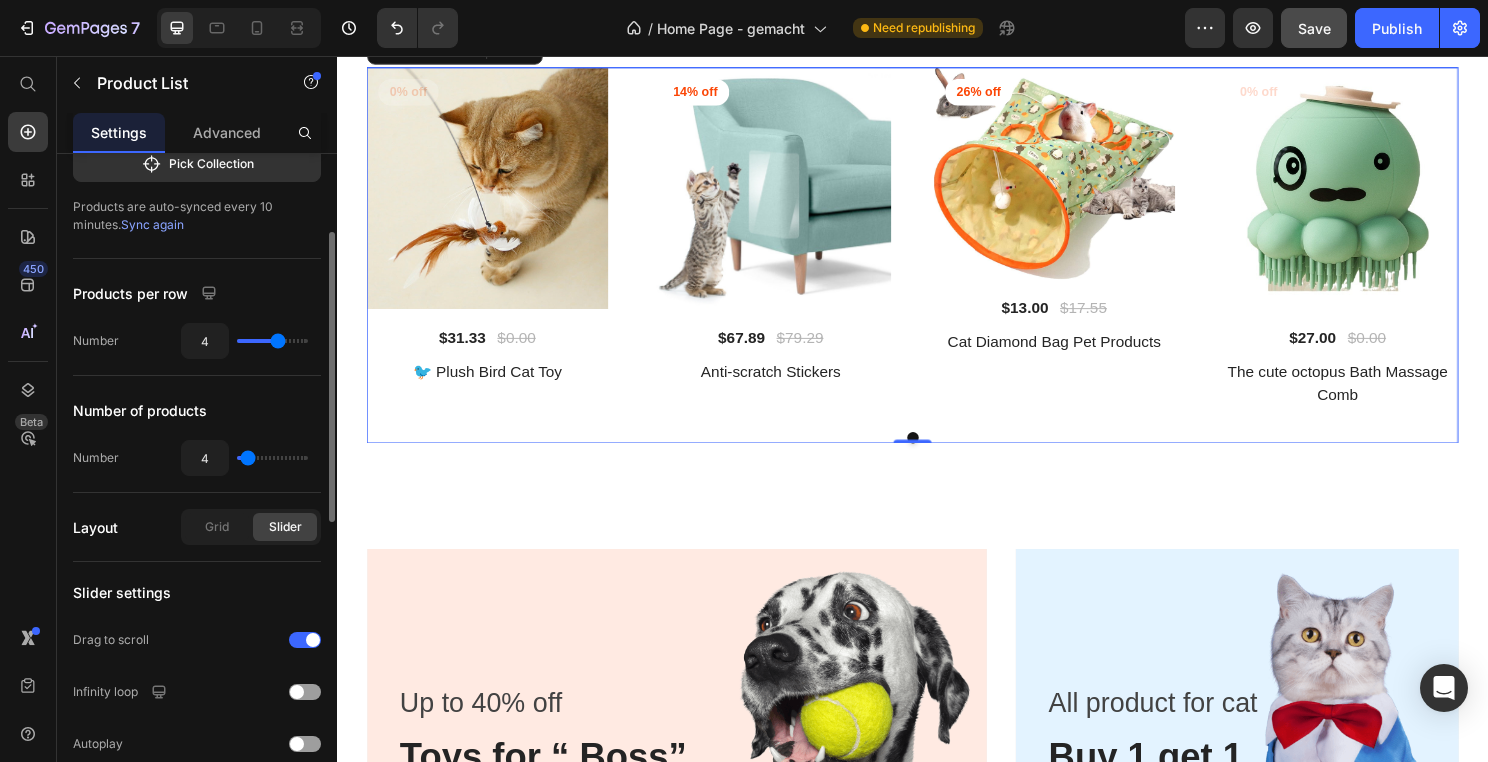 scroll, scrollTop: 178, scrollLeft: 0, axis: vertical 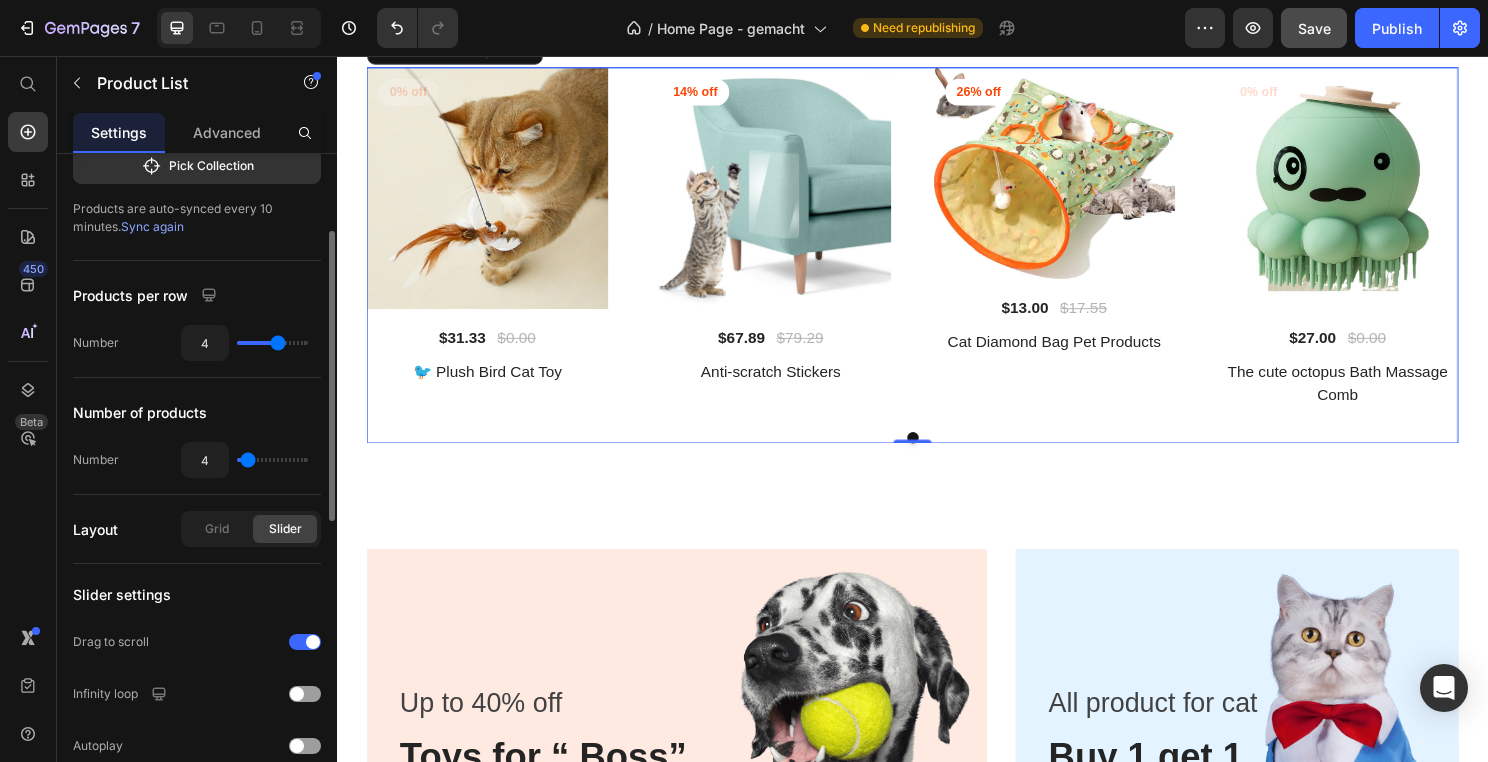 type on "5" 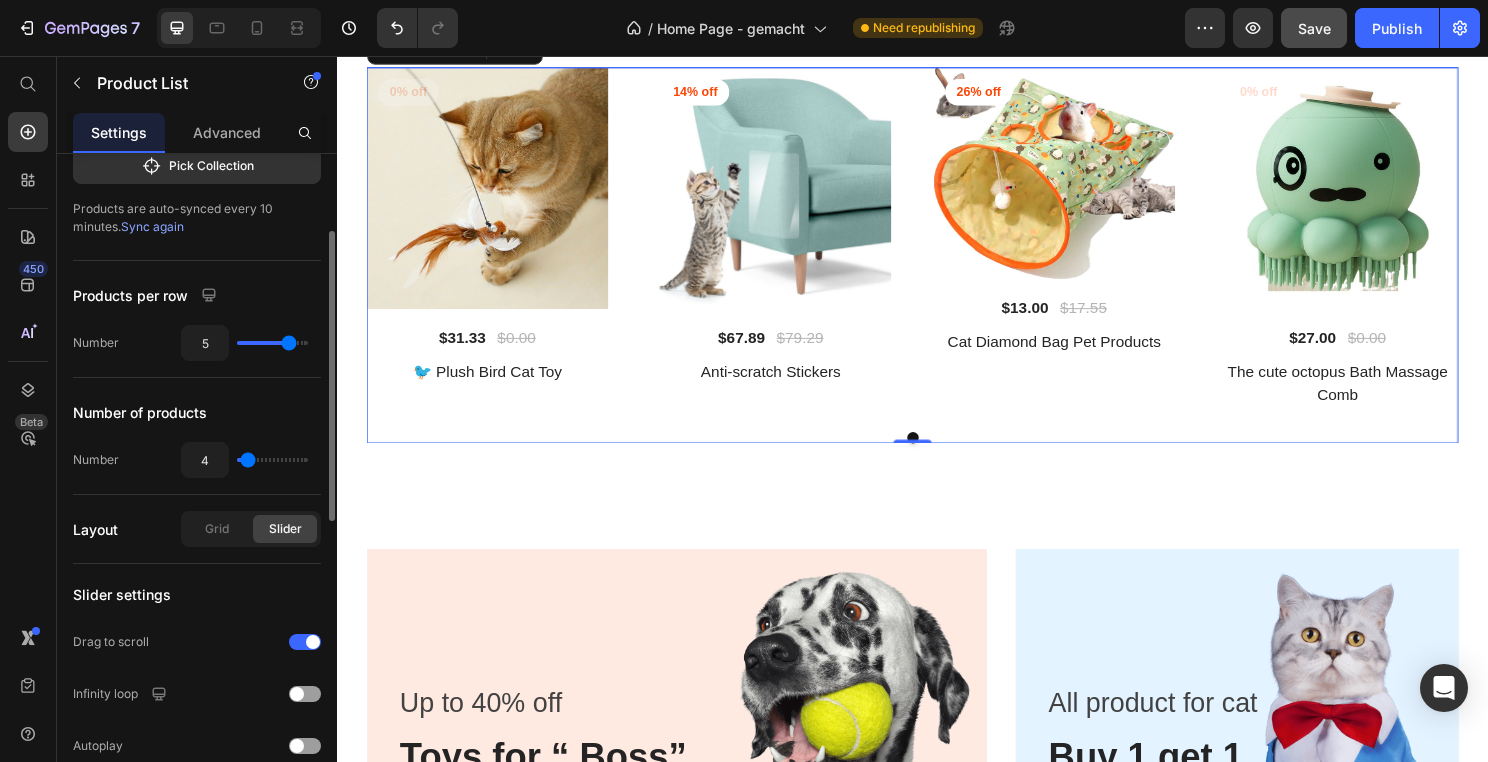 type on "5" 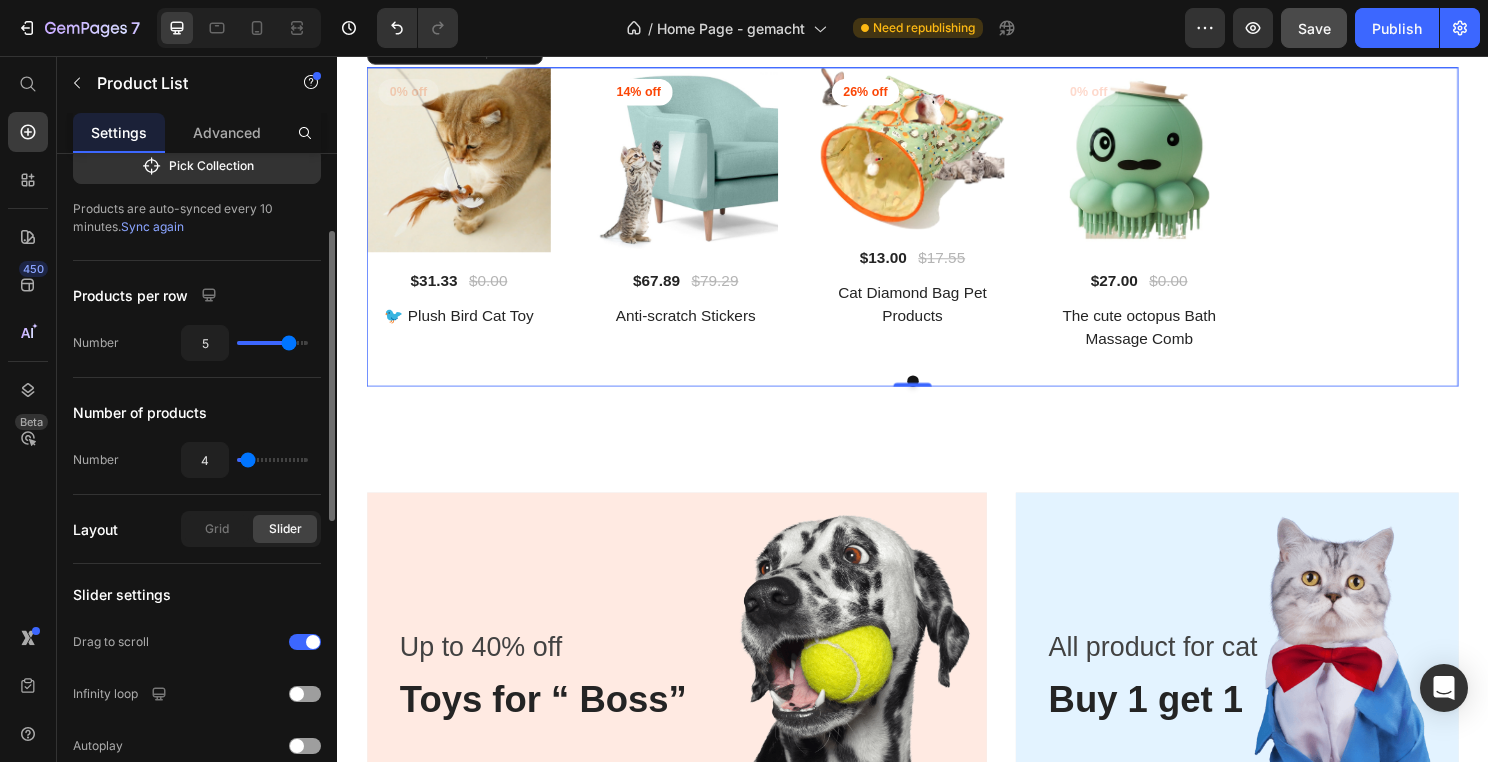 type on "8" 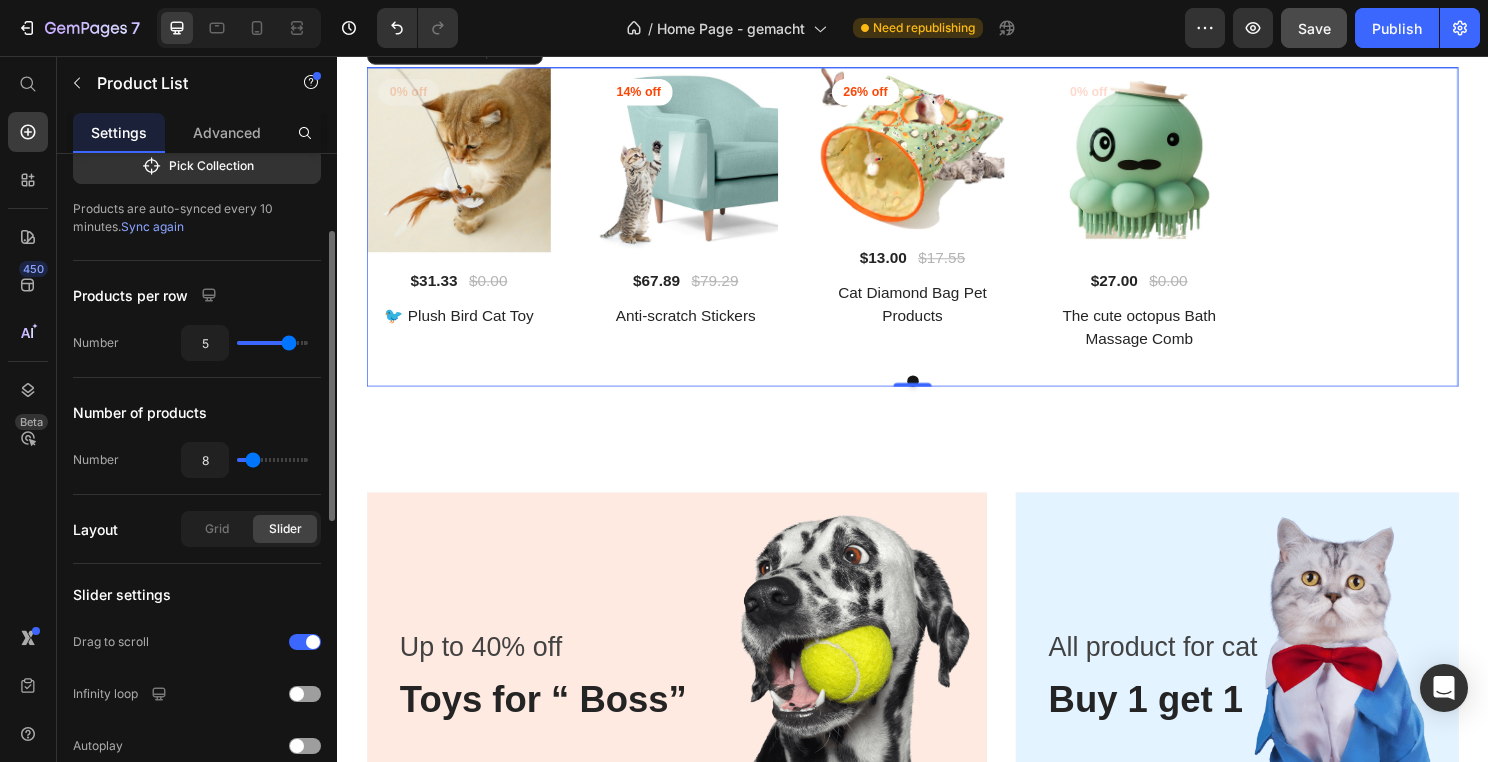 type on "9" 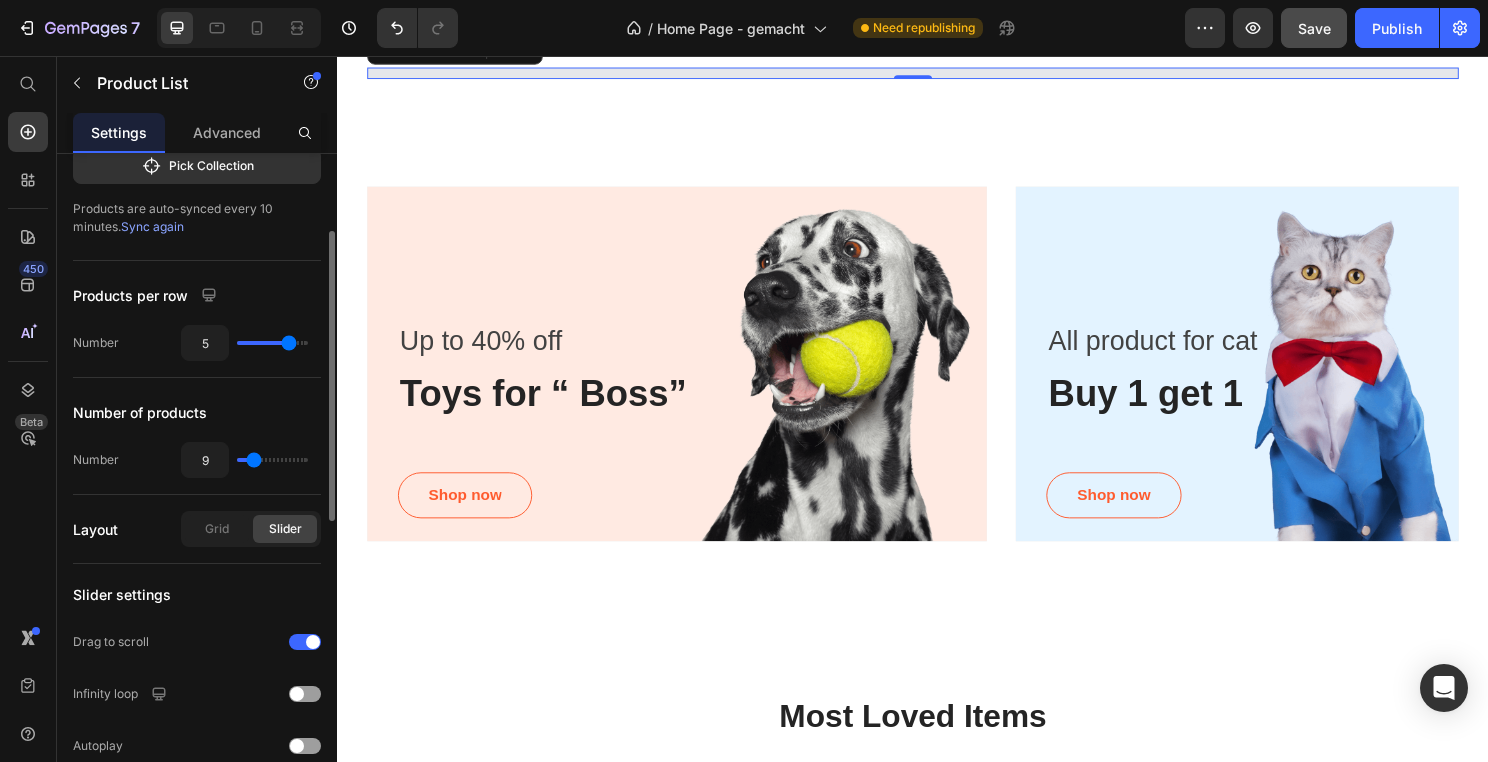 type on "9" 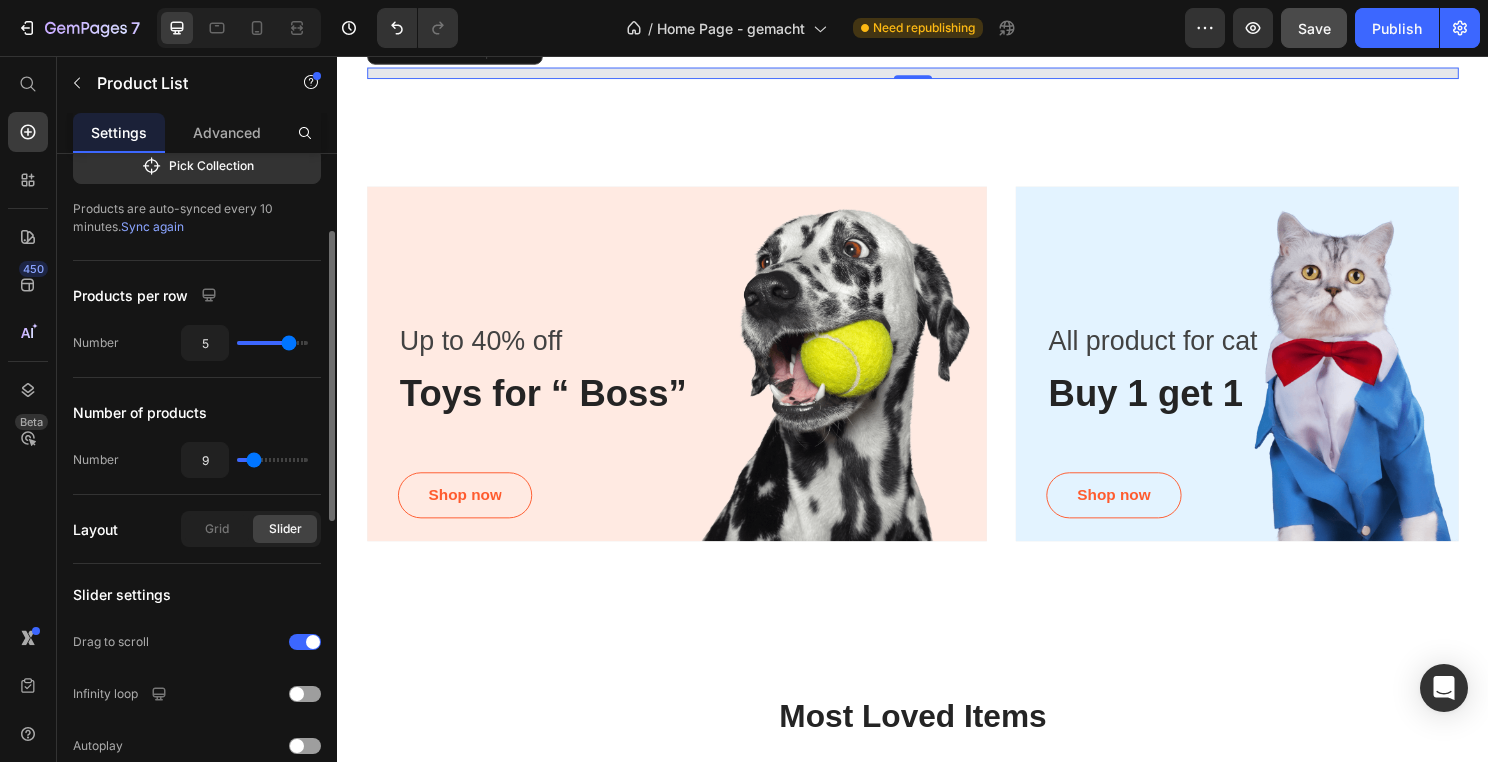 click at bounding box center [272, 460] 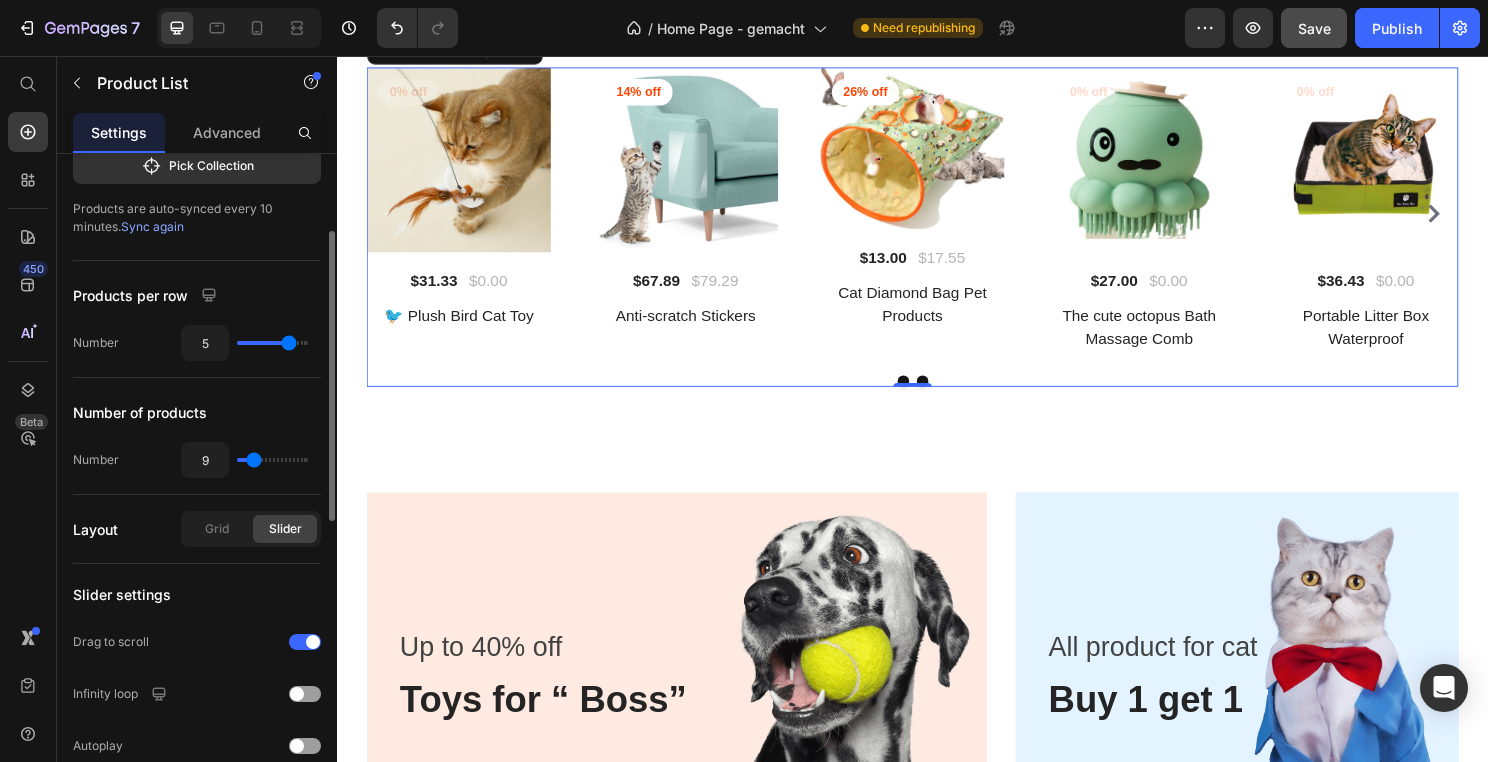 type on "6" 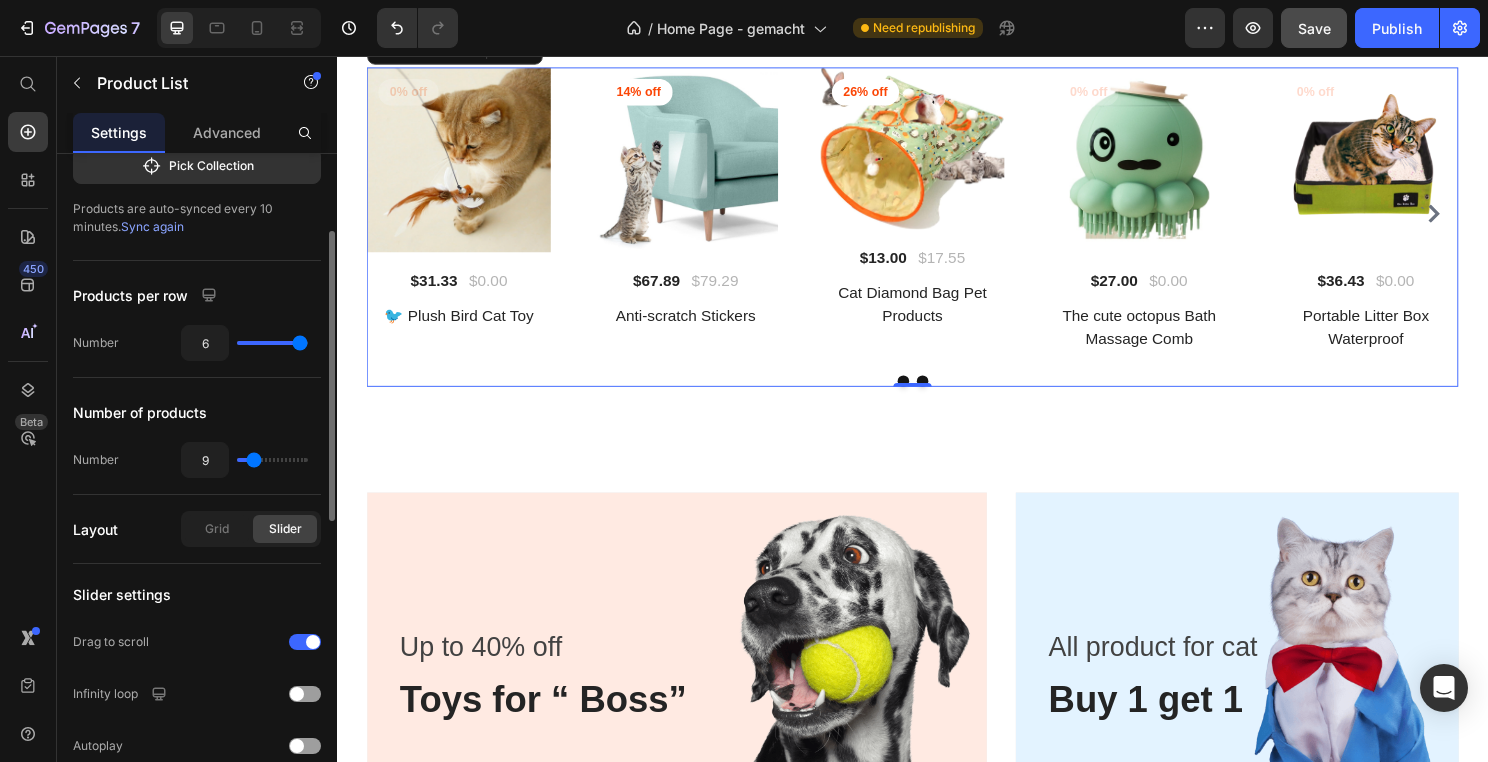 drag, startPoint x: 294, startPoint y: 341, endPoint x: 314, endPoint y: 341, distance: 20 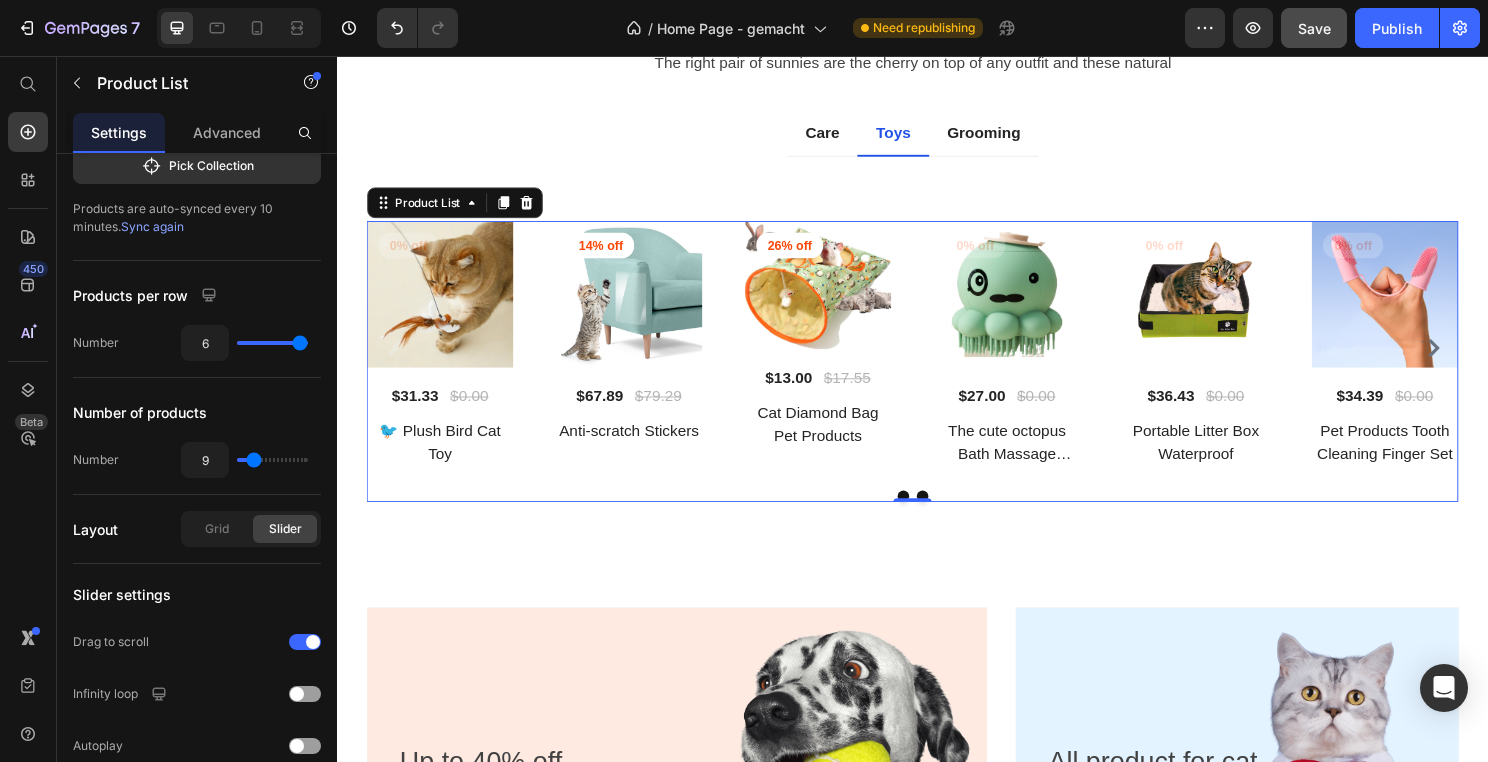 scroll, scrollTop: 814, scrollLeft: 0, axis: vertical 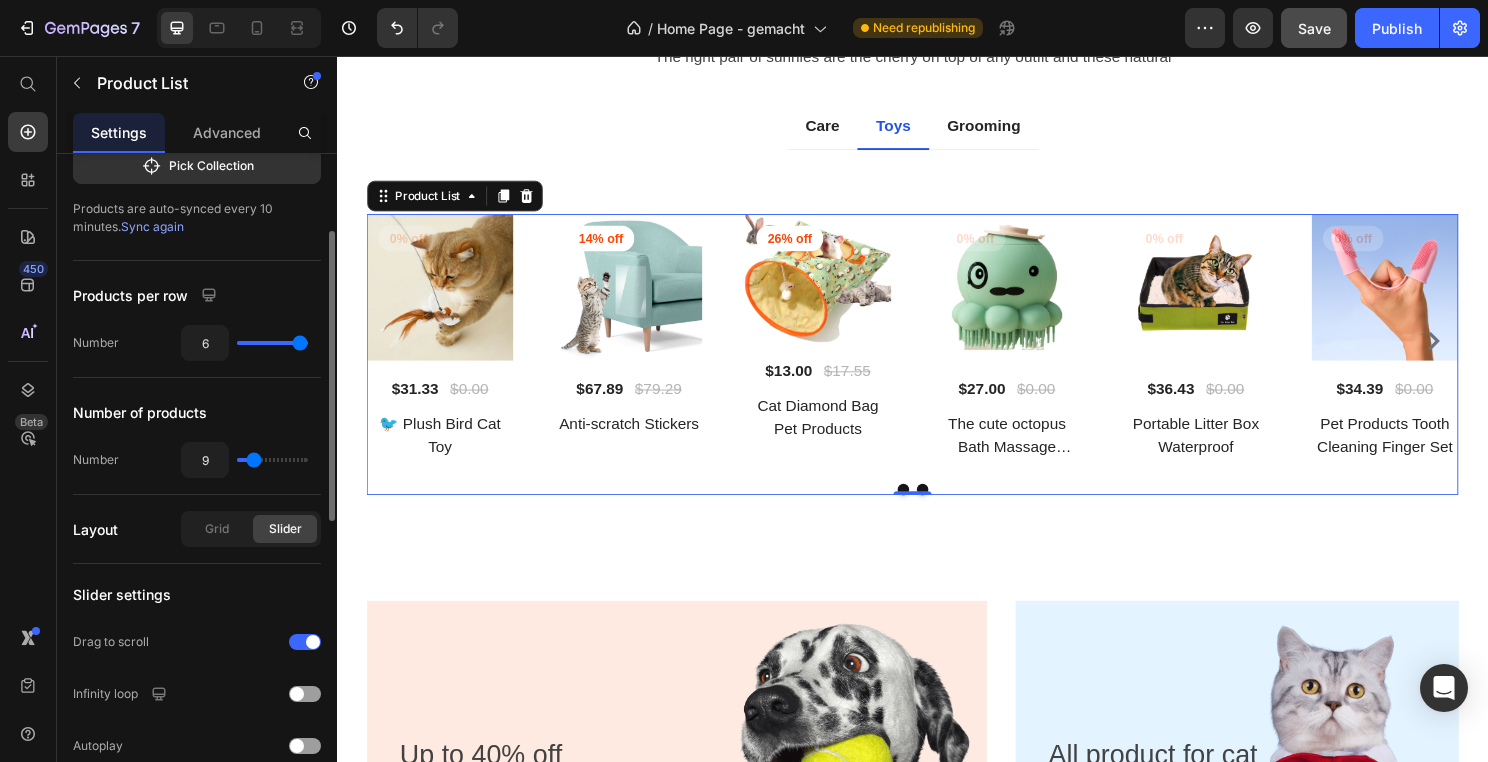 type on "5" 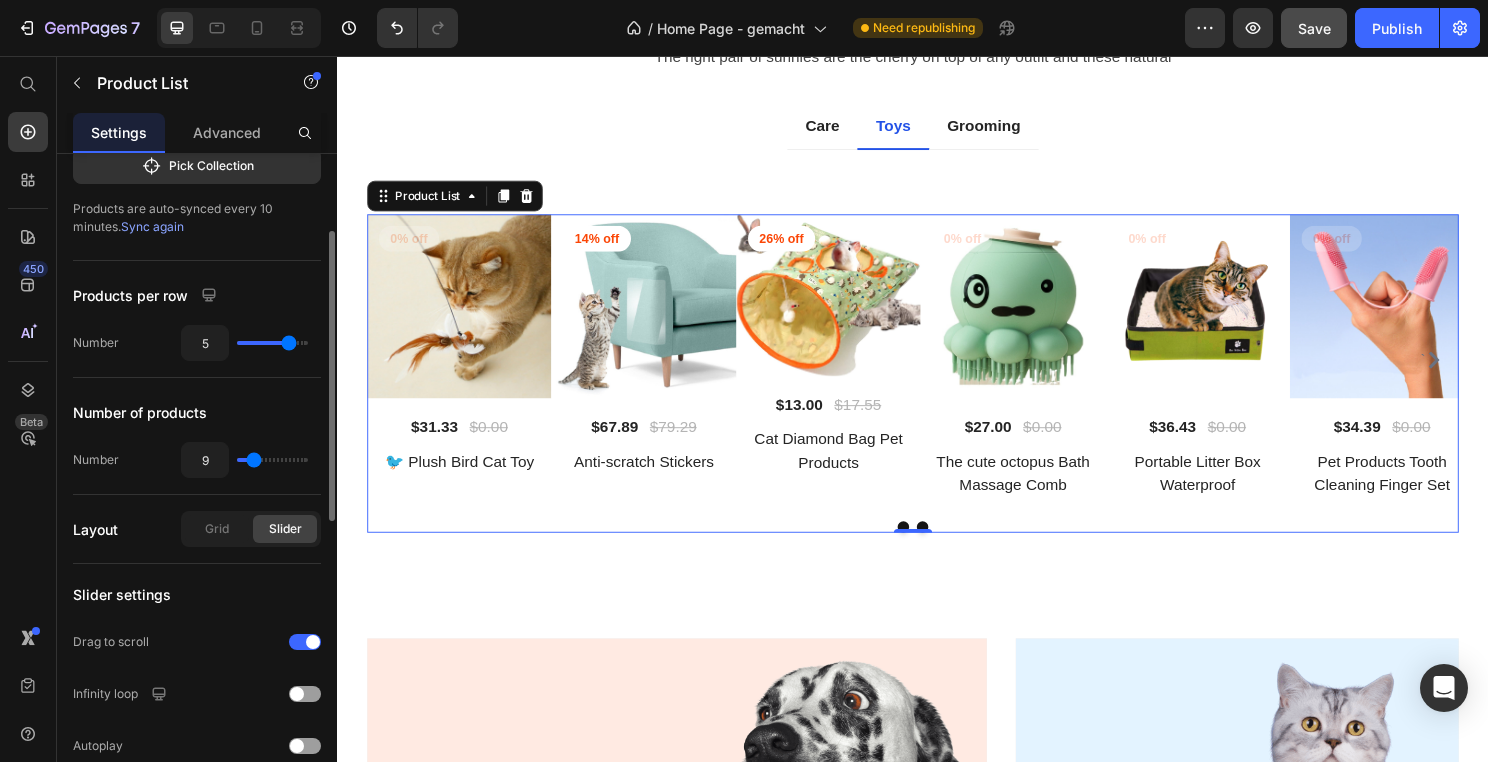 type on "4" 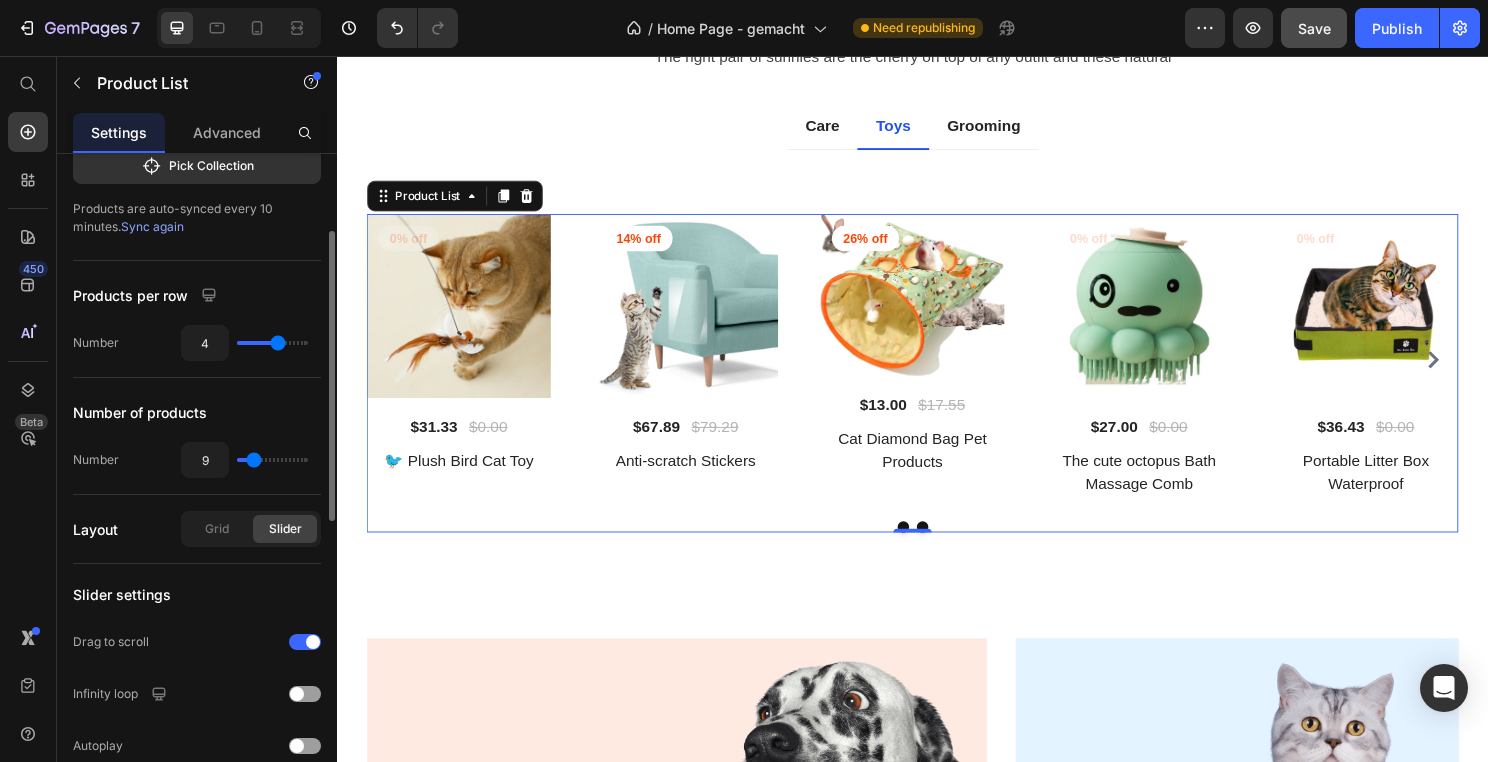 drag, startPoint x: 299, startPoint y: 348, endPoint x: 280, endPoint y: 348, distance: 19 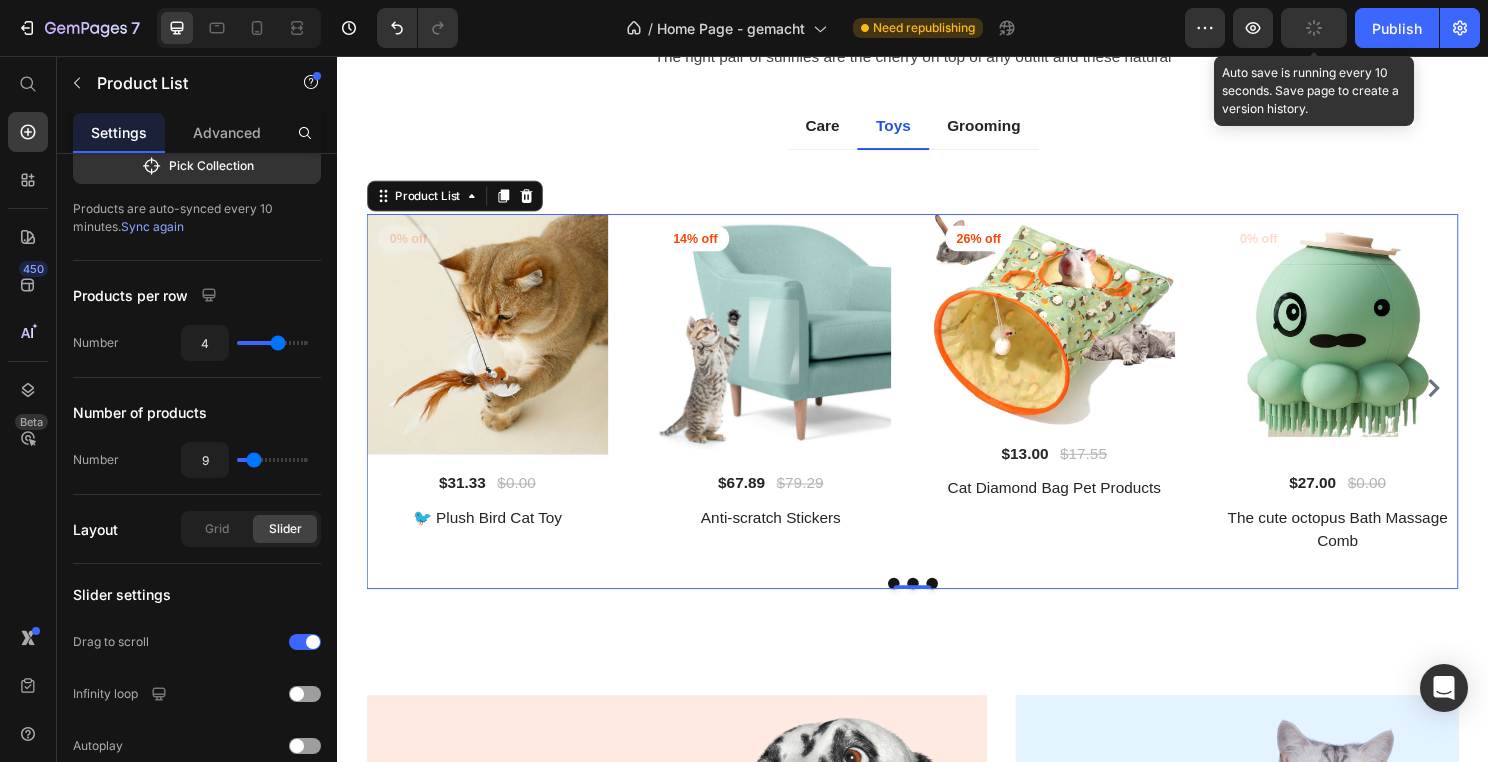 click 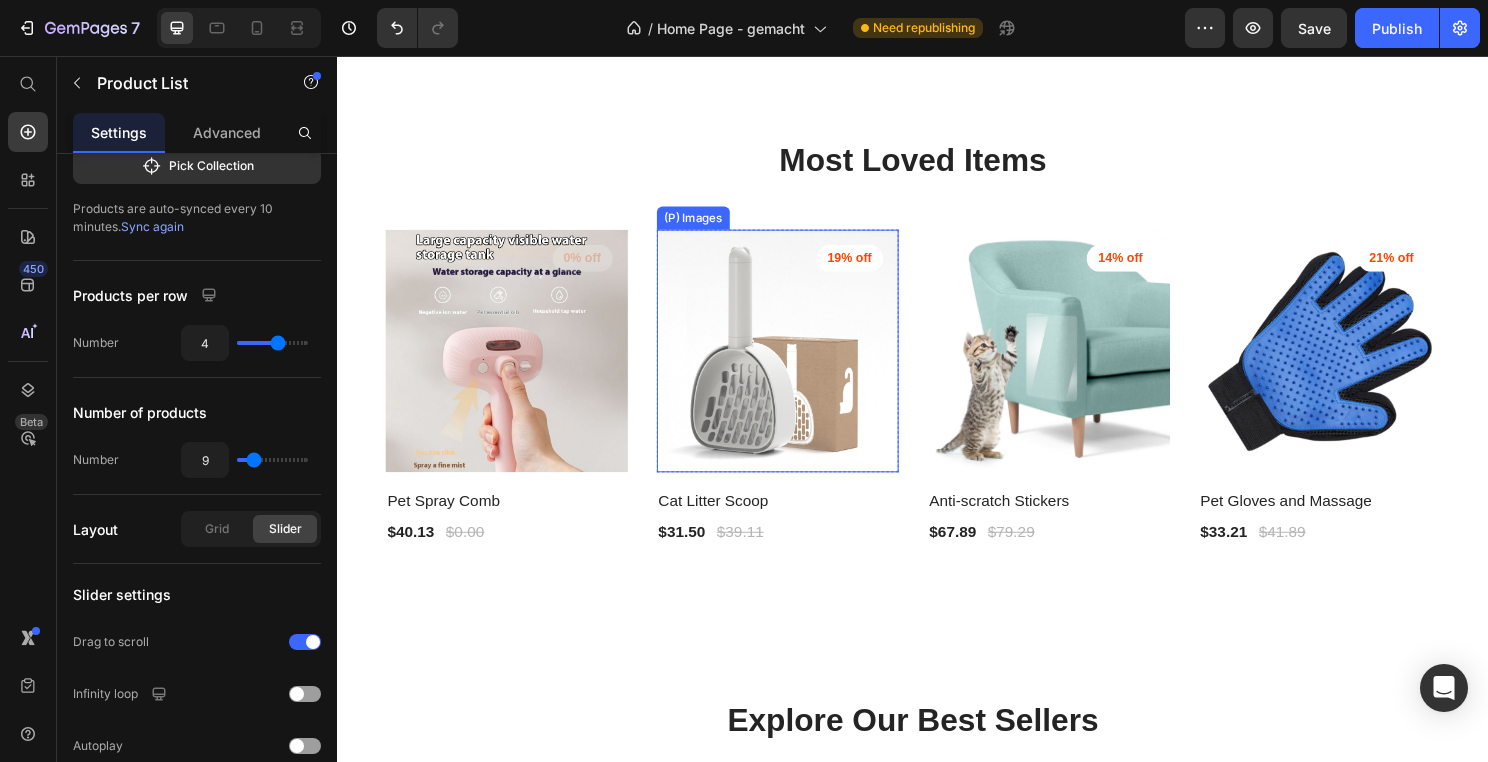 scroll, scrollTop: 1927, scrollLeft: 0, axis: vertical 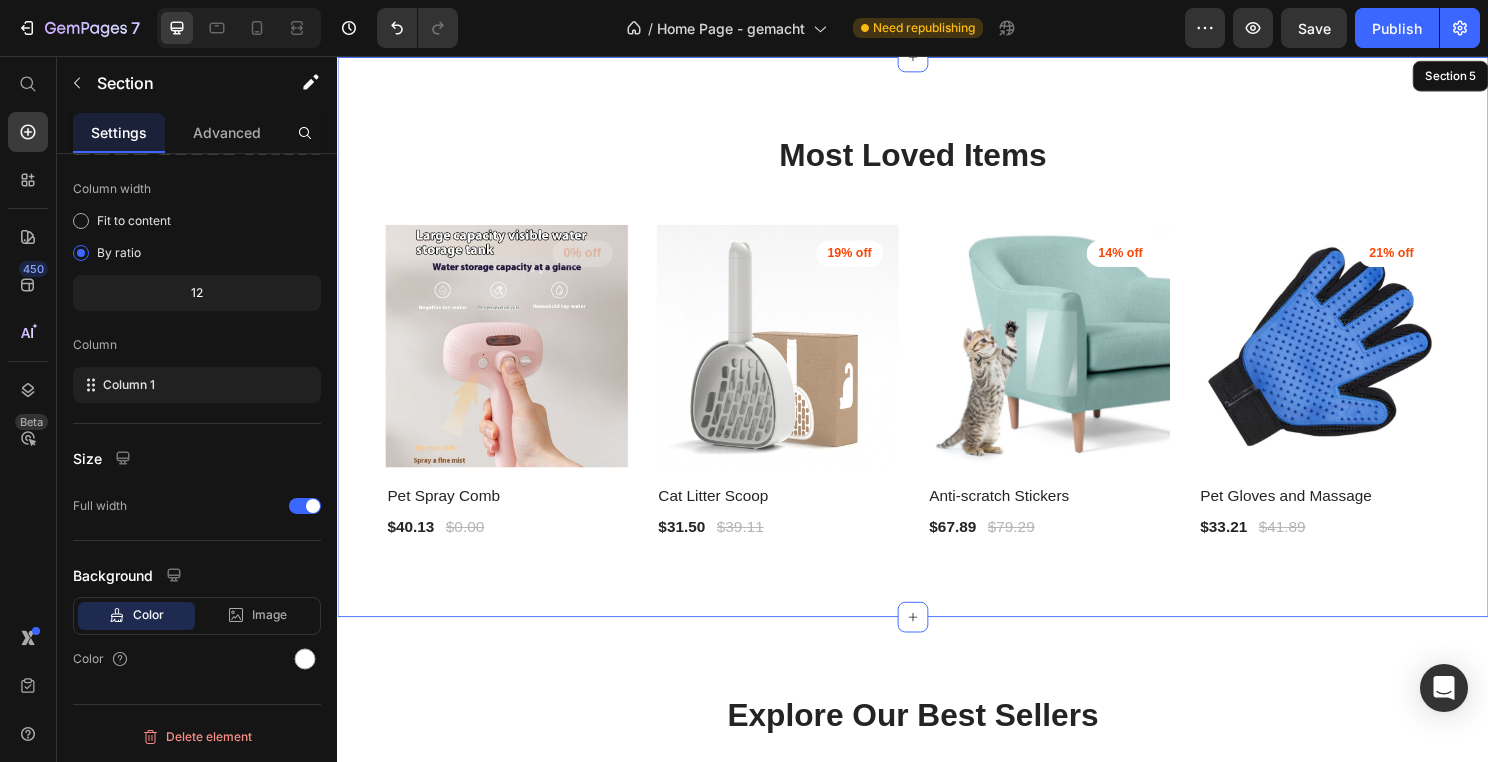 click on "Most Loved Items Heading Row (P) Images 0% off Product Badge Row Pet Spray Comb (P) Title $40.13 (P) Price $0.00 (P) Price Row Row (P) Images 19% off Product Badge Row Cat Litter Scoop (P) Title $31.50 (P) Price $39.11 (P) Price Row Row (P) Images 14% off Product Badge Row Anti-scratch Stickers (P) Title $67.89 (P) Price $79.29 (P) Price Row Row (P) Images 21% off Product Badge Row Pet Gloves and Massage (P) Title $33.21 (P) Price $41.89 (P) Price Row Row Product List Row Section 5" at bounding box center (937, 348) 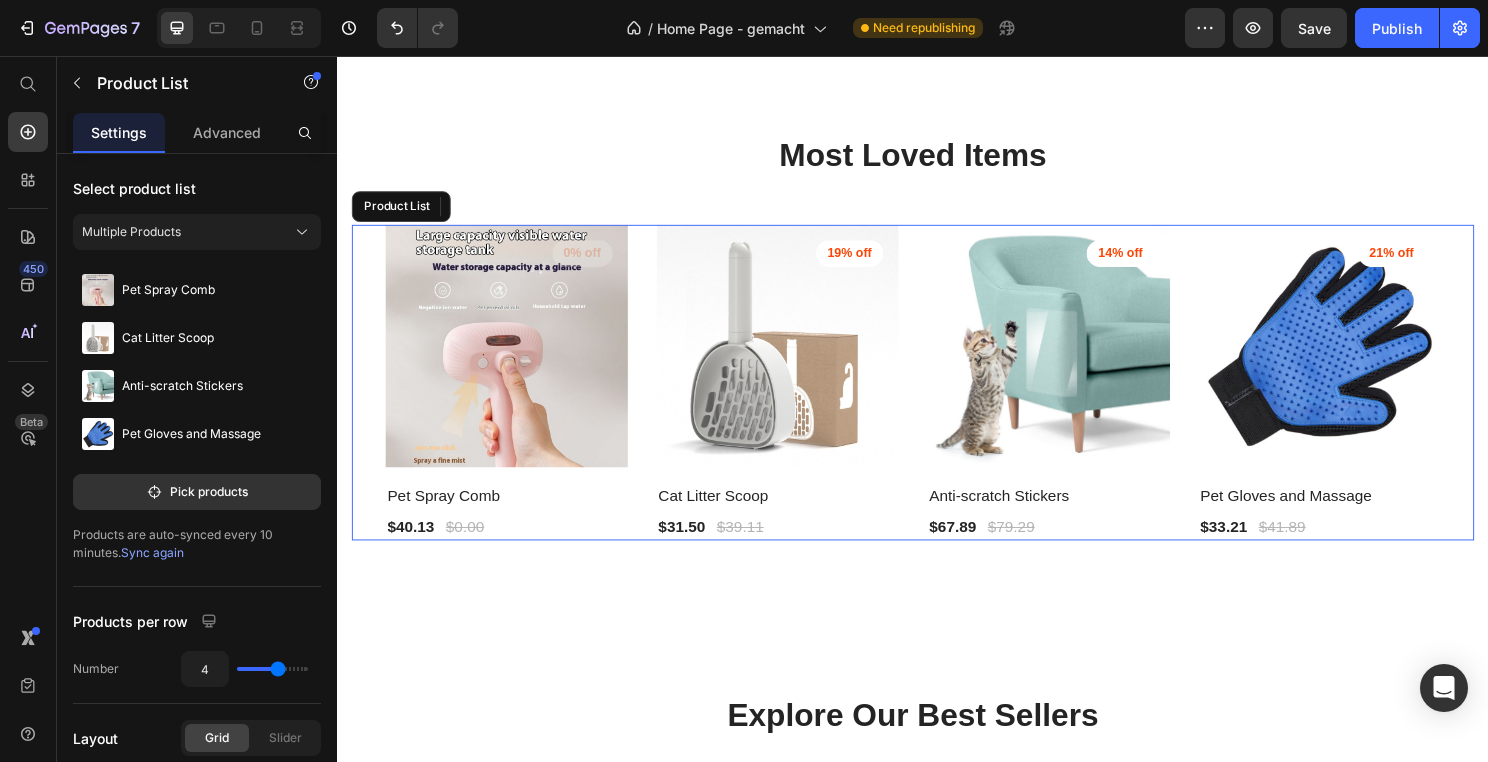 click on "(P) Images 0% off Product Badge Row Pet Spray Comb (P) Title $40.13 (P) Price $0.00 (P) Price Row Row (P) Images 19% off Product Badge Row Cat Litter Scoop (P) Title $31.50 (P) Price $39.11 (P) Price Row Row (P) Images 14% off Product Badge Row Anti-scratch Stickers (P) Title $67.89 (P) Price $79.29 (P) Price Row Row (P) Images 21% off Product Badge Row Pet Gloves and Massage (P) Title $33.21 (P) Price $41.89 (P) Price Row Row" at bounding box center [937, 396] 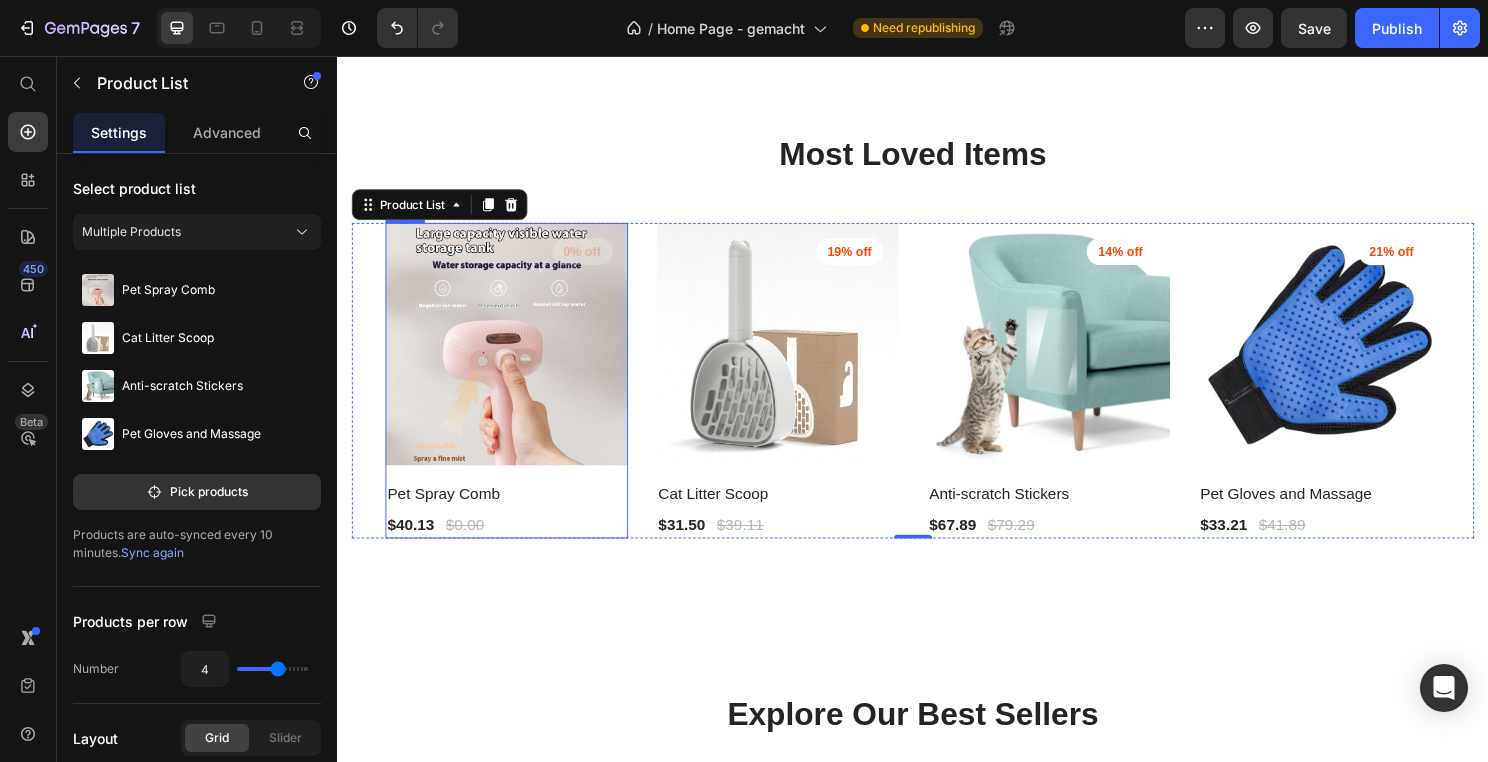 scroll, scrollTop: 2554, scrollLeft: 0, axis: vertical 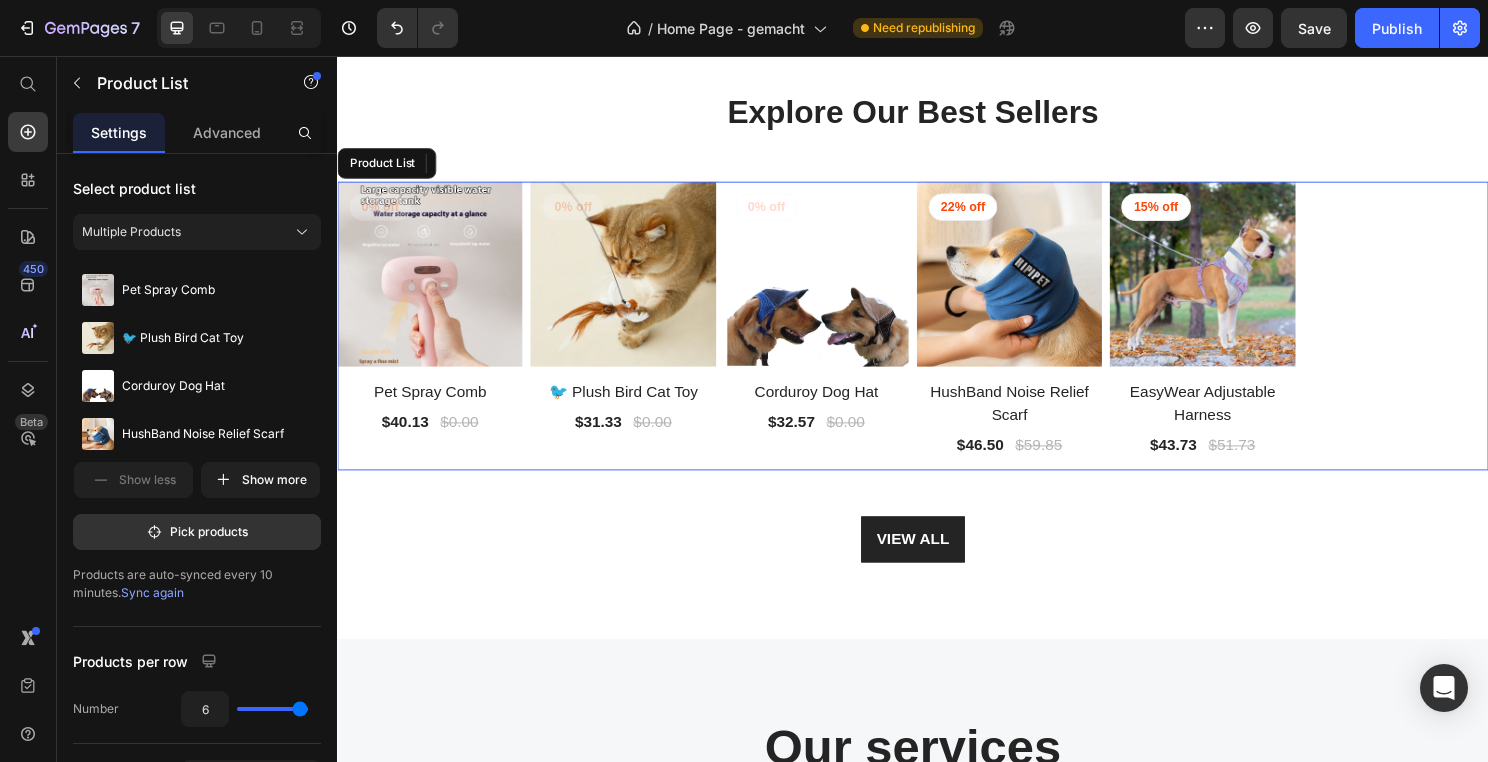 click on "(P) Images 0% off Product Badge Row Pet Spray Comb (P) Title $40.13 (P) Price $0.00 (P) Price Row Row (P) Images 0% off Product Badge Row 🐦 Plush Bird Cat Toy (P) Title $31.33 (P) Price $0.00 (P) Price Row Row (P) Images 0% off Product Badge Row Corduroy Dog Hat (P) Title $32.57 (P) Price $0.00 (P) Price Row Row (P) Images 22% off Product Badge Row HushBand Noise Relief Scarf (P) Title $46.50 (P) Price $59.85 (P) Price Row Row (P) Images 15% off Product Badge Row EasyWear Adjustable Harness (P) Title $43.73 (P) Price $51.73 (P) Price Row Row" at bounding box center (937, 337) 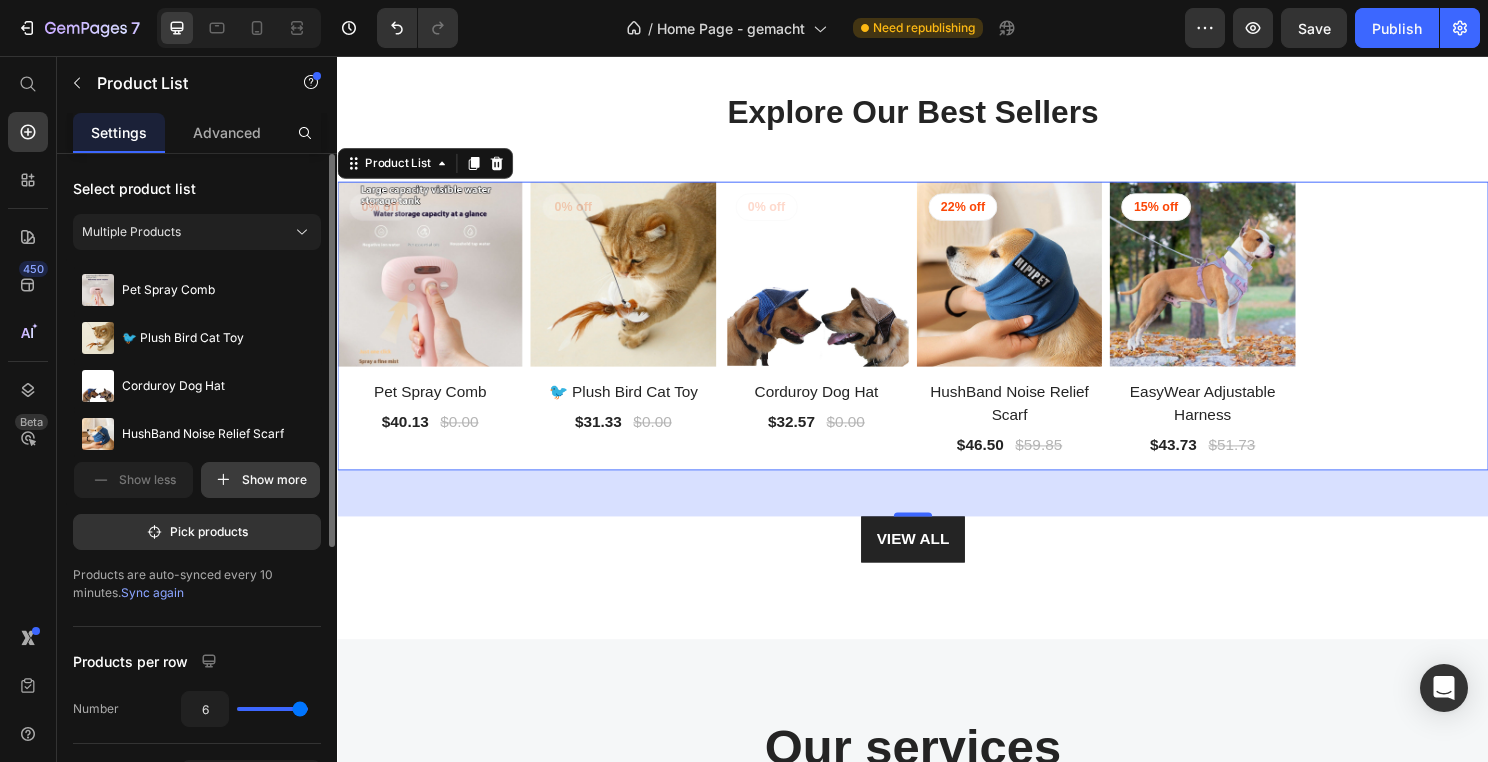 click on "Show more" at bounding box center [260, 480] 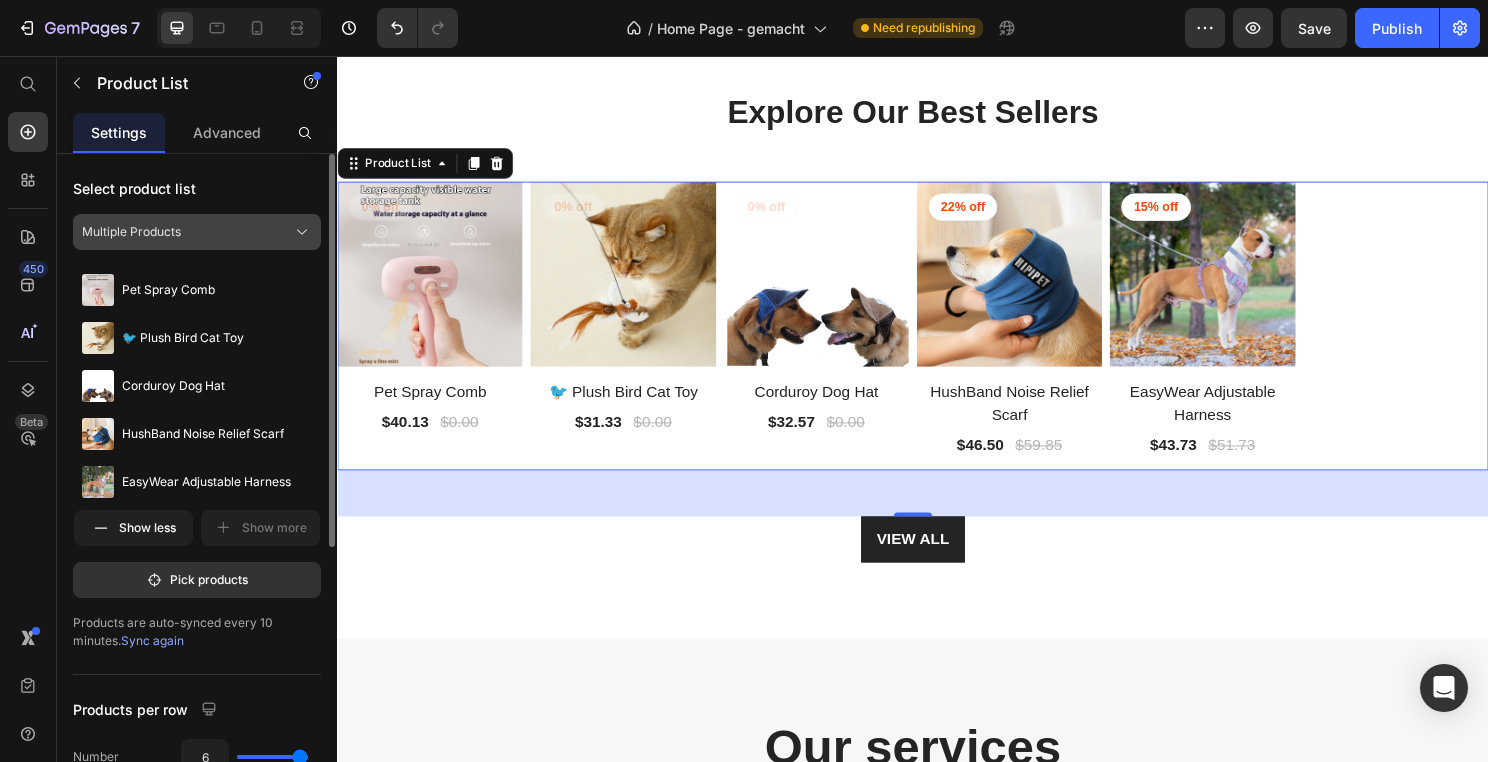 click on "Multiple Products" 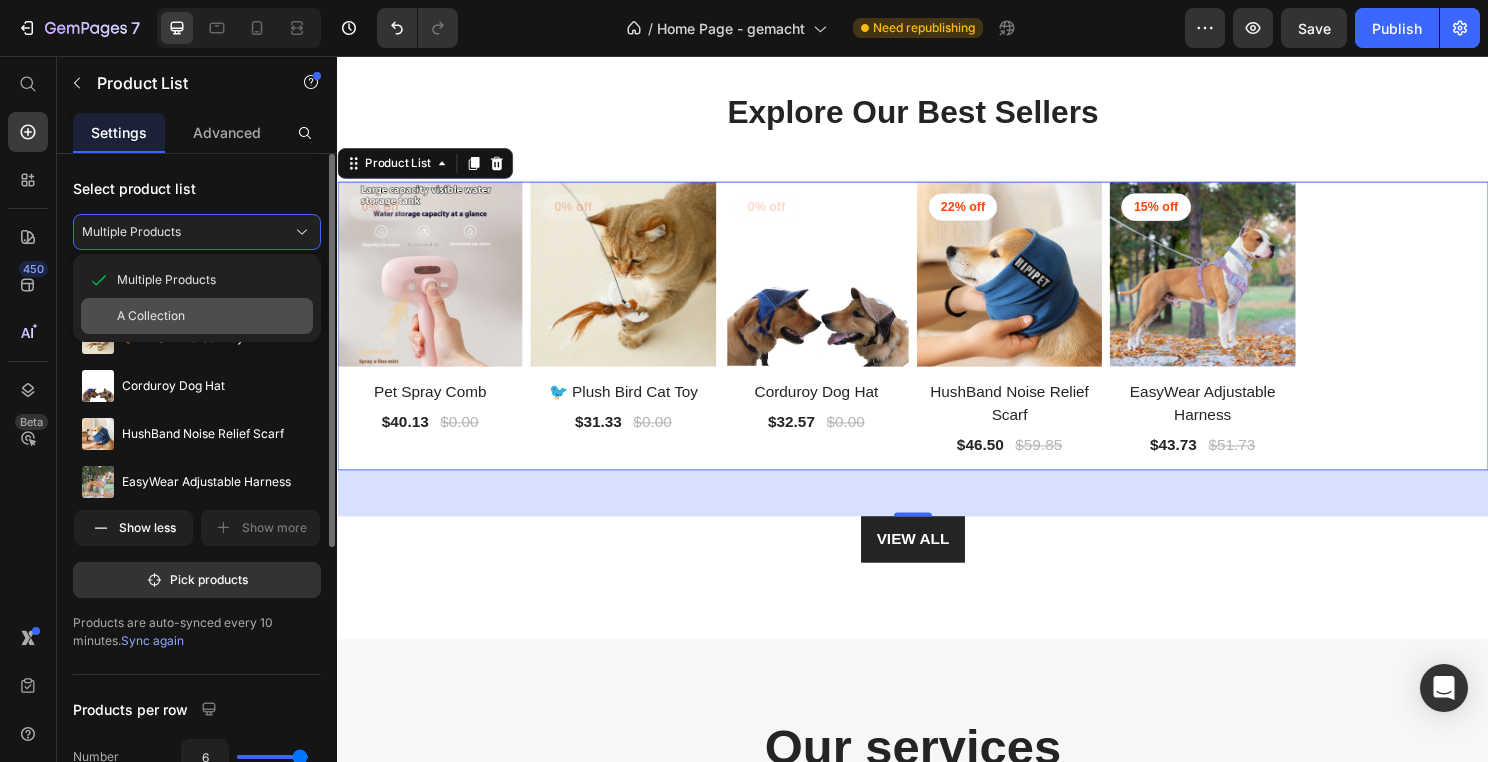 click on "A Collection" at bounding box center (211, 316) 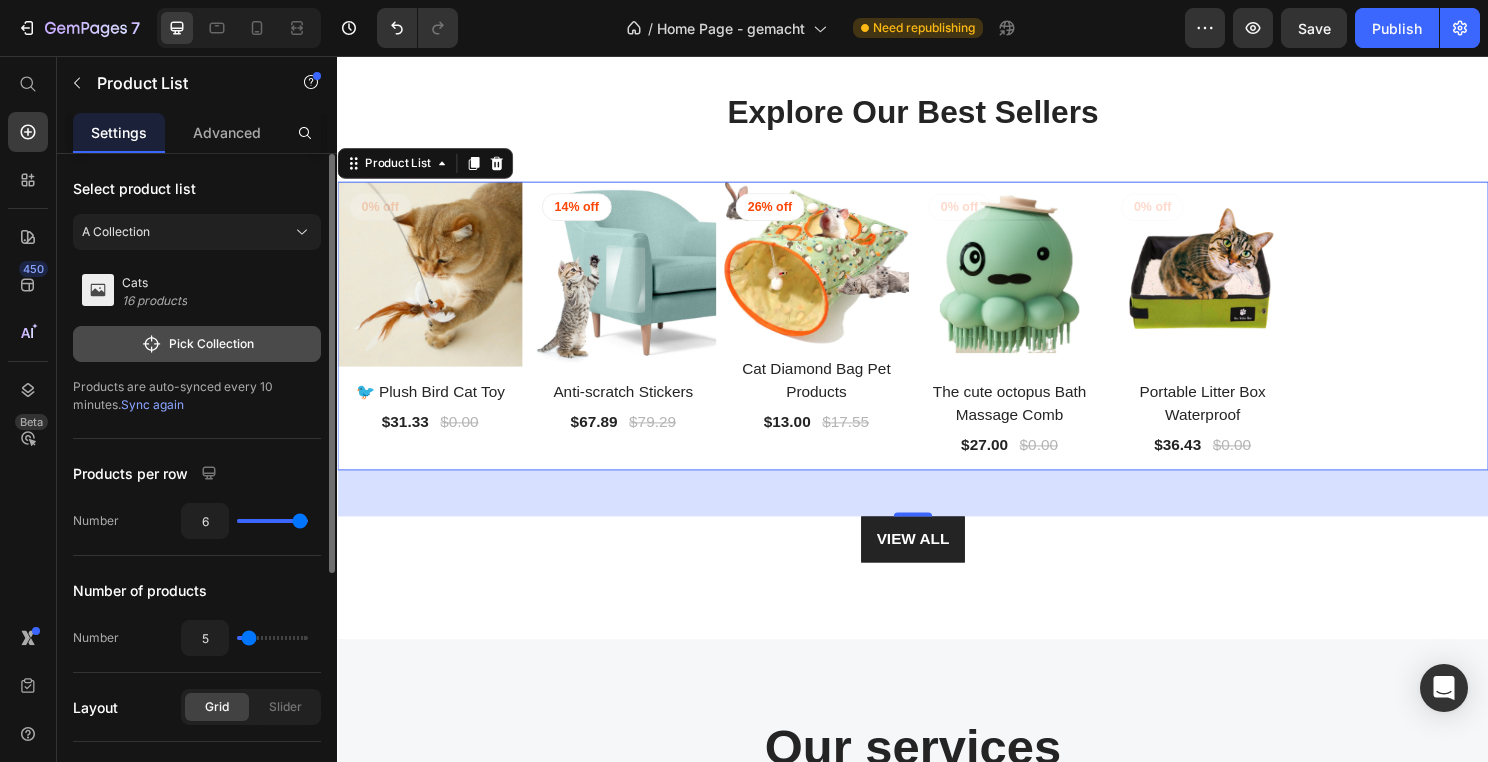 click on "Pick Collection" at bounding box center (197, 344) 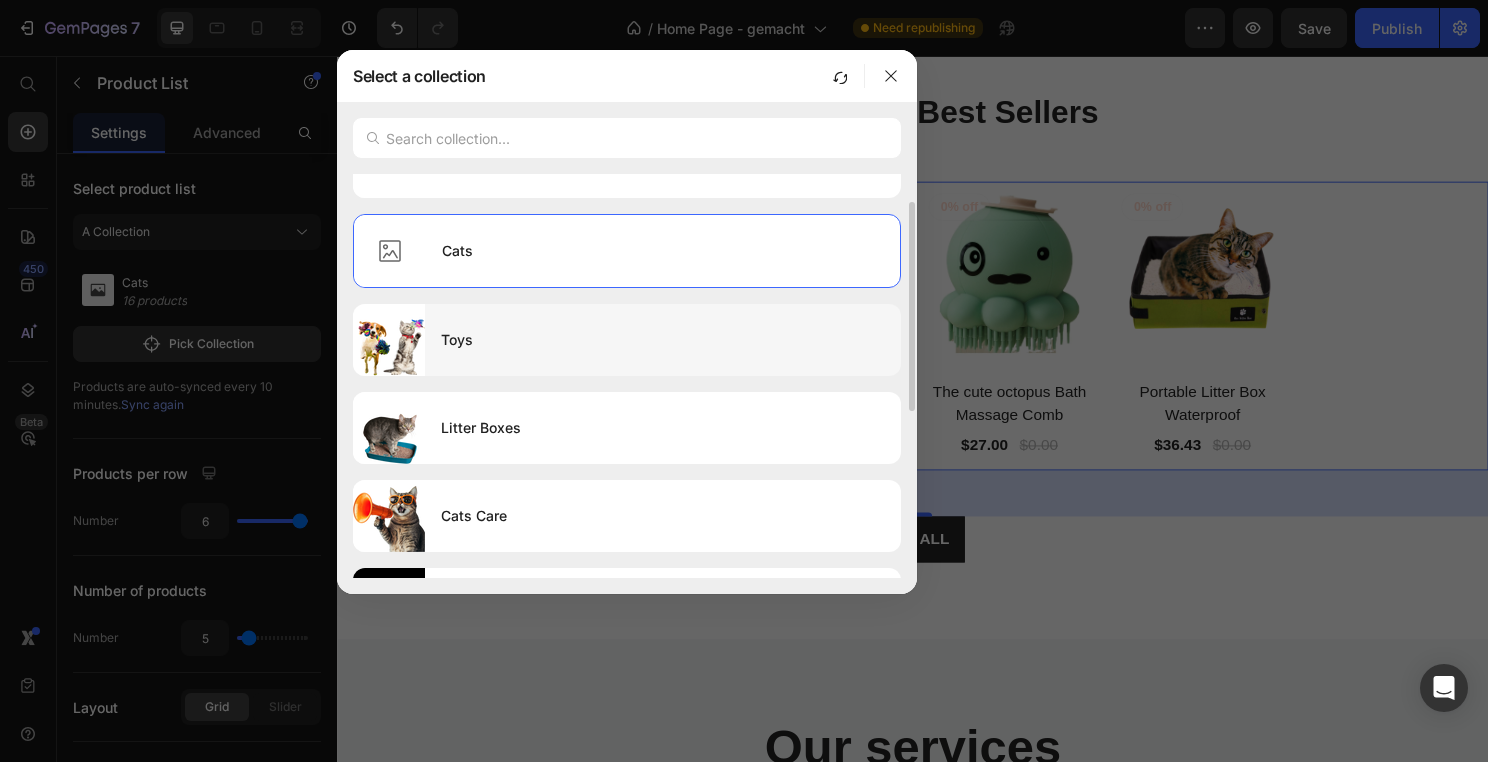 scroll, scrollTop: 50, scrollLeft: 0, axis: vertical 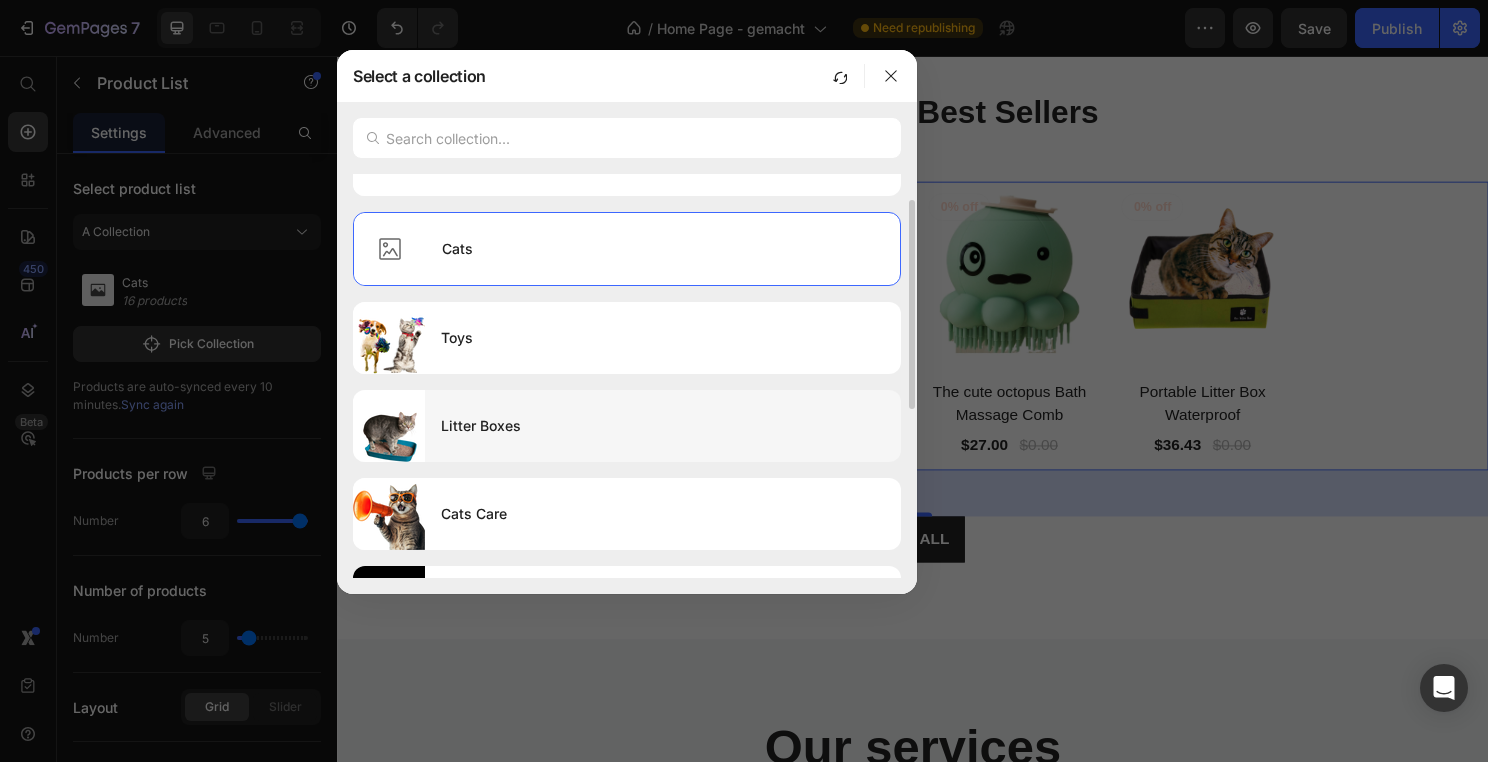 click on "Litter Boxes" at bounding box center (663, 426) 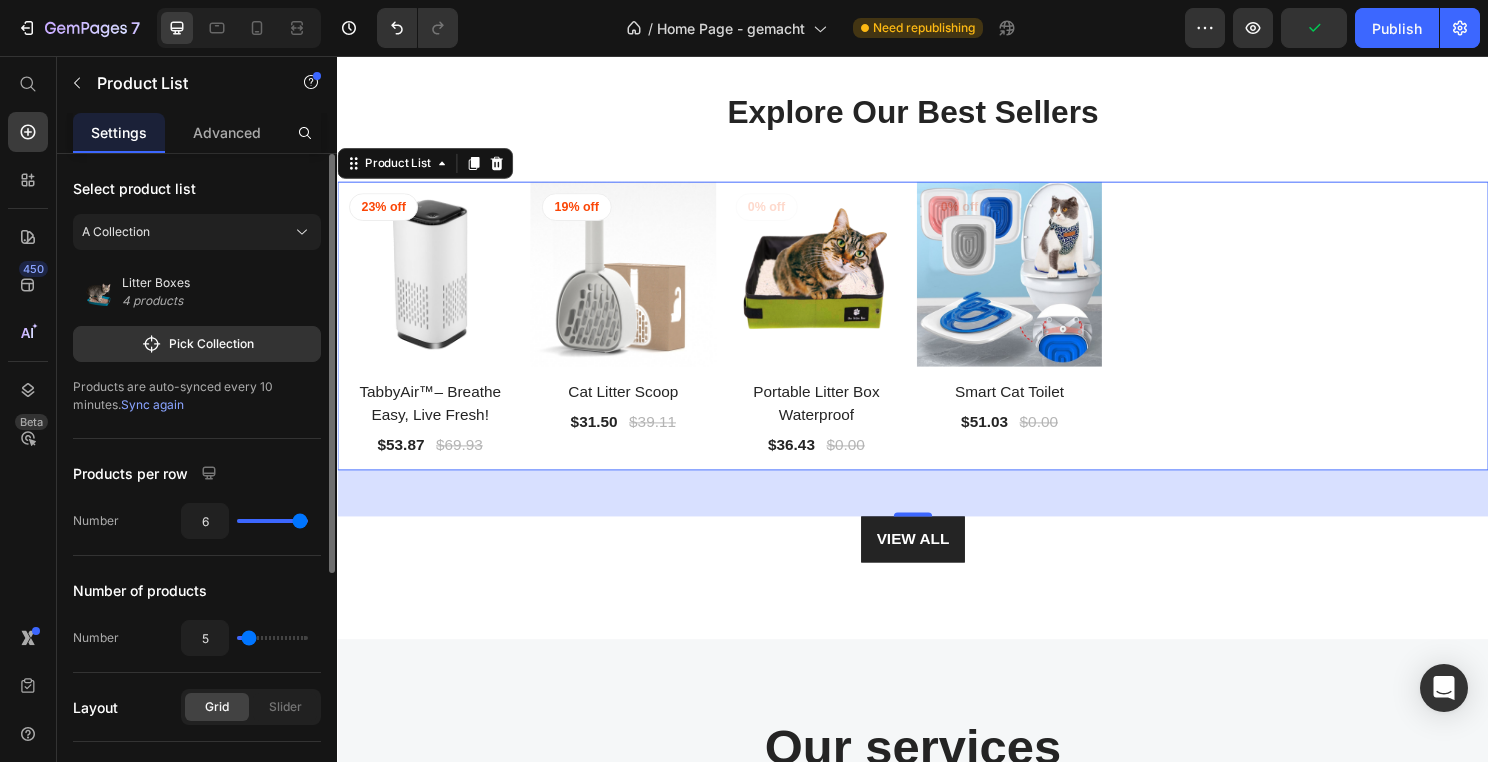 type on "5" 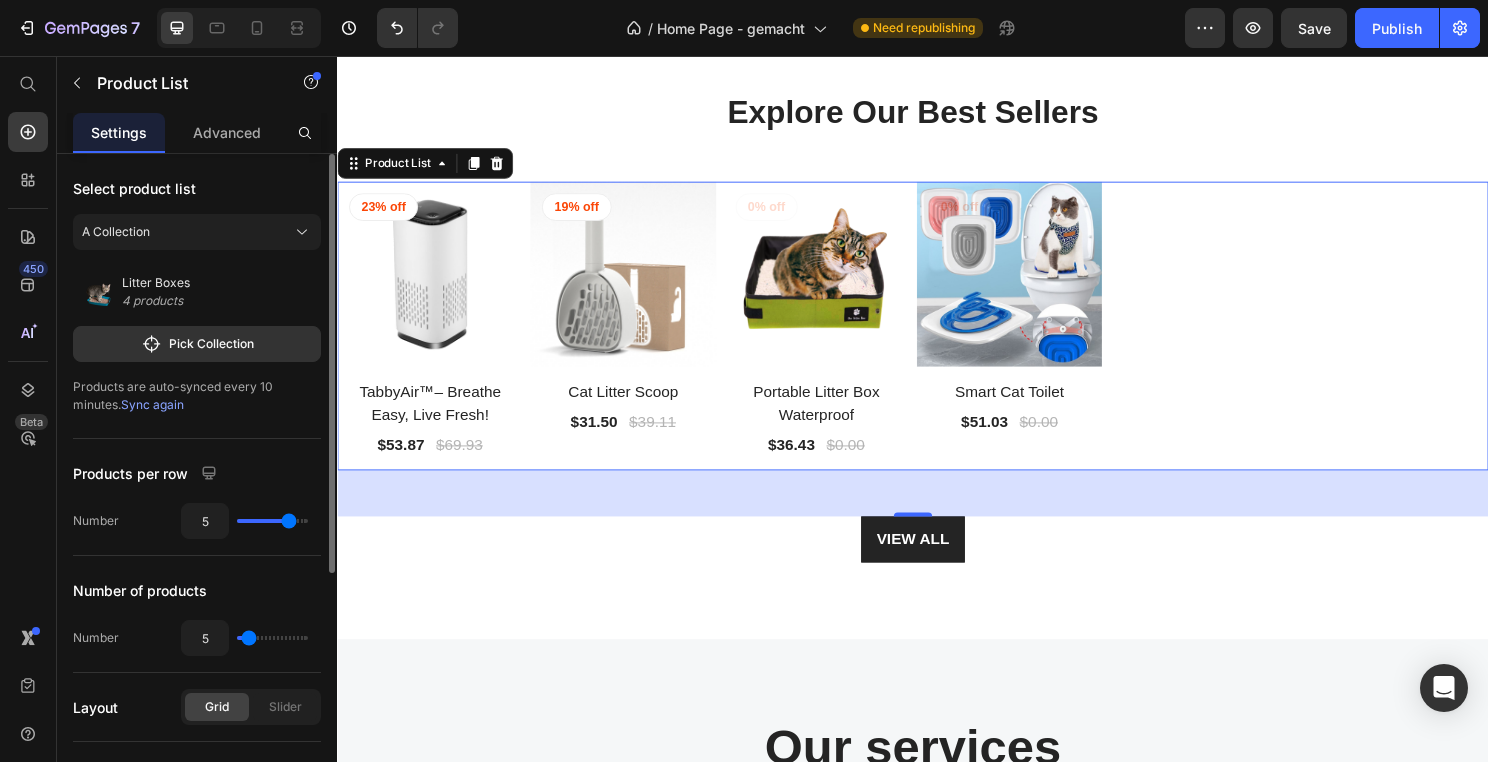 type on "4" 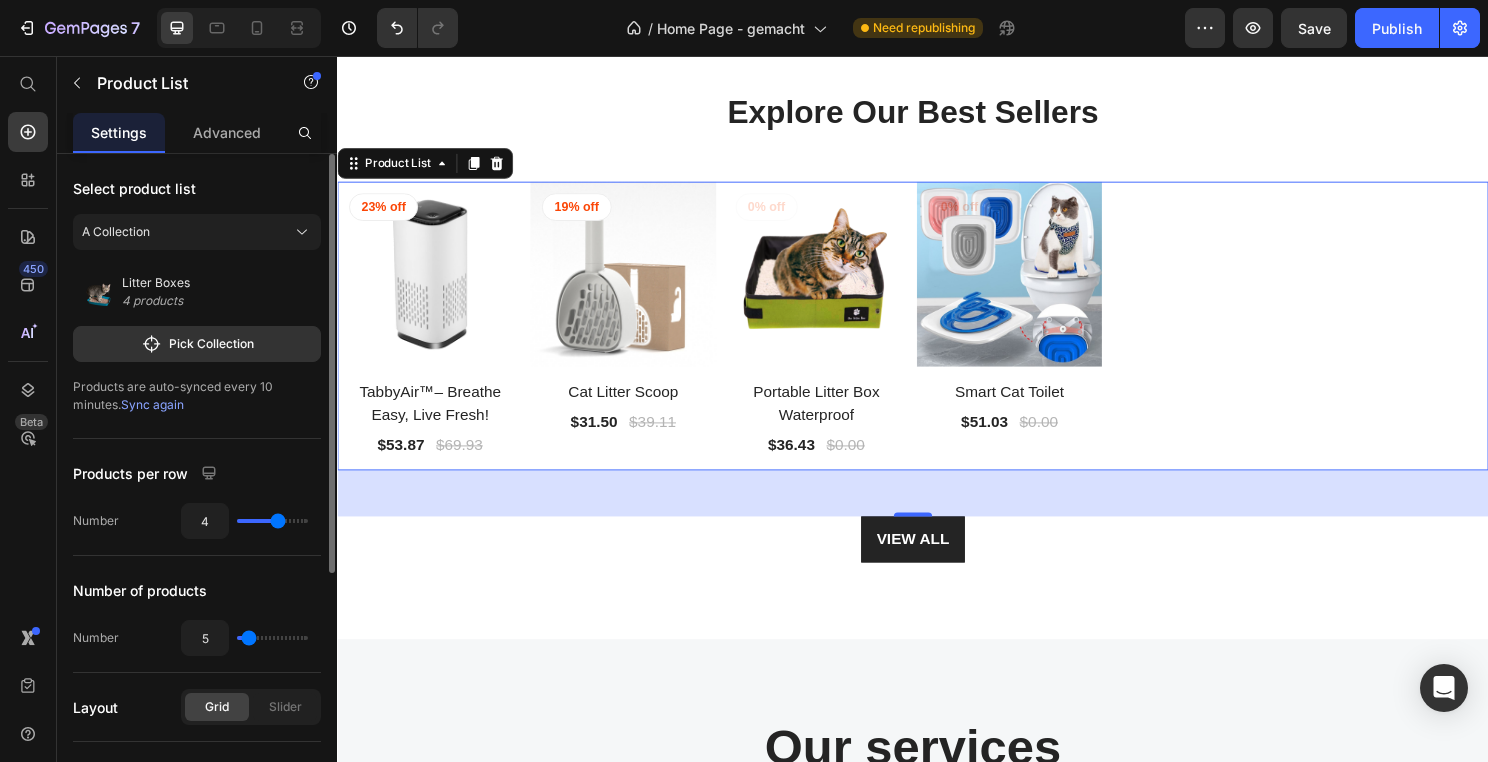 drag, startPoint x: 298, startPoint y: 524, endPoint x: 281, endPoint y: 524, distance: 17 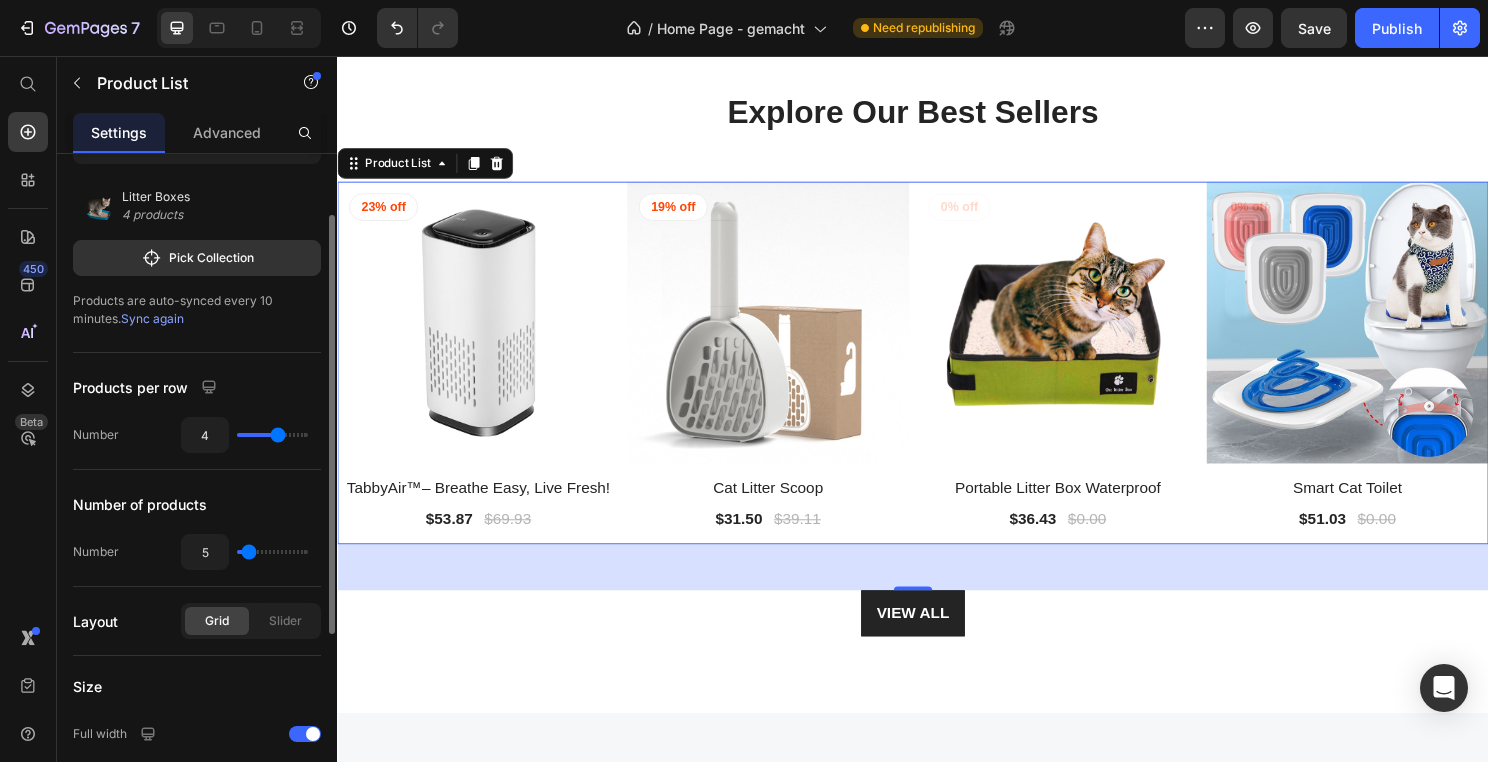 scroll, scrollTop: 90, scrollLeft: 0, axis: vertical 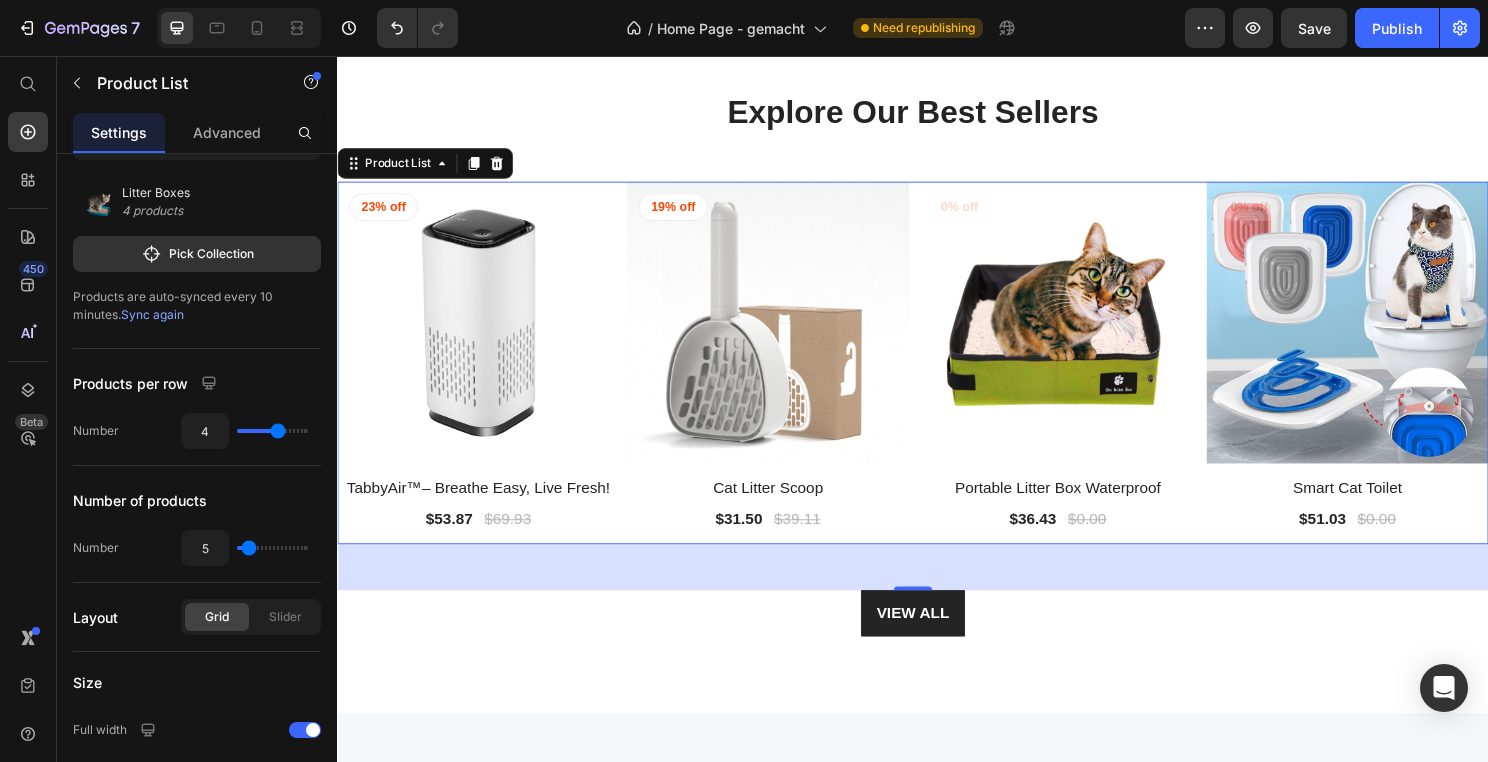 click on "Save" at bounding box center [1314, 28] 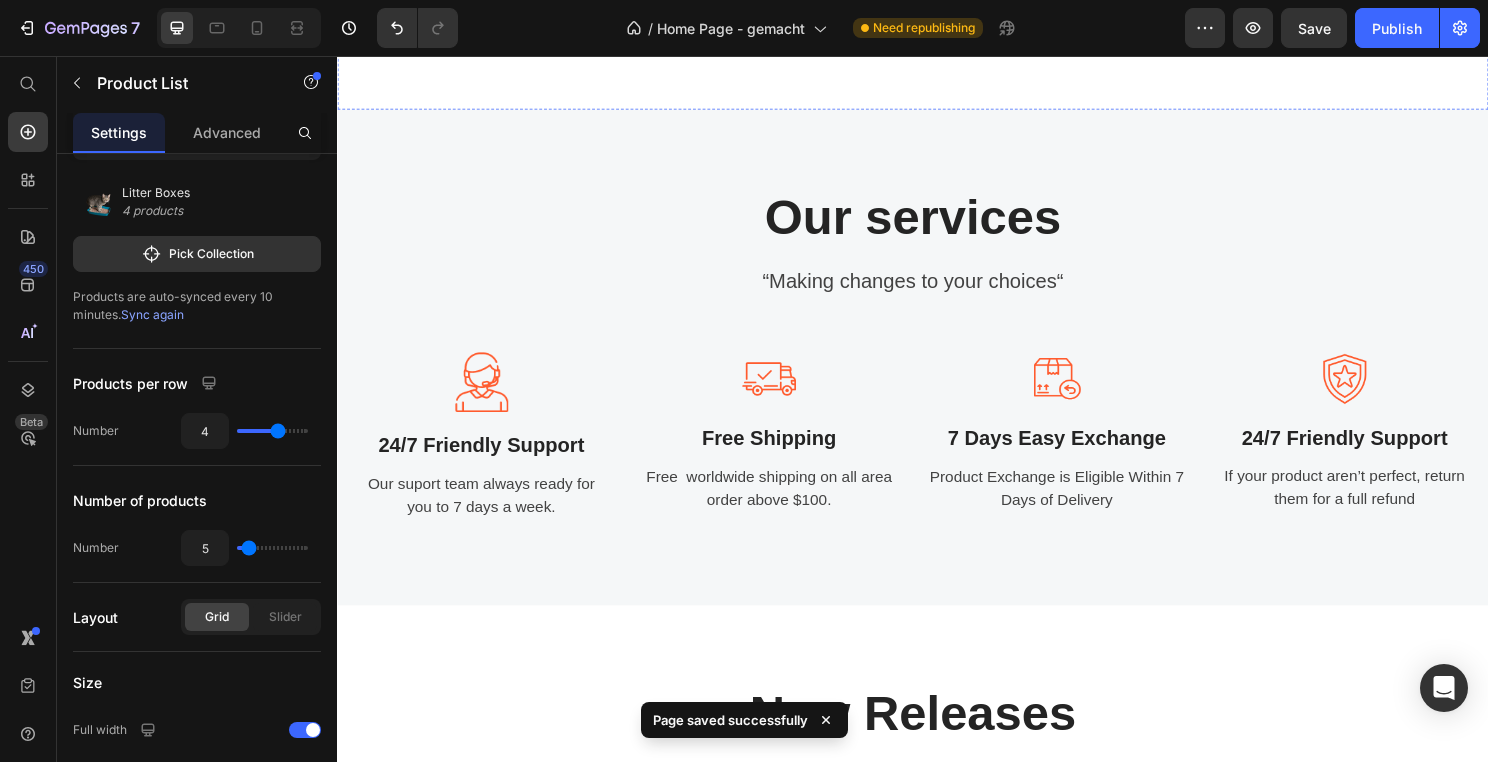 scroll, scrollTop: 3206, scrollLeft: 0, axis: vertical 